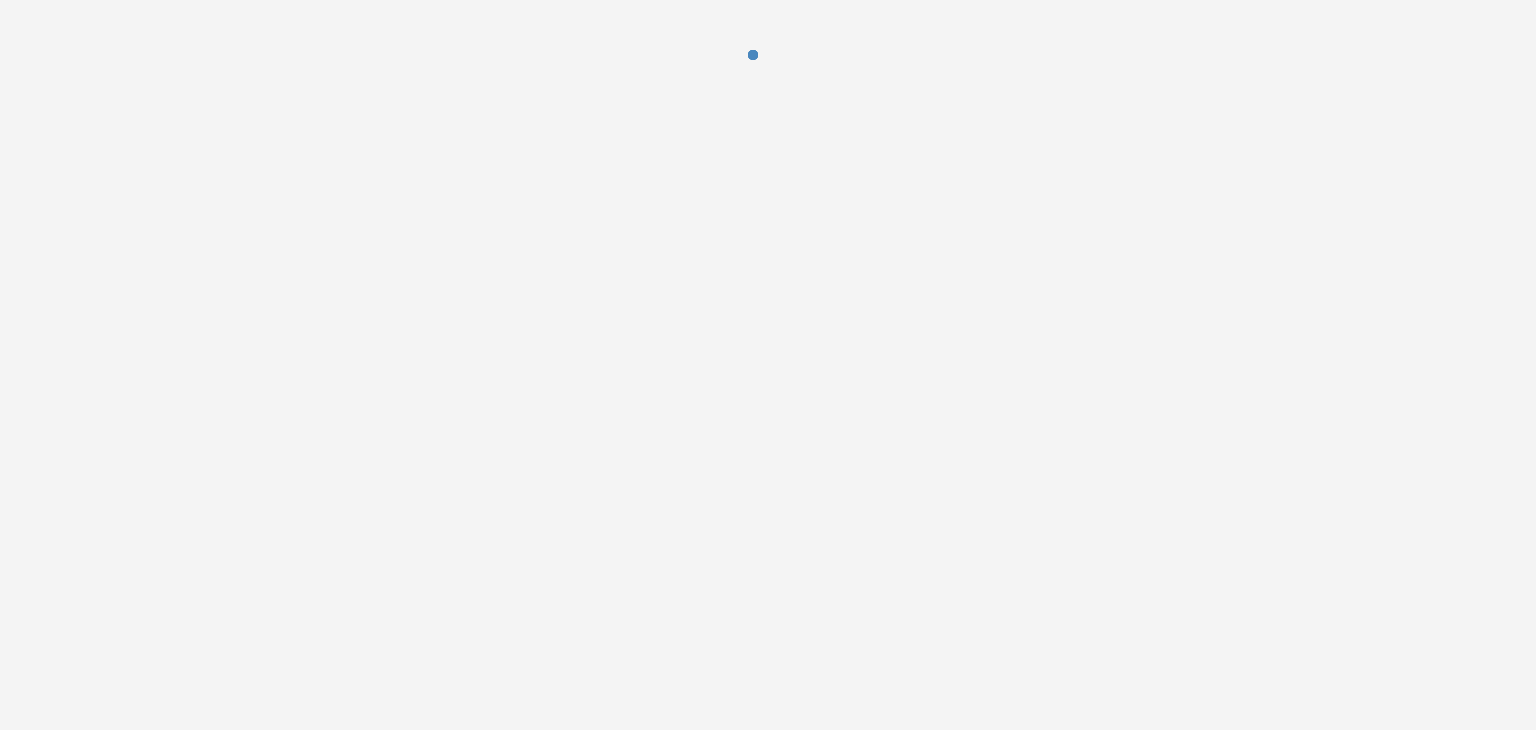 scroll, scrollTop: 0, scrollLeft: 0, axis: both 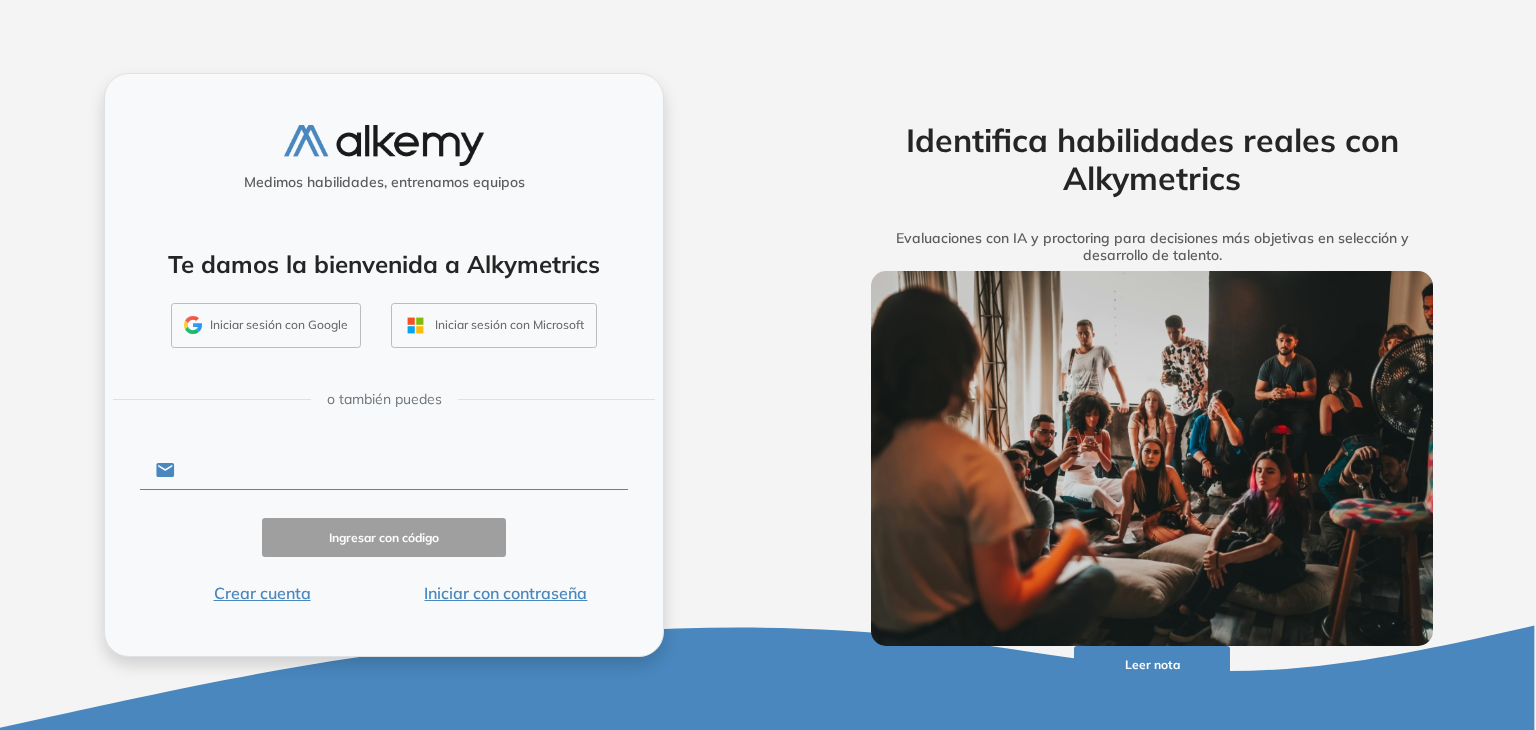 click at bounding box center [401, 470] 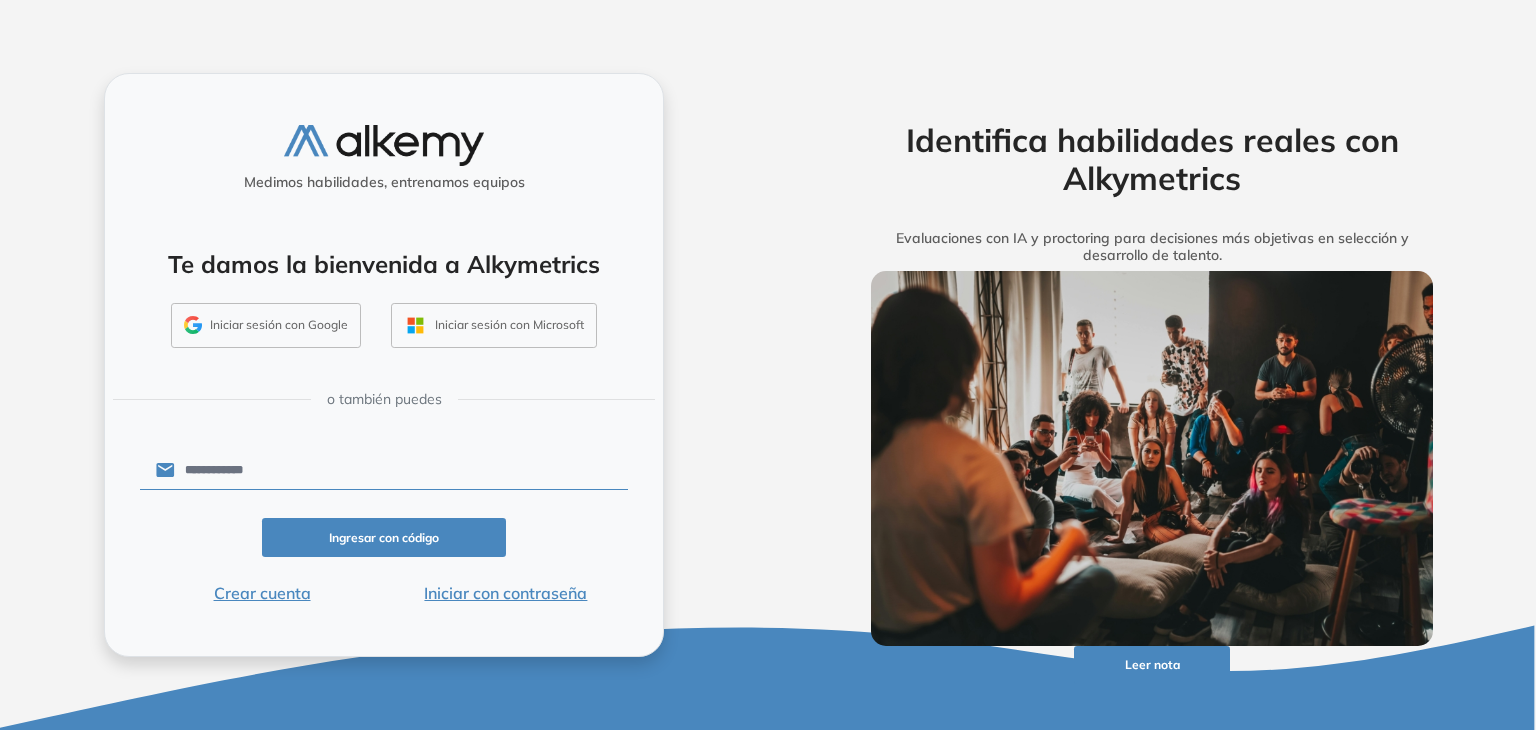 click on "Iniciar con contraseña" at bounding box center [506, 593] 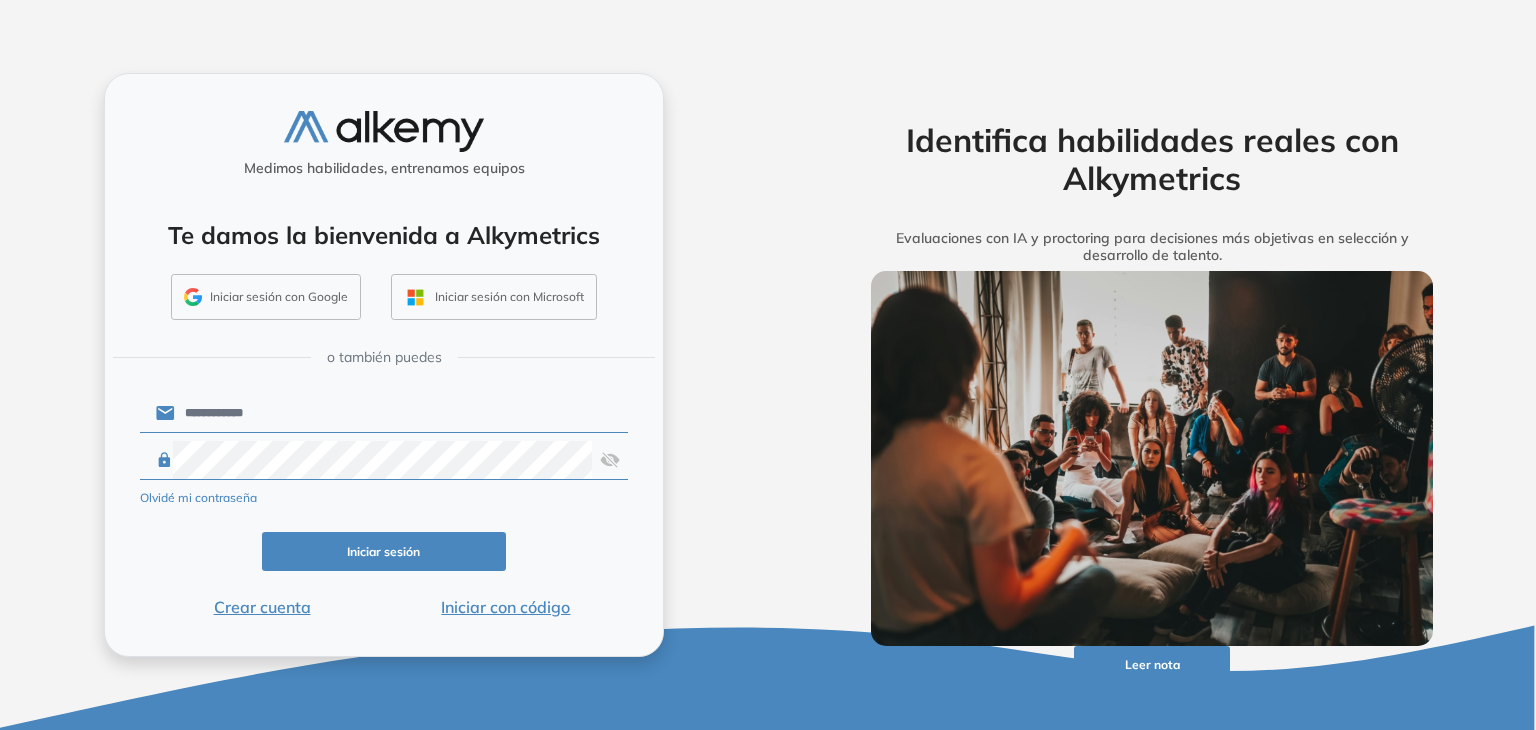 click on "Iniciar sesión" at bounding box center [384, 551] 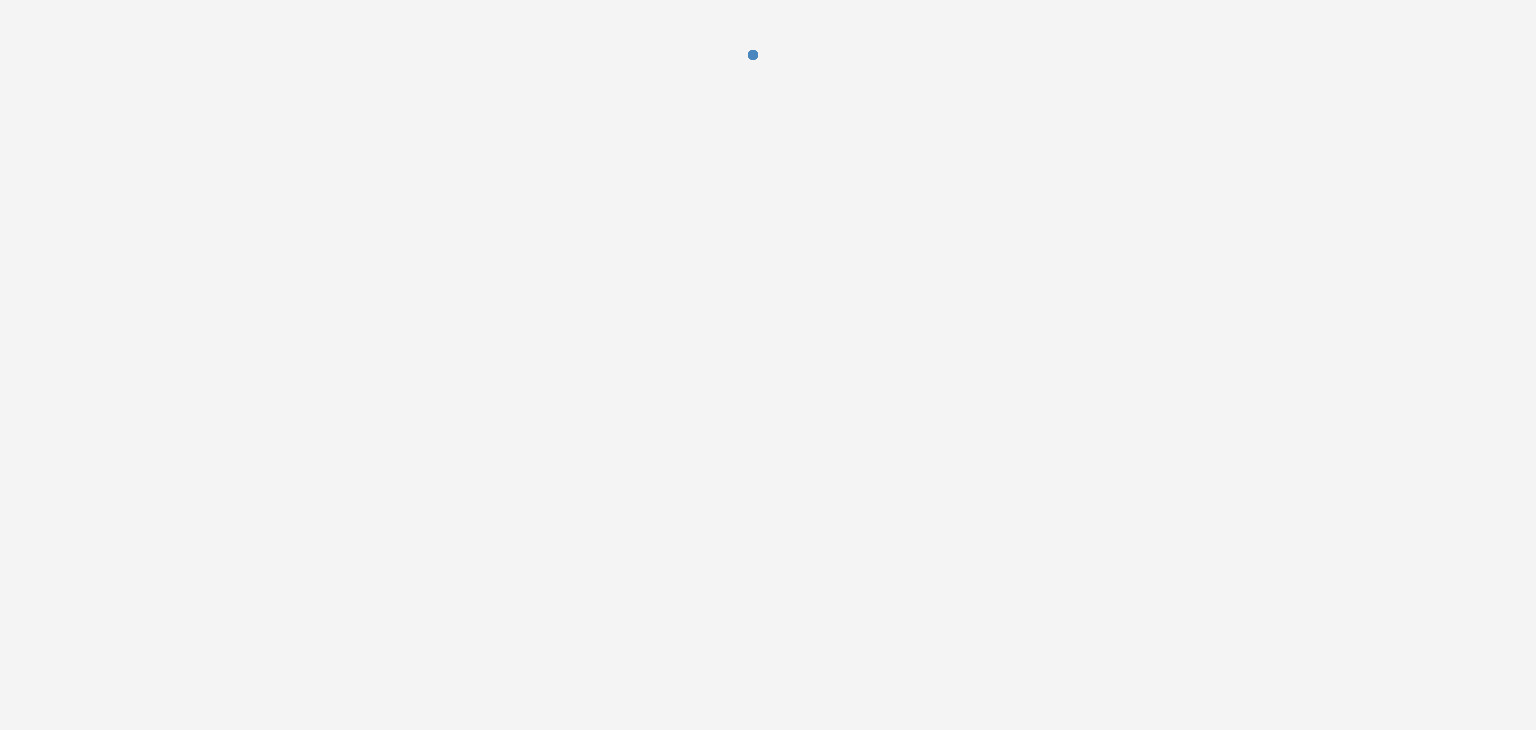 scroll, scrollTop: 0, scrollLeft: 0, axis: both 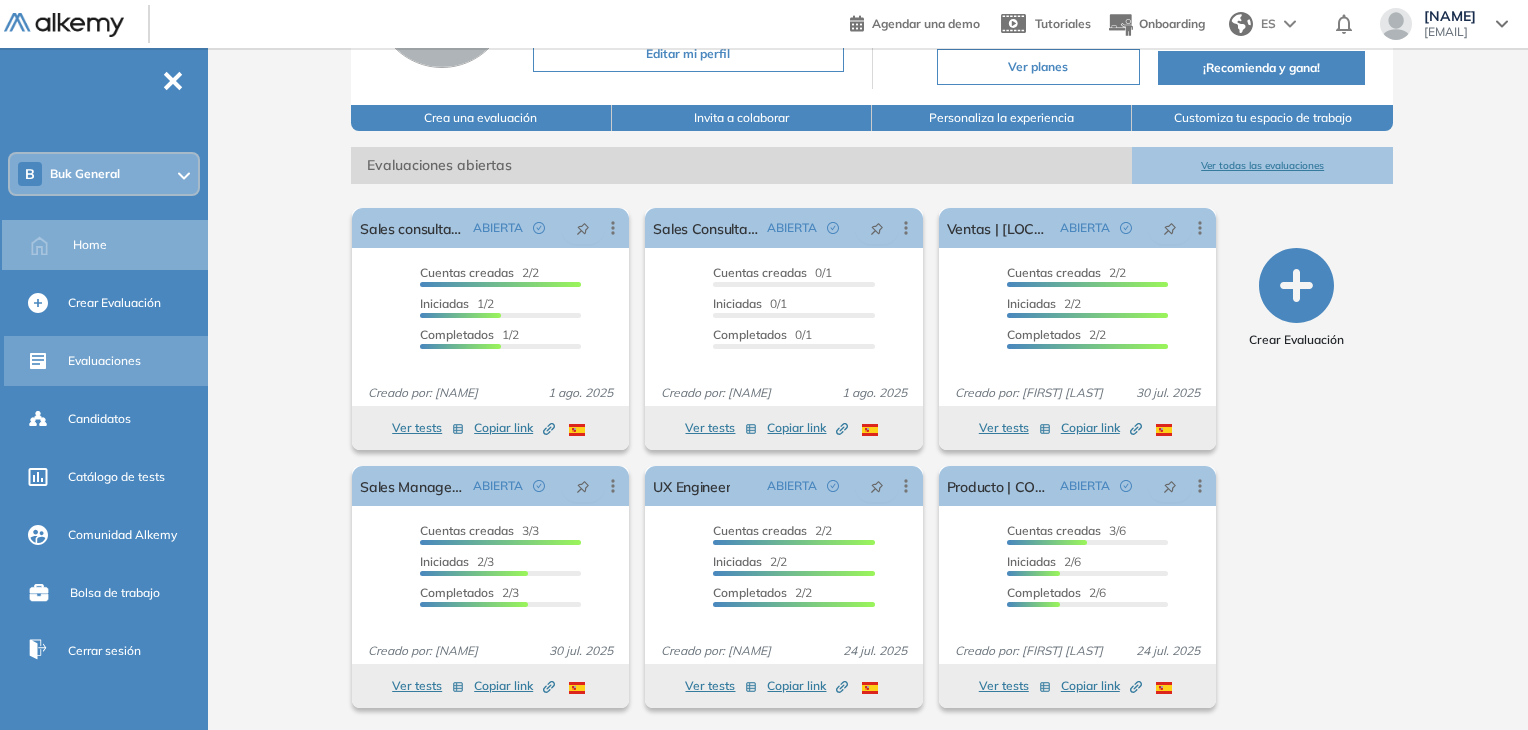 click on "Evaluaciones" at bounding box center [104, 361] 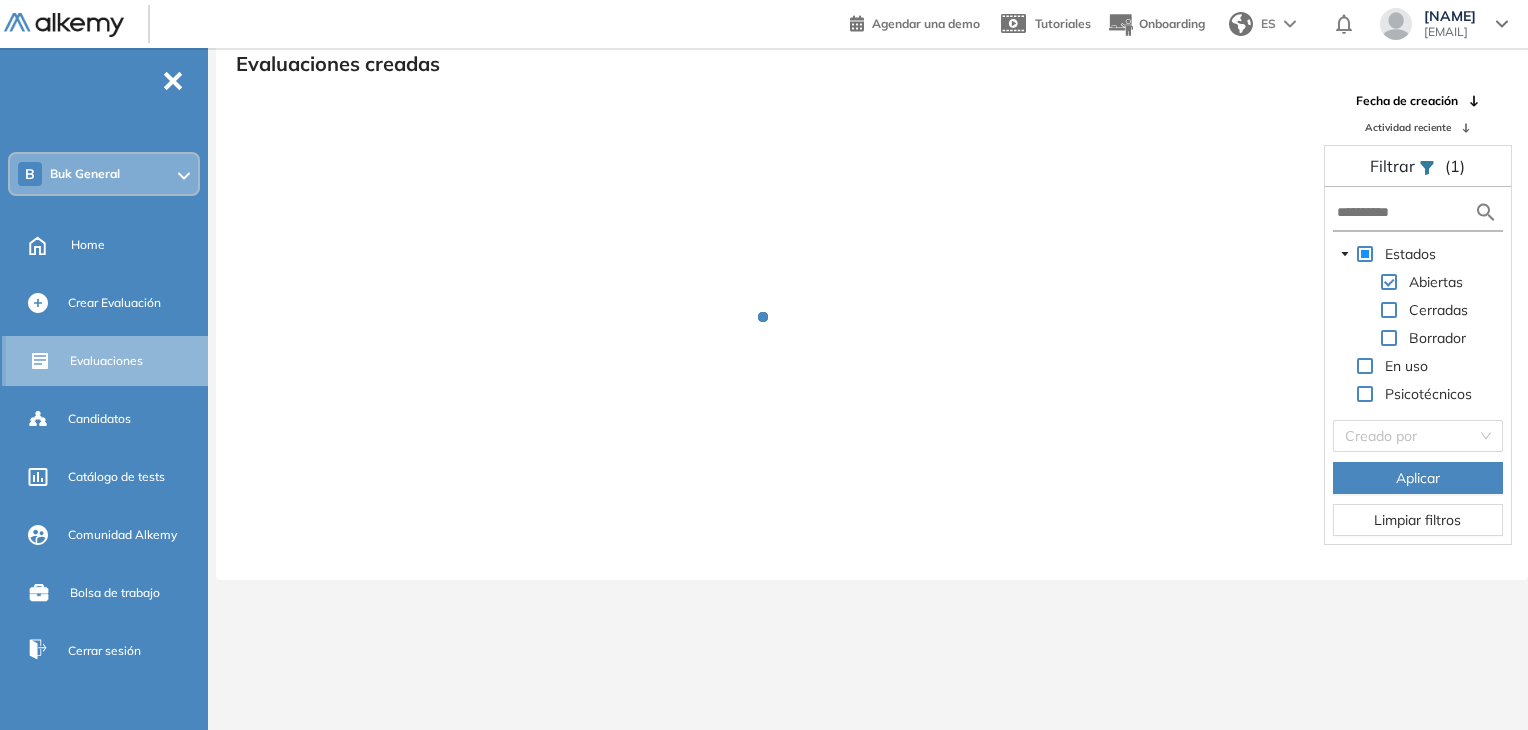 scroll, scrollTop: 48, scrollLeft: 0, axis: vertical 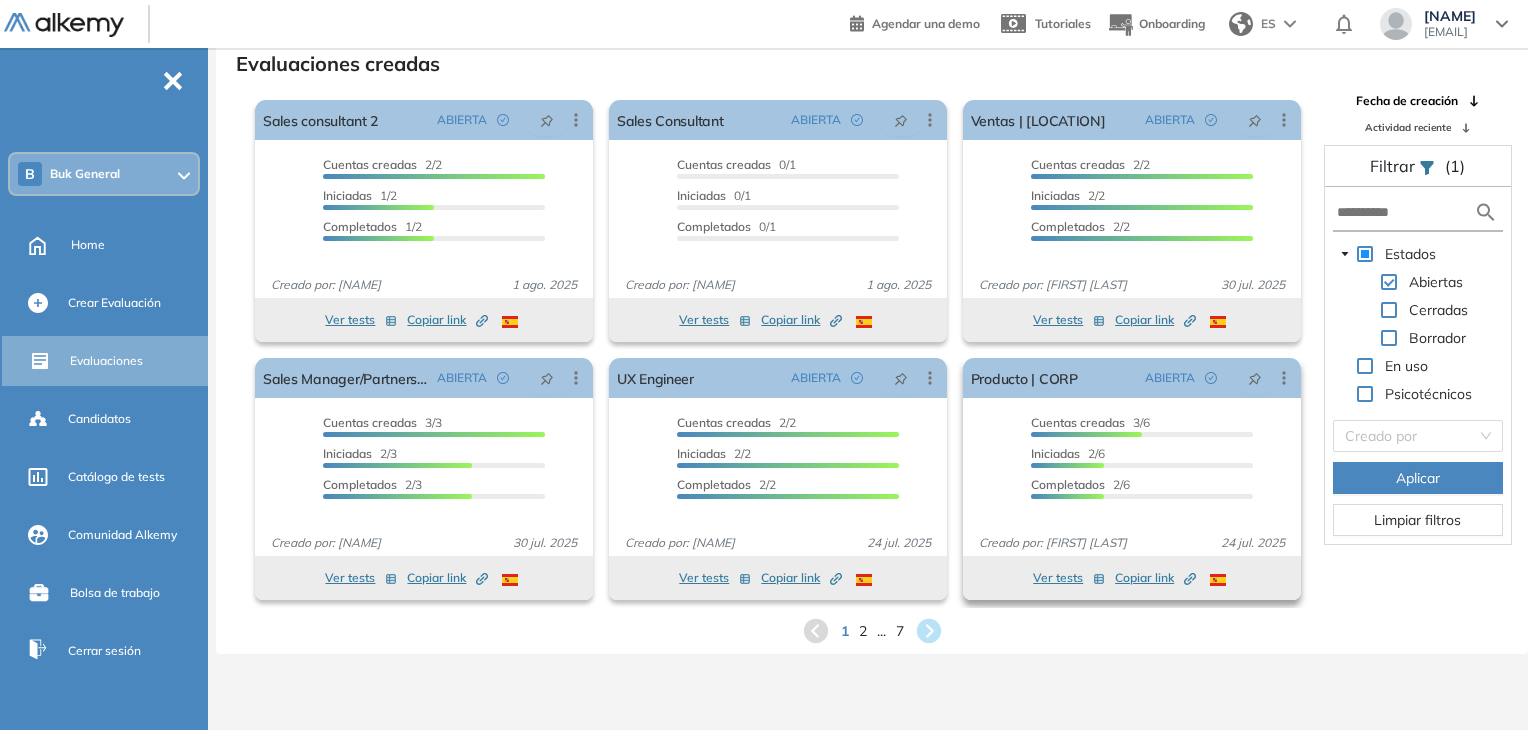 click on "Ver tests" at bounding box center [1069, 578] 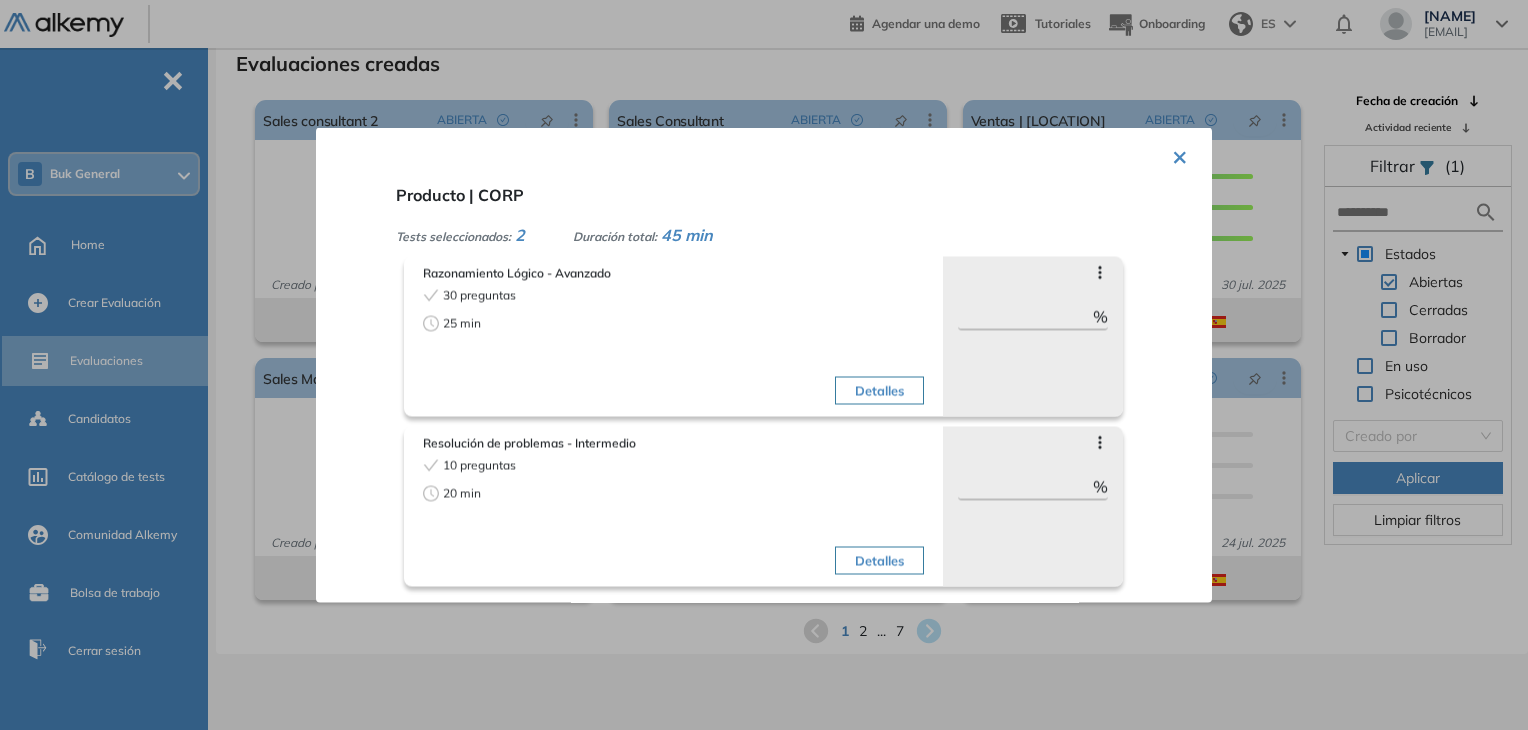 click on "×" at bounding box center [1180, 155] 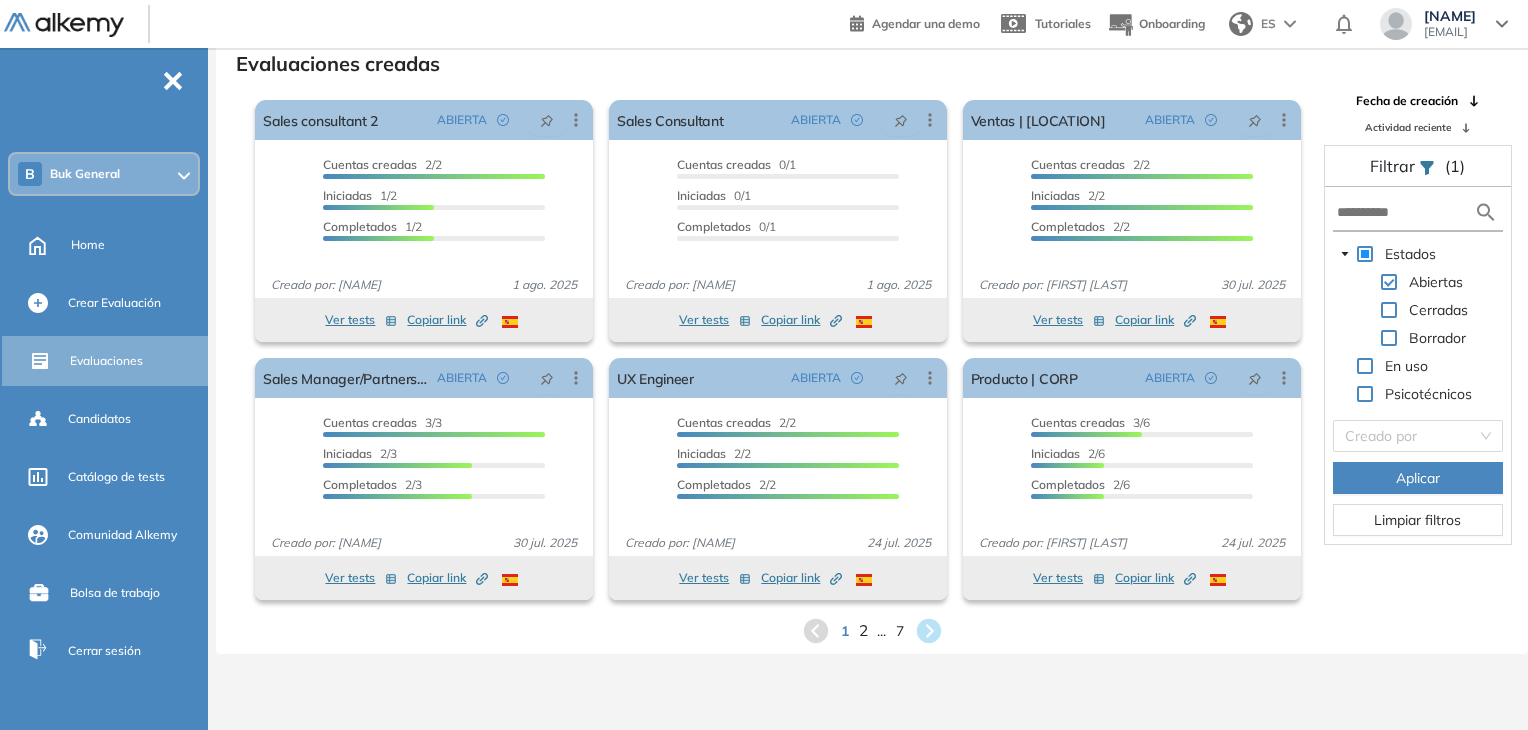 click on "2" at bounding box center (862, 630) 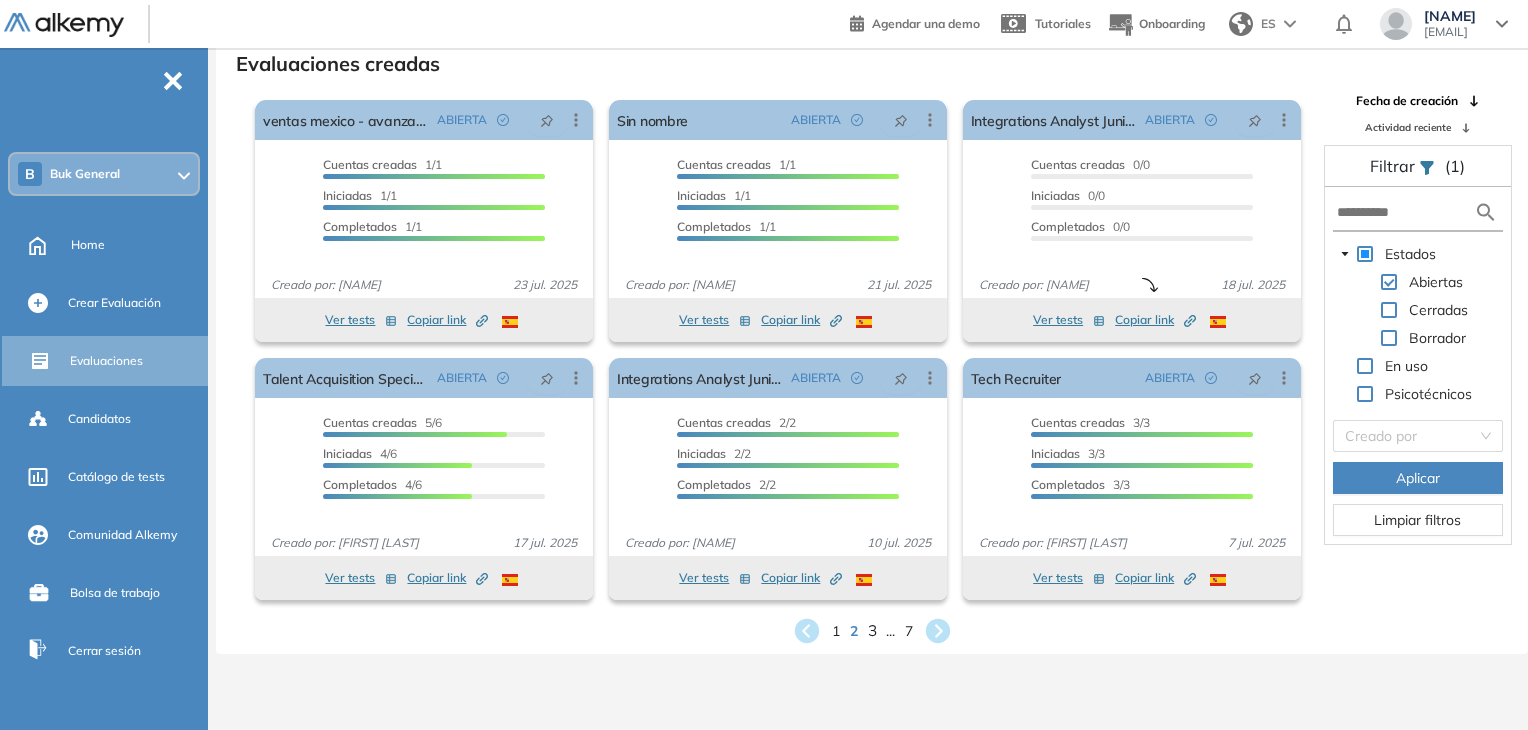 click on "3" at bounding box center [871, 630] 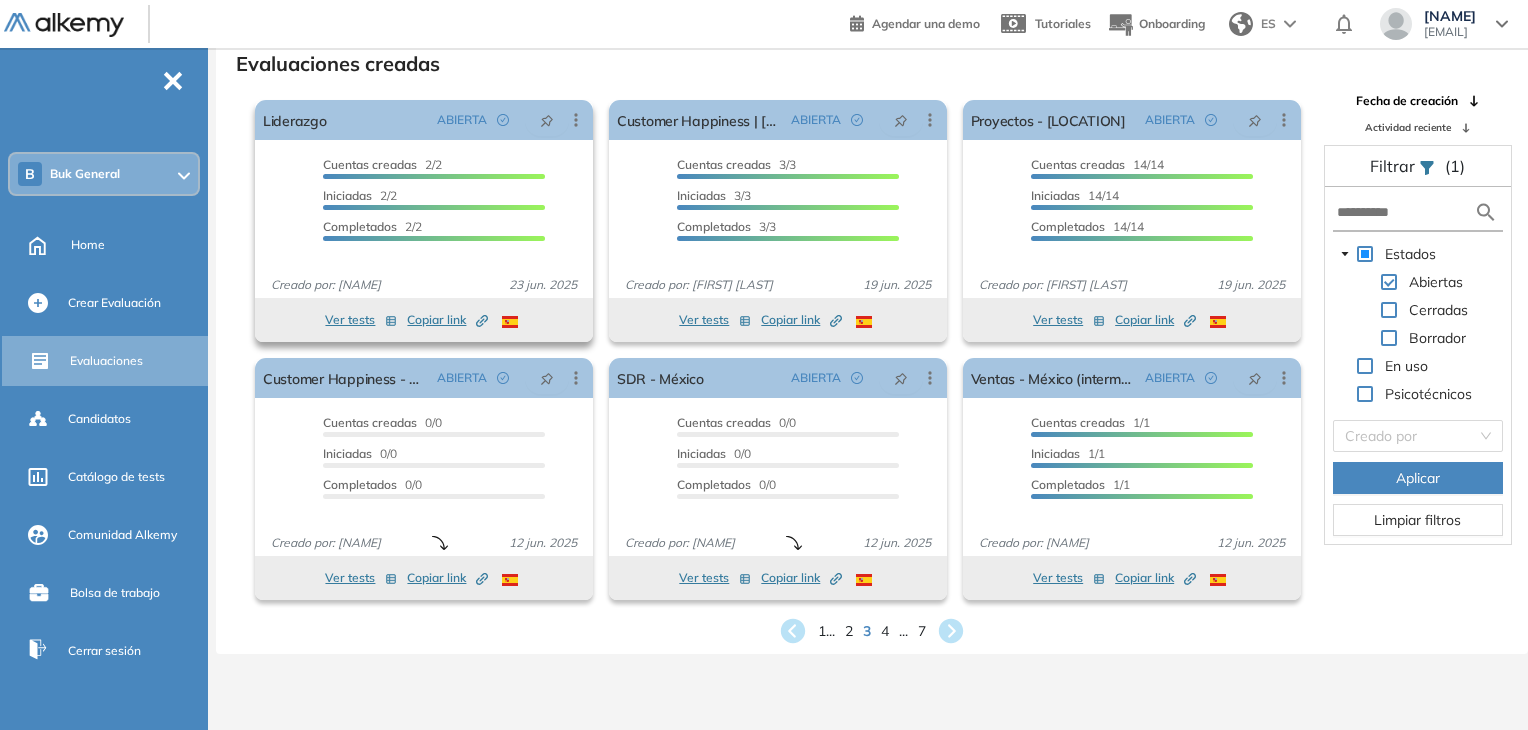 click on "Ver tests" at bounding box center (361, 320) 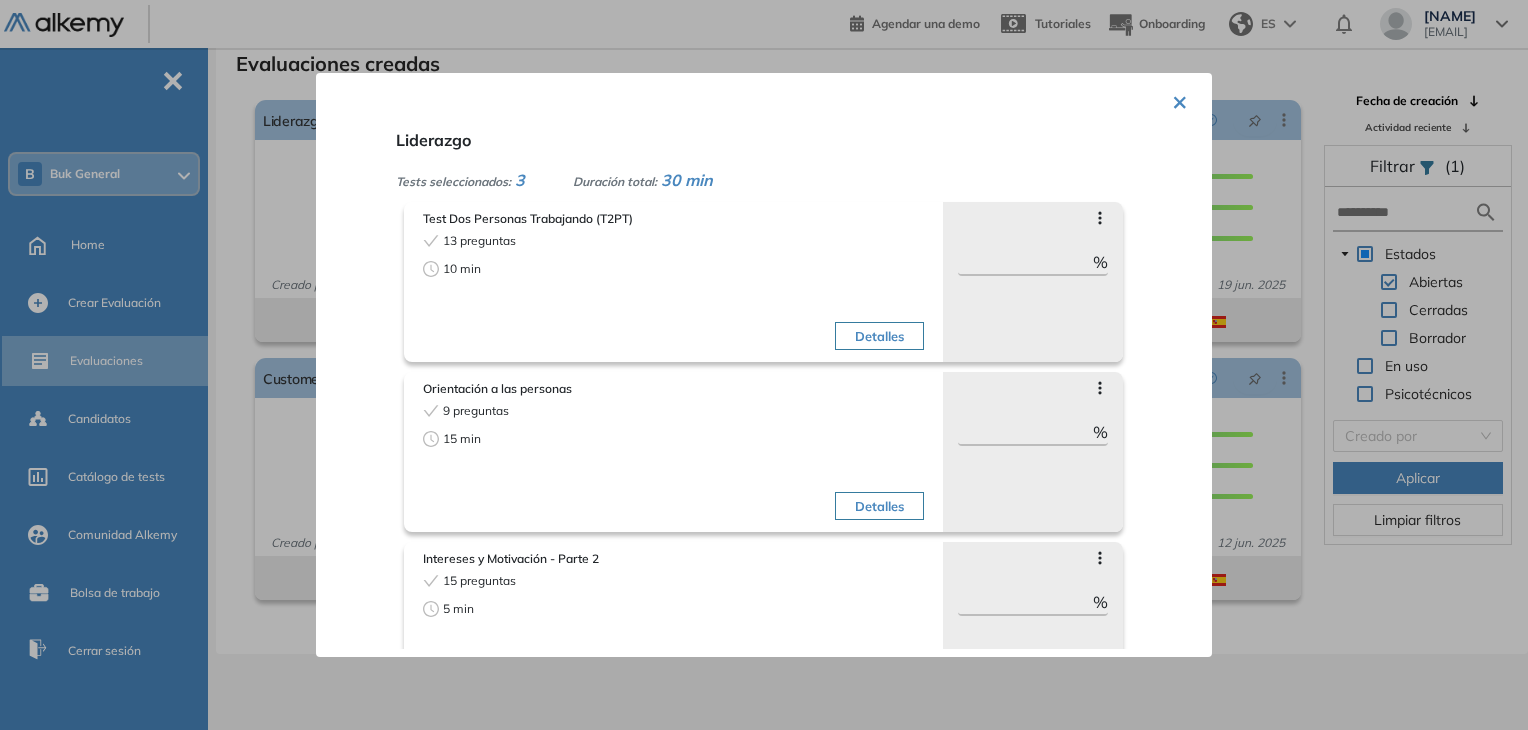scroll, scrollTop: 60, scrollLeft: 0, axis: vertical 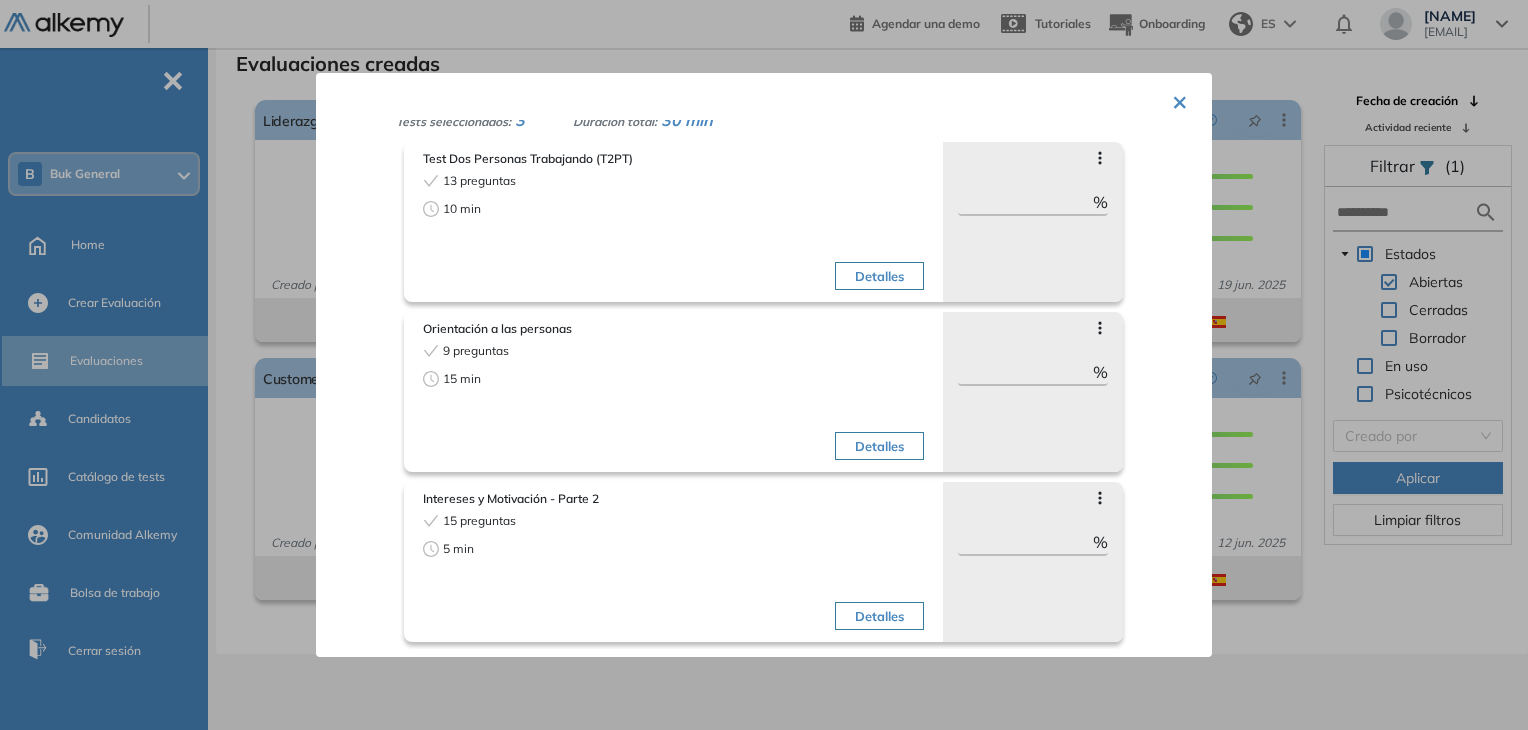 click on "×" at bounding box center [1180, 100] 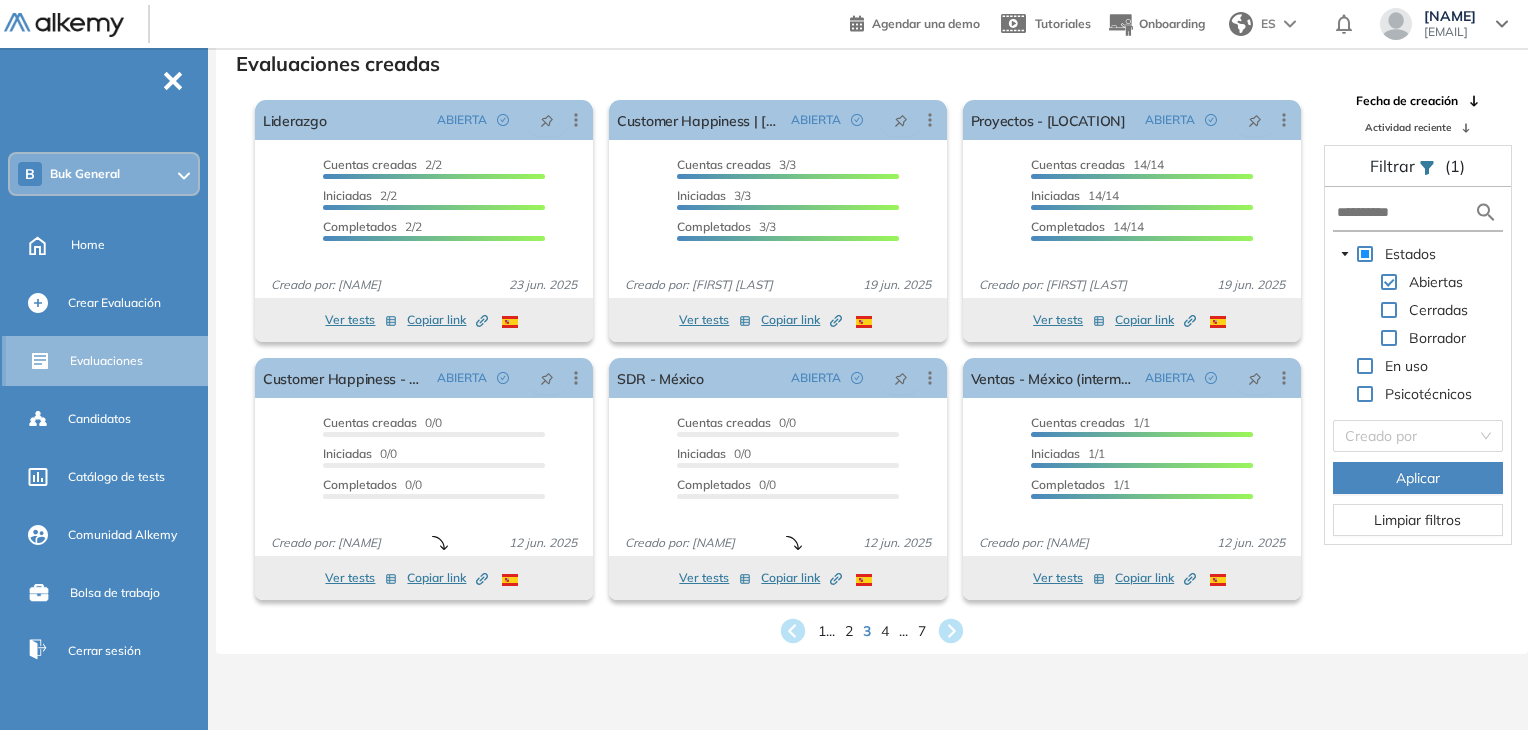 click on "Evaluaciones" at bounding box center (138, 361) 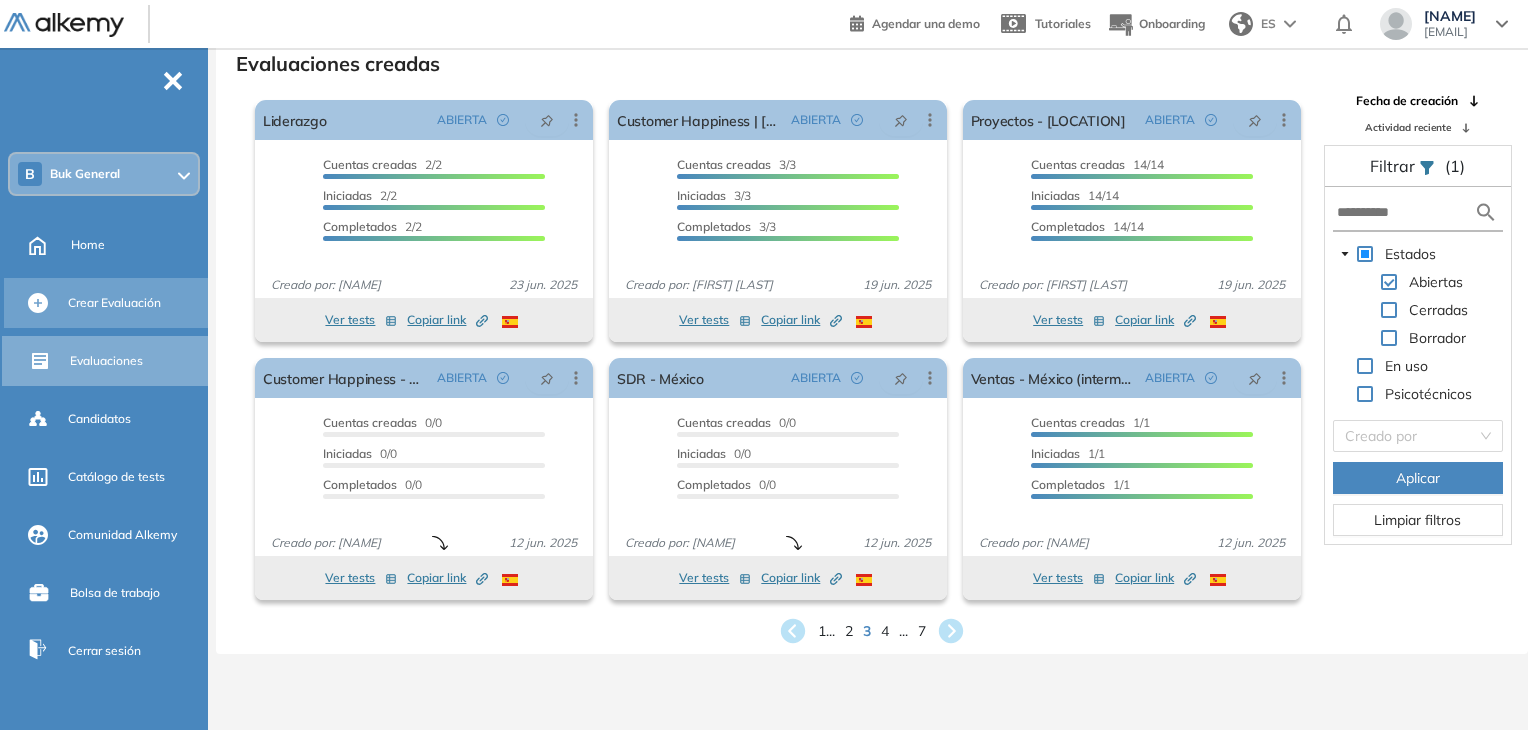 click on "Crear Evaluación" at bounding box center (114, 303) 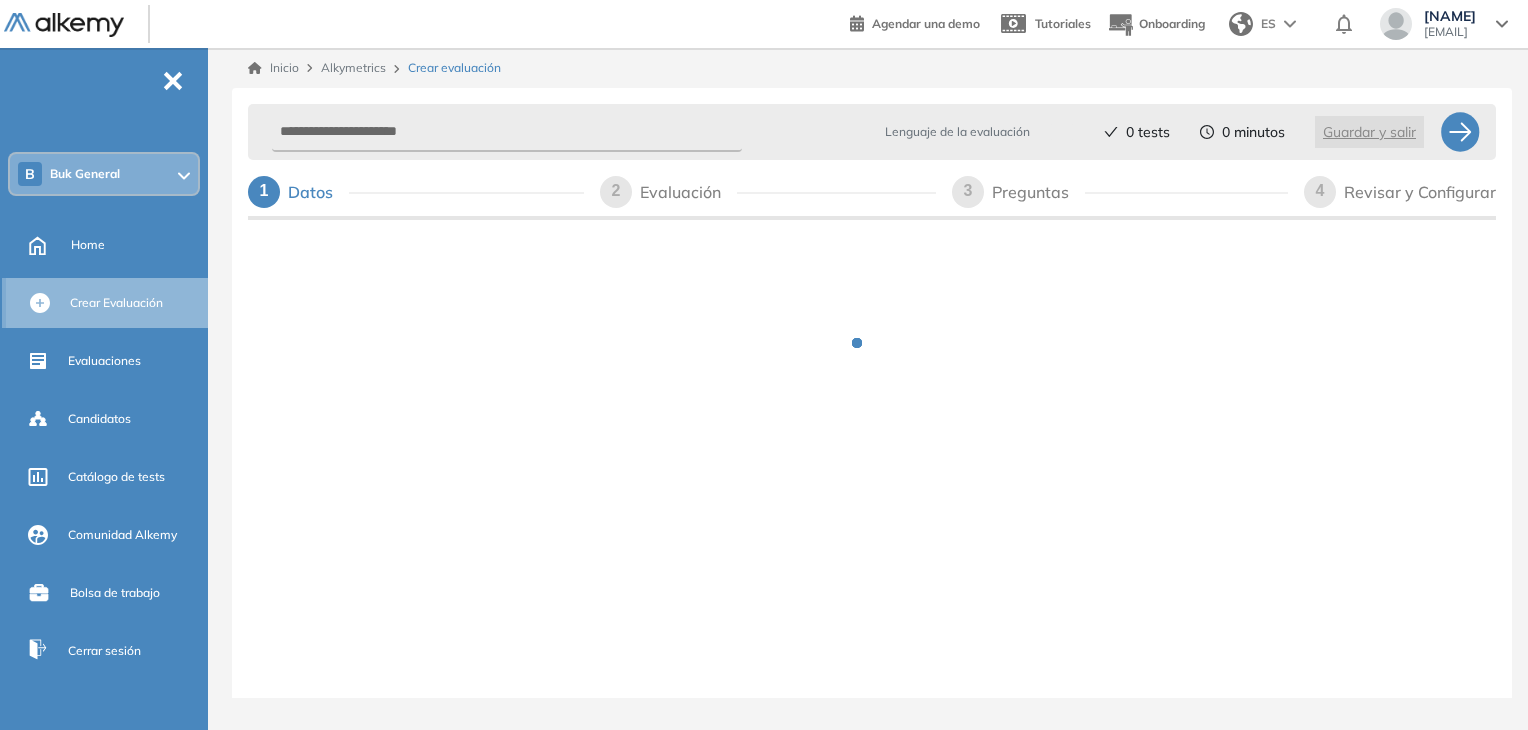 scroll, scrollTop: 0, scrollLeft: 0, axis: both 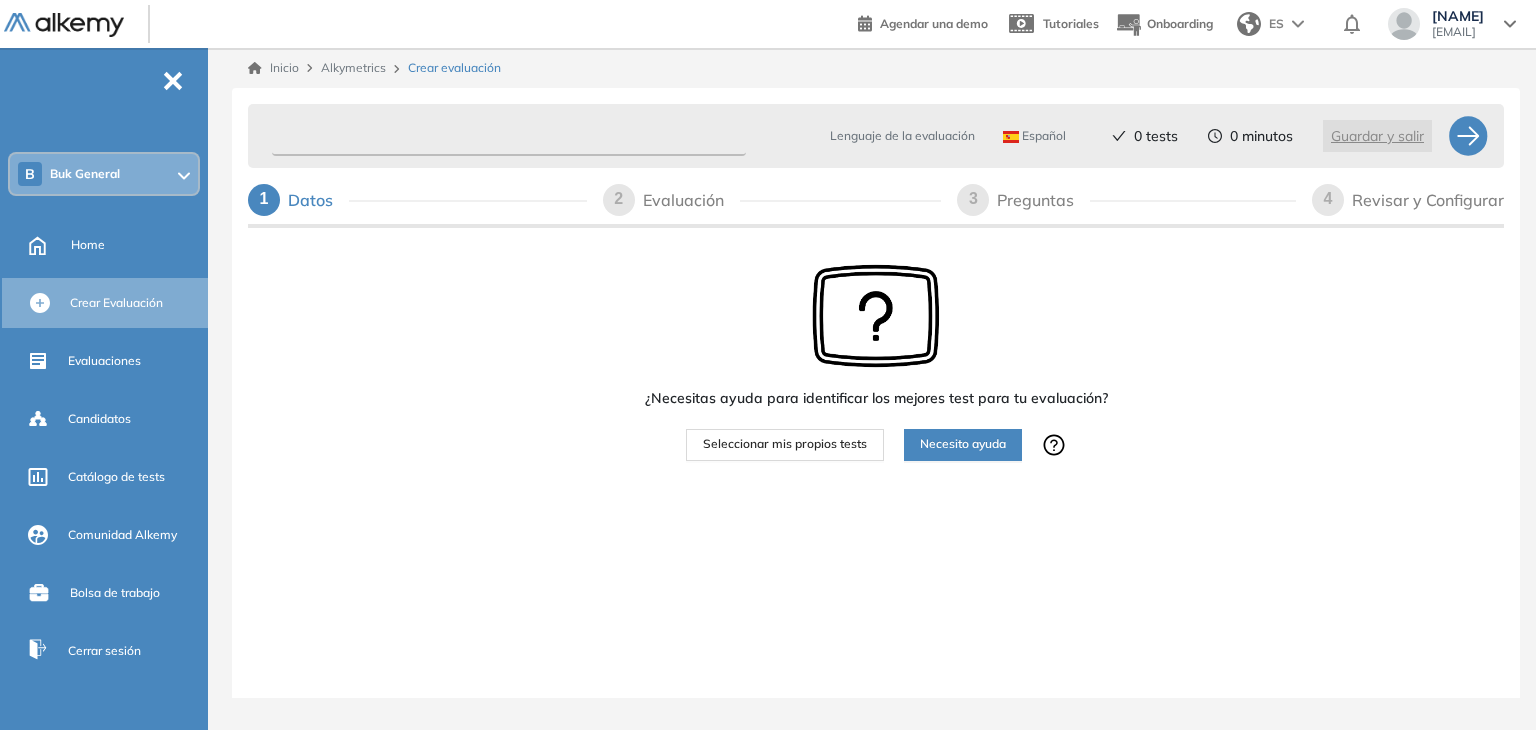 click at bounding box center (509, 136) 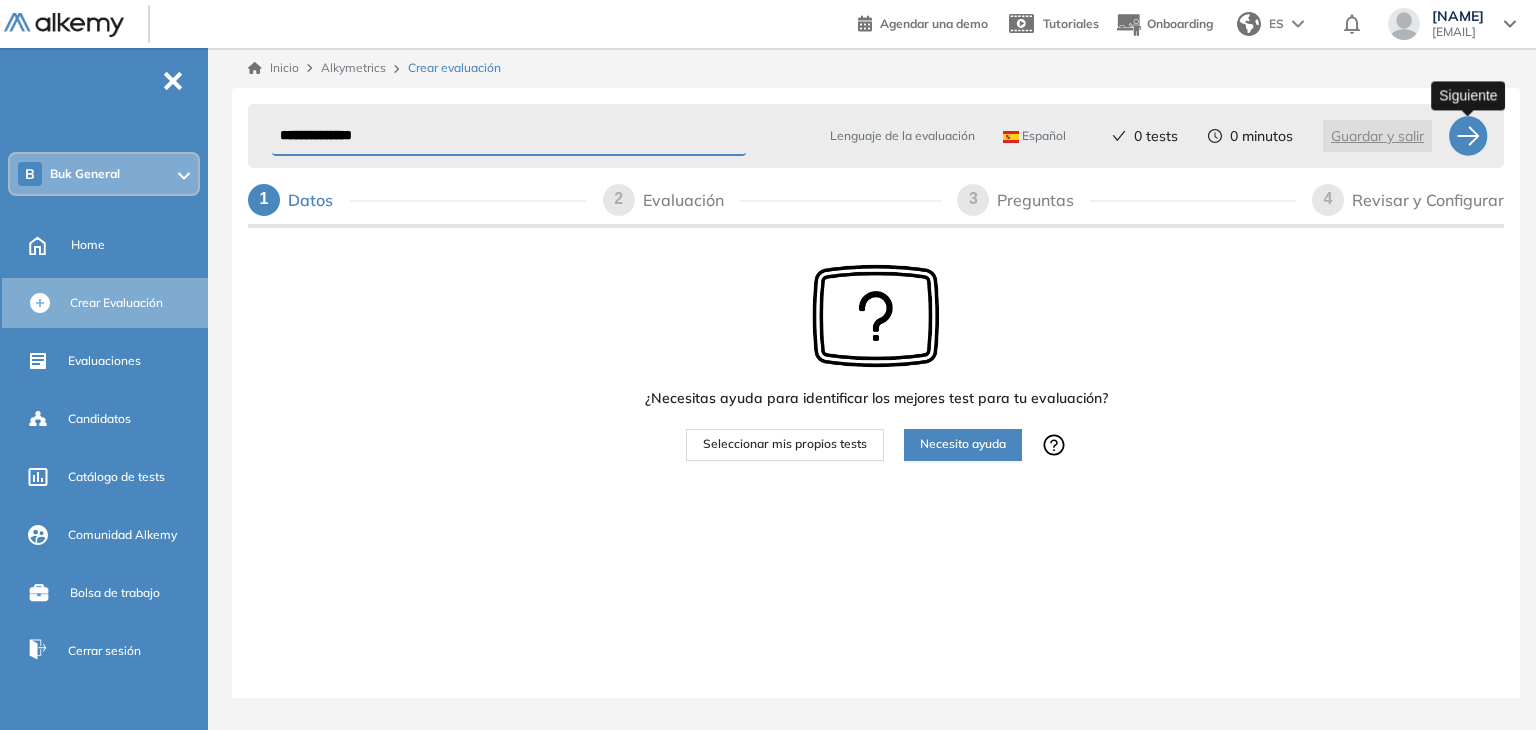 type on "**********" 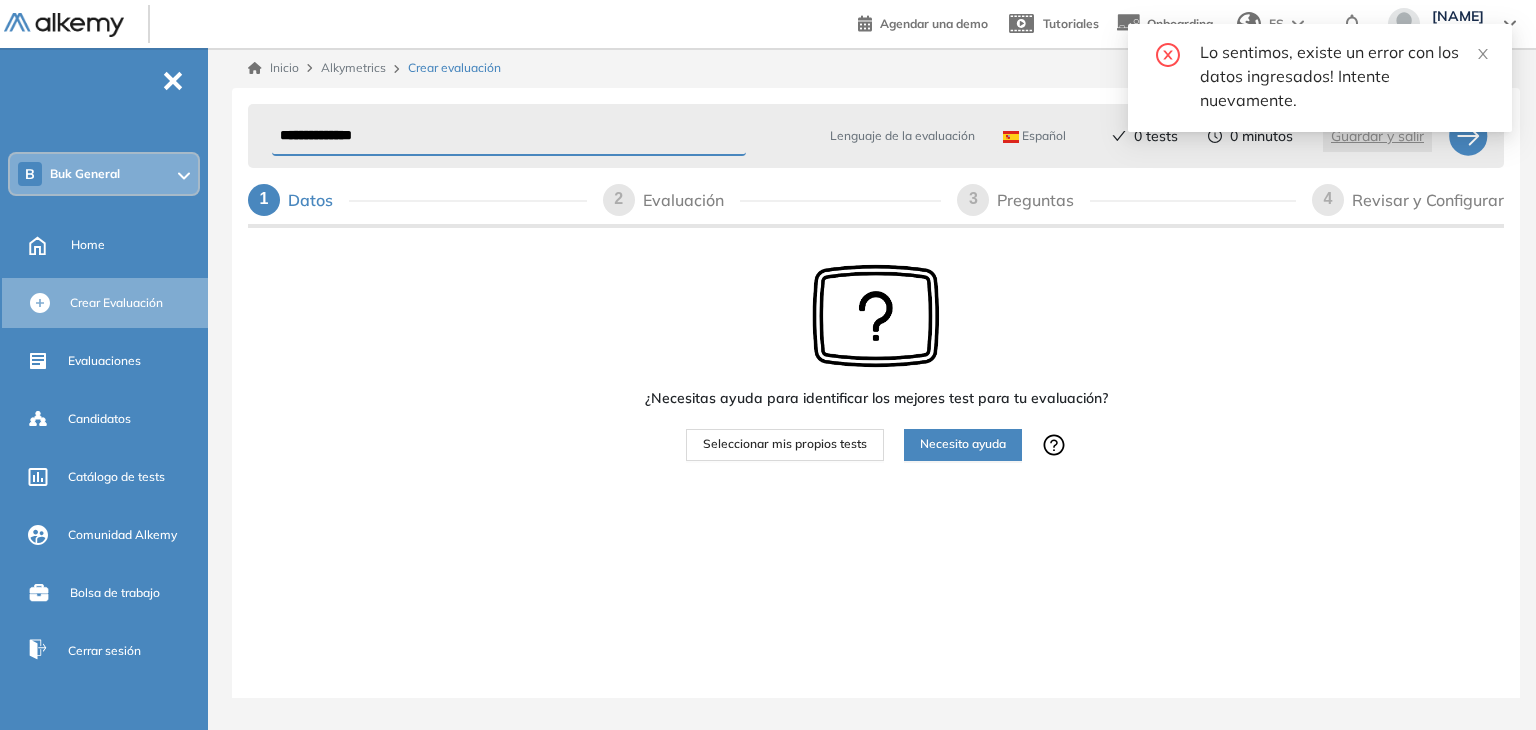 click on "Lo sentimos, existe un error con los datos ingresados! Intente nuevamente." at bounding box center [1320, 78] 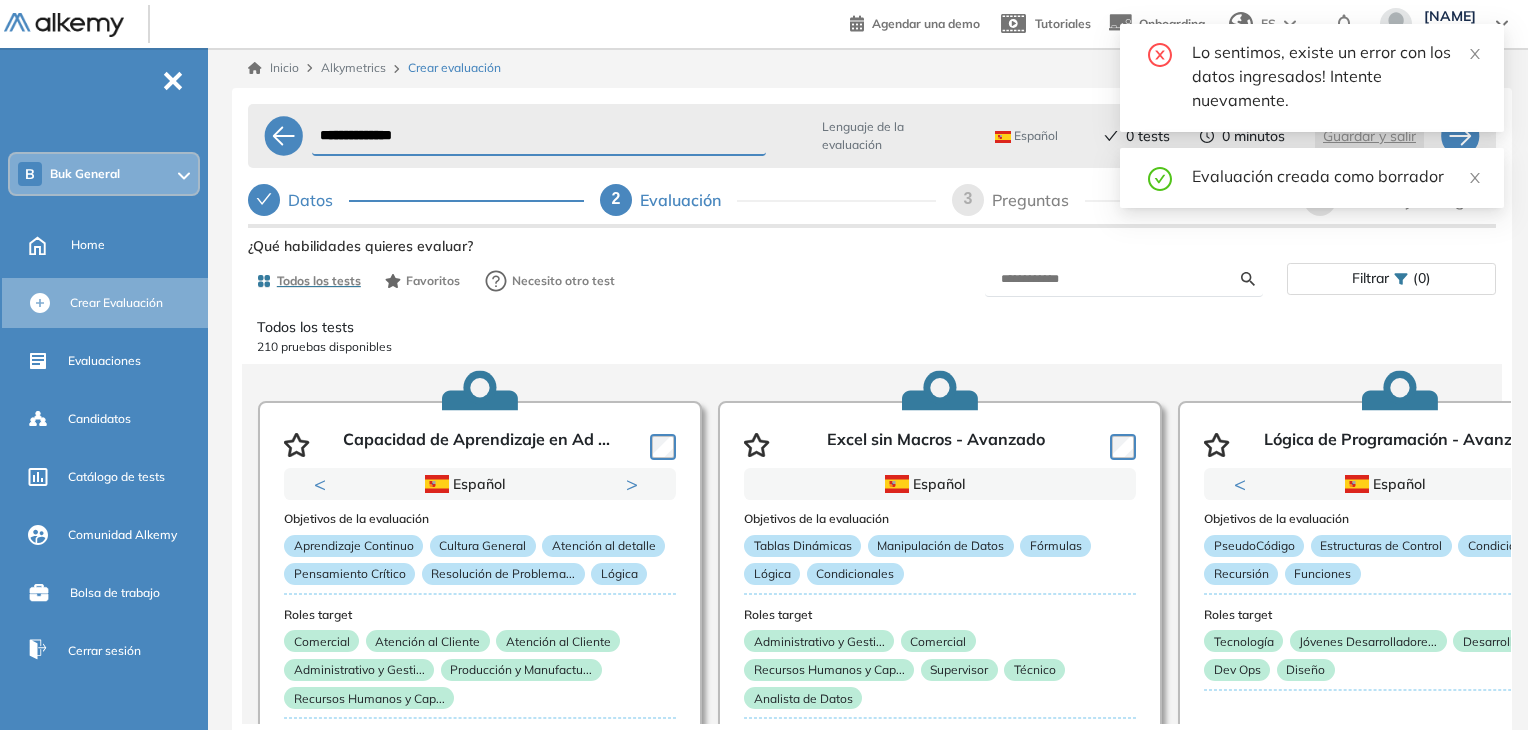 scroll, scrollTop: 2, scrollLeft: 0, axis: vertical 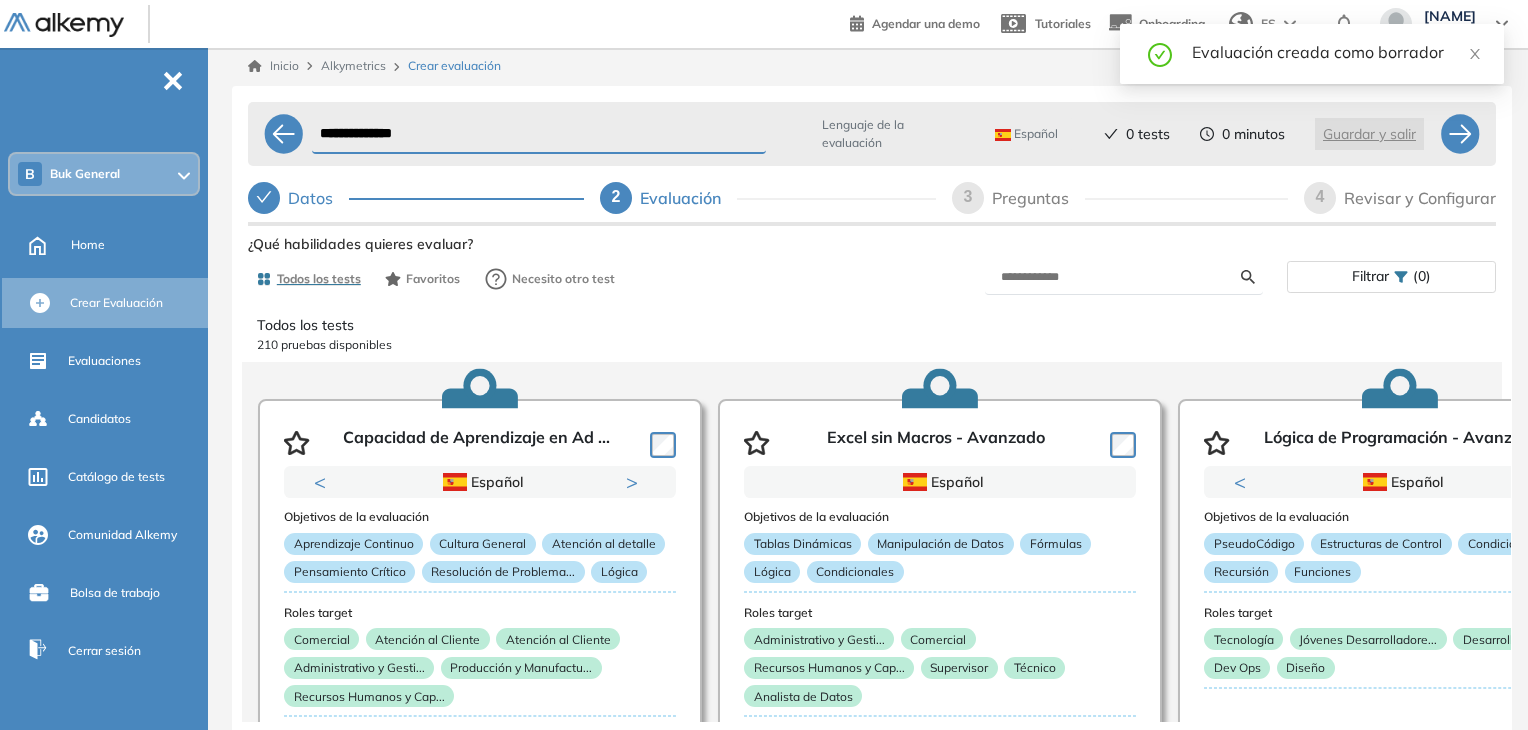 click at bounding box center [1124, 277] 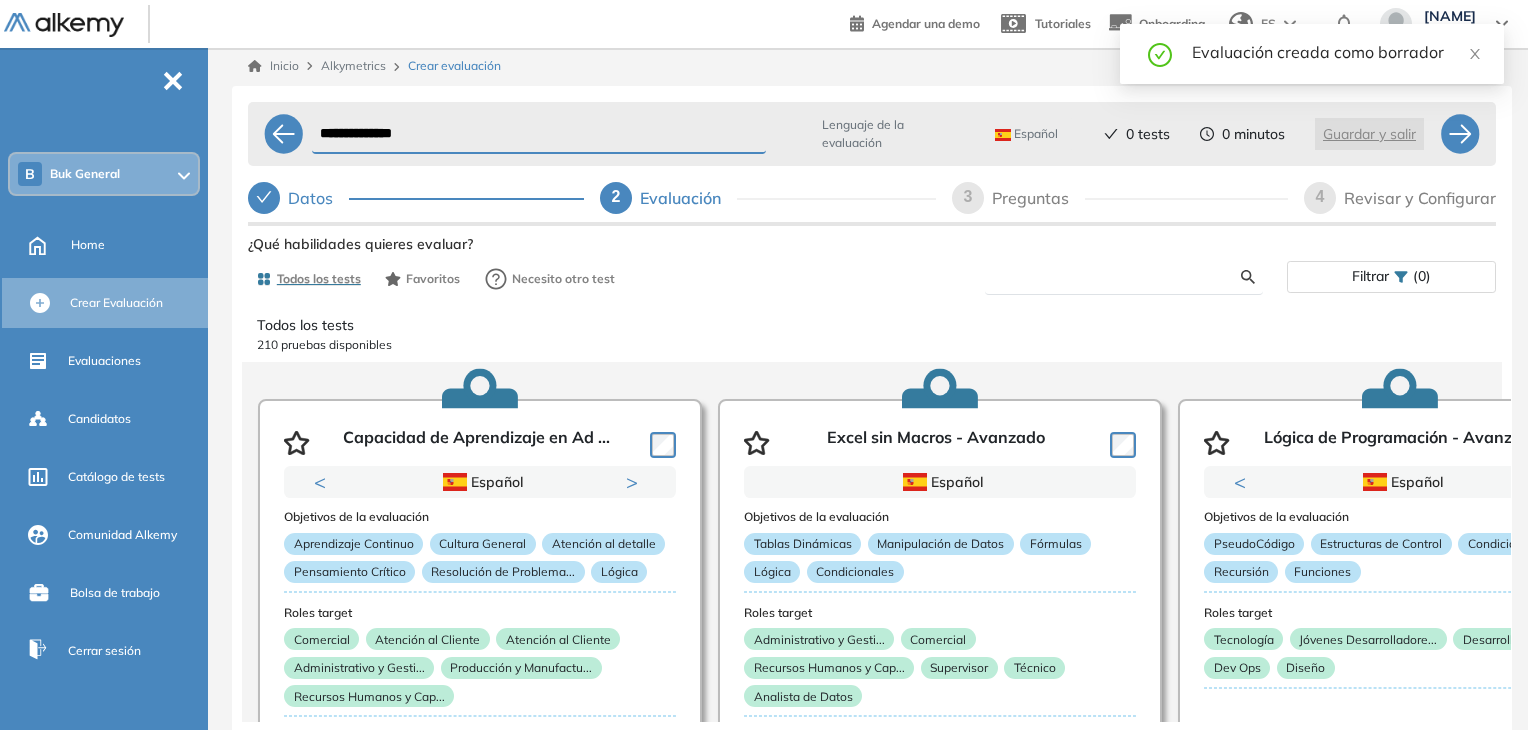 click at bounding box center [1121, 277] 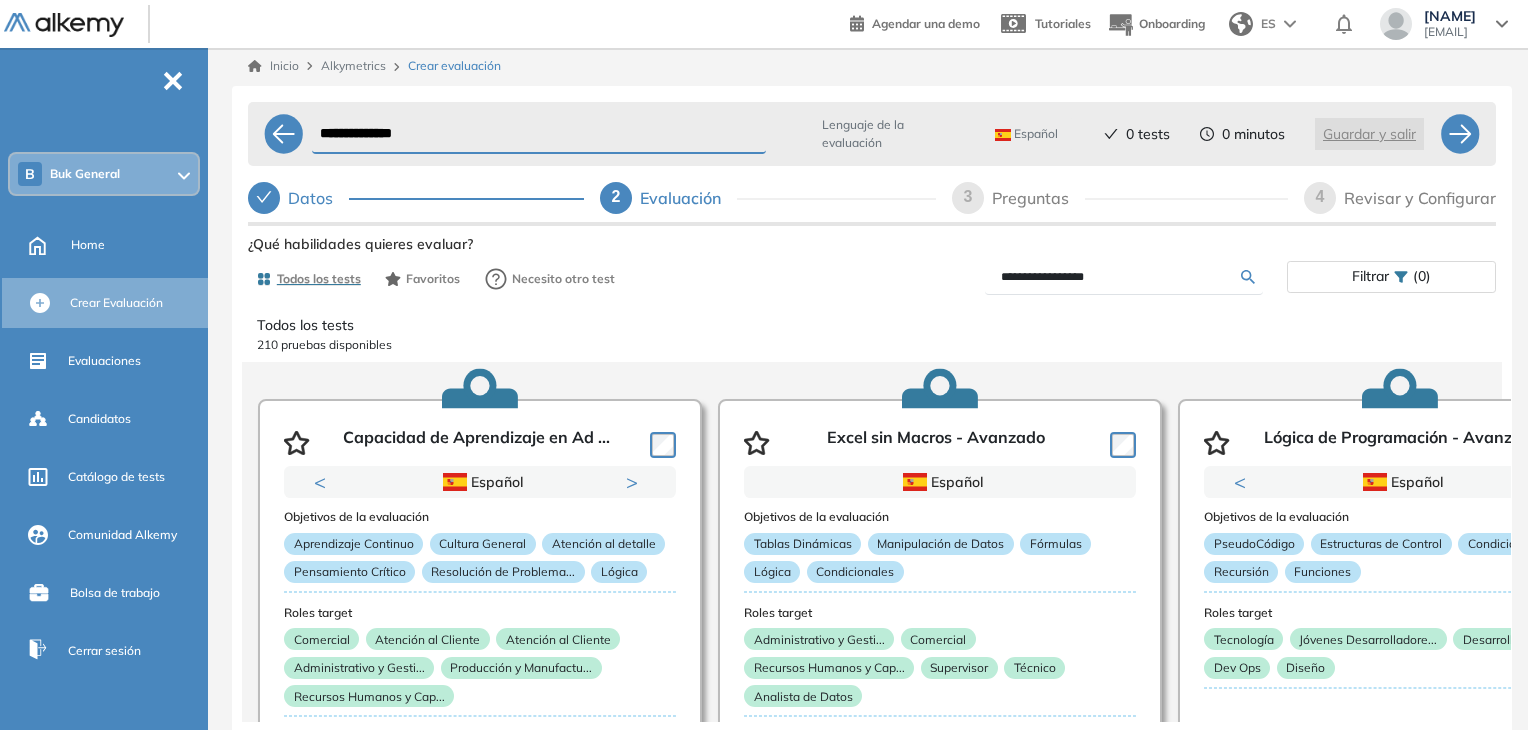 type on "**********" 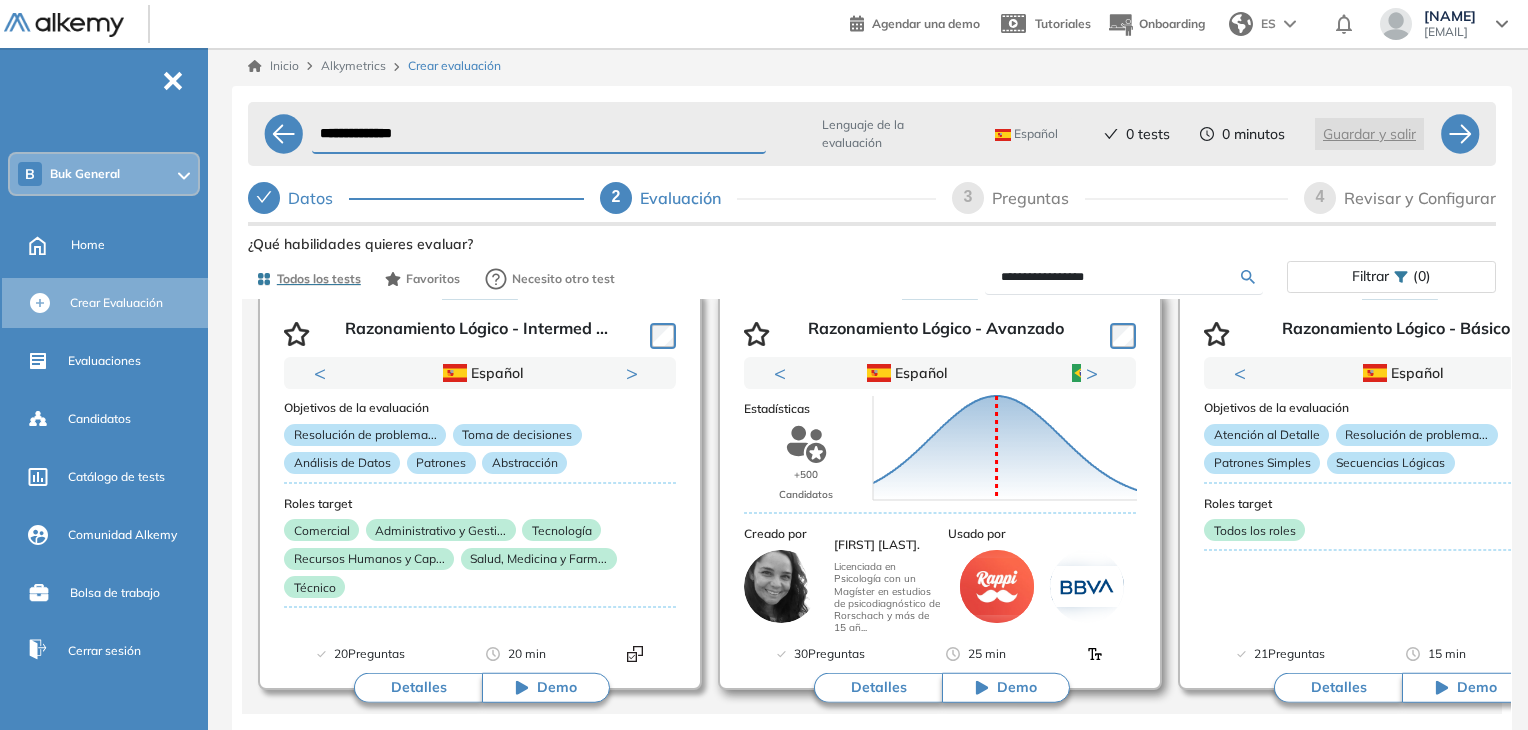 scroll, scrollTop: 116, scrollLeft: 0, axis: vertical 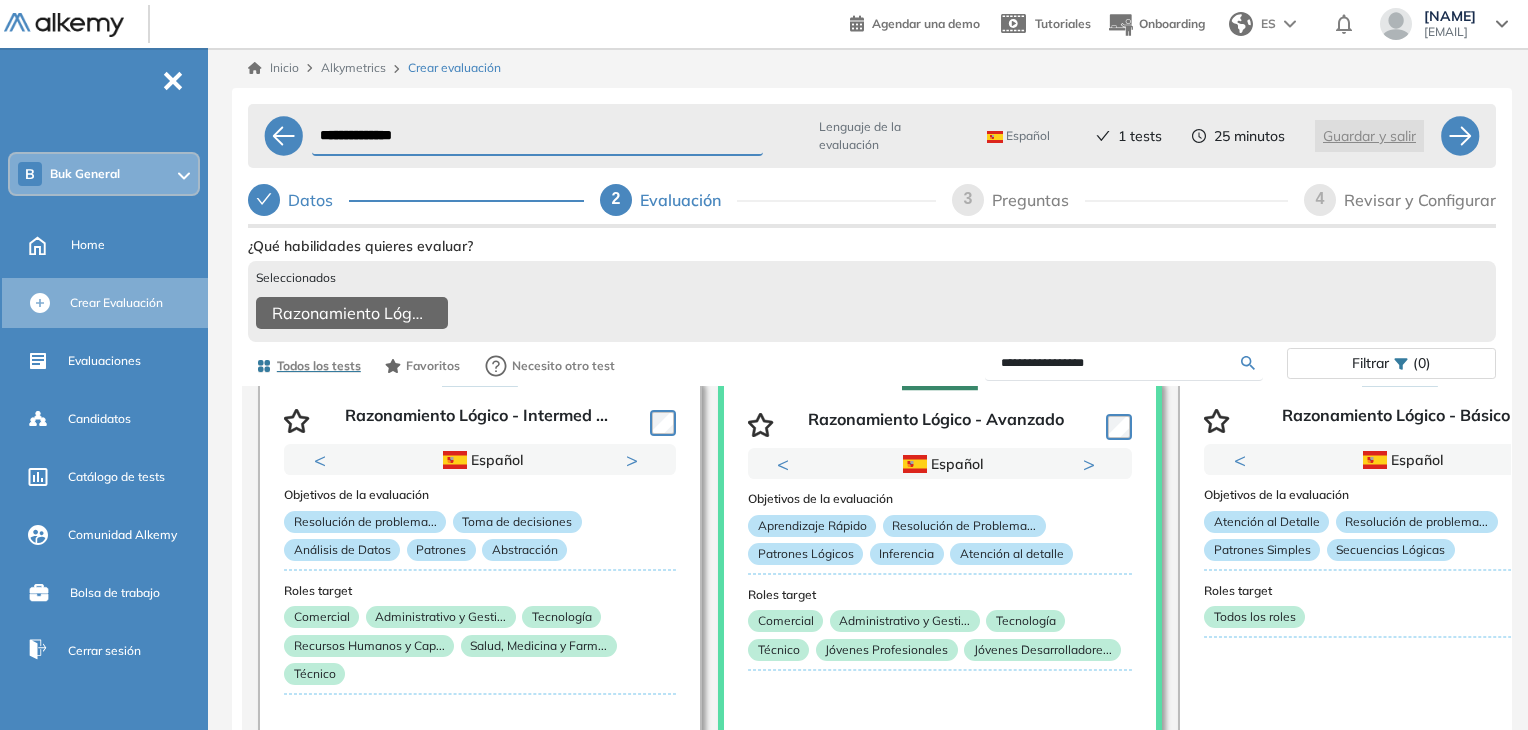 click on "Razonamiento Lógico - Avanzado" at bounding box center [872, 315] 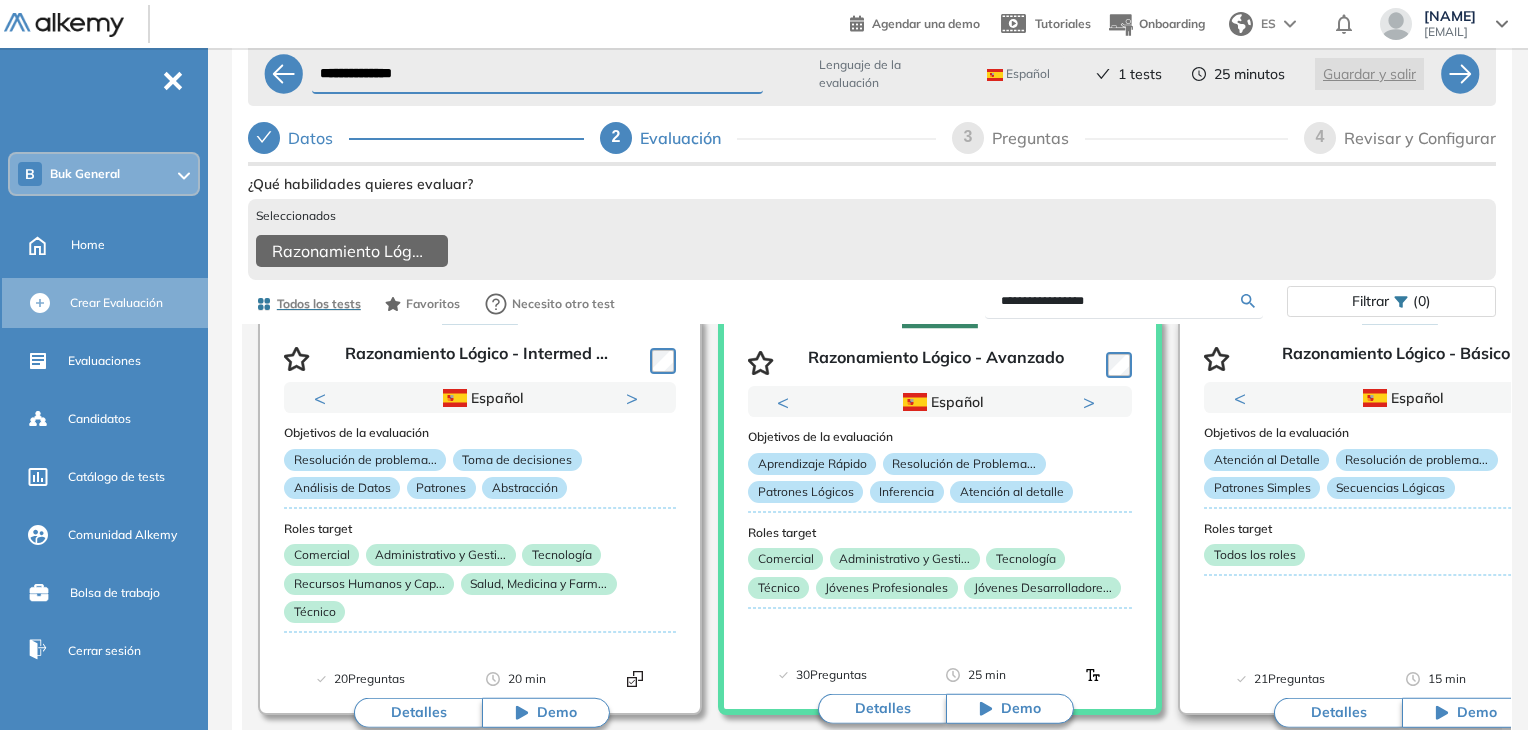 scroll, scrollTop: 95, scrollLeft: 0, axis: vertical 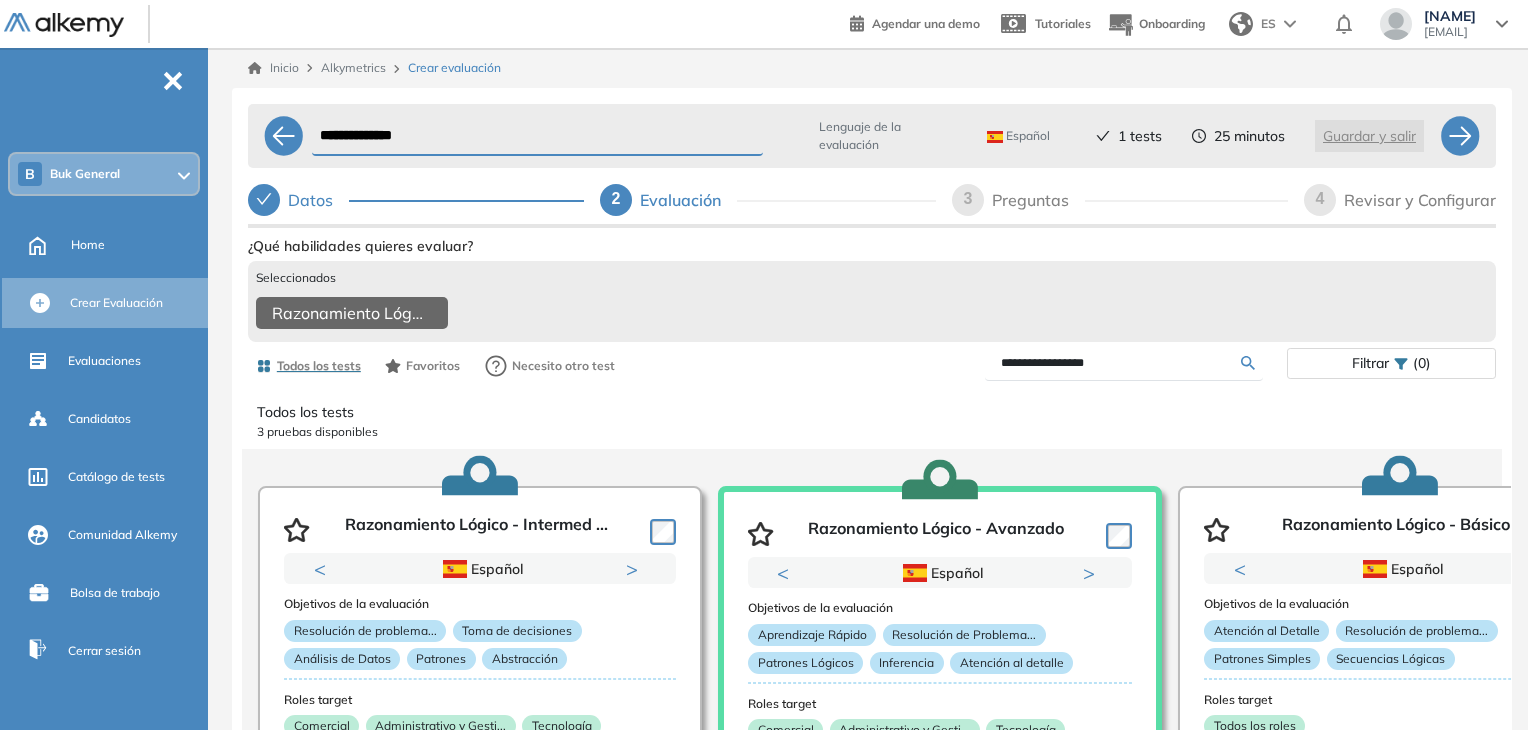 drag, startPoint x: 1135, startPoint y: 373, endPoint x: 985, endPoint y: 367, distance: 150.11995 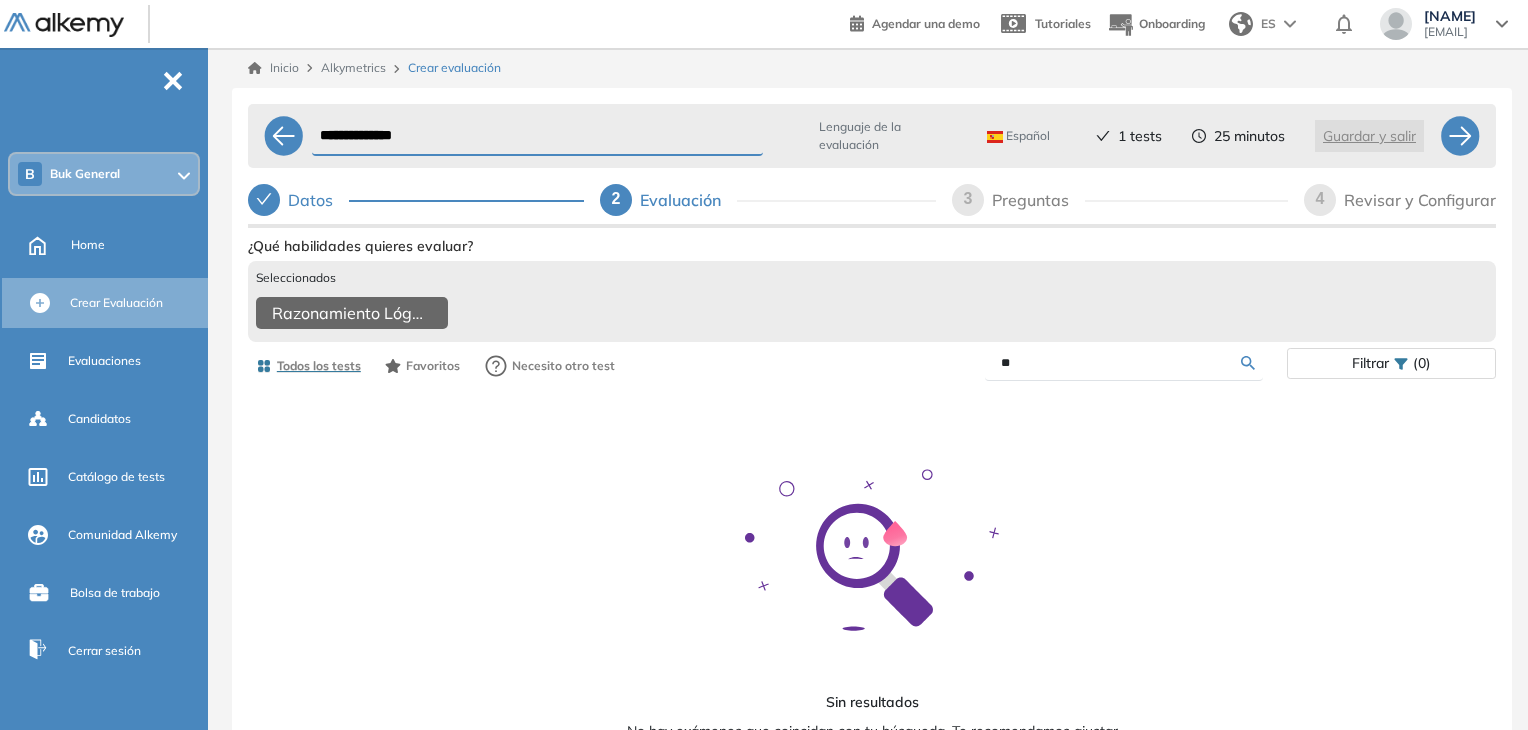 type on "*" 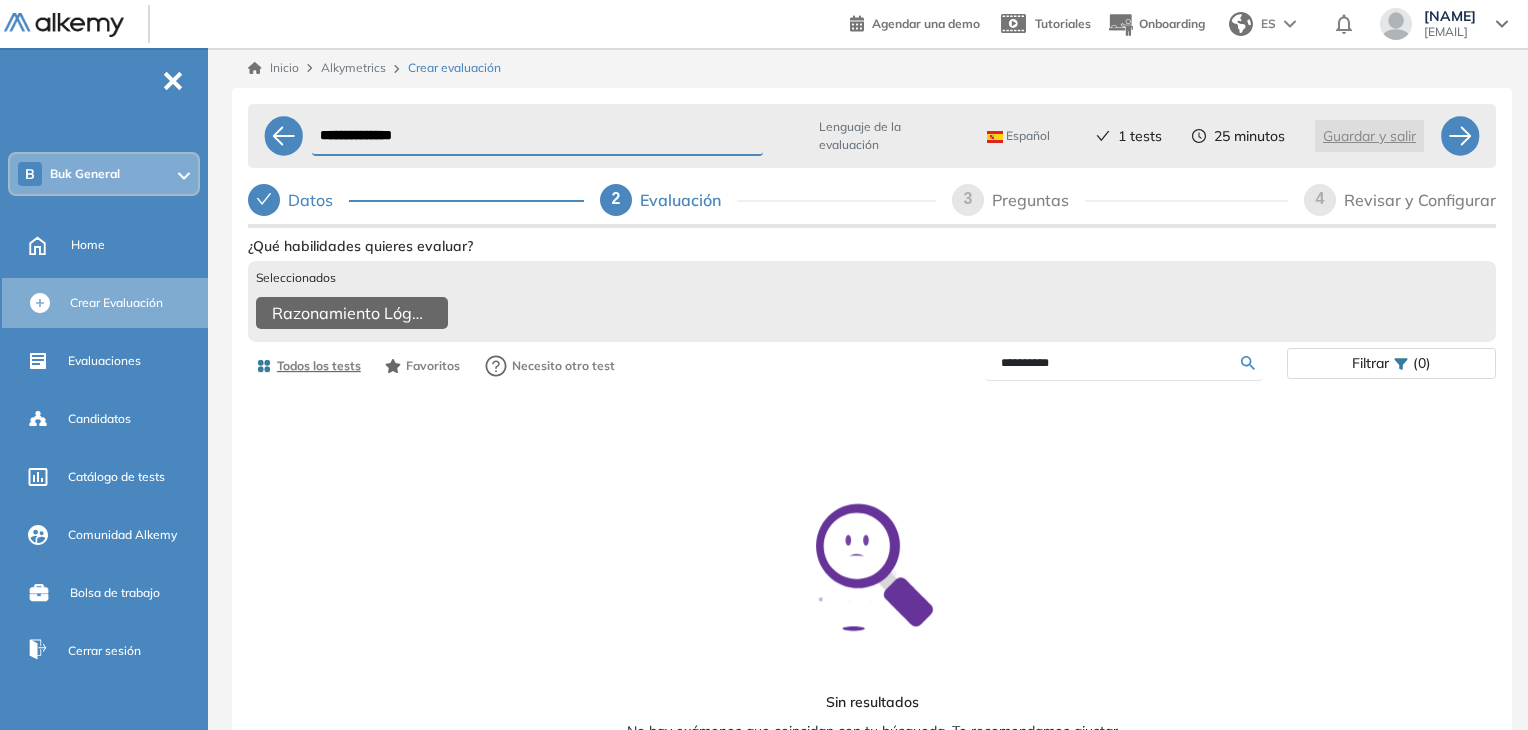 type on "**********" 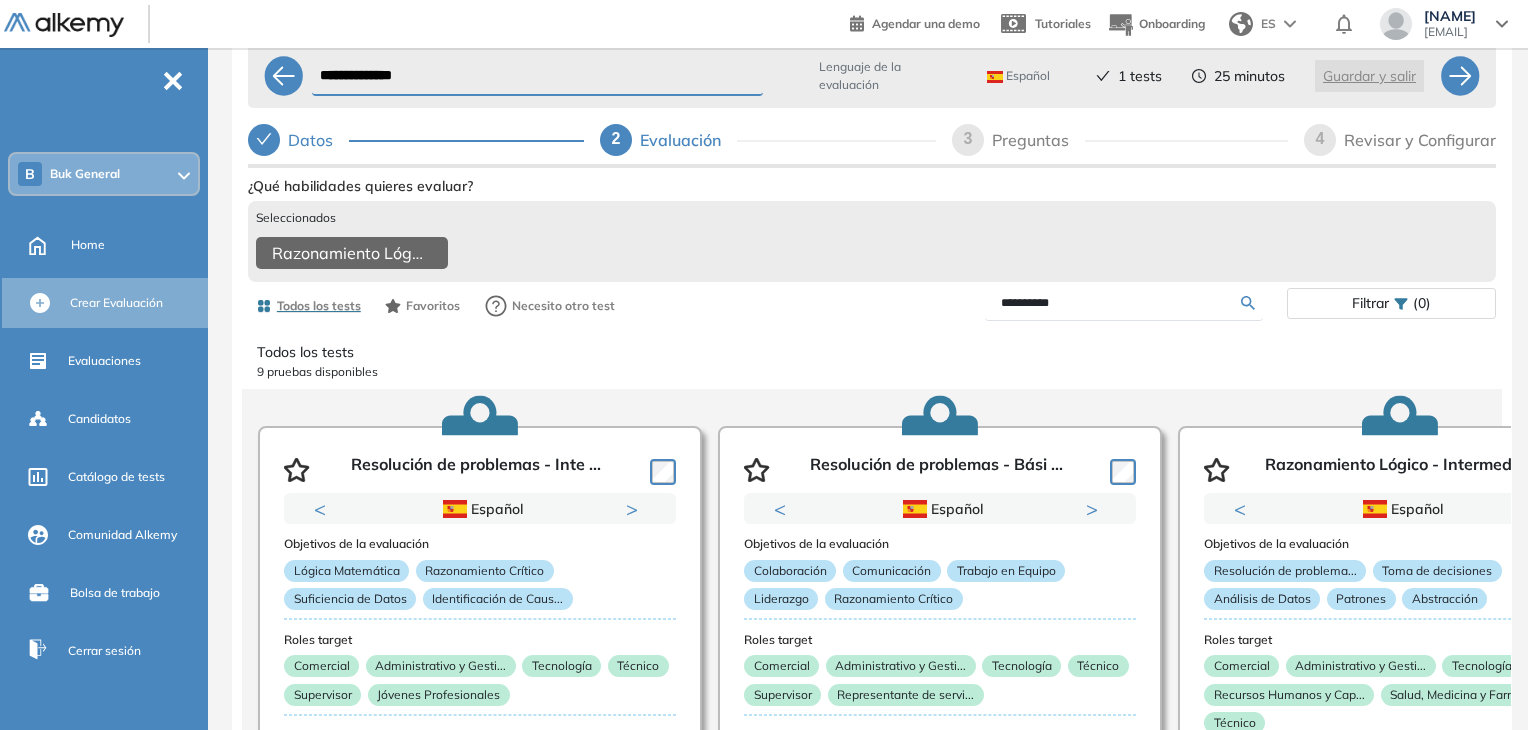 scroll, scrollTop: 95, scrollLeft: 0, axis: vertical 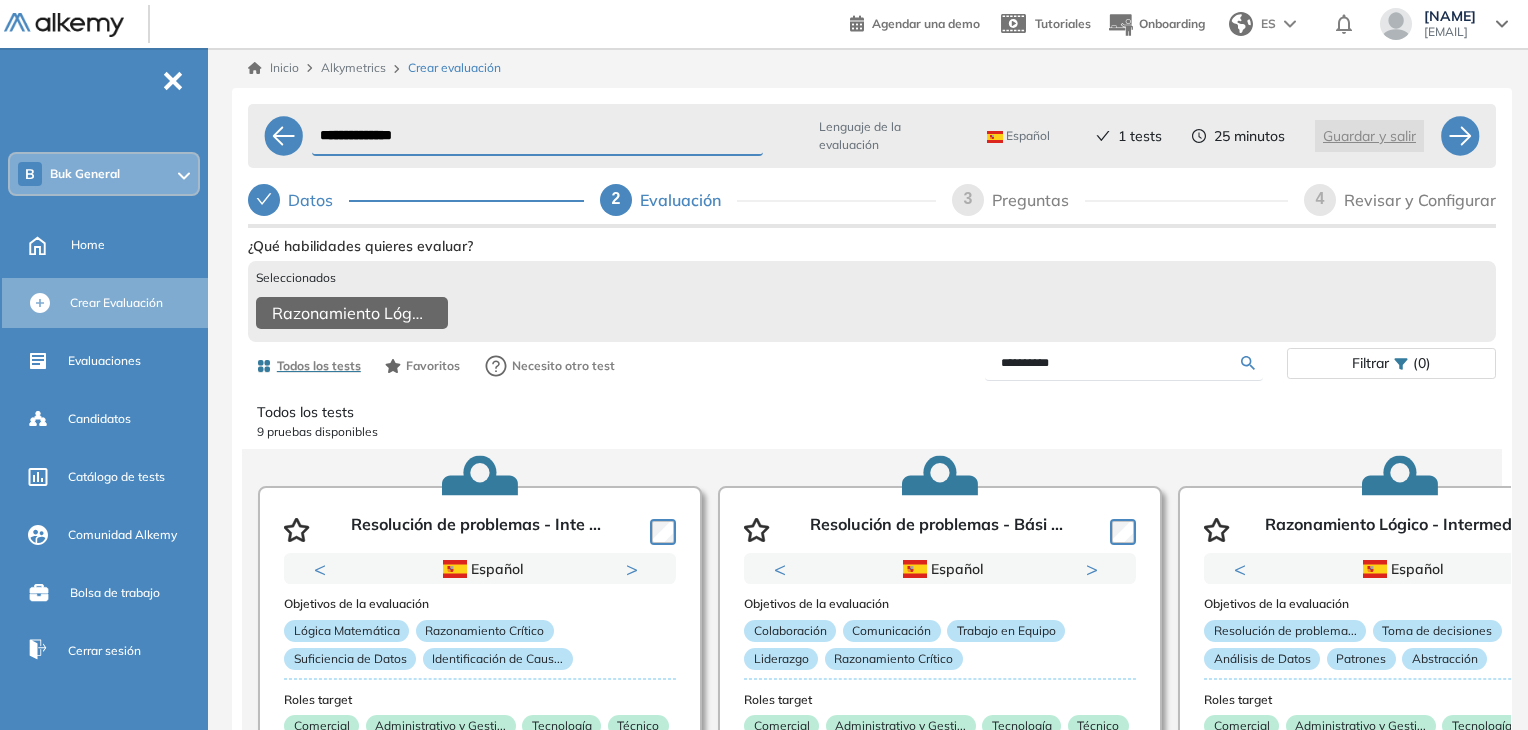 drag, startPoint x: 1095, startPoint y: 375, endPoint x: 991, endPoint y: 389, distance: 104.93808 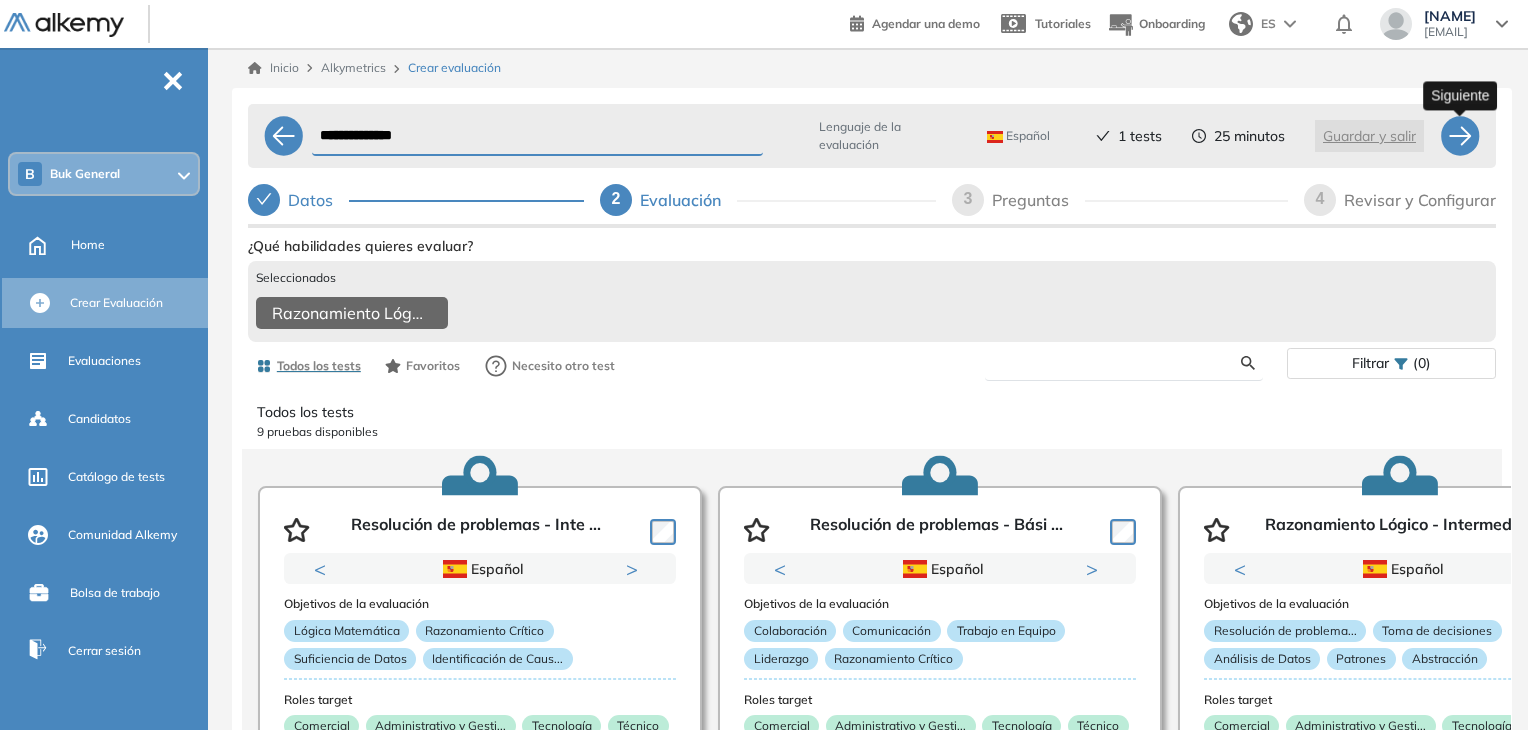 type 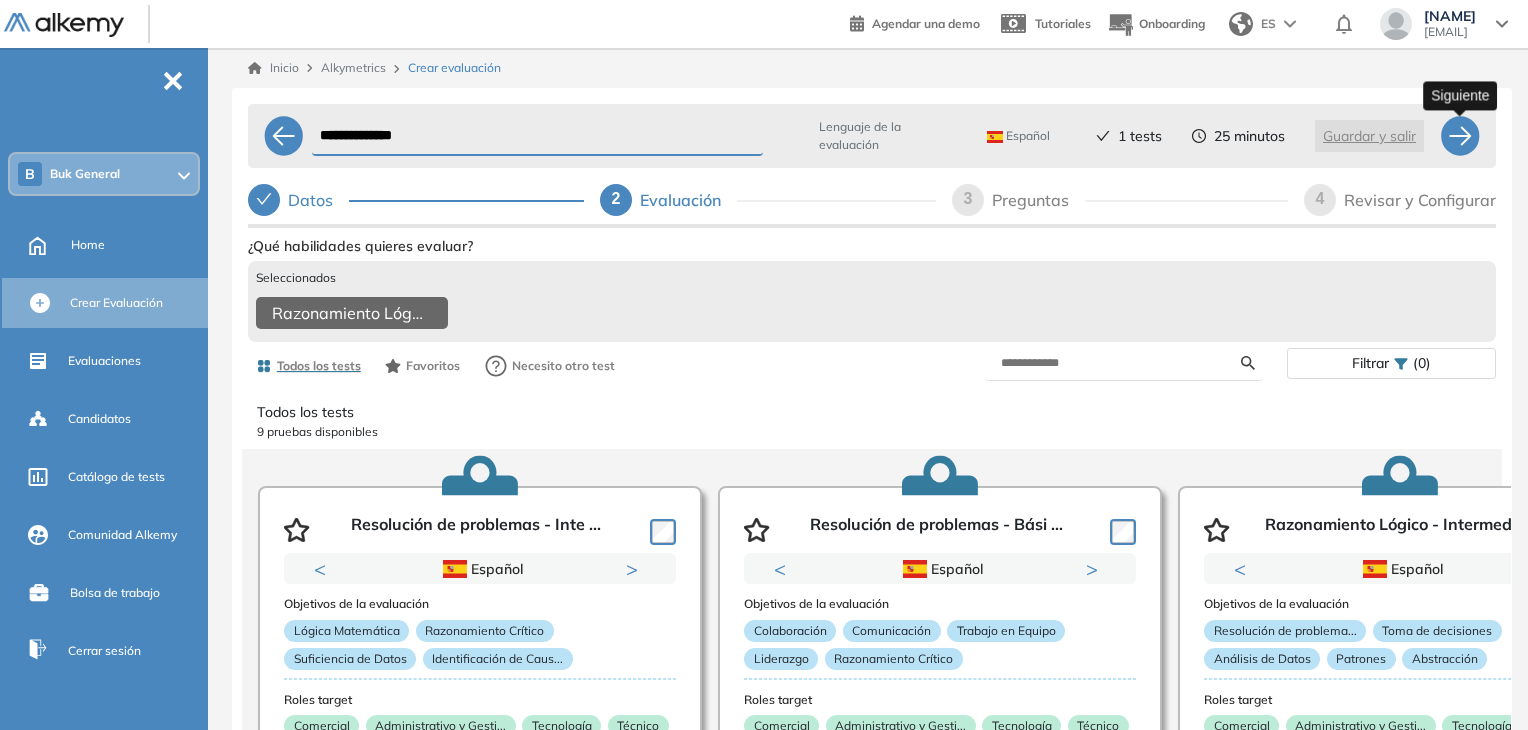 click on "**********" at bounding box center (872, 452) 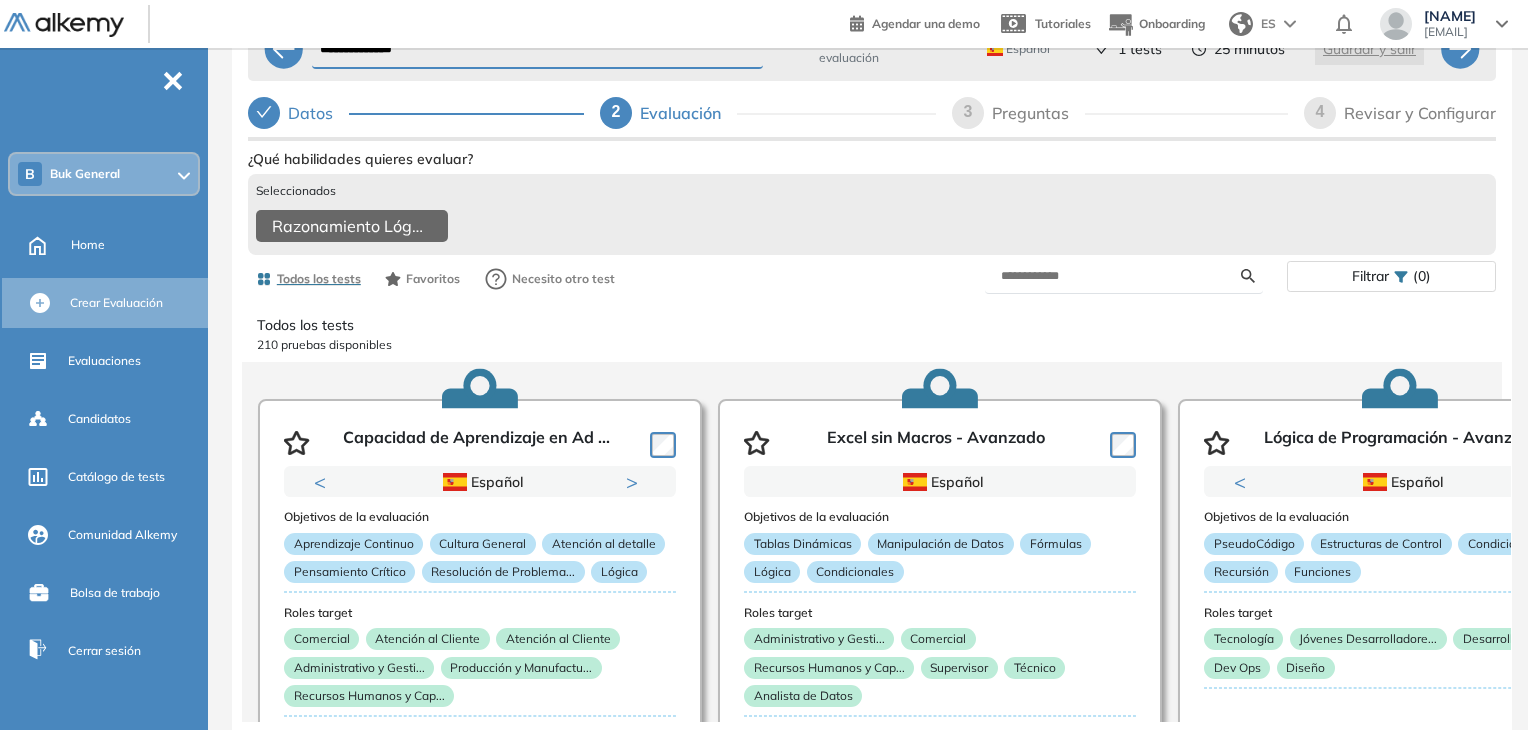 scroll, scrollTop: 0, scrollLeft: 0, axis: both 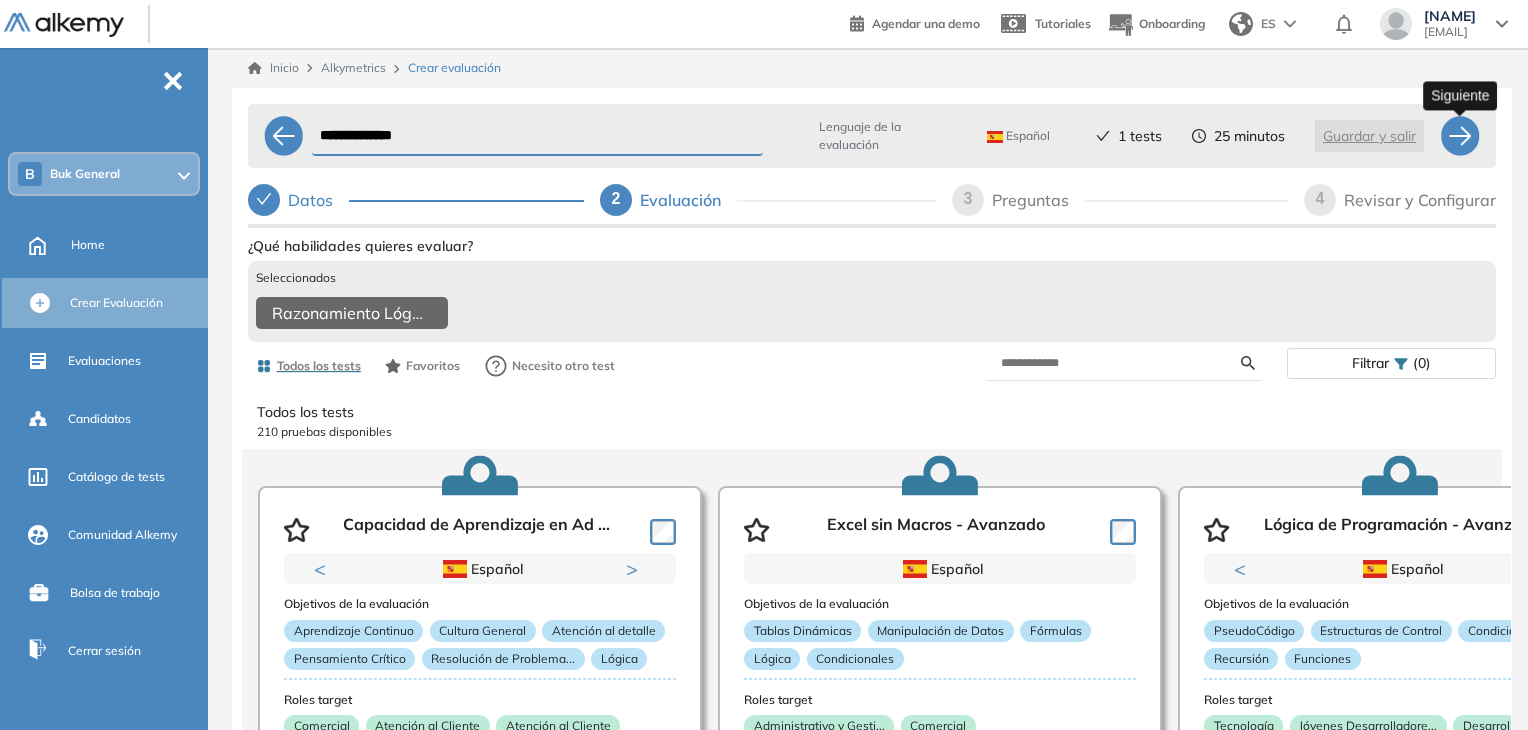 click at bounding box center (1460, 136) 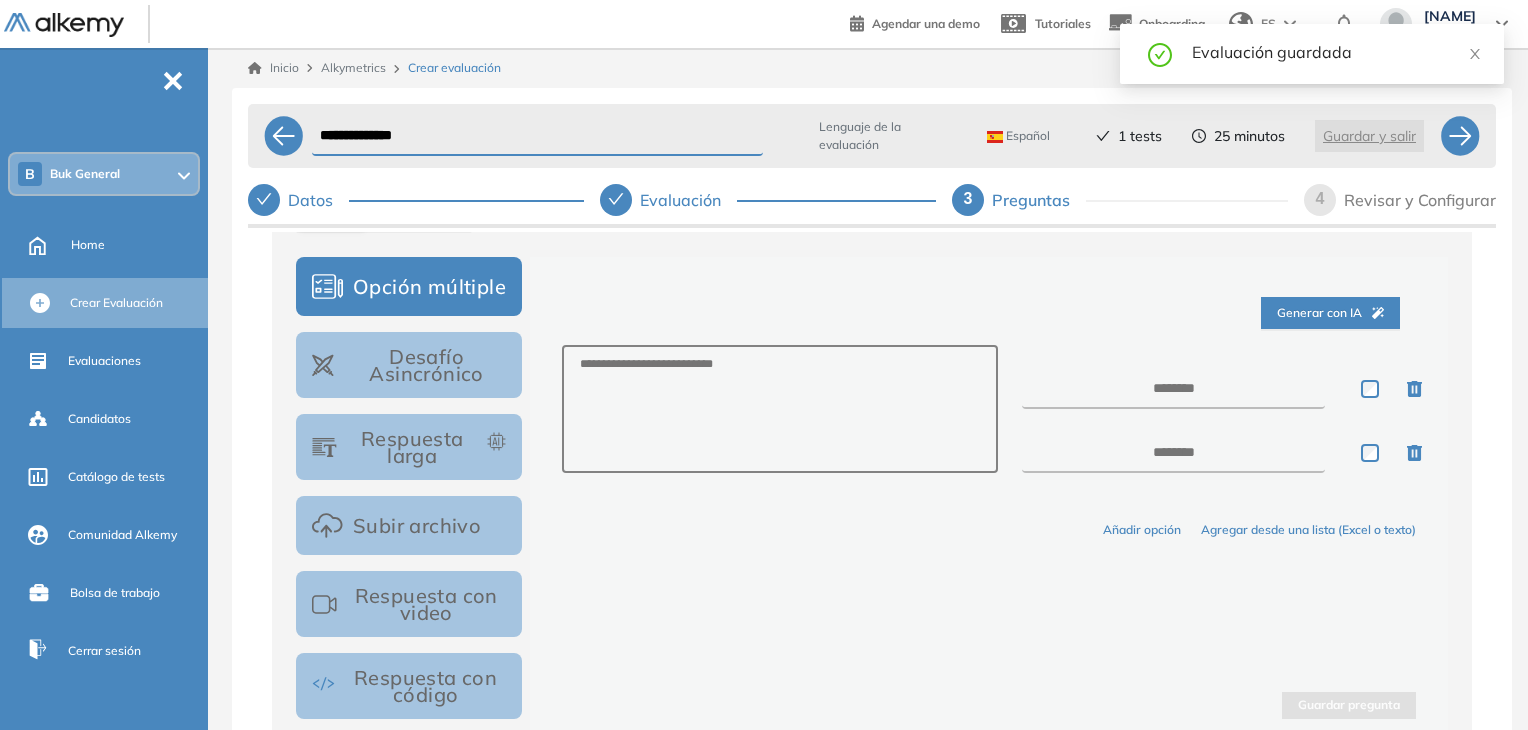 scroll, scrollTop: 315, scrollLeft: 0, axis: vertical 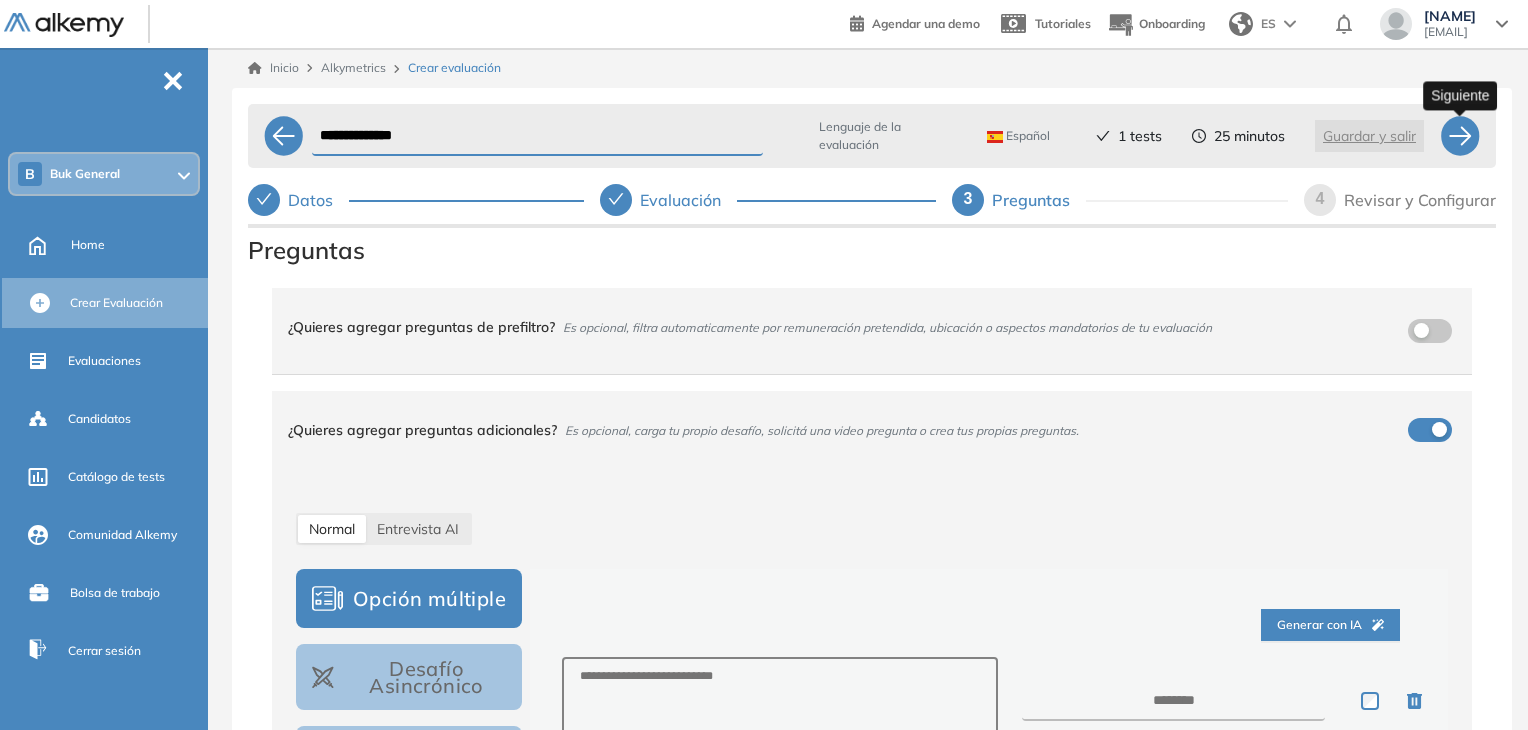 click at bounding box center (1460, 136) 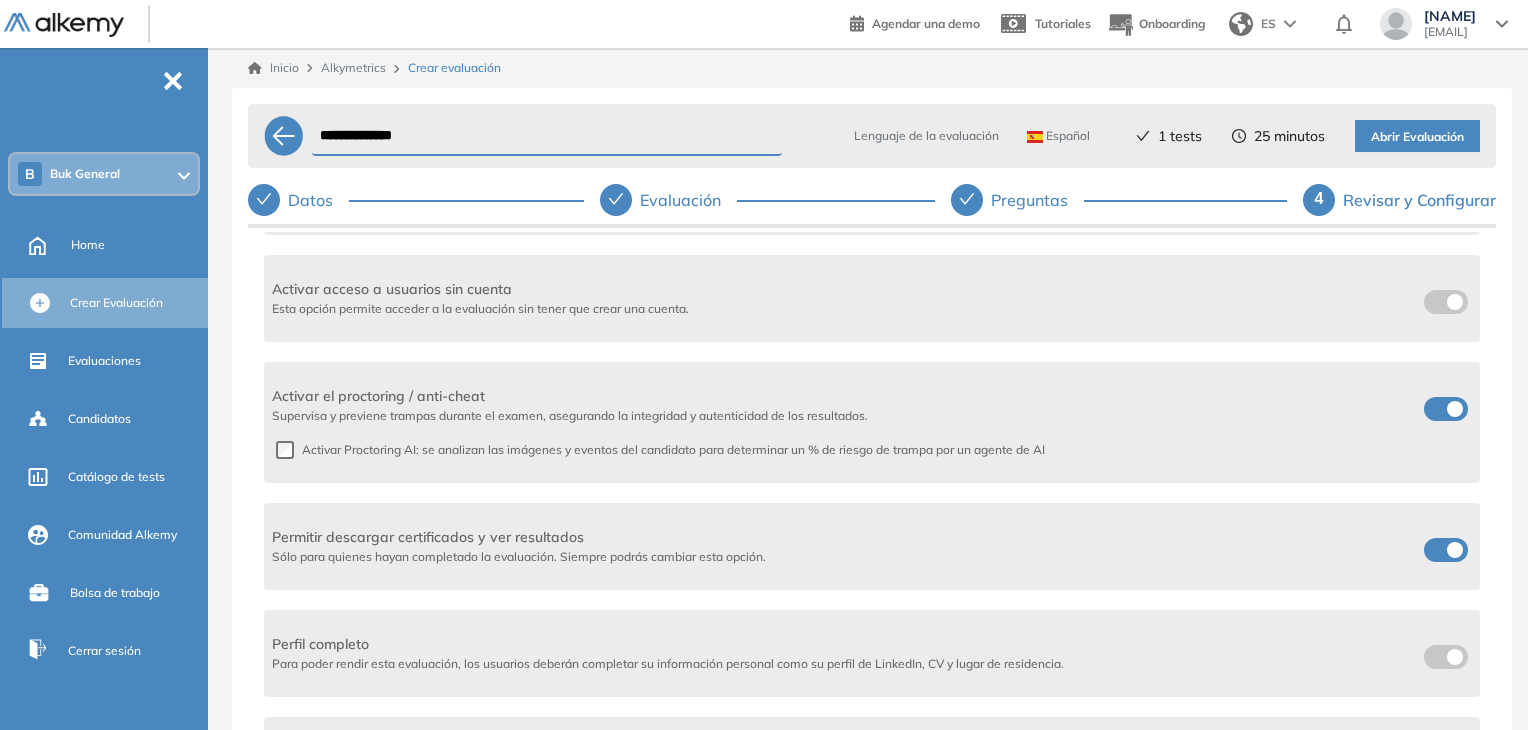 scroll, scrollTop: 479, scrollLeft: 0, axis: vertical 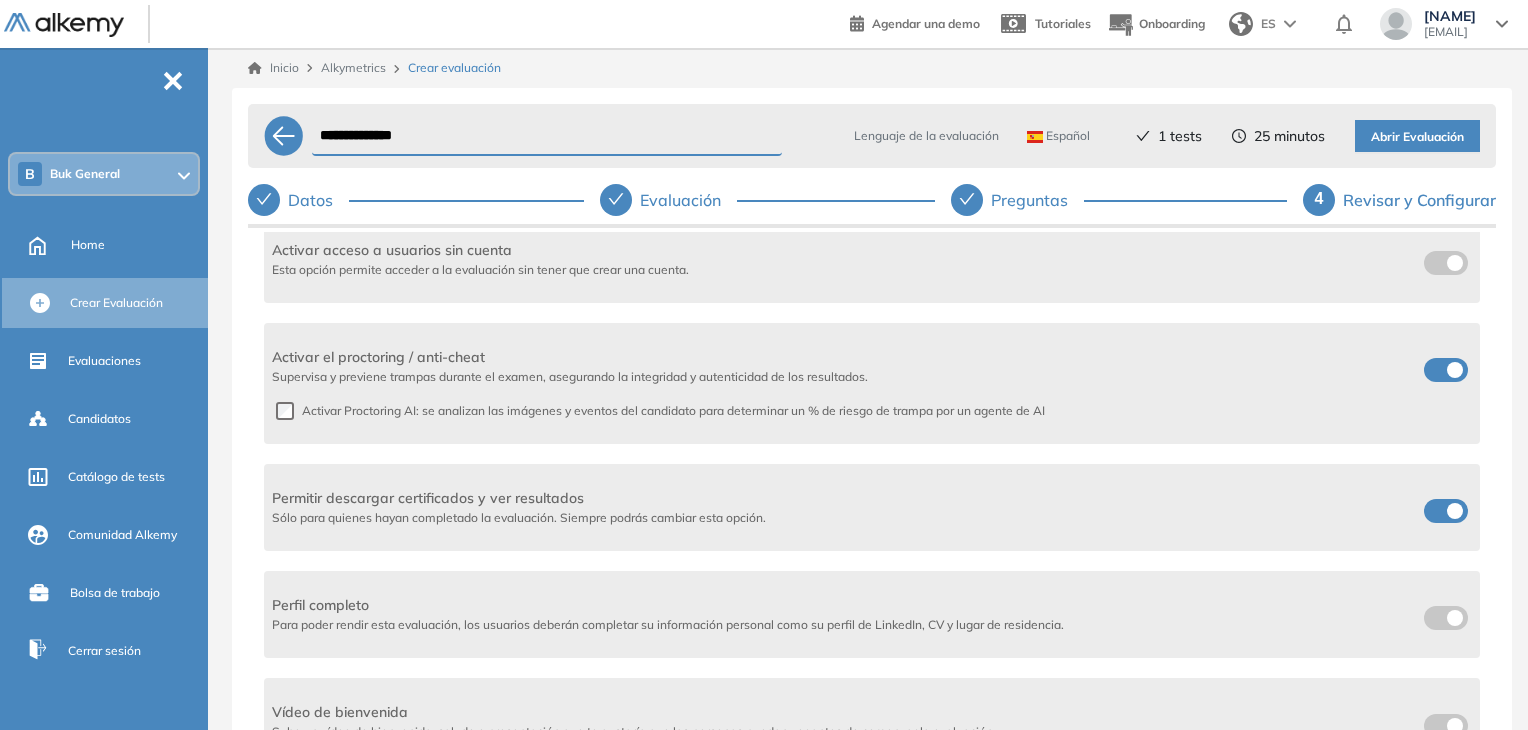 click at bounding box center (1446, 370) 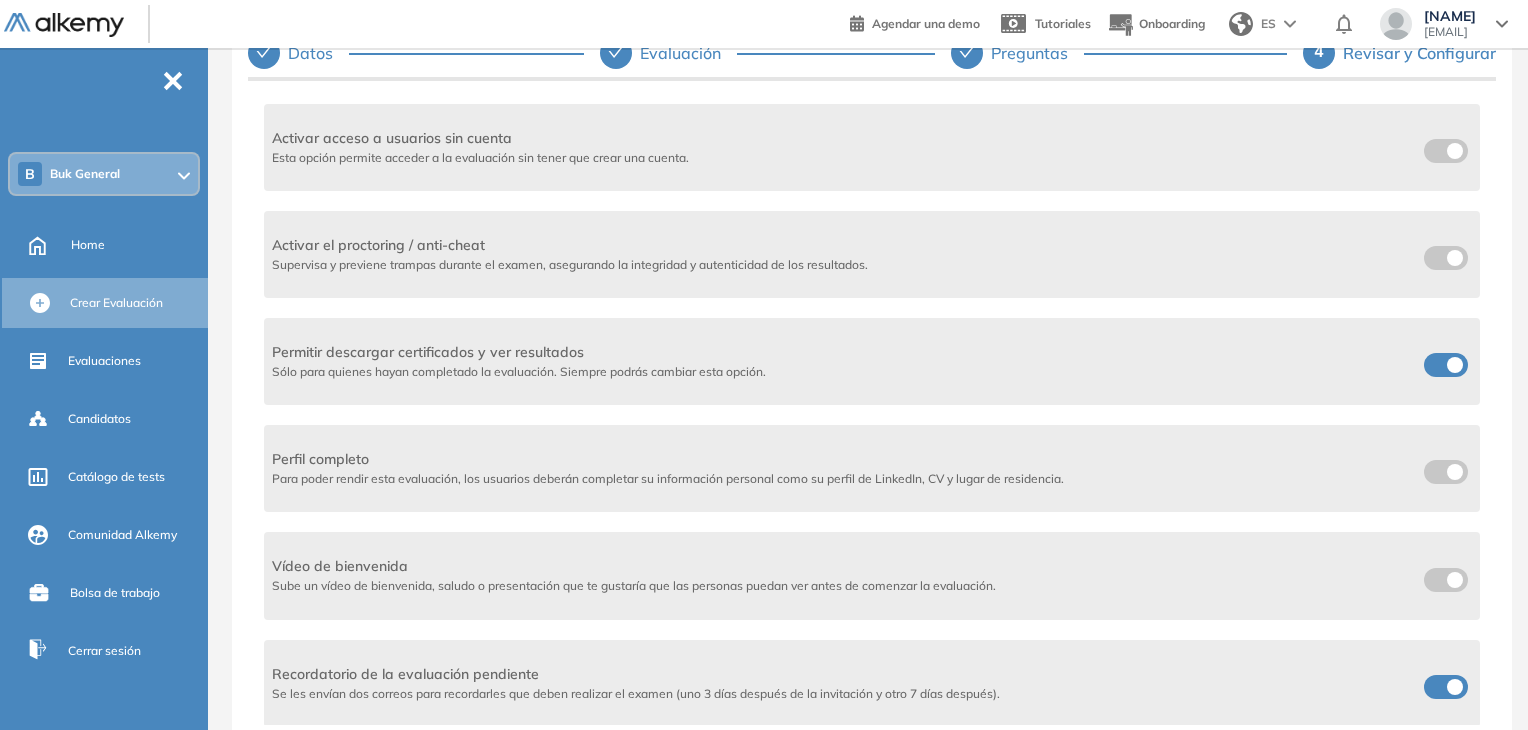 scroll, scrollTop: 150, scrollLeft: 0, axis: vertical 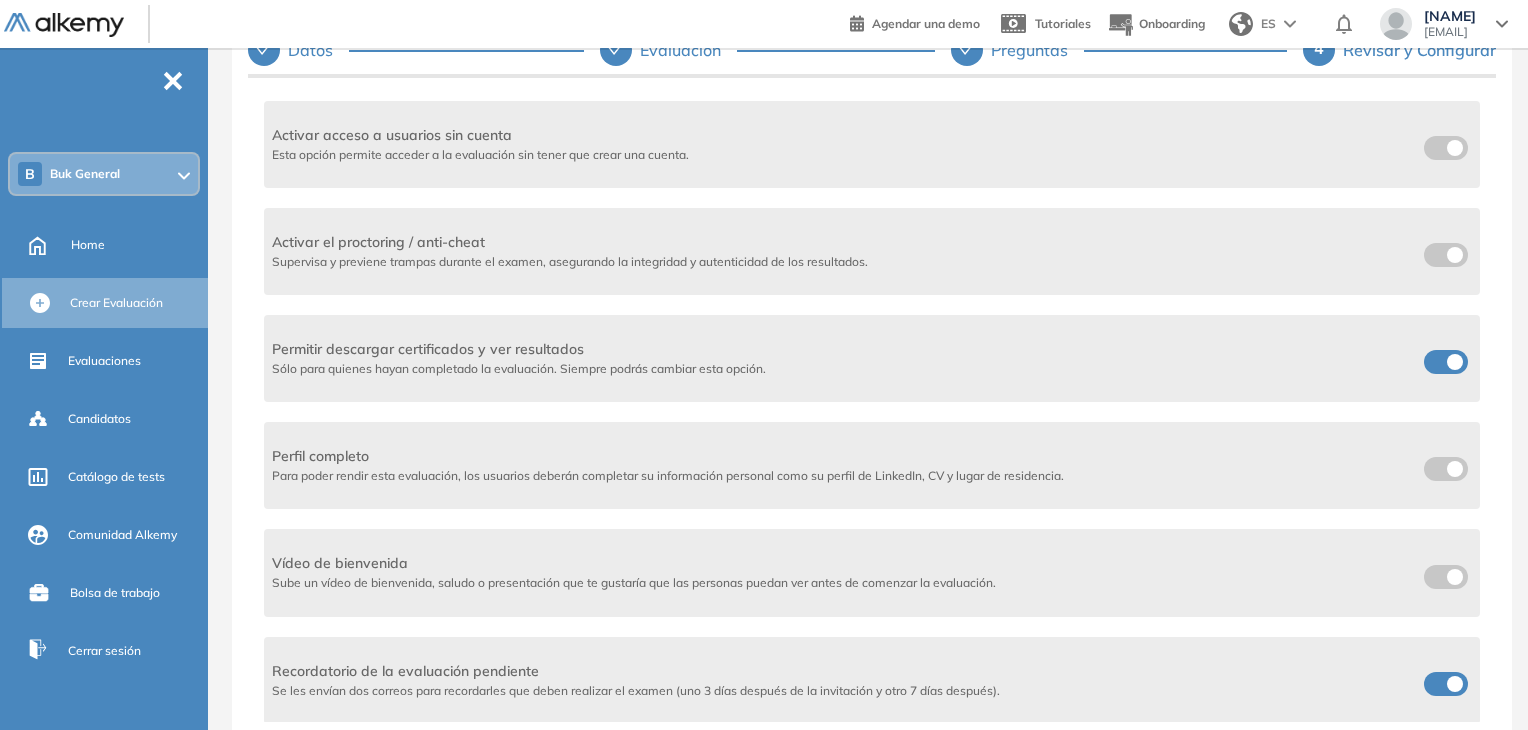 click at bounding box center [1446, 362] 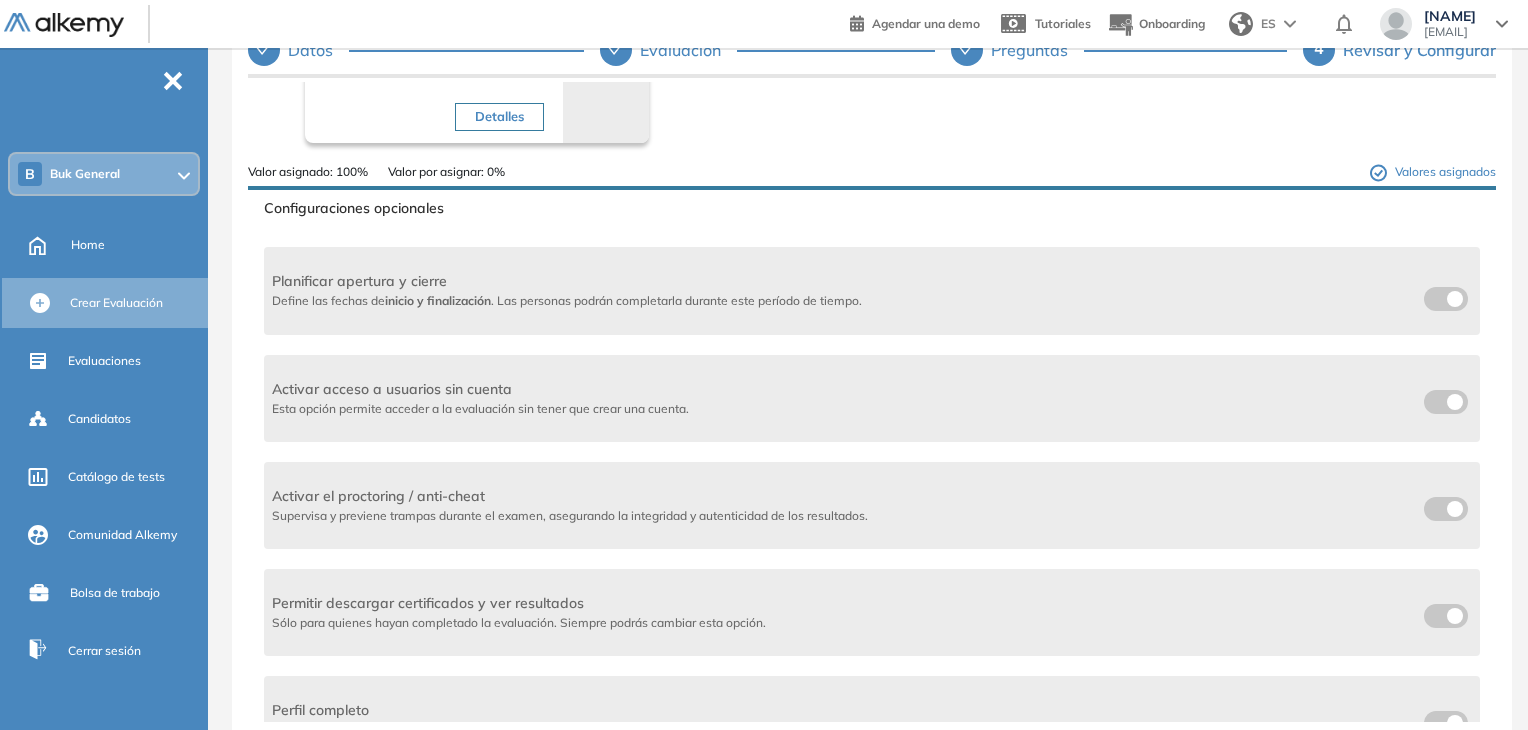 scroll, scrollTop: 0, scrollLeft: 0, axis: both 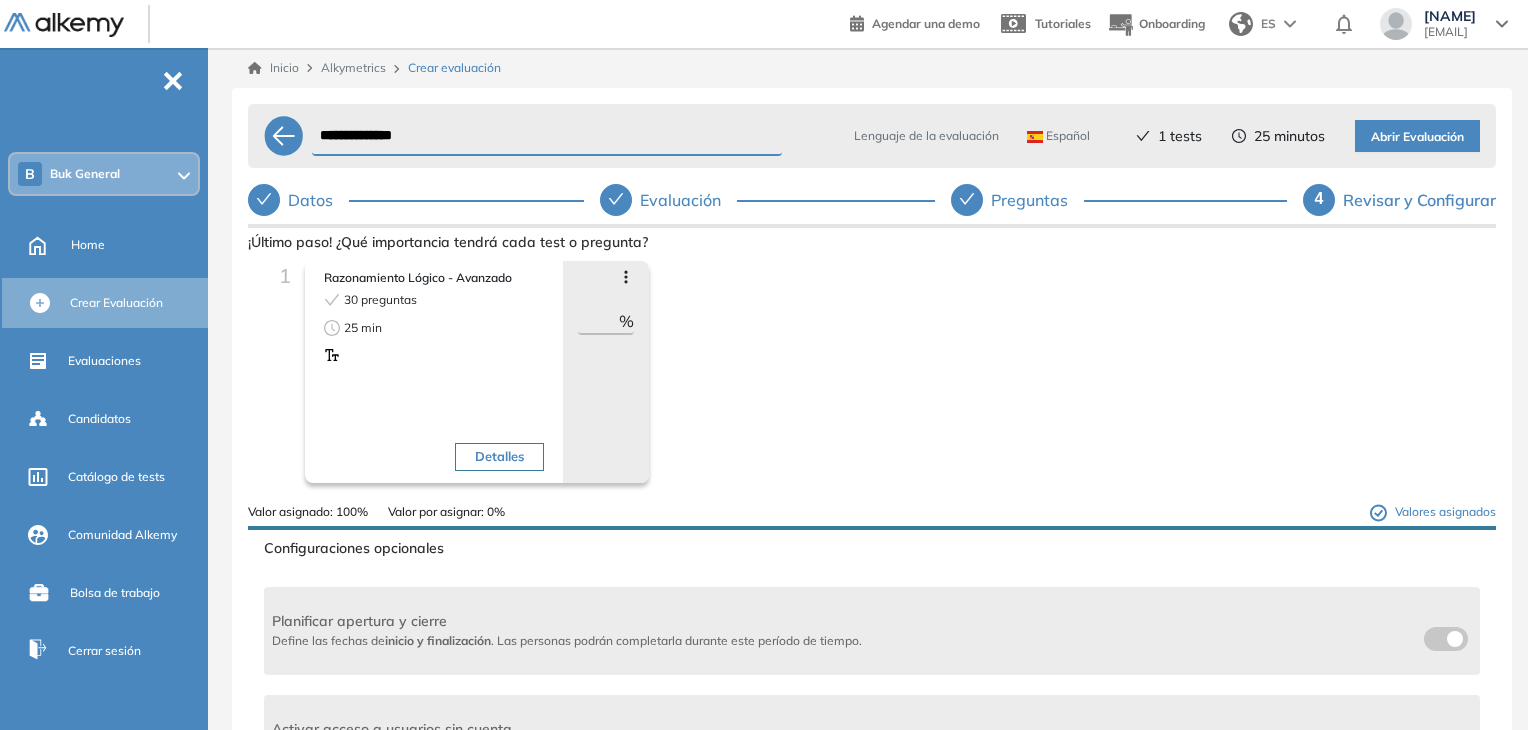 click on "Abrir Evaluación" at bounding box center (1417, 137) 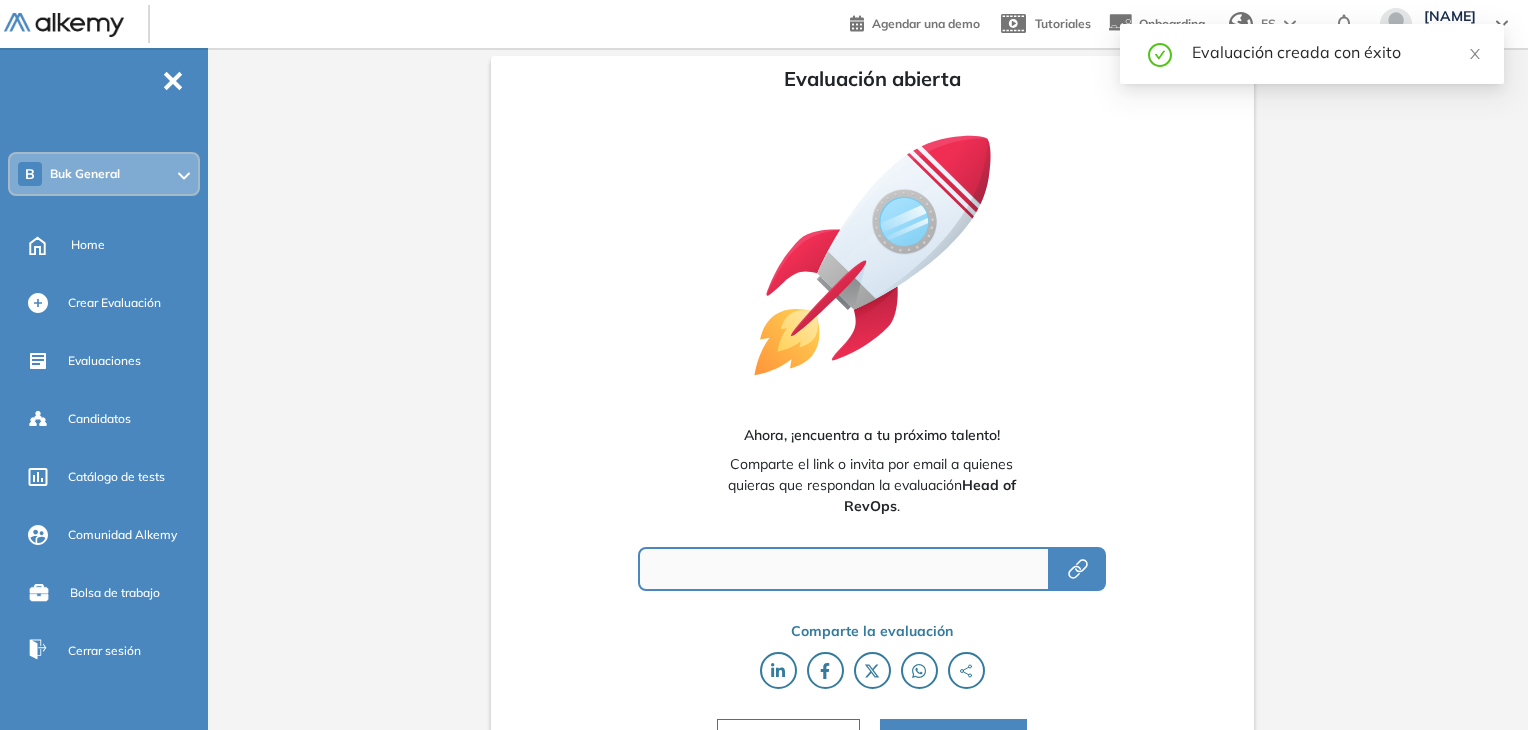 type on "**********" 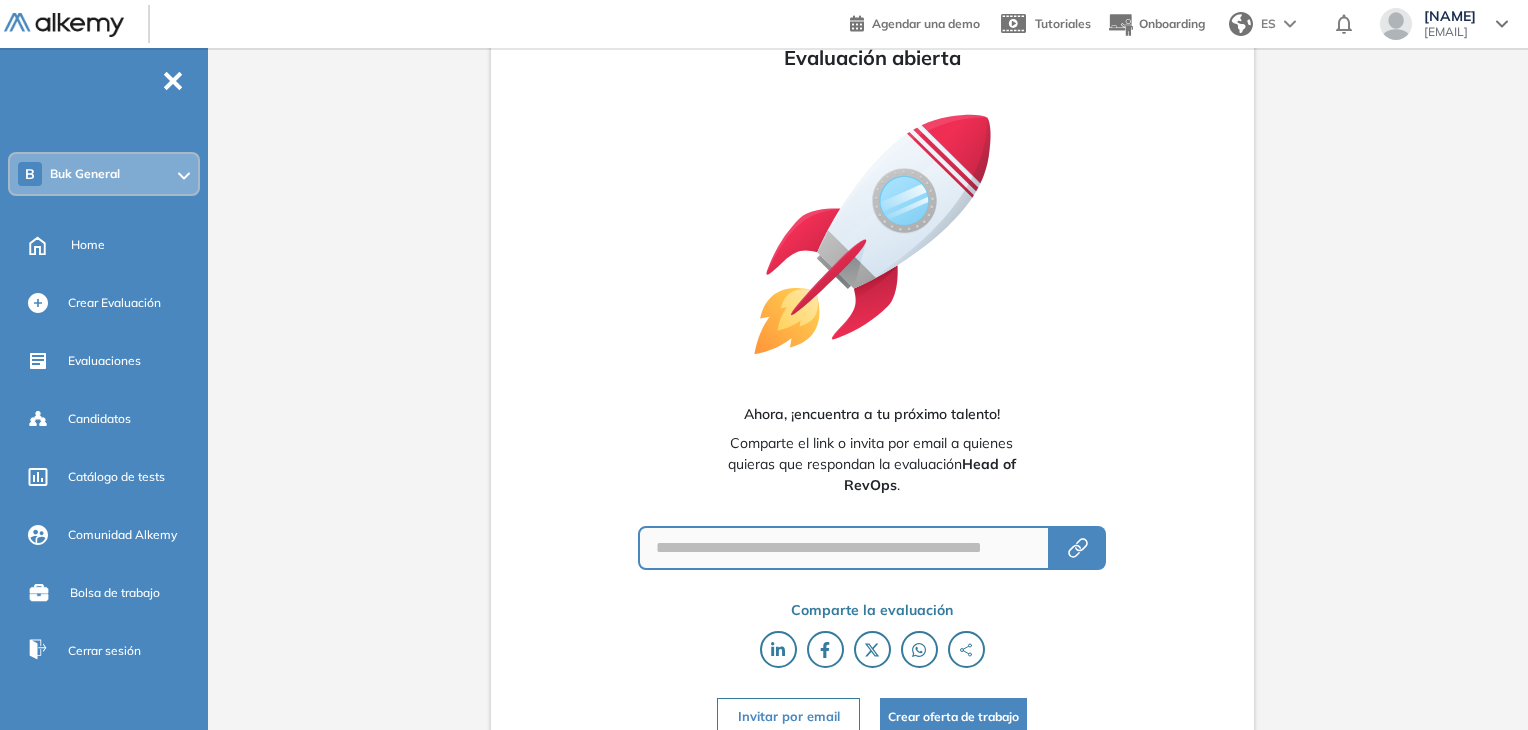 scroll, scrollTop: 41, scrollLeft: 0, axis: vertical 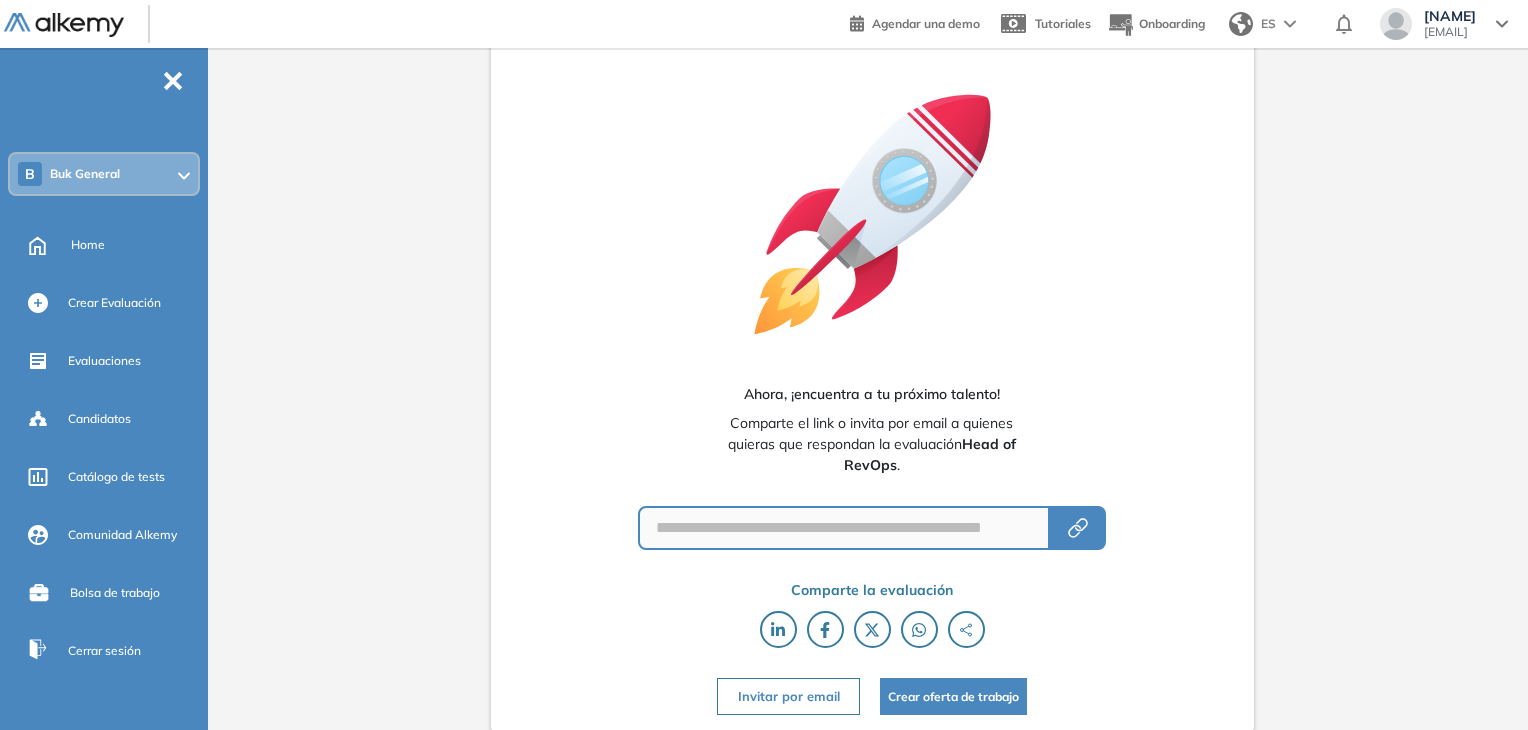 click on "Invitar por email" at bounding box center [788, 696] 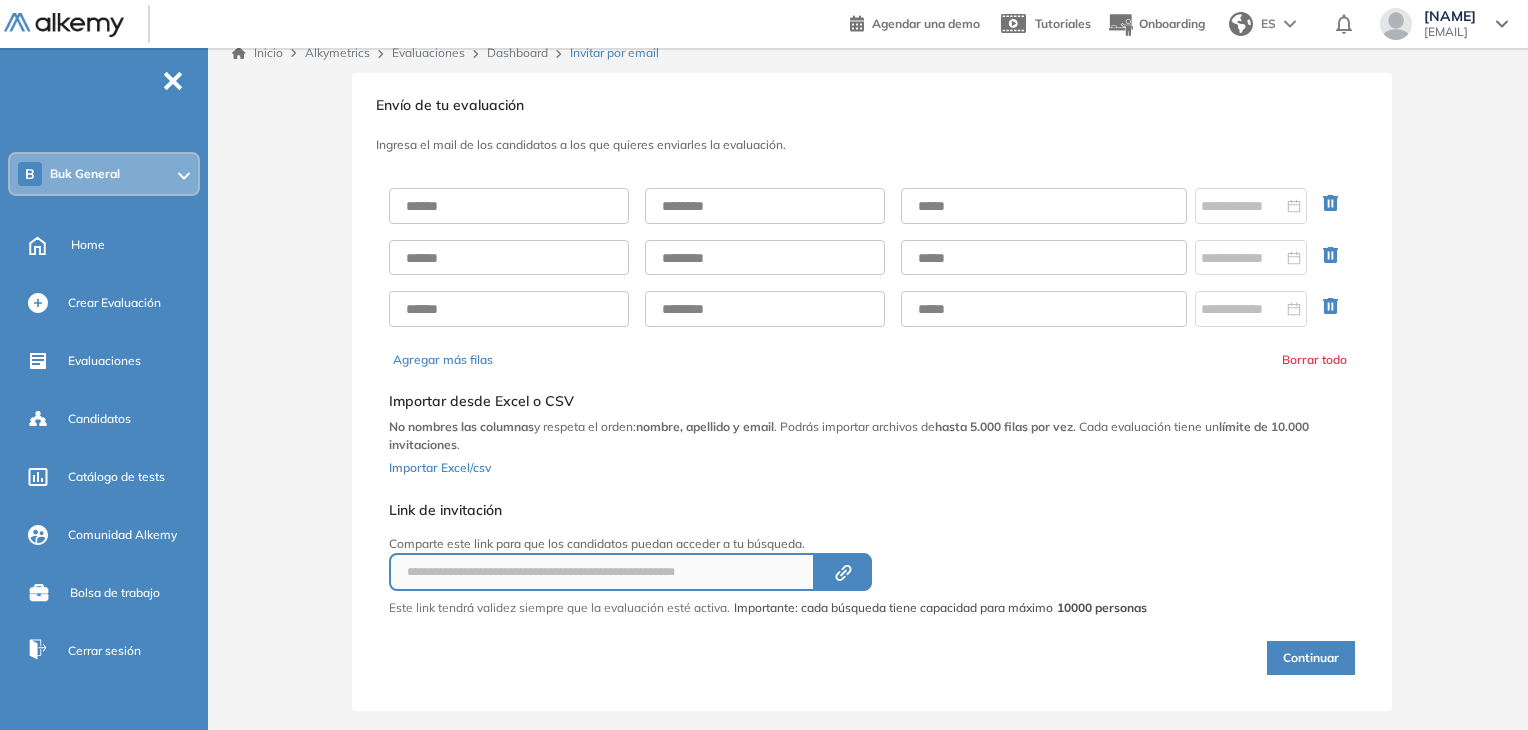 scroll, scrollTop: 0, scrollLeft: 0, axis: both 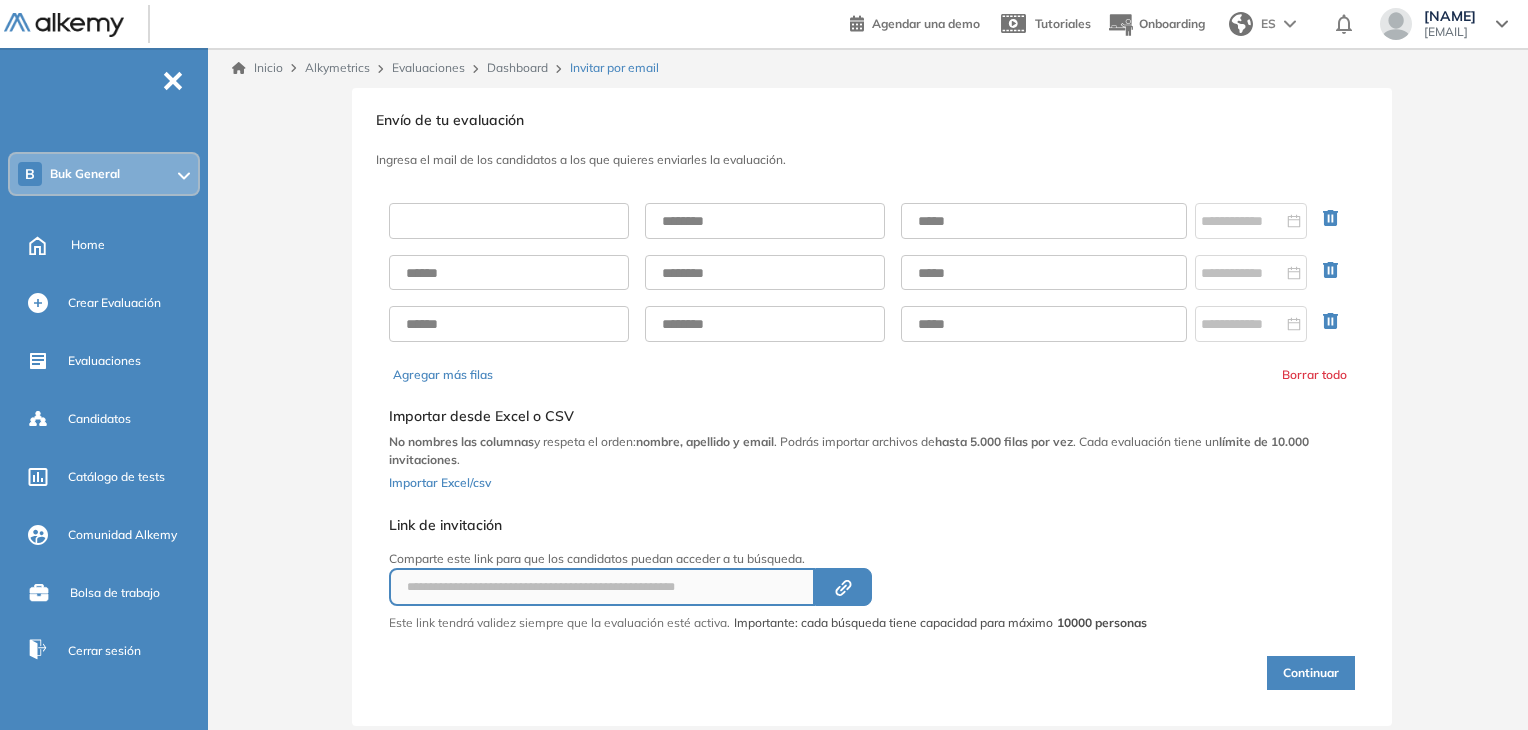 click at bounding box center (509, 221) 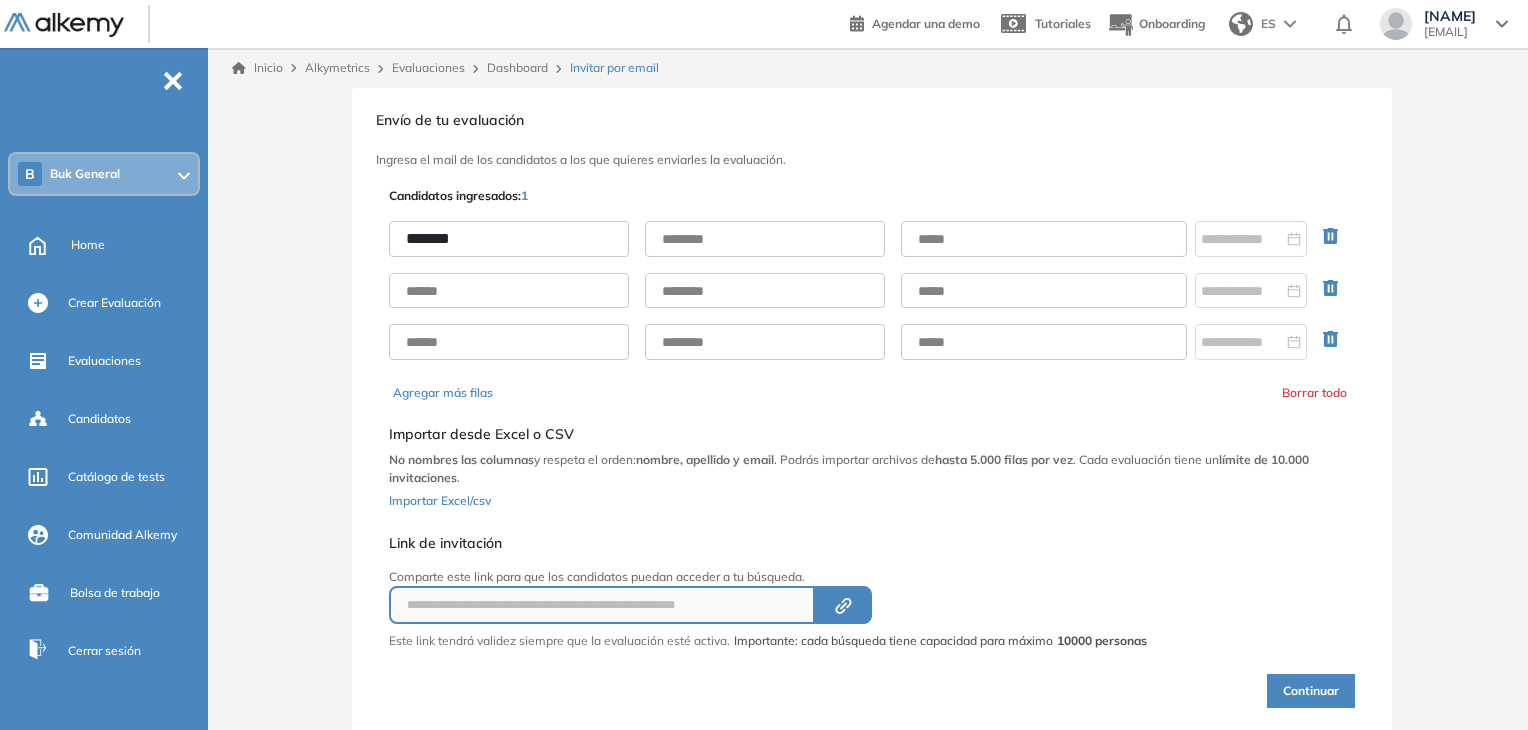 type on "*******" 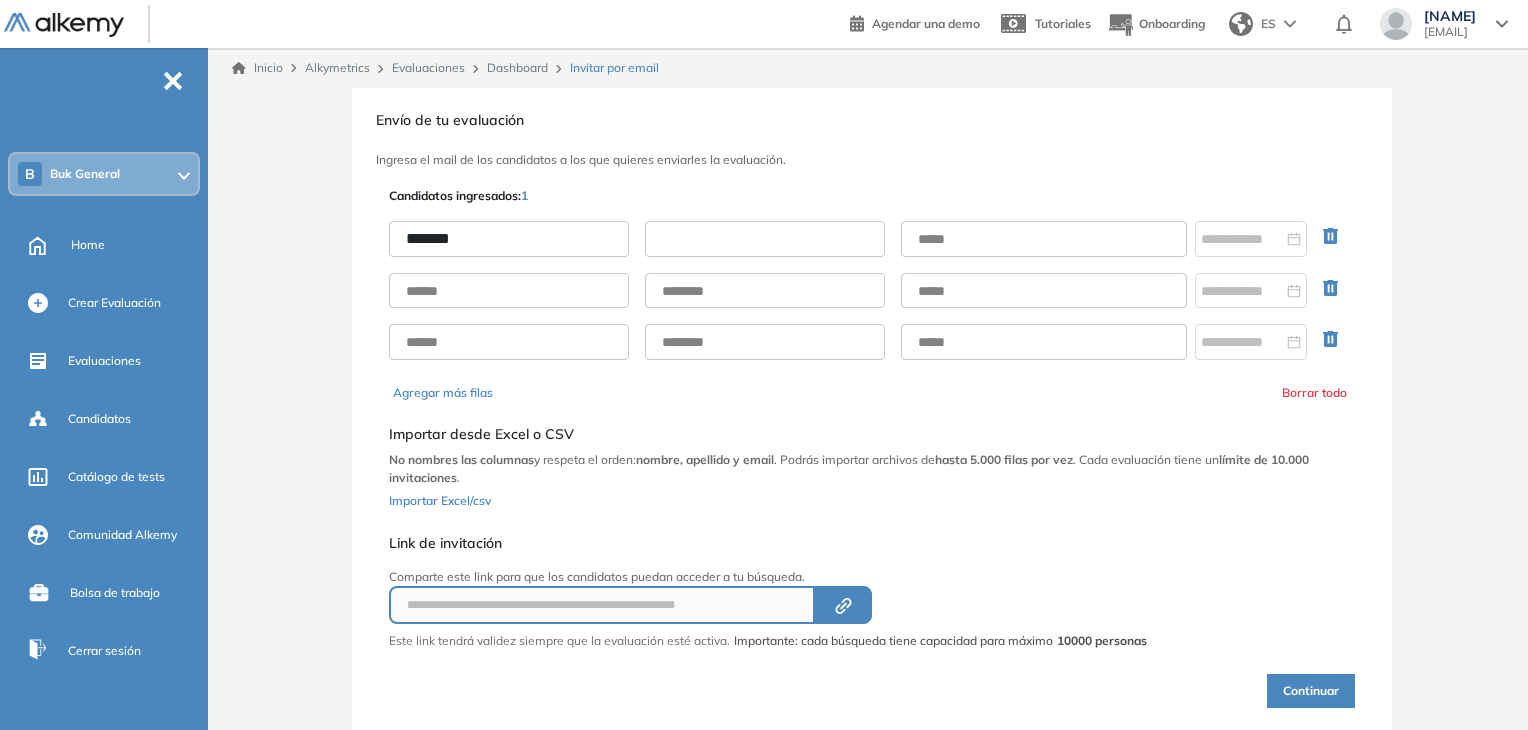 click at bounding box center [765, 239] 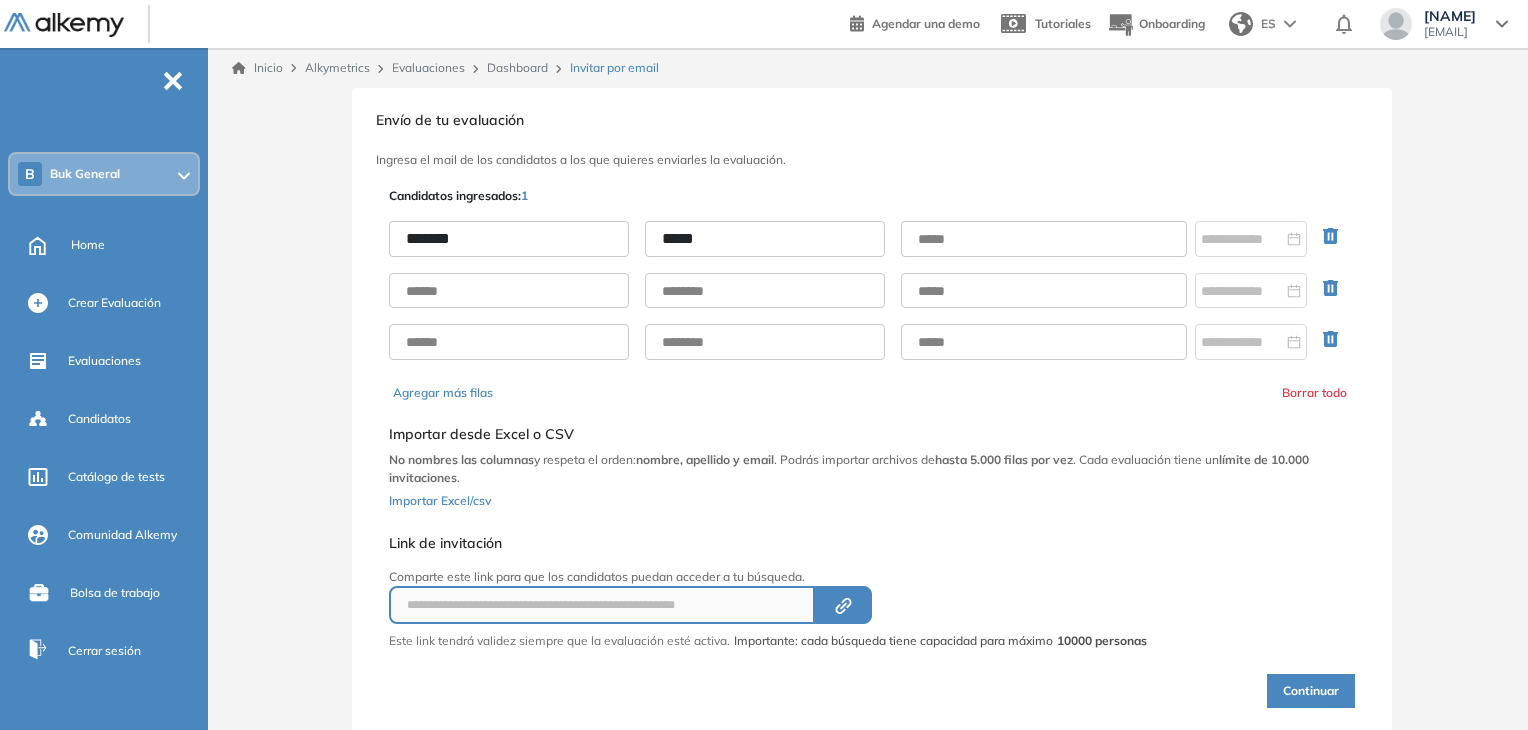 type on "*****" 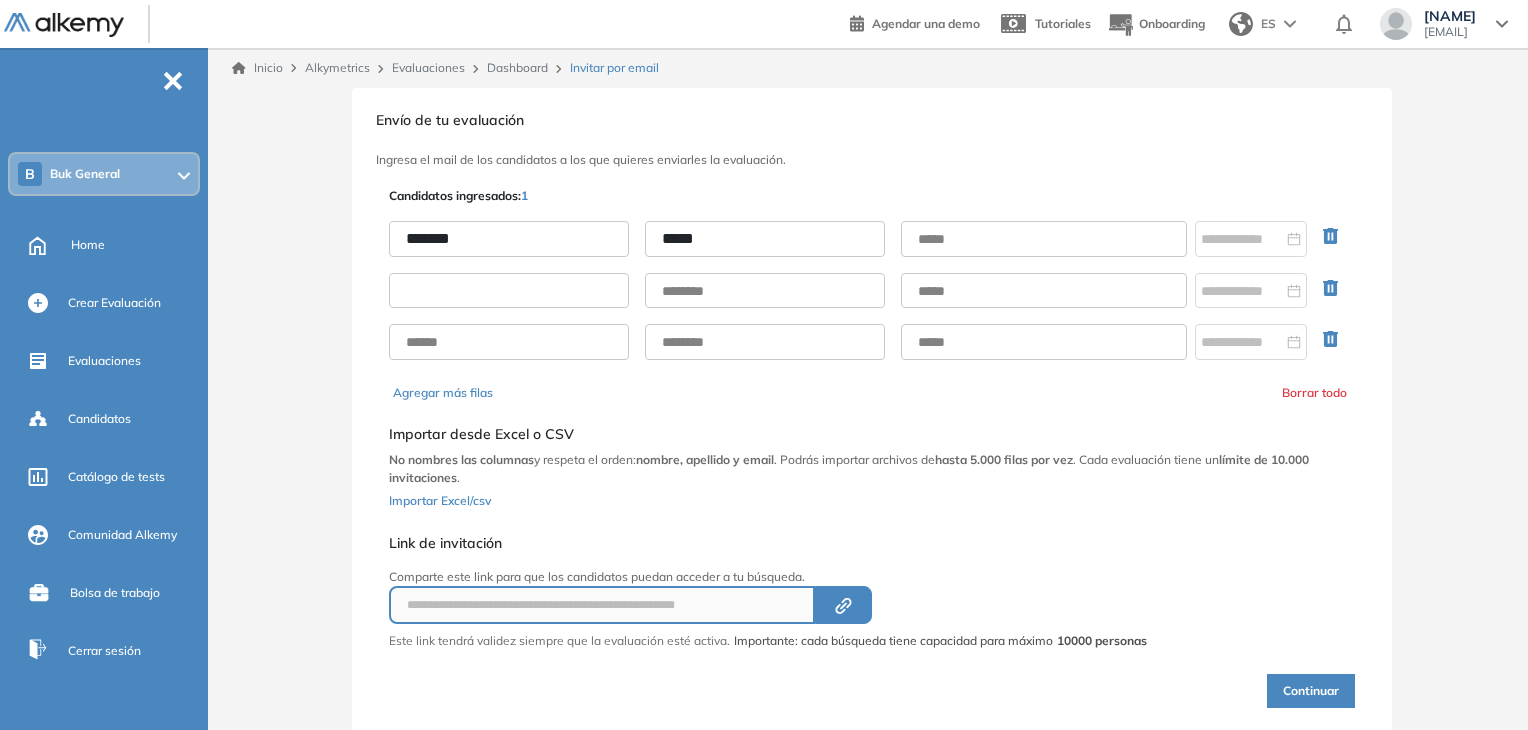 click at bounding box center [509, 291] 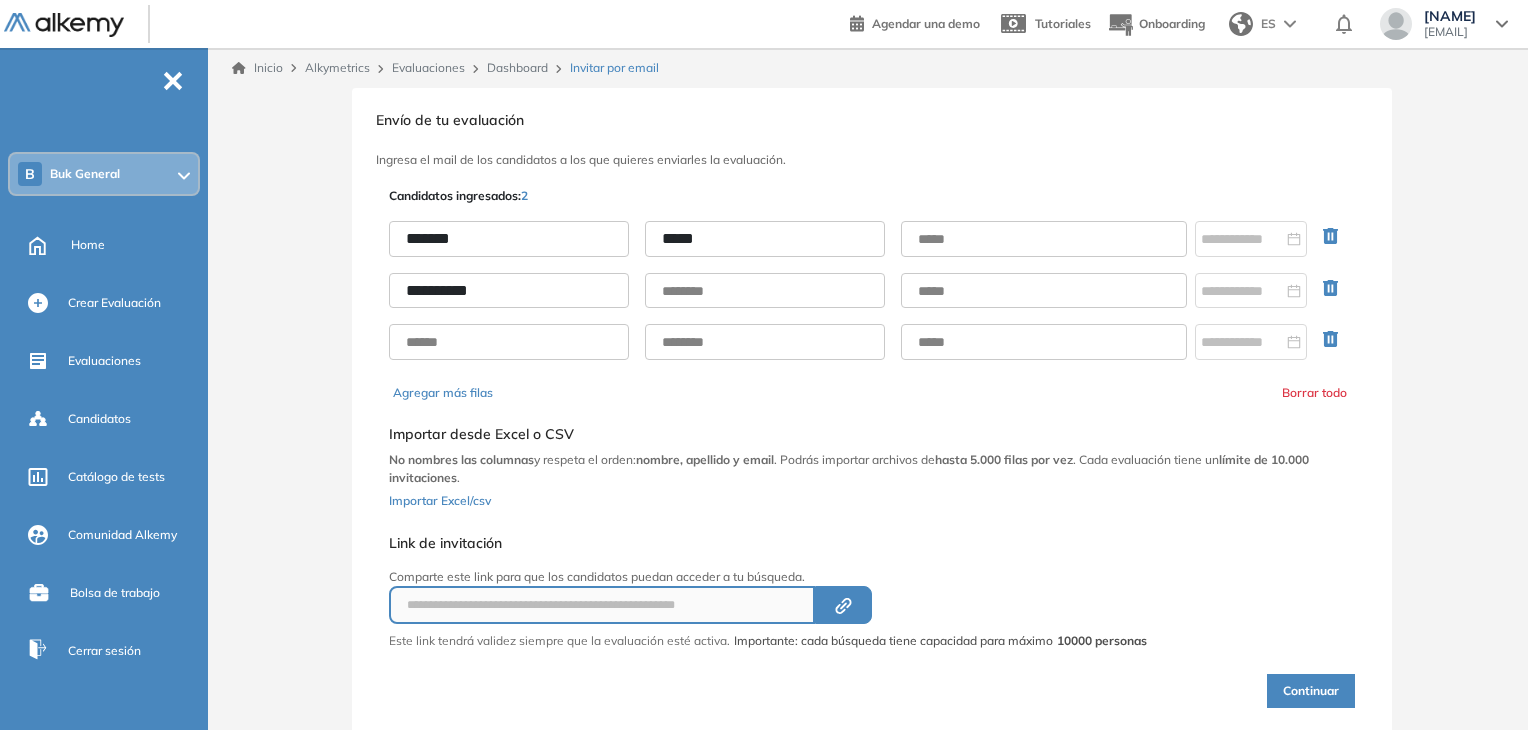 type on "*********" 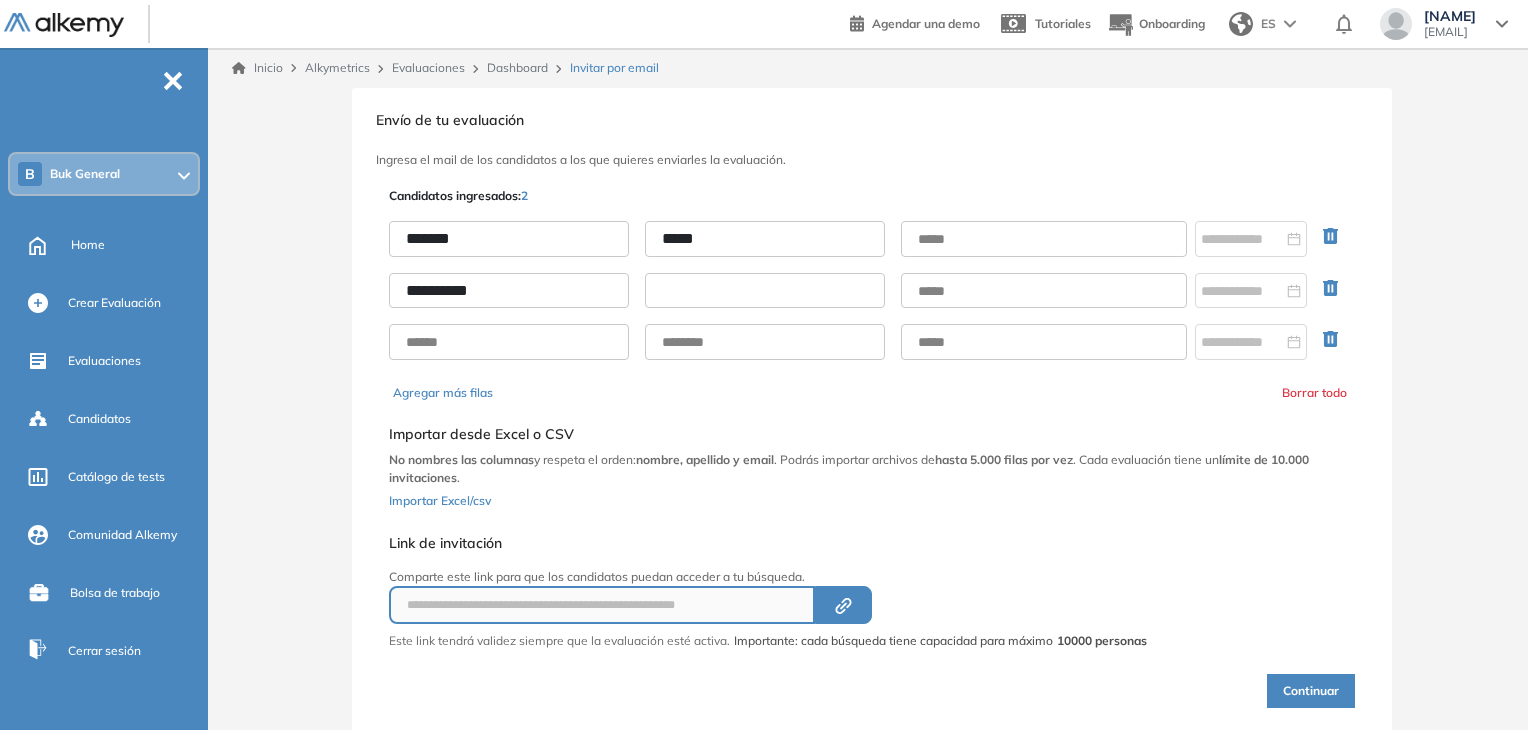 click at bounding box center [765, 291] 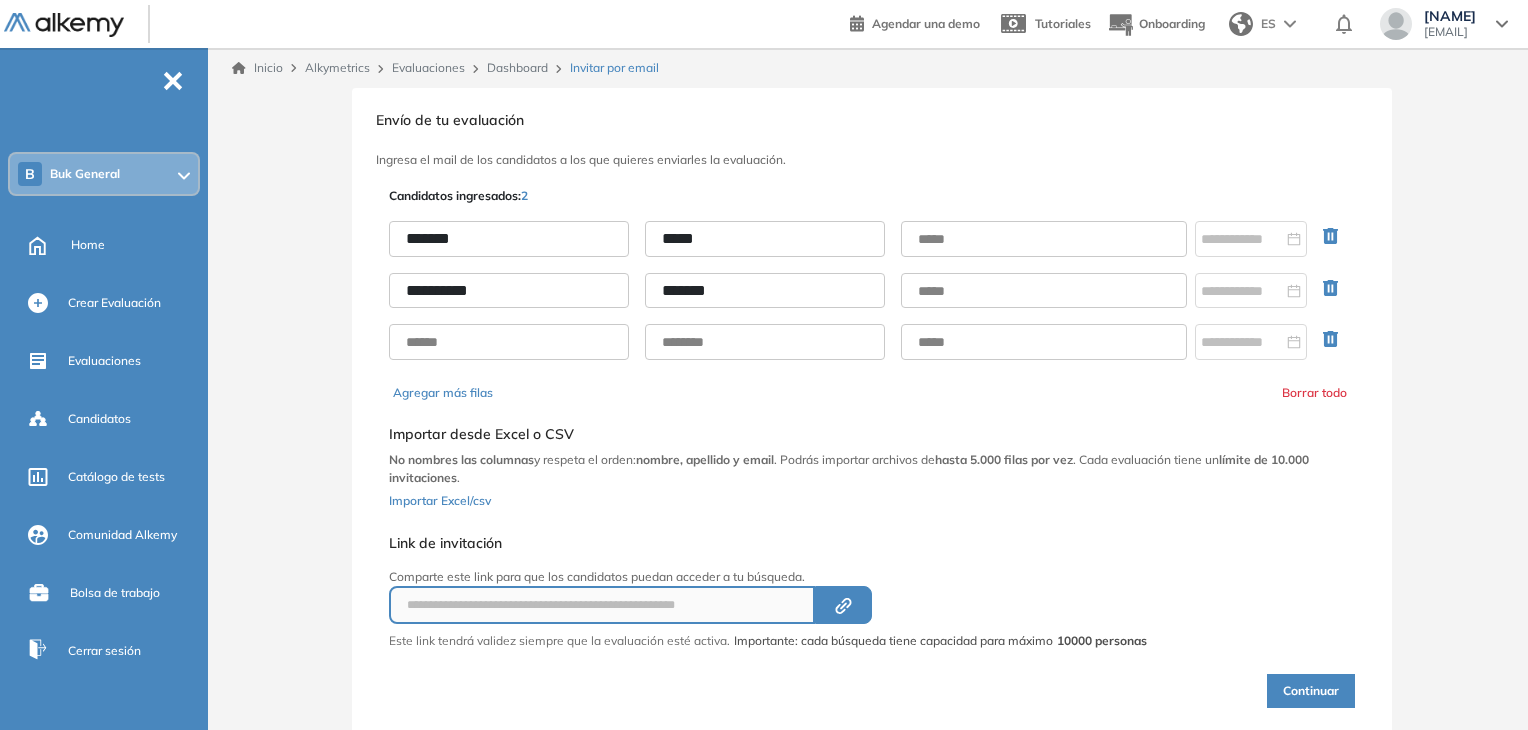 type on "*******" 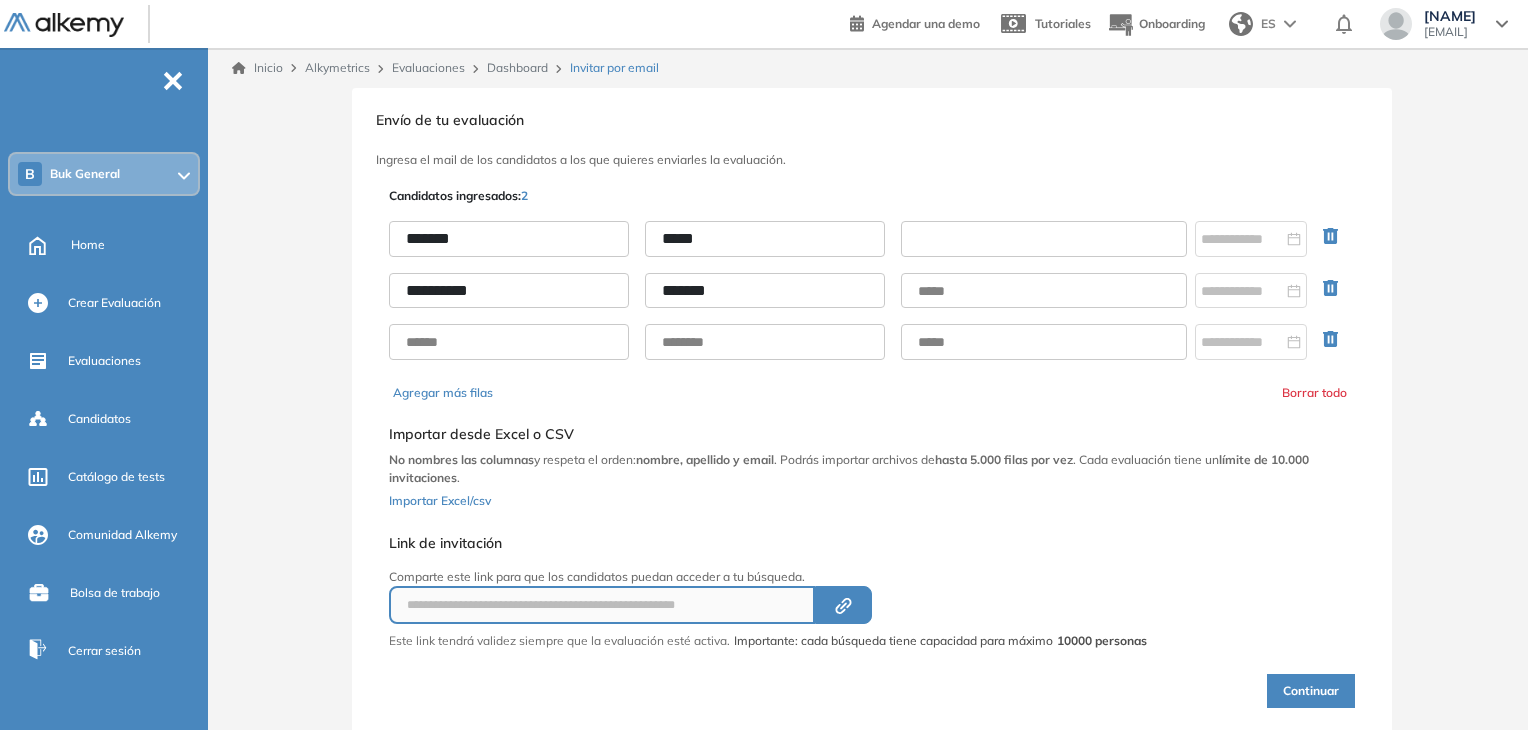 click at bounding box center (1044, 239) 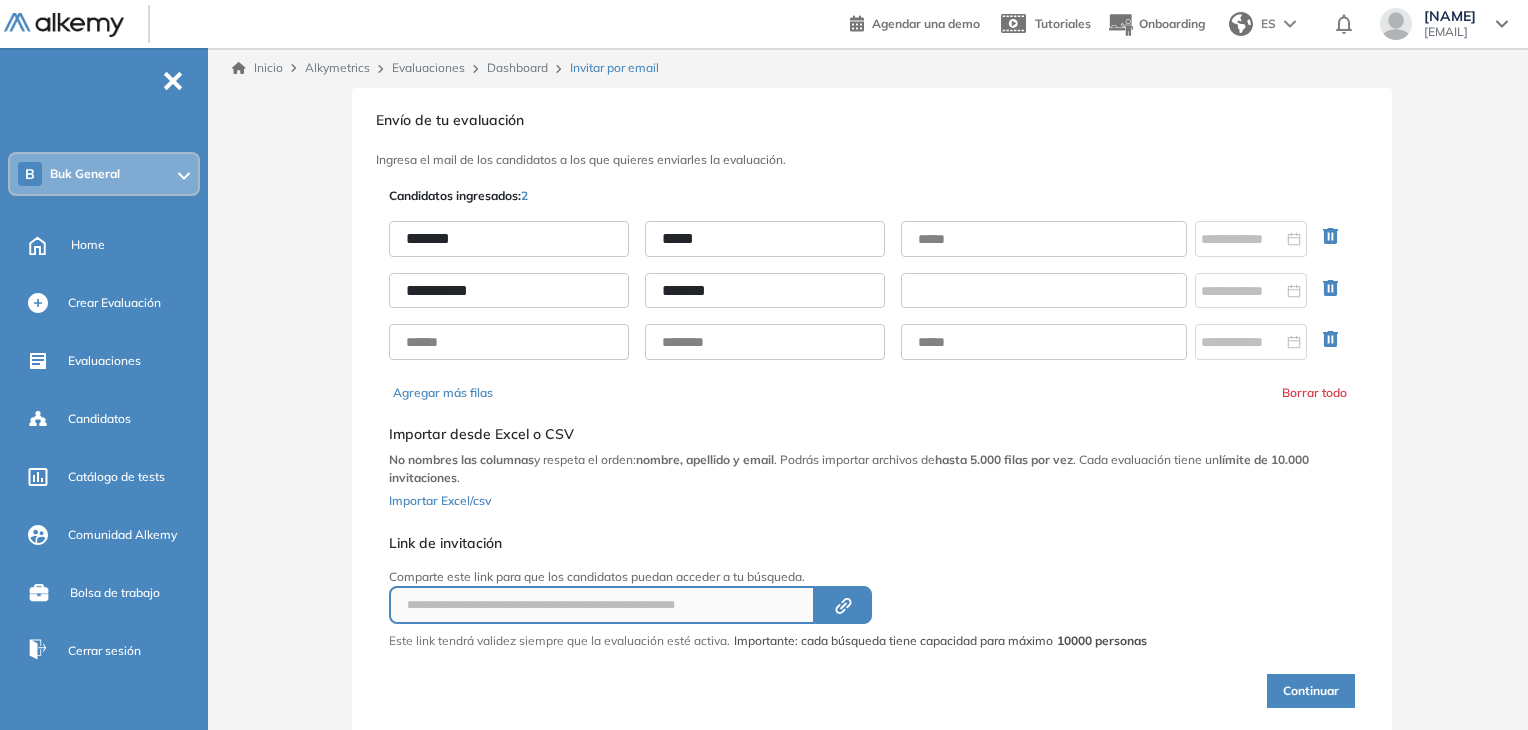 click at bounding box center (1044, 291) 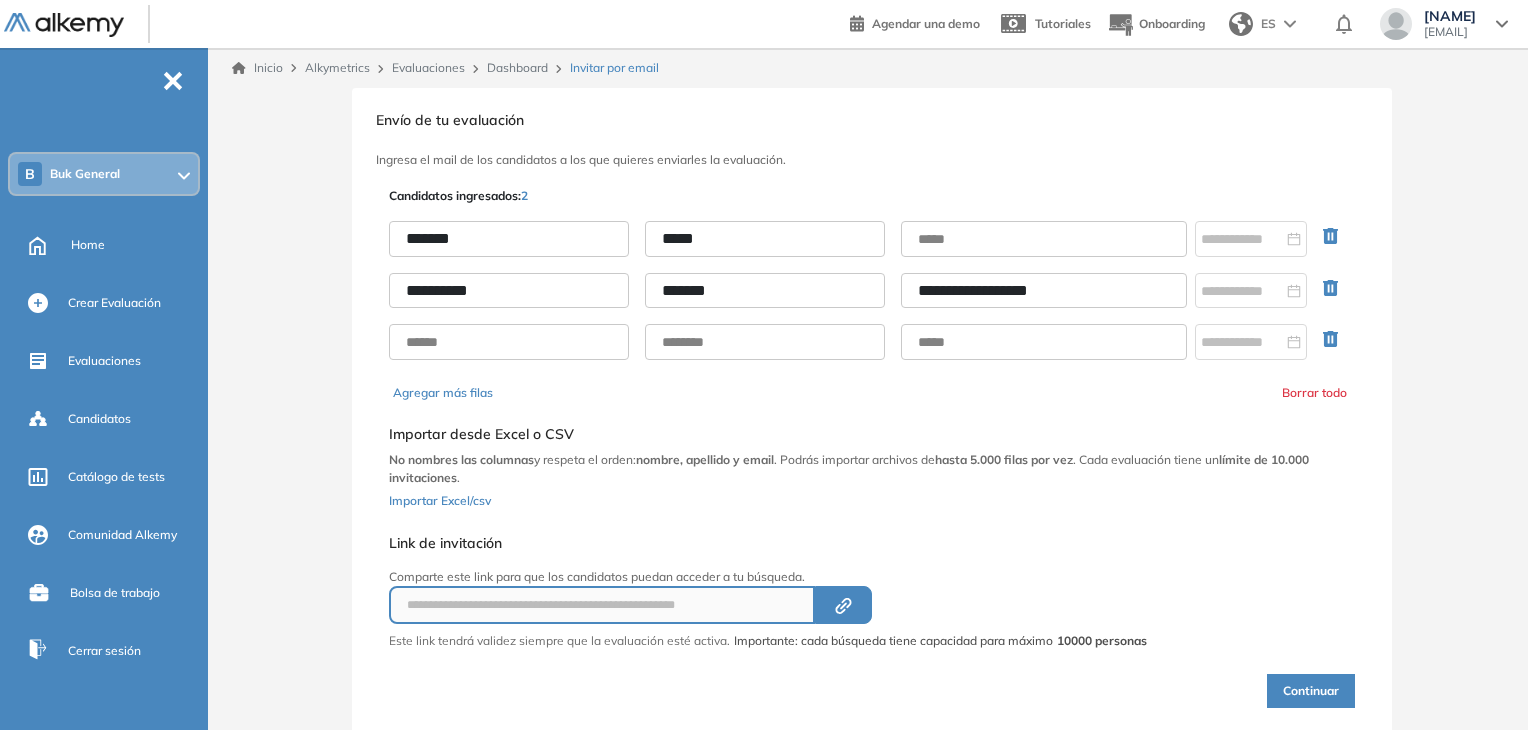 type on "**********" 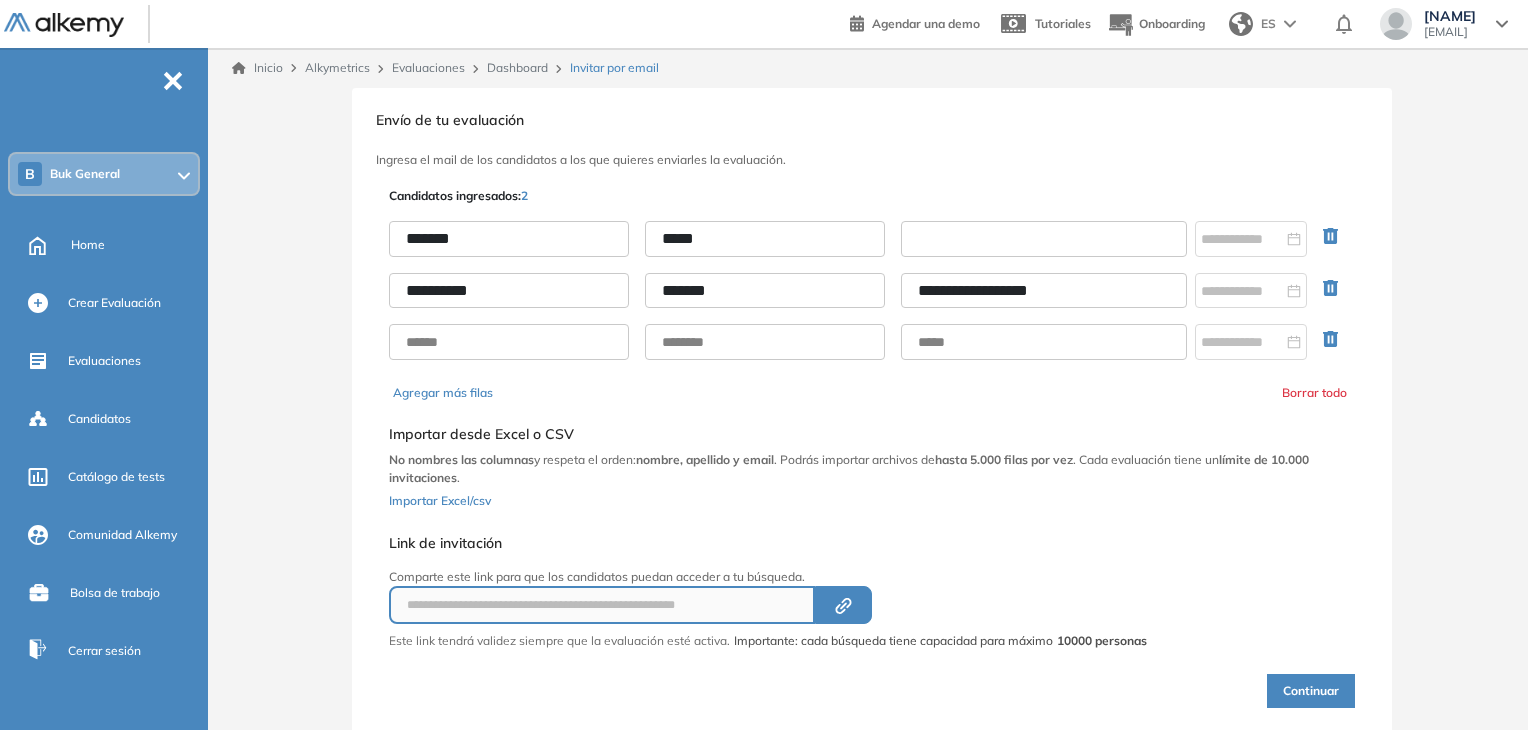 click at bounding box center [1044, 239] 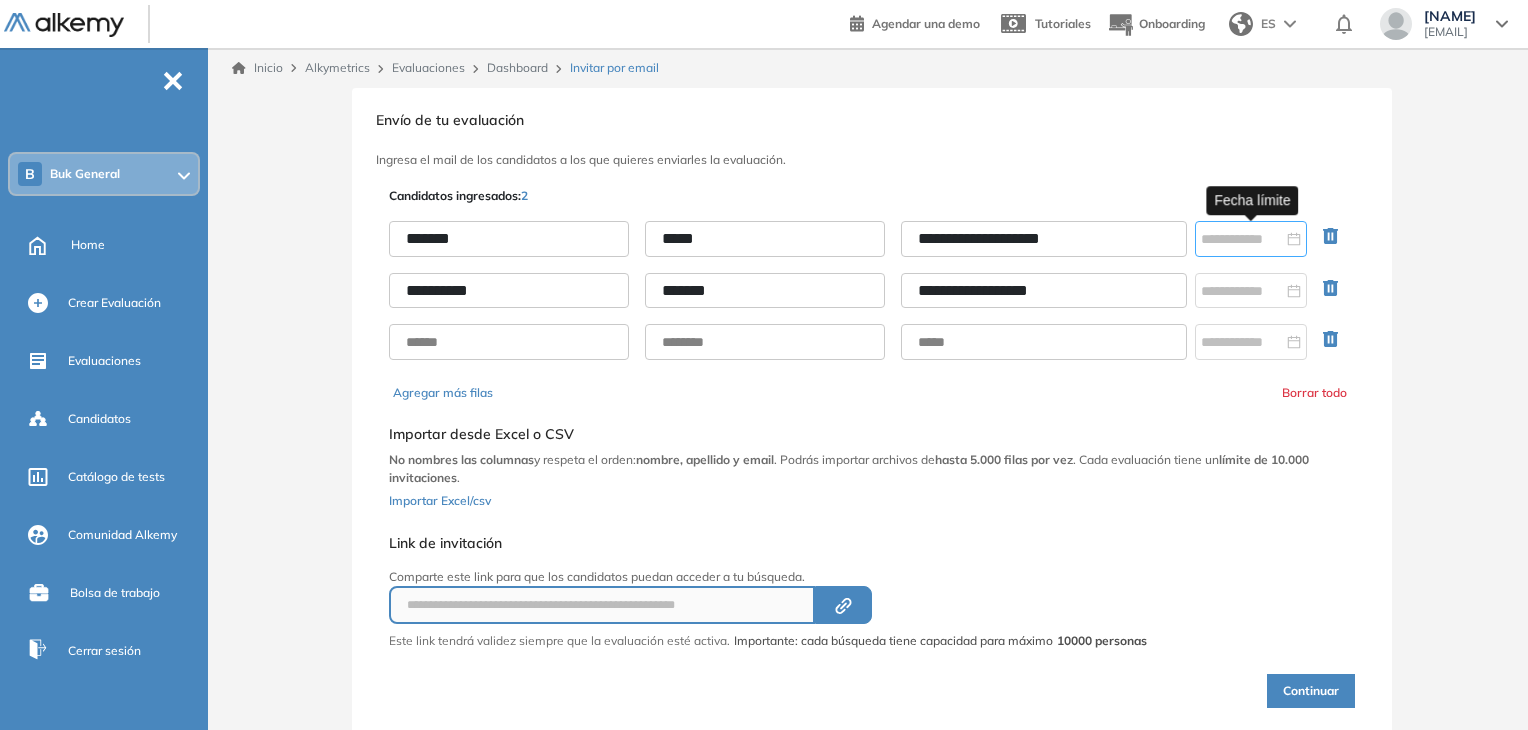 type on "**********" 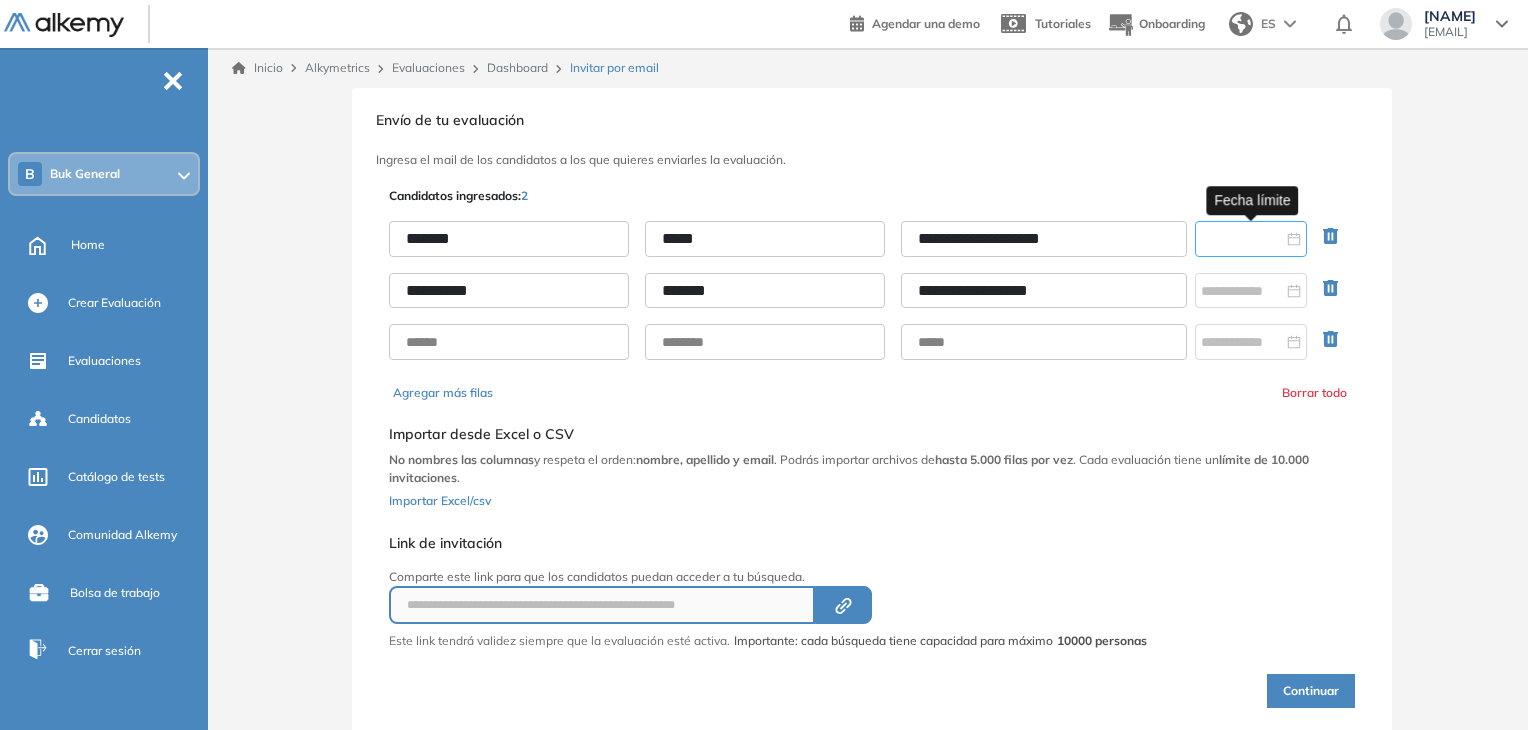 click at bounding box center (1242, 239) 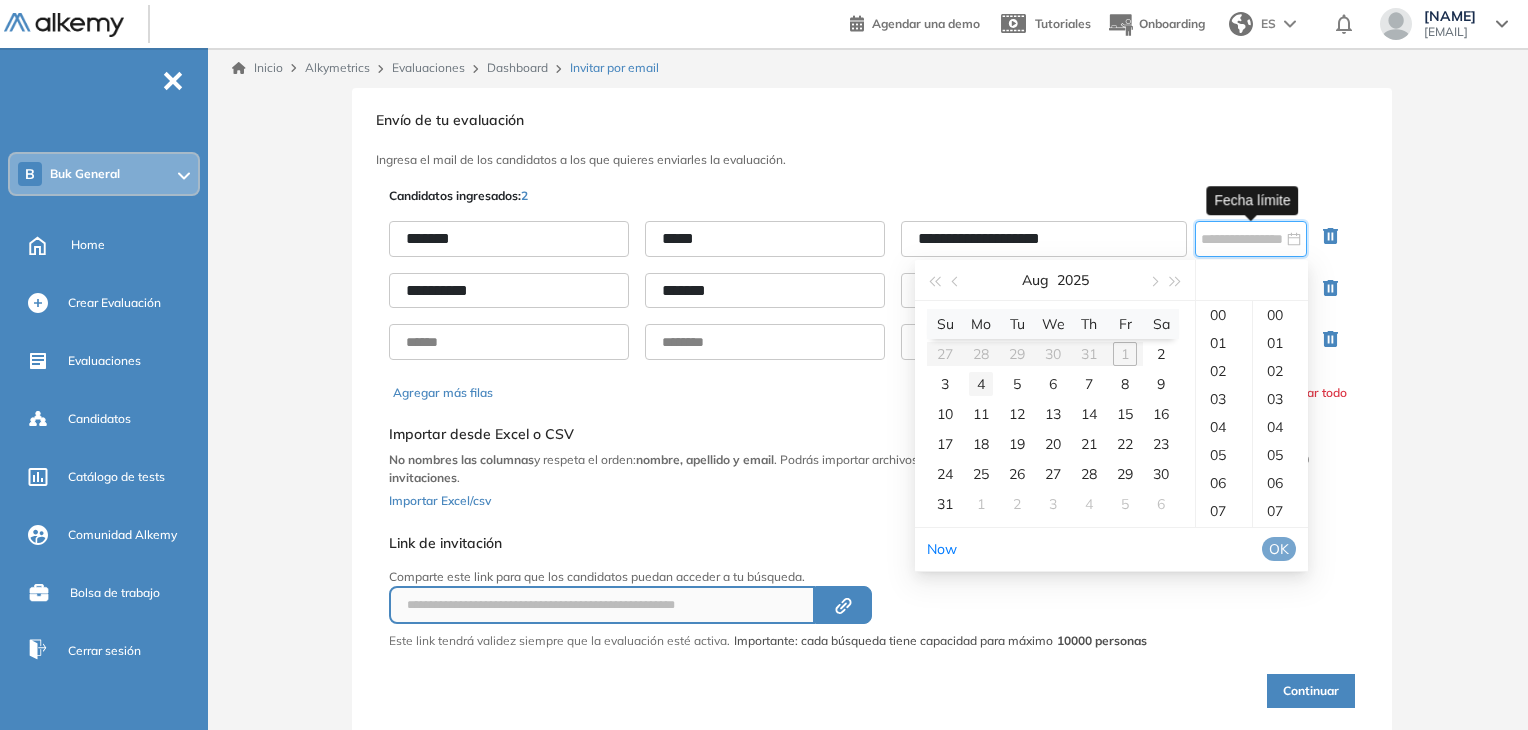 click on "4" at bounding box center [981, 384] 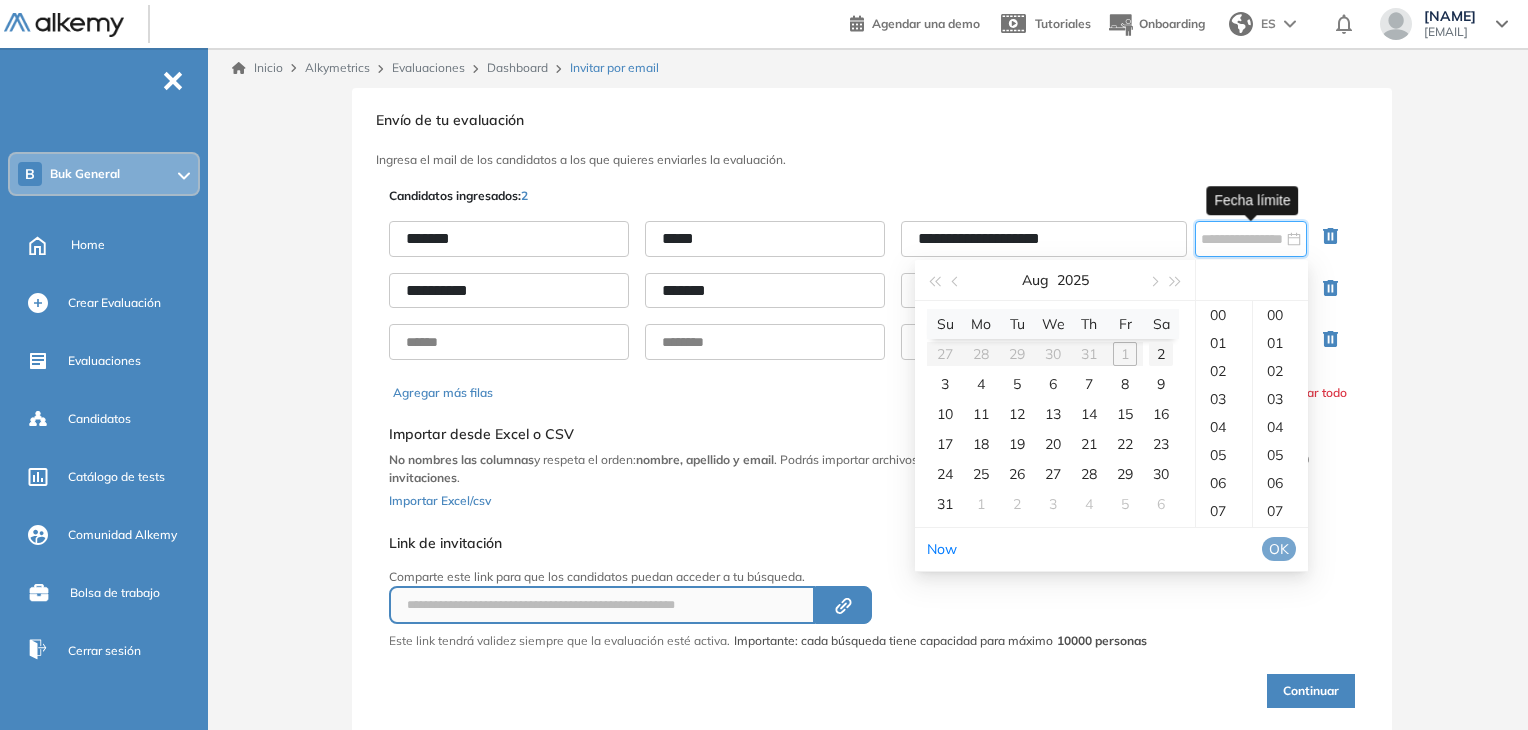 scroll, scrollTop: 299, scrollLeft: 0, axis: vertical 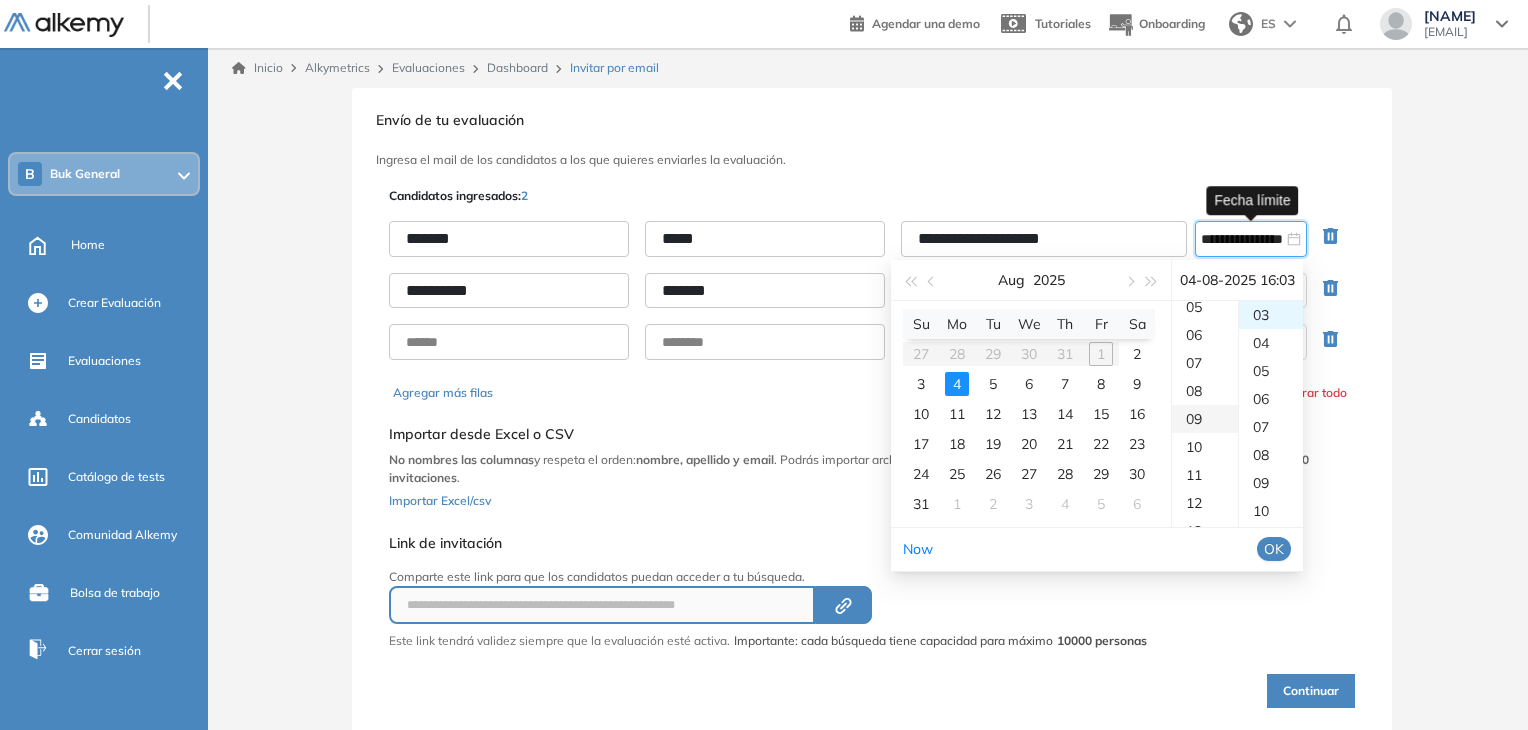 click on "09" at bounding box center (1205, 419) 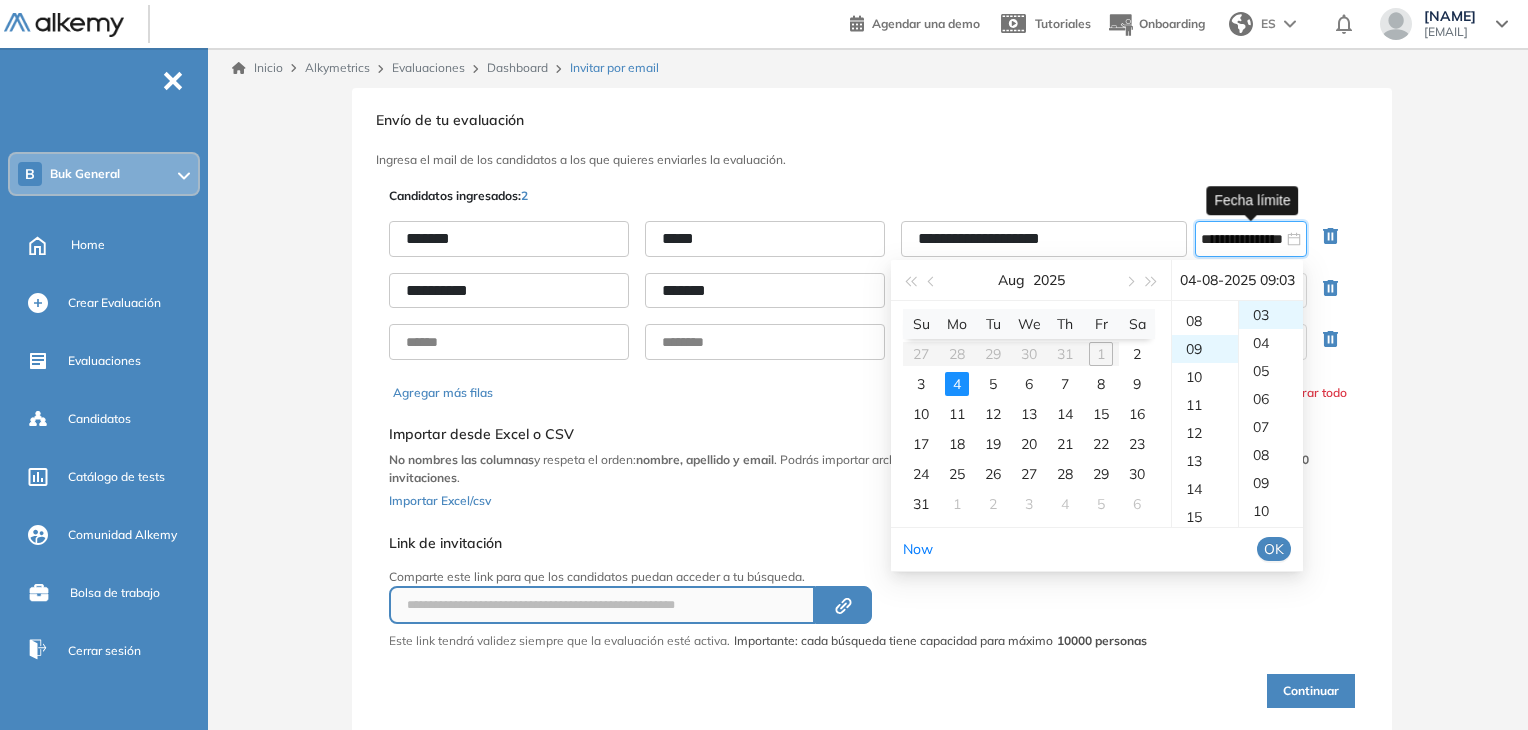scroll, scrollTop: 252, scrollLeft: 0, axis: vertical 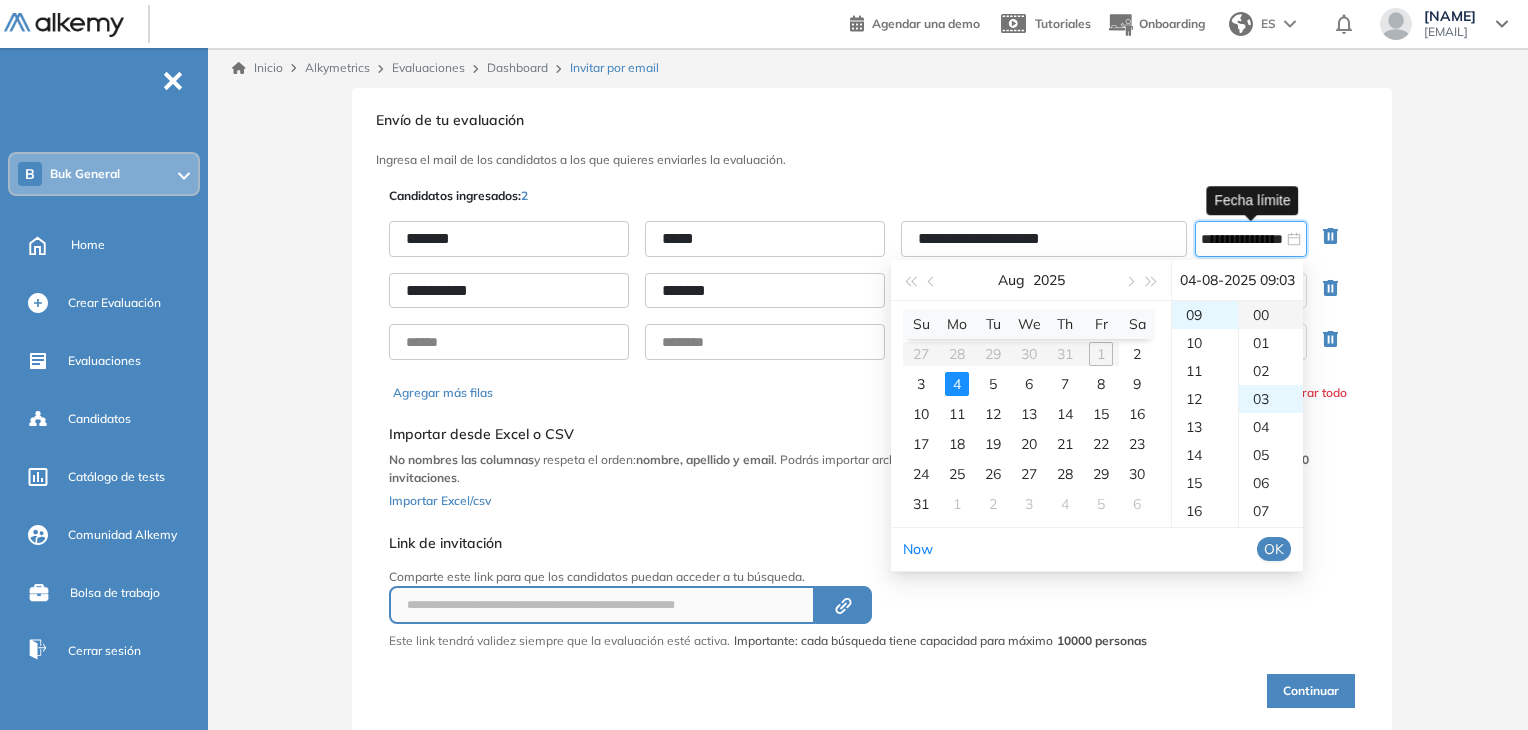 click on "00" at bounding box center (1271, 315) 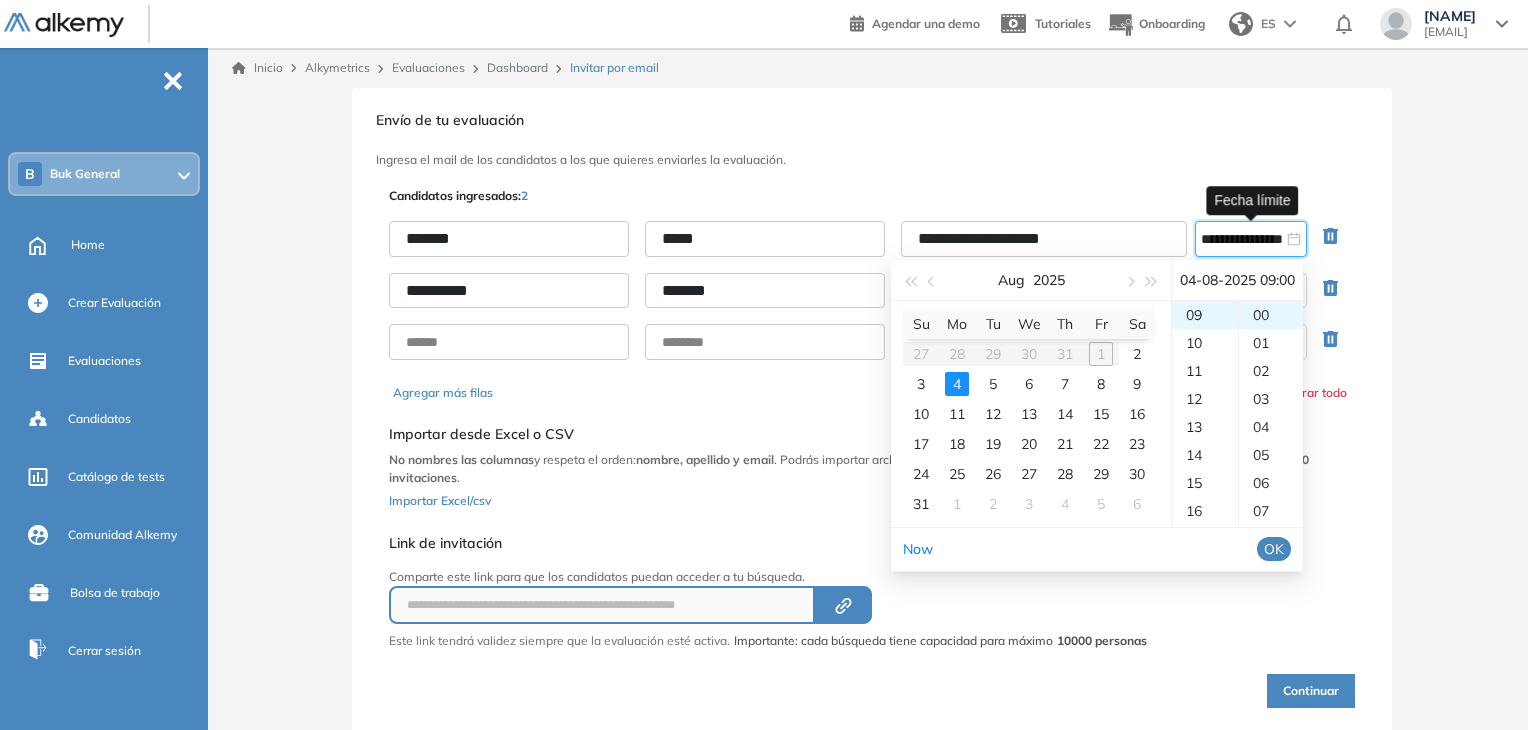 click on "OK" at bounding box center (1274, 549) 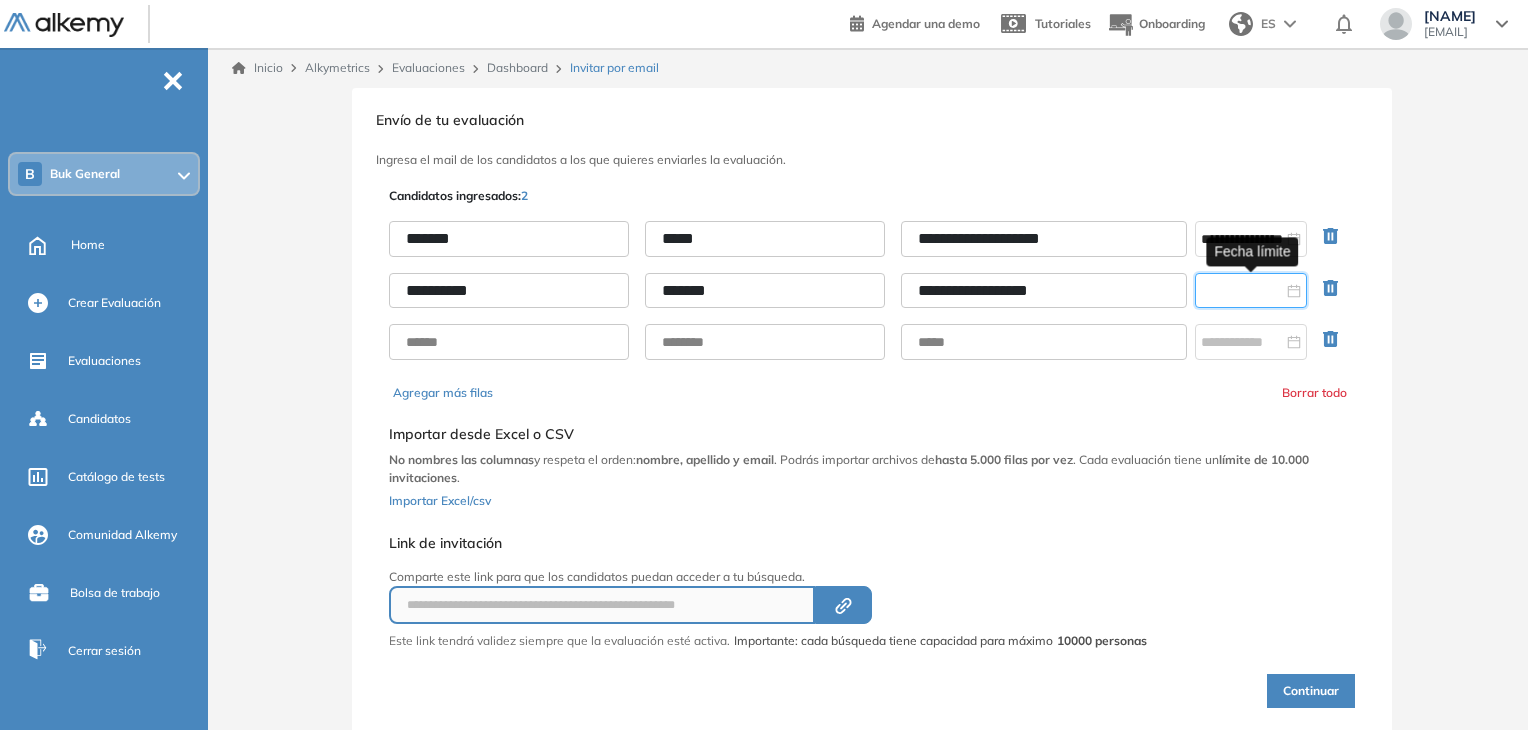 click at bounding box center (1242, 291) 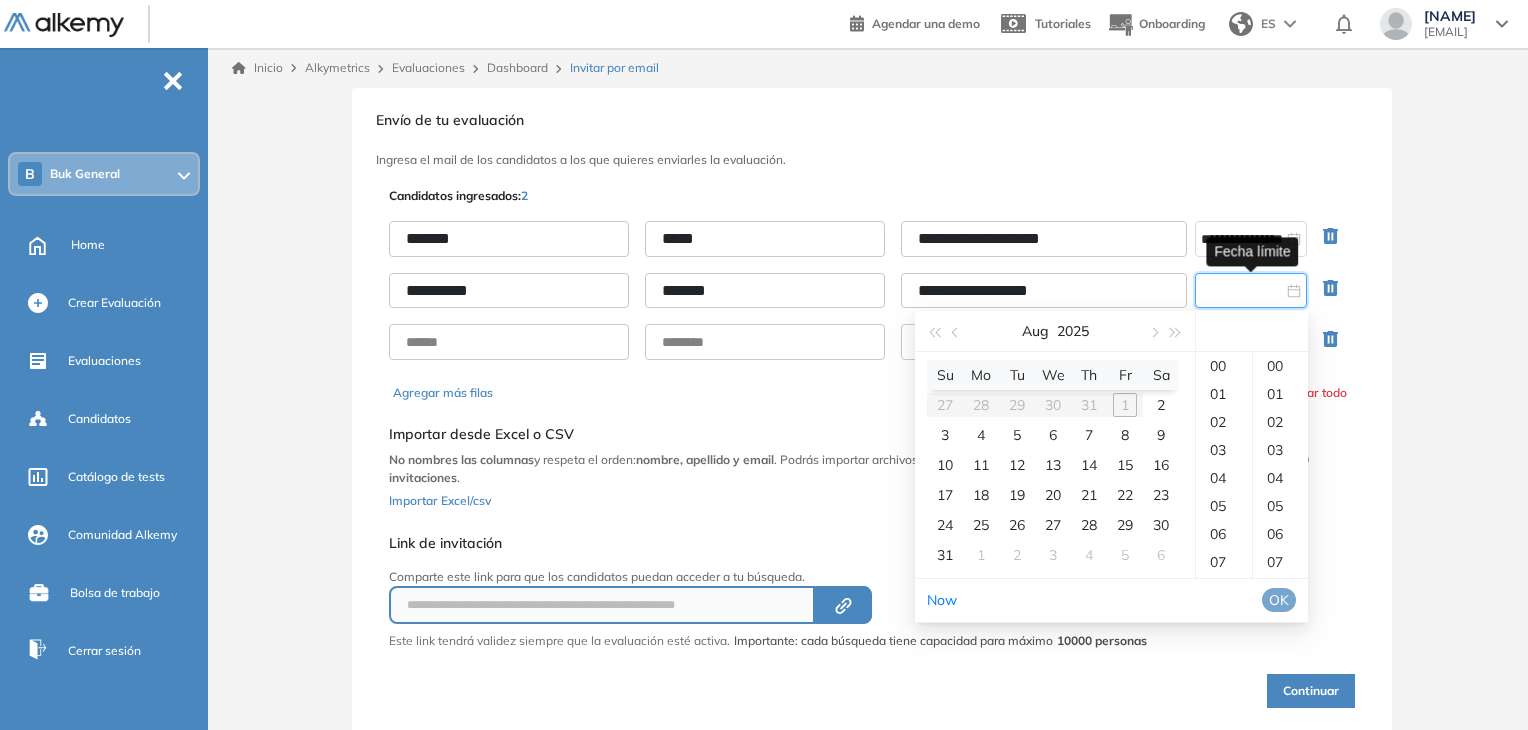 type on "**********" 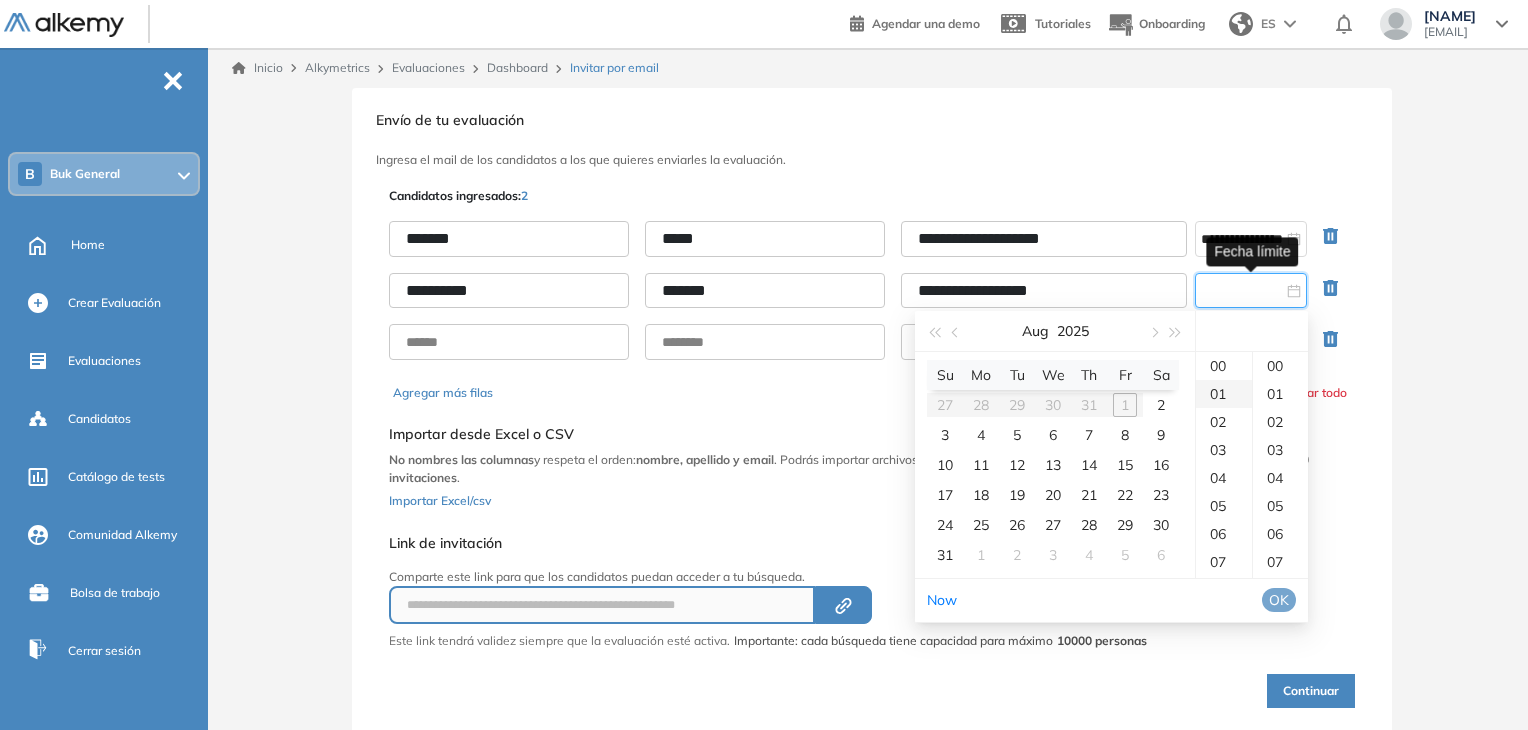 type on "**********" 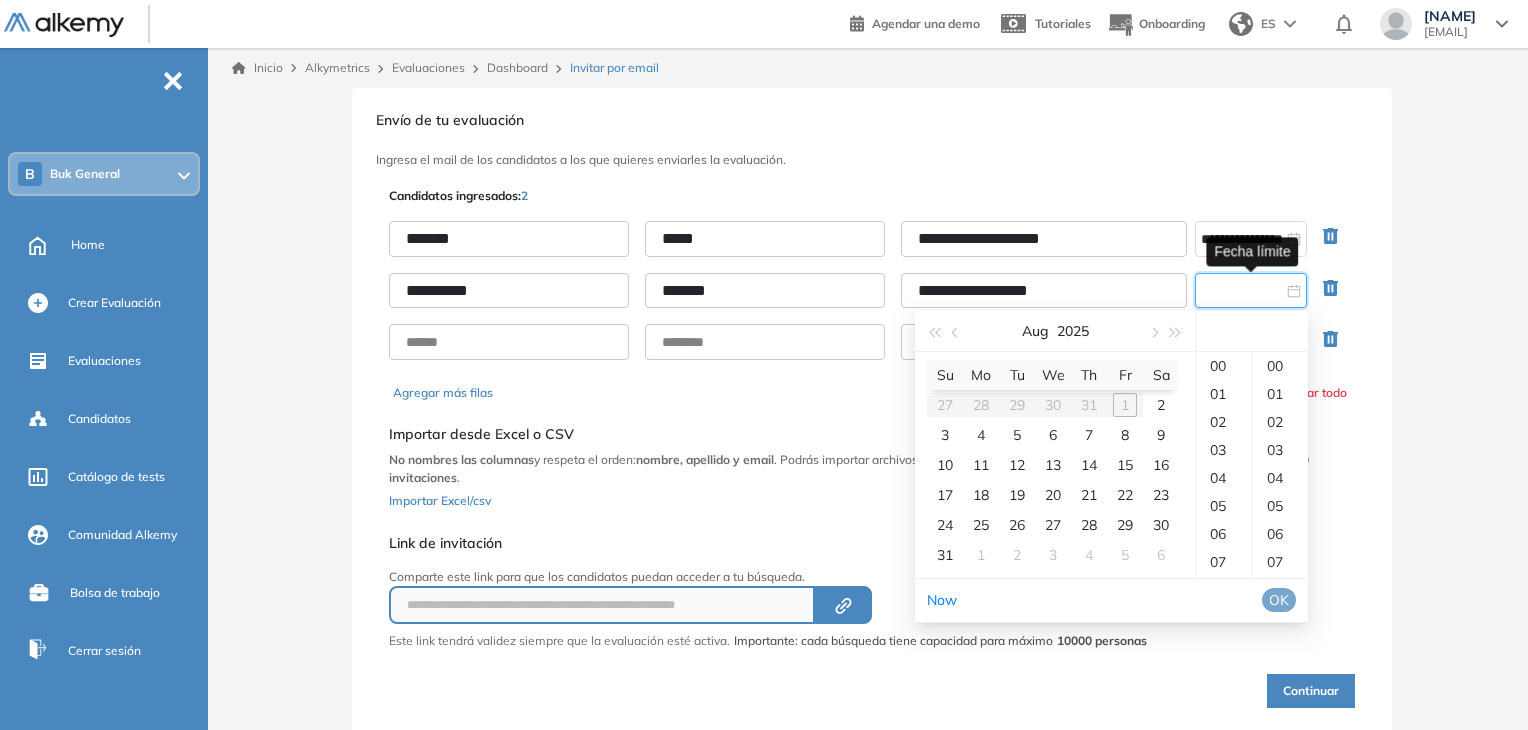 type on "**********" 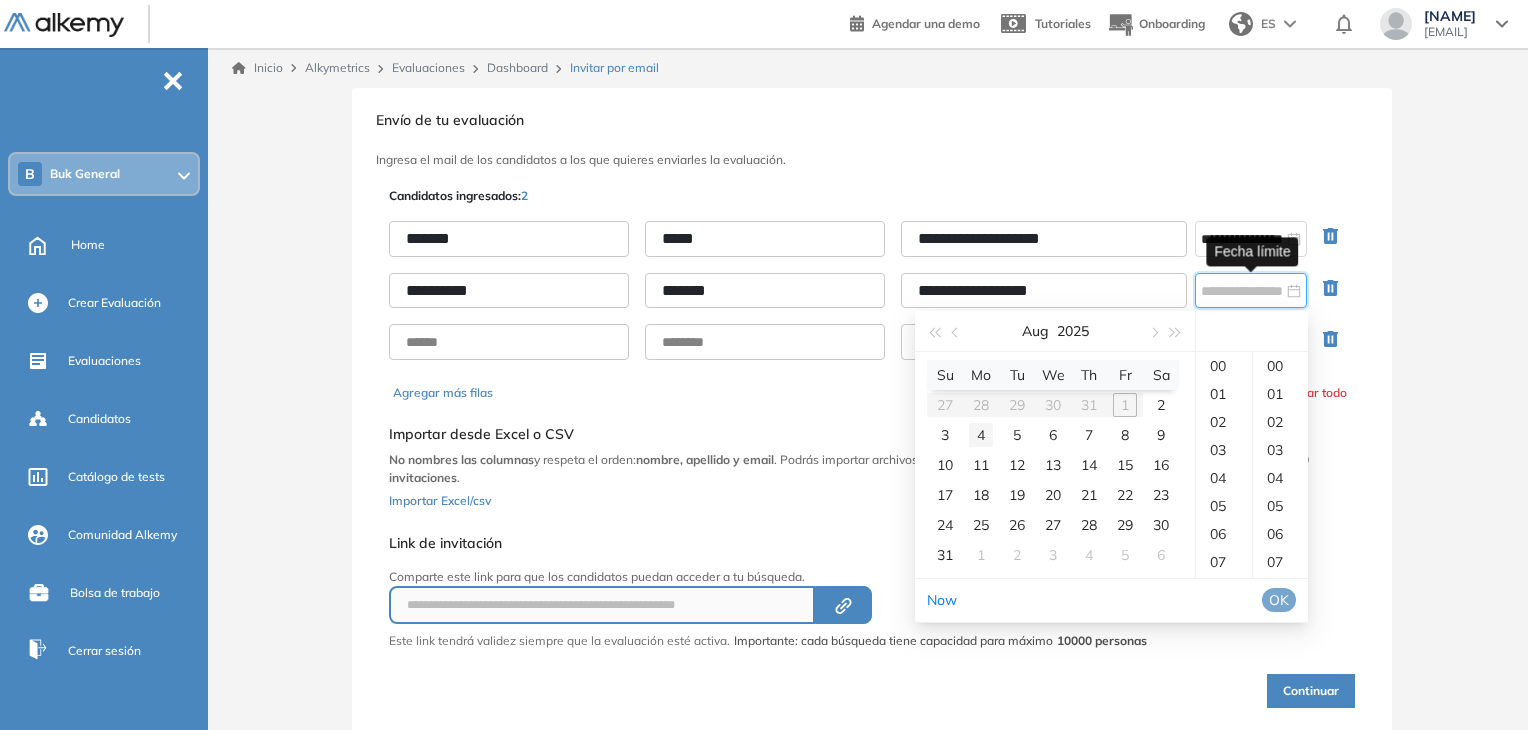 click on "4" at bounding box center (981, 435) 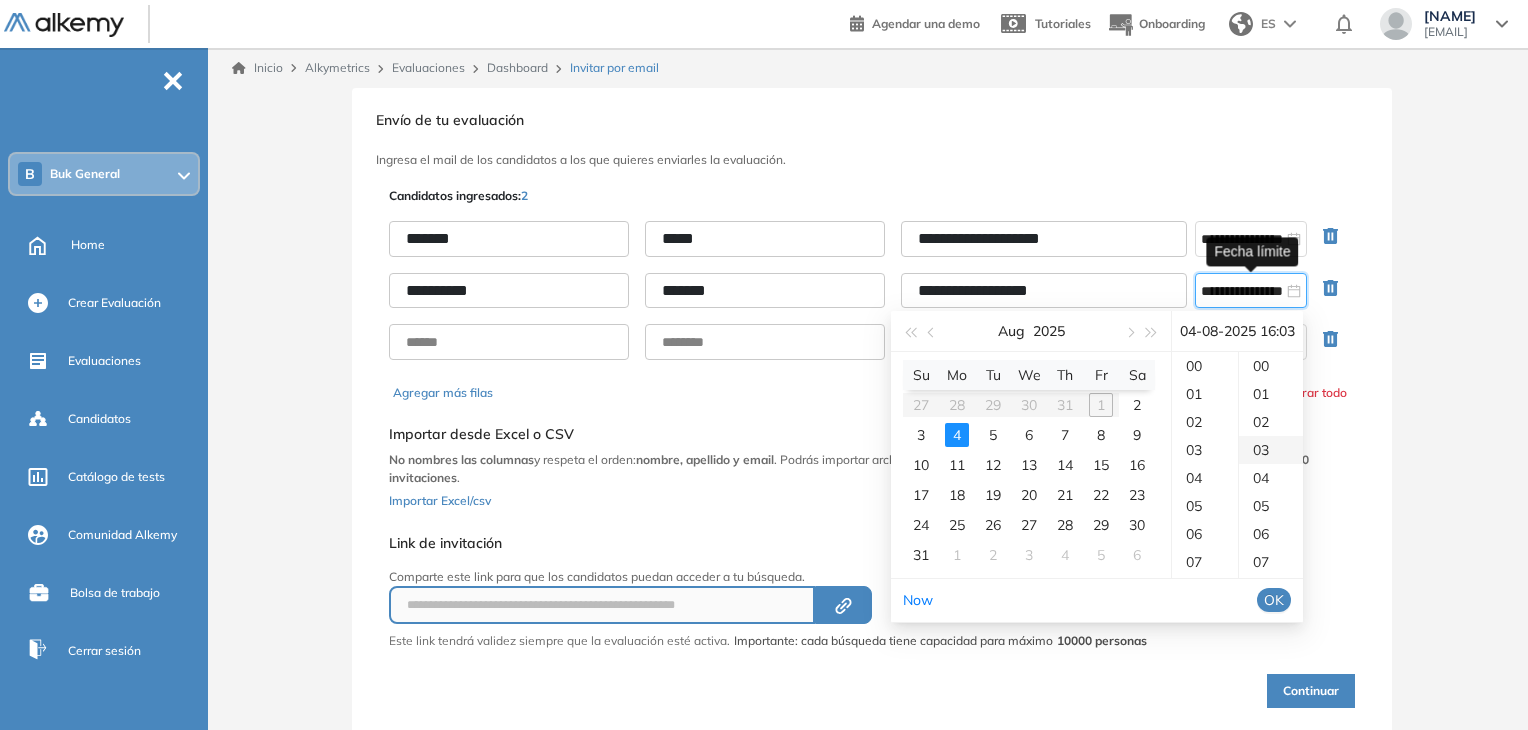 scroll, scrollTop: 299, scrollLeft: 0, axis: vertical 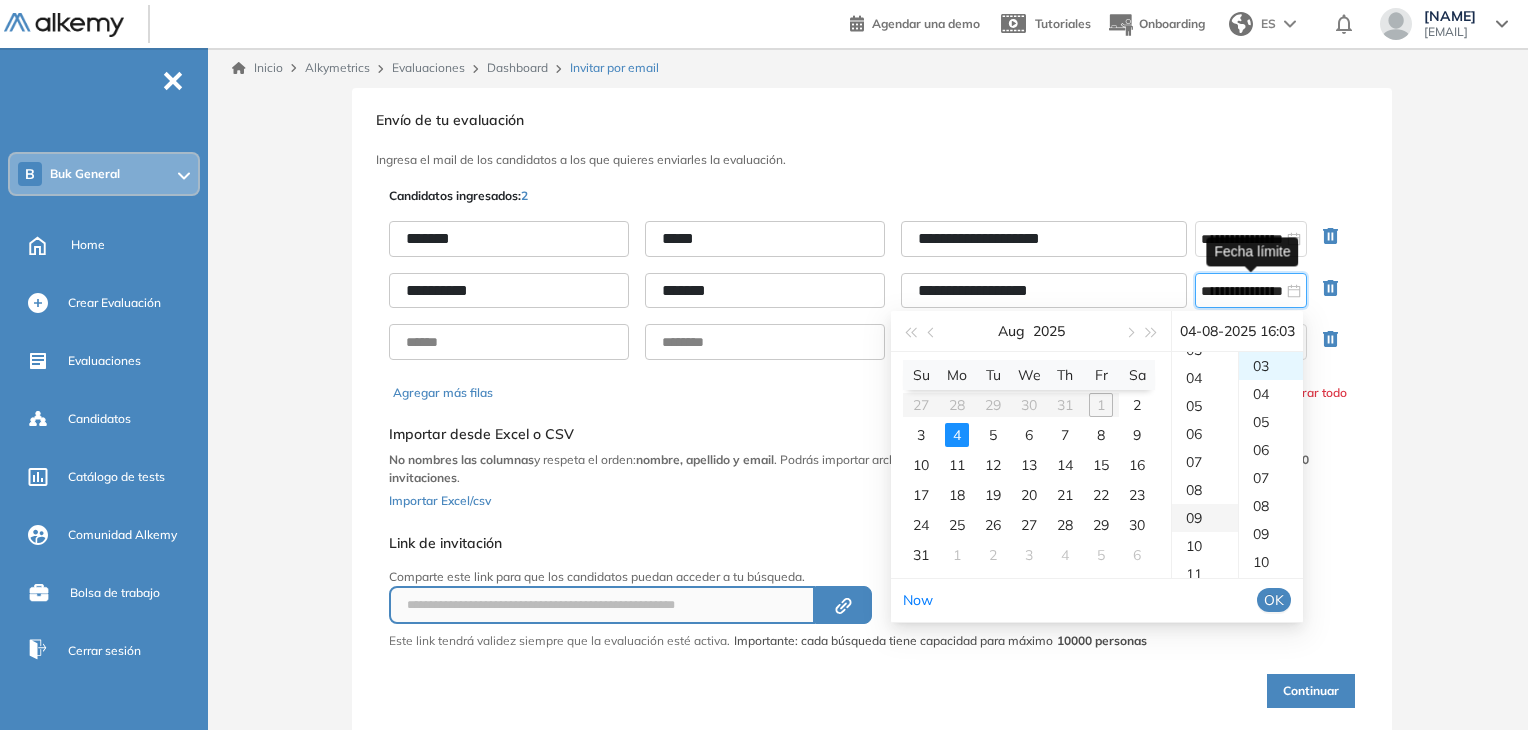 click on "09" at bounding box center (1205, 518) 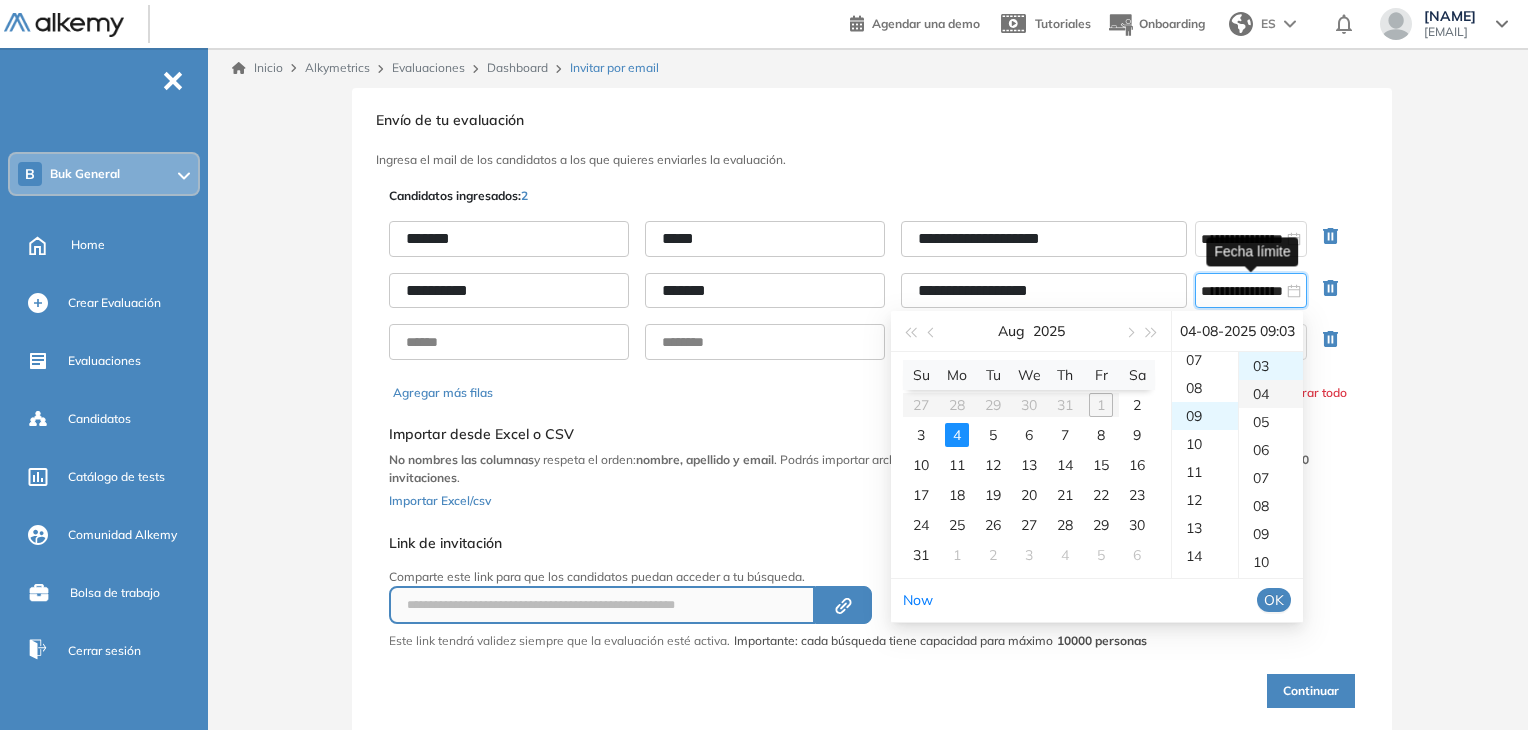 scroll, scrollTop: 252, scrollLeft: 0, axis: vertical 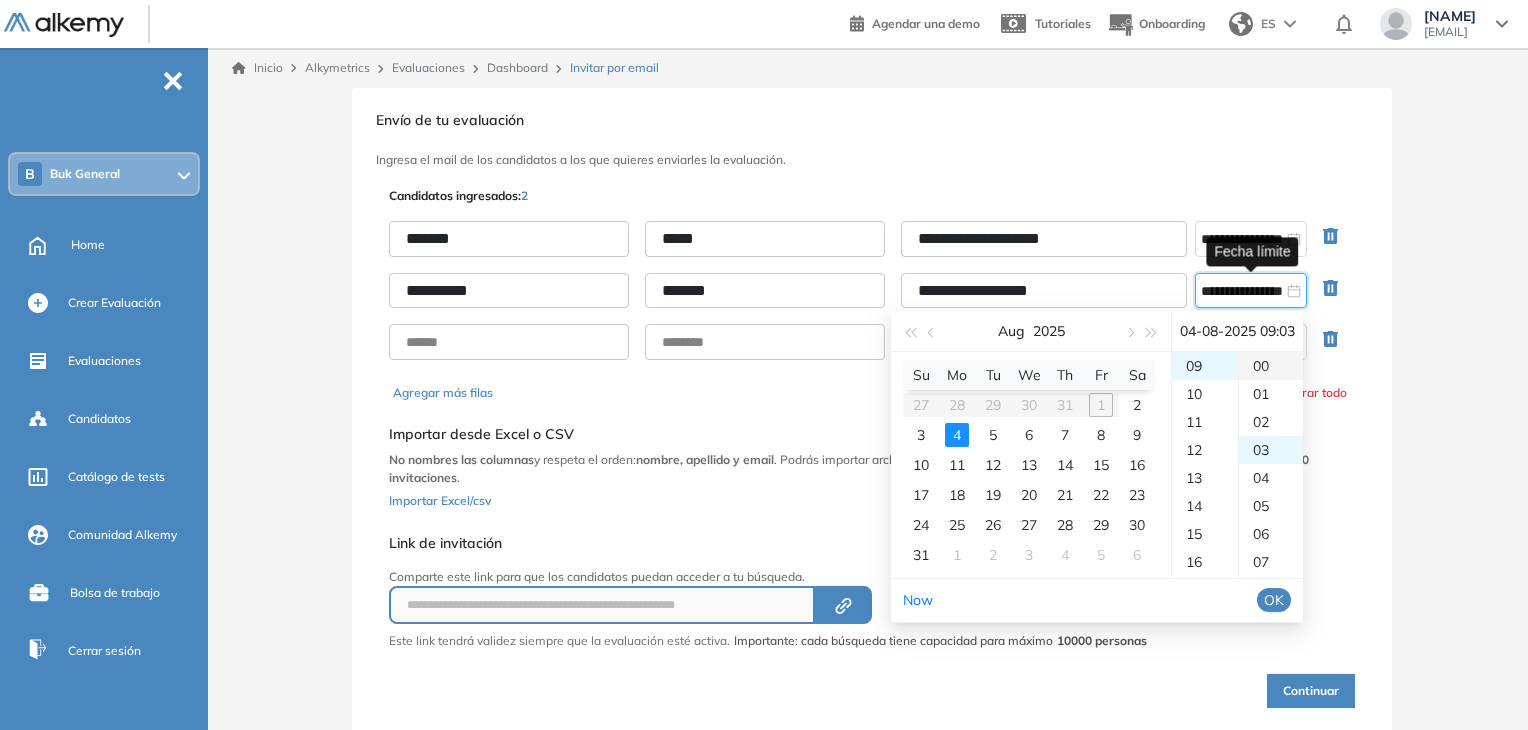 click on "00" at bounding box center [1271, 366] 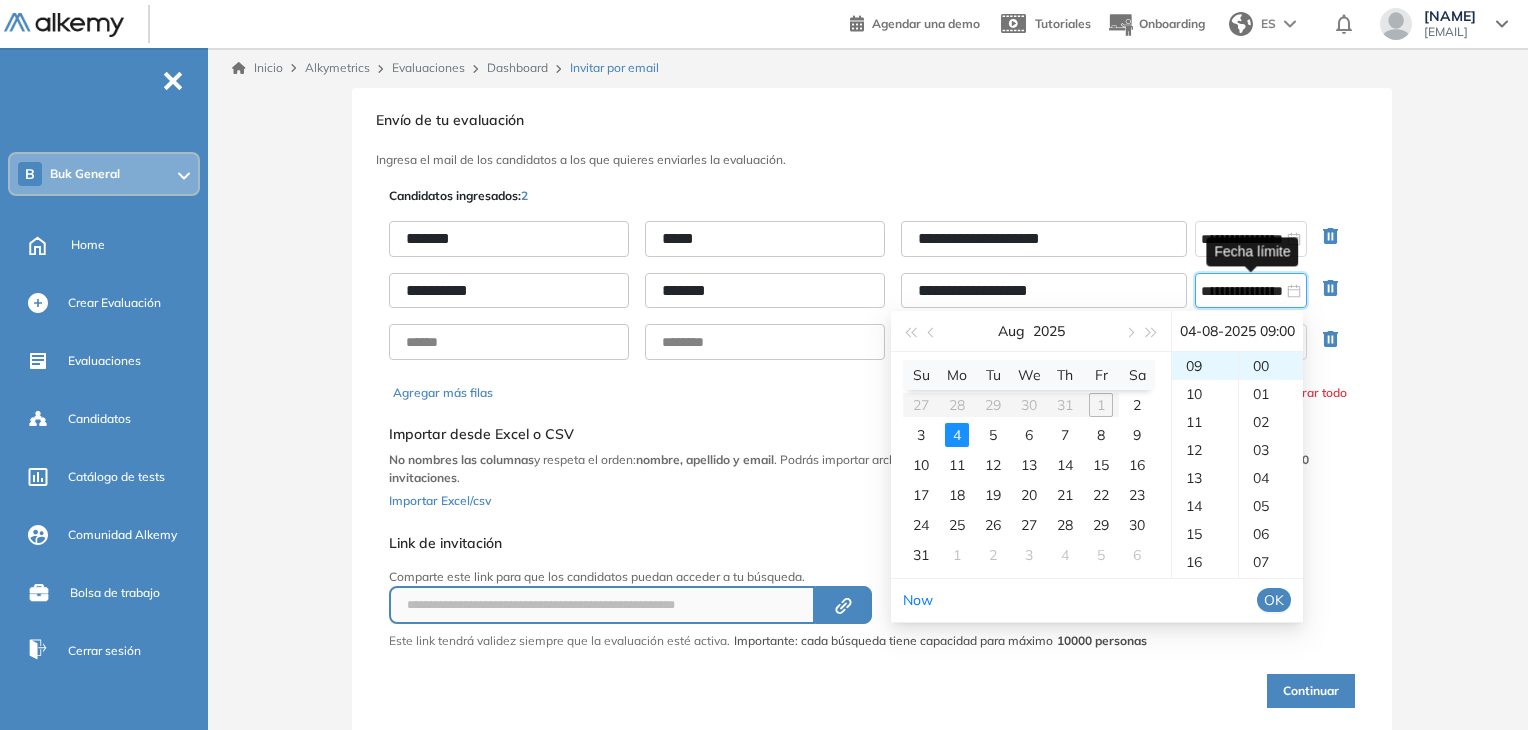 click on "OK" at bounding box center [1274, 600] 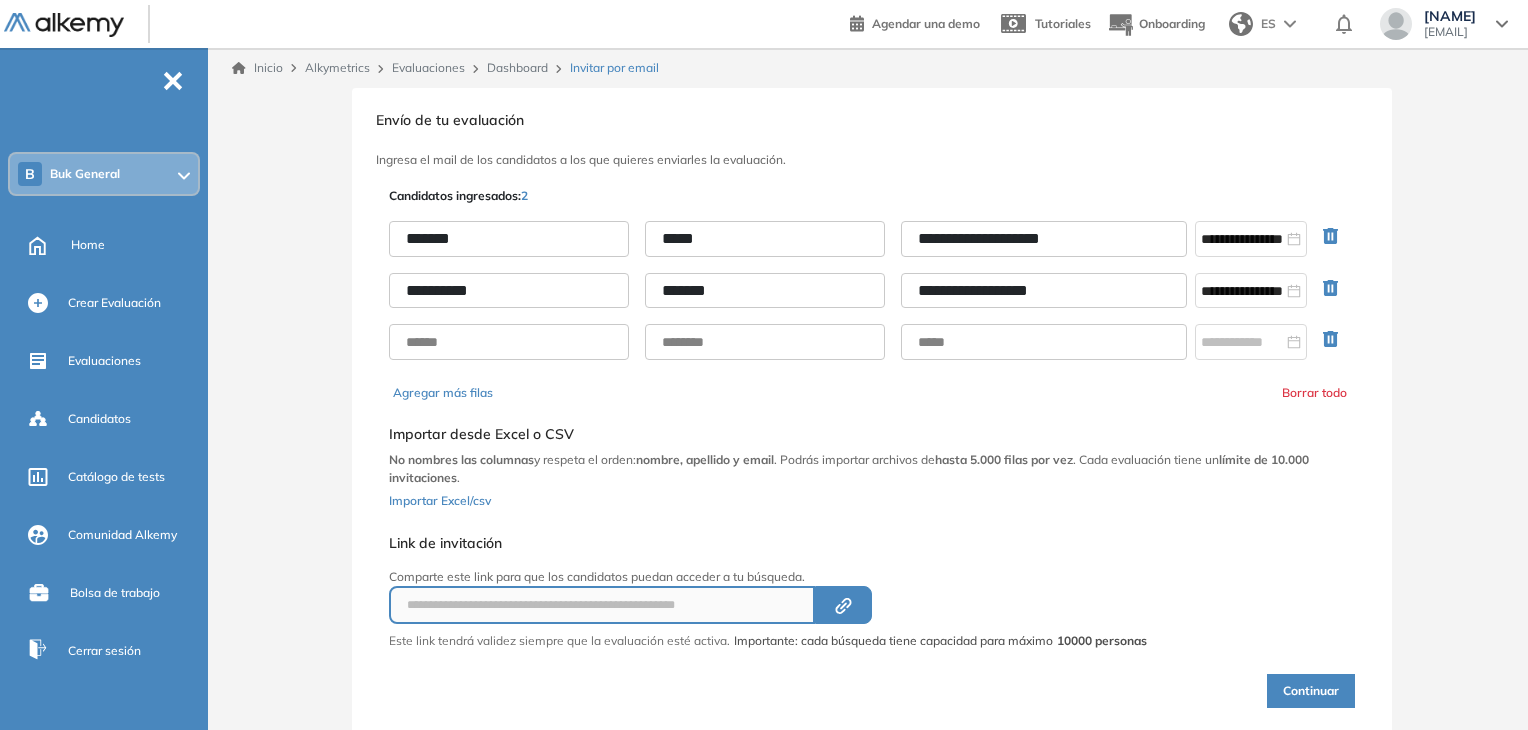 click on "Continuar" at bounding box center (1311, 691) 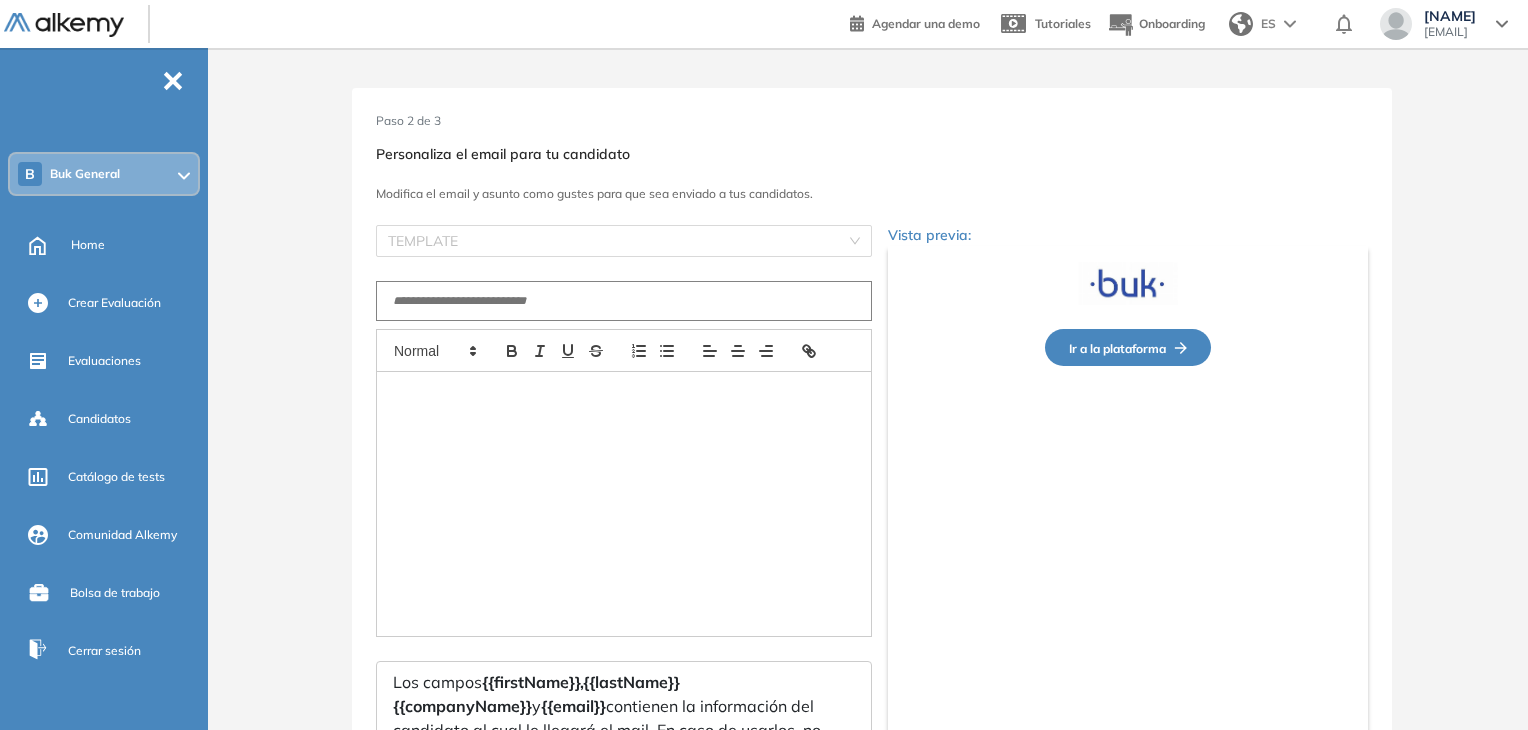 type on "**********" 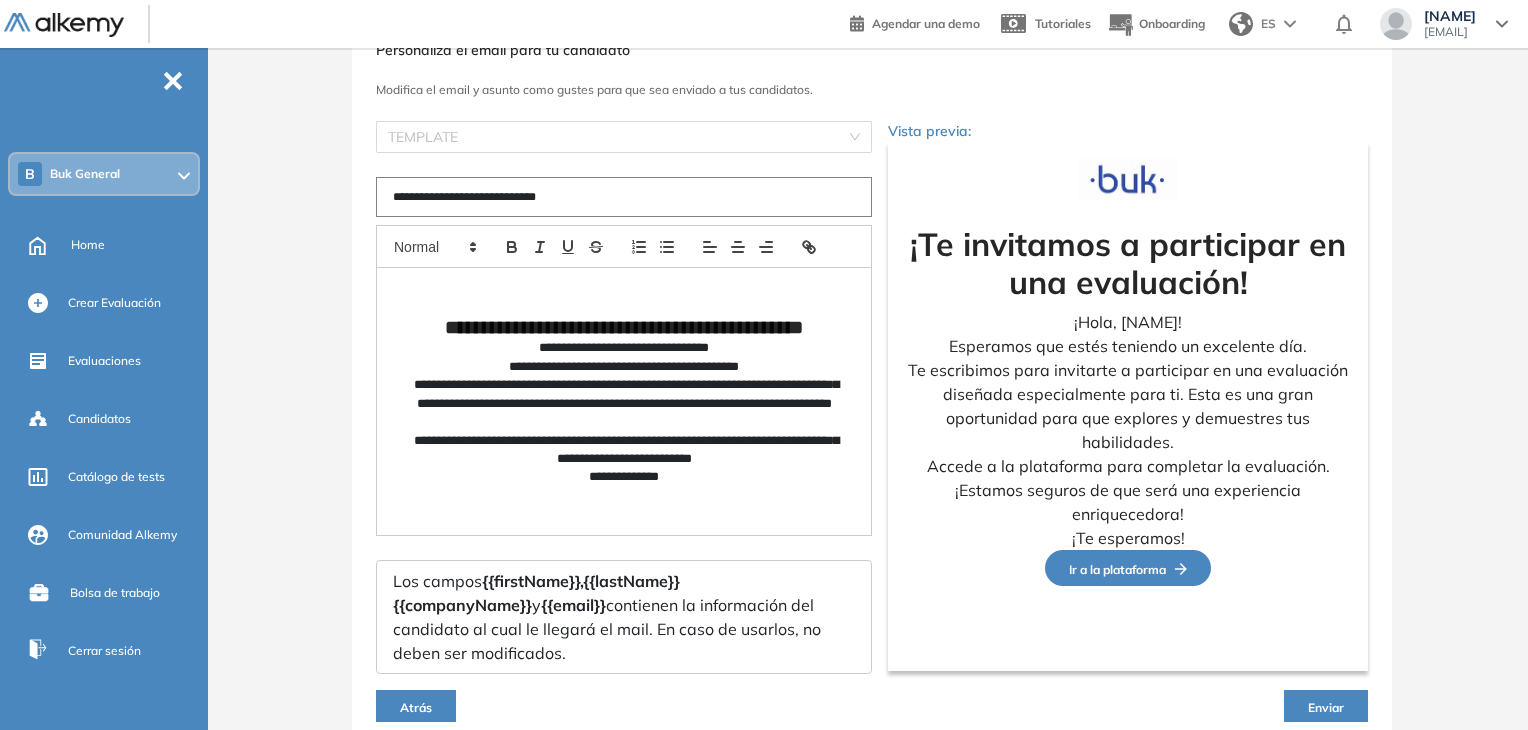 scroll, scrollTop: 189, scrollLeft: 0, axis: vertical 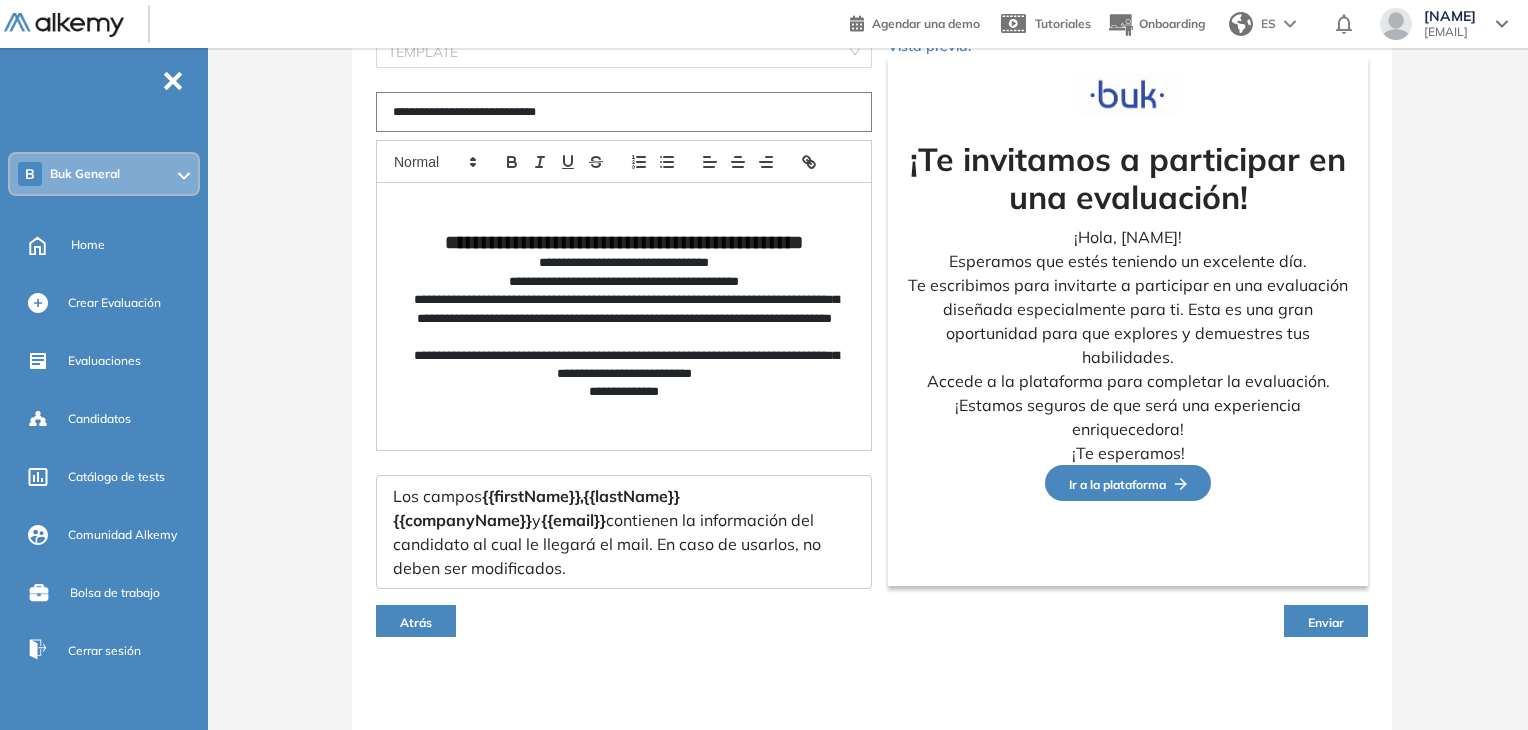 click on "Enviar" at bounding box center [1326, 622] 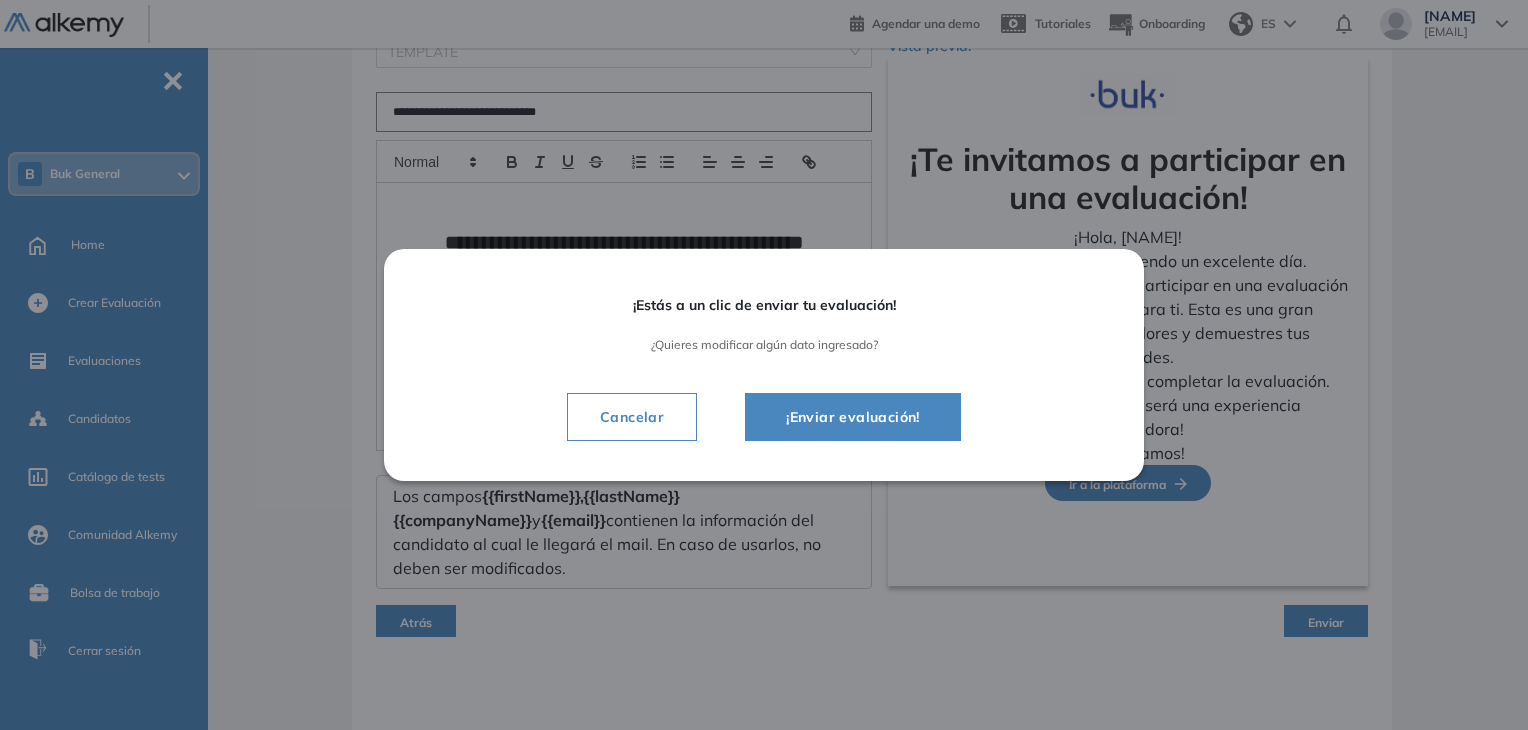 click on "¡Enviar evaluación!" at bounding box center [853, 417] 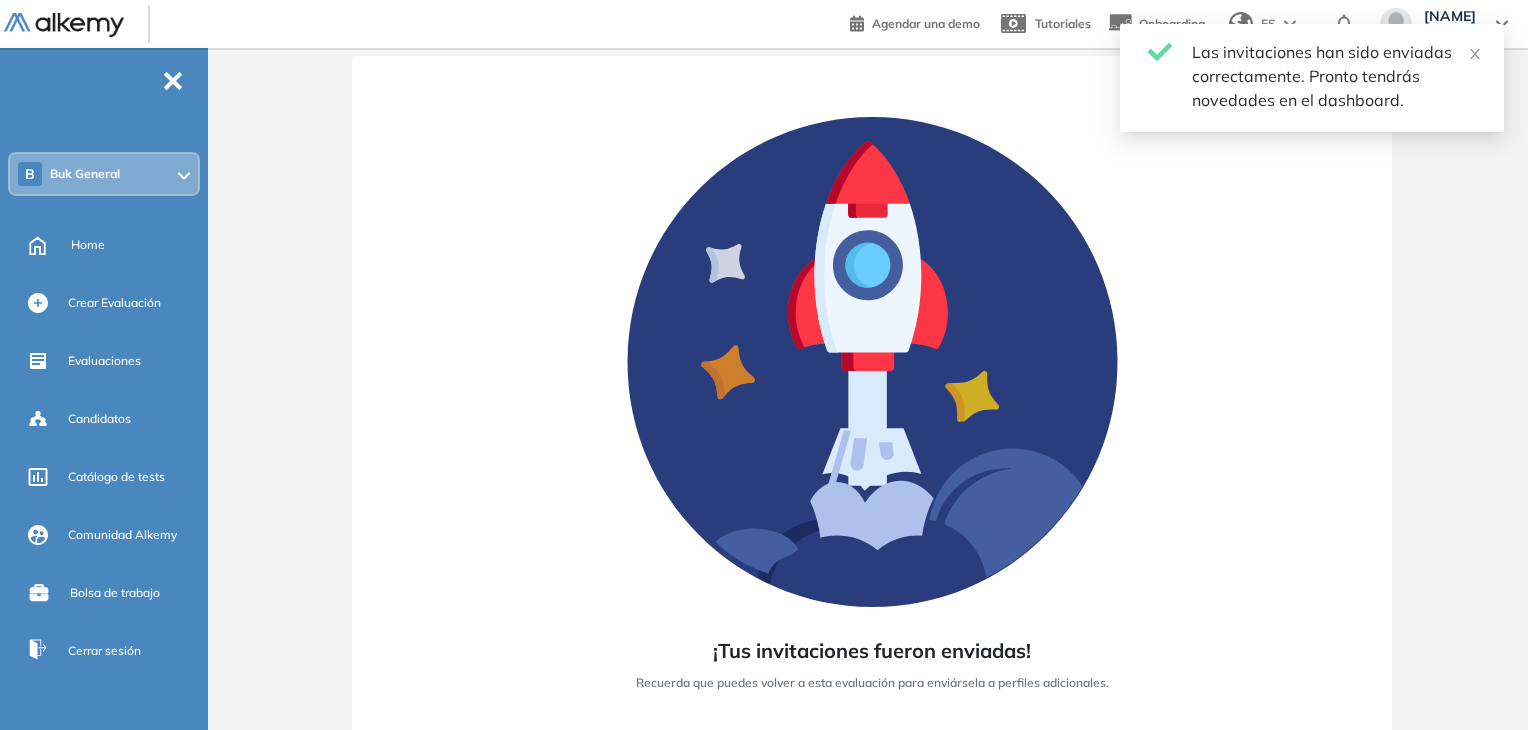 scroll, scrollTop: 0, scrollLeft: 0, axis: both 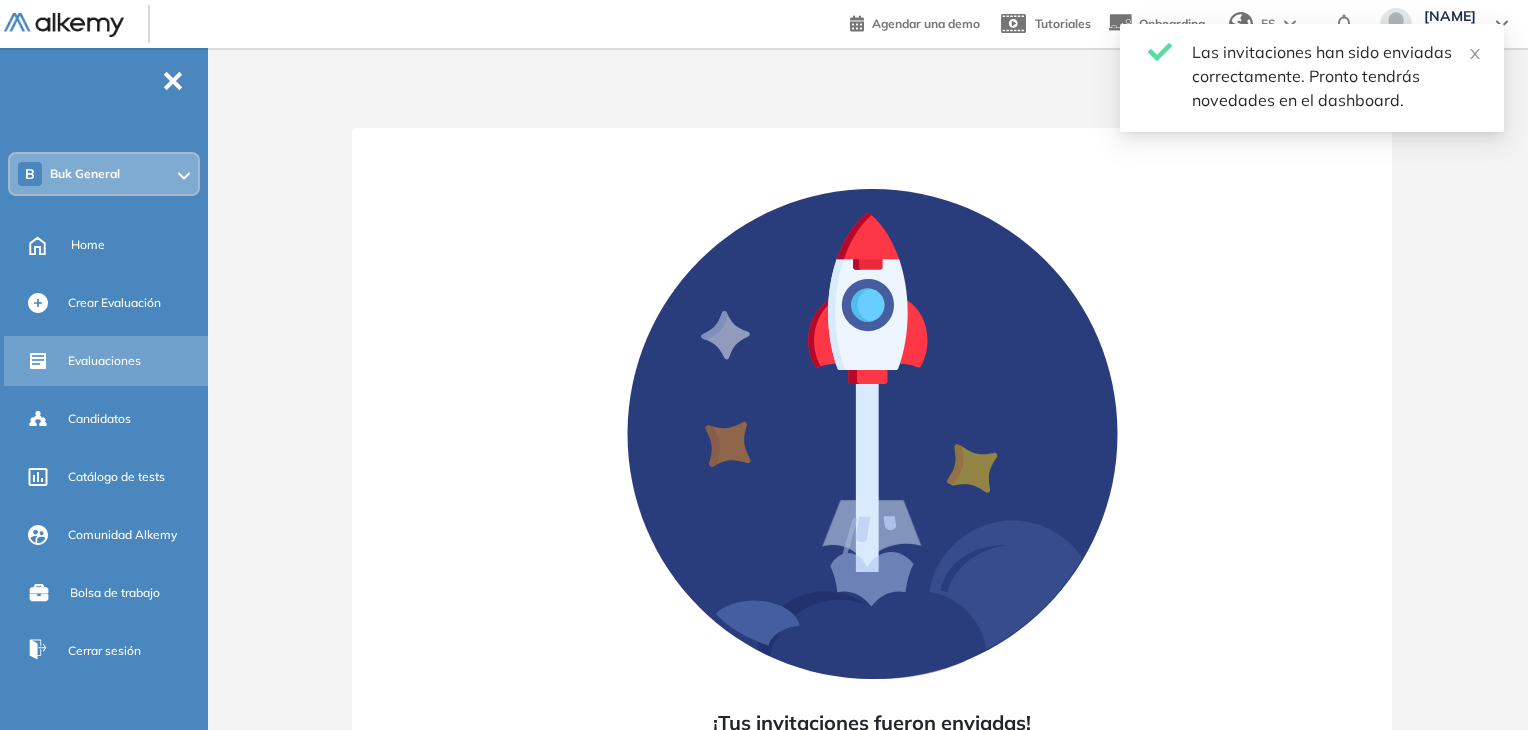 click on "Evaluaciones" at bounding box center (104, 361) 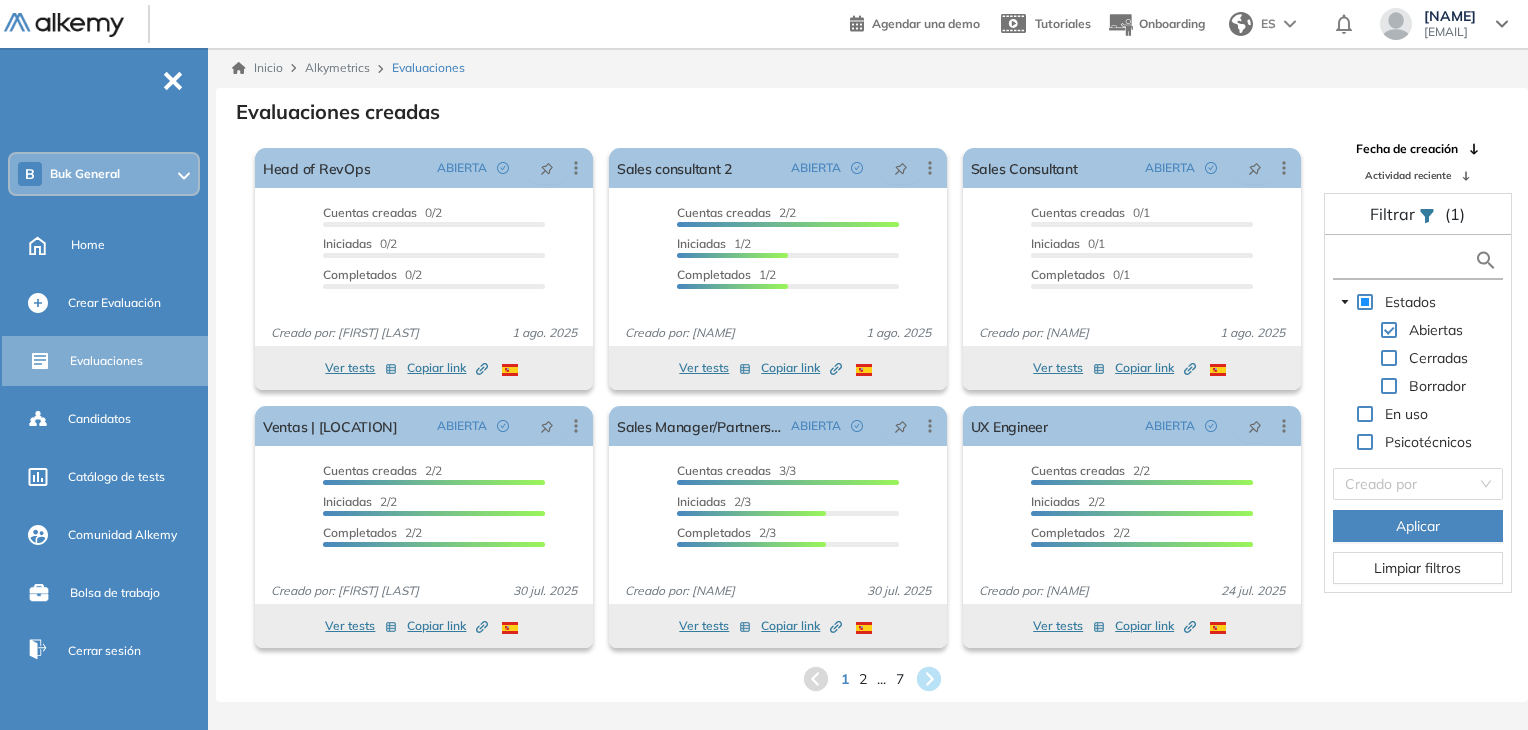 click at bounding box center (1405, 260) 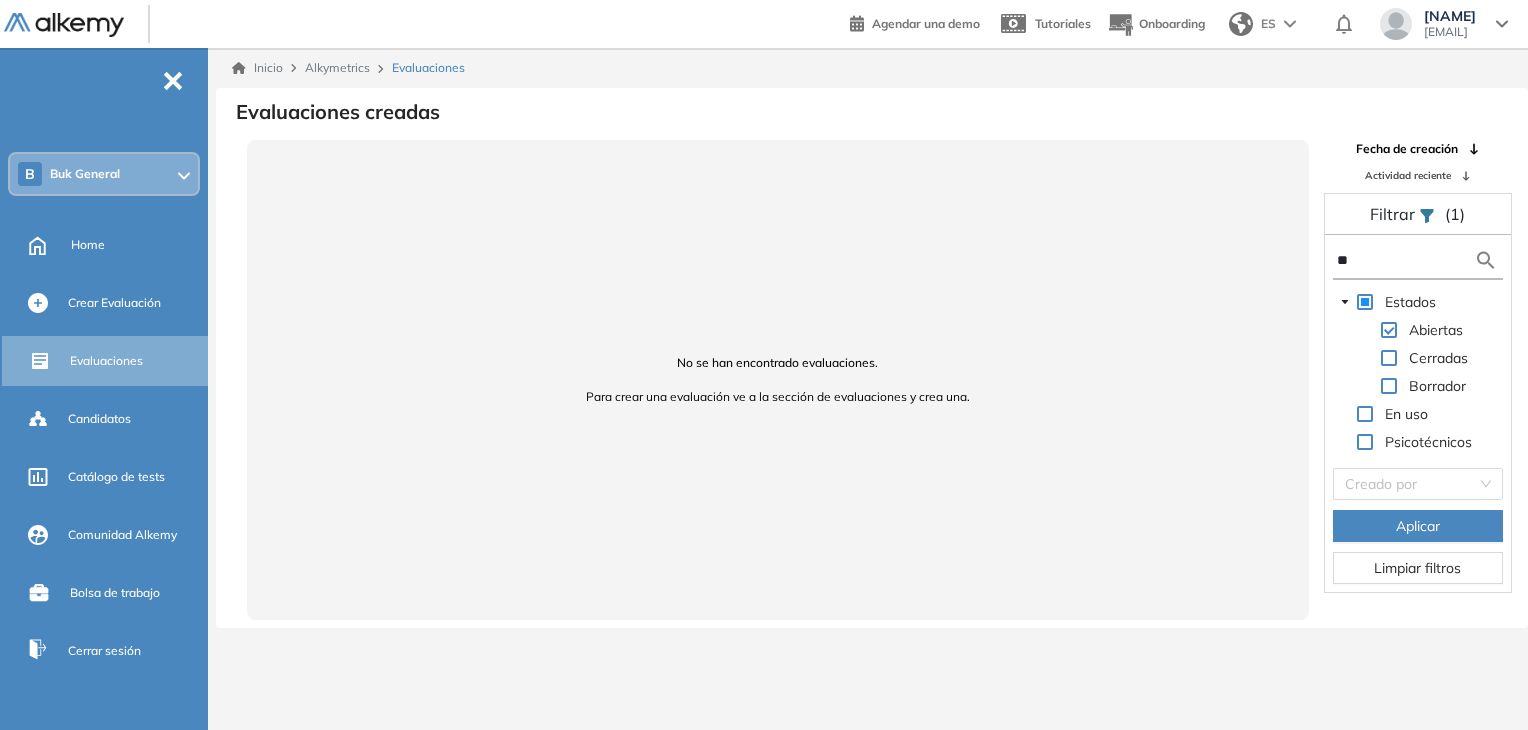 type on "*" 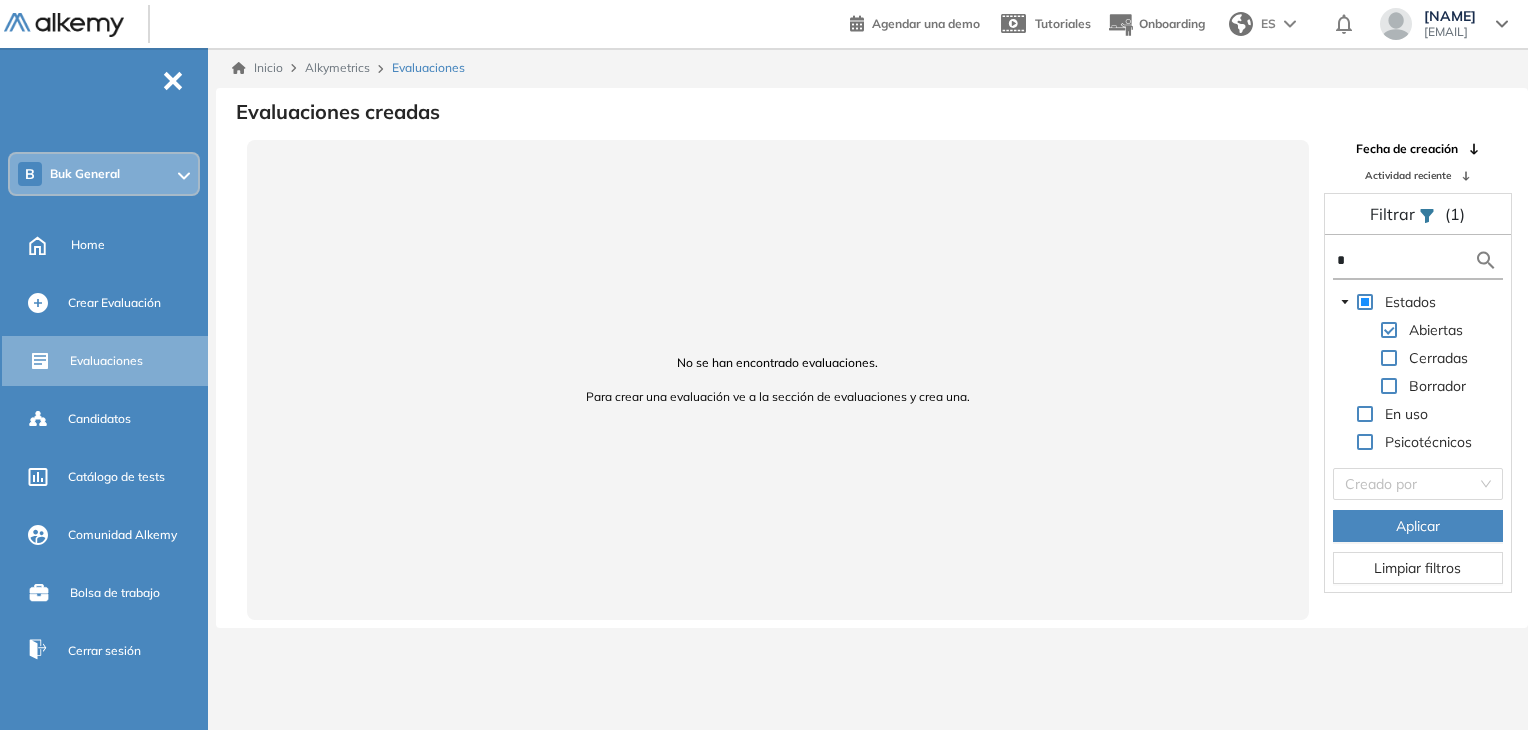 type 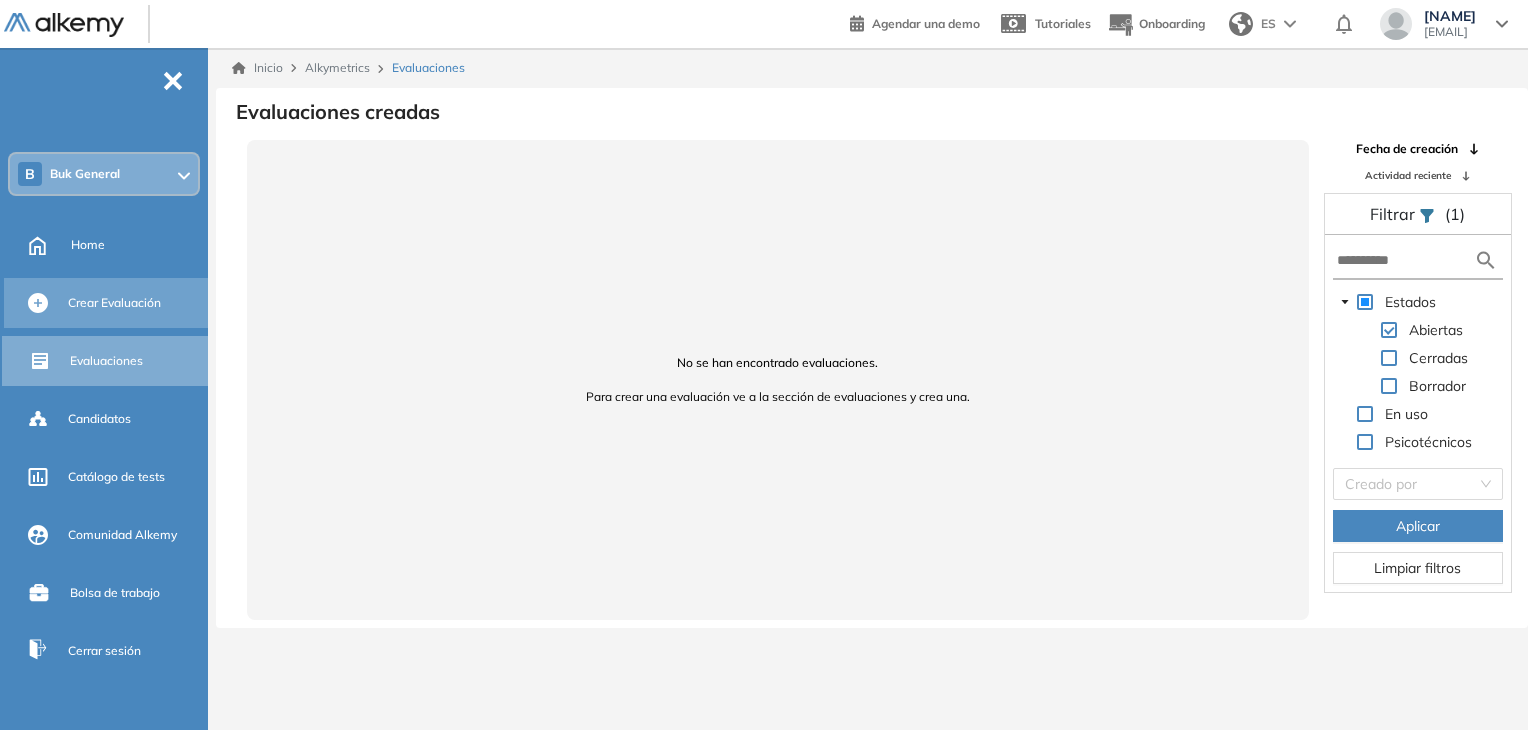 click on "Crear Evaluación" at bounding box center (114, 303) 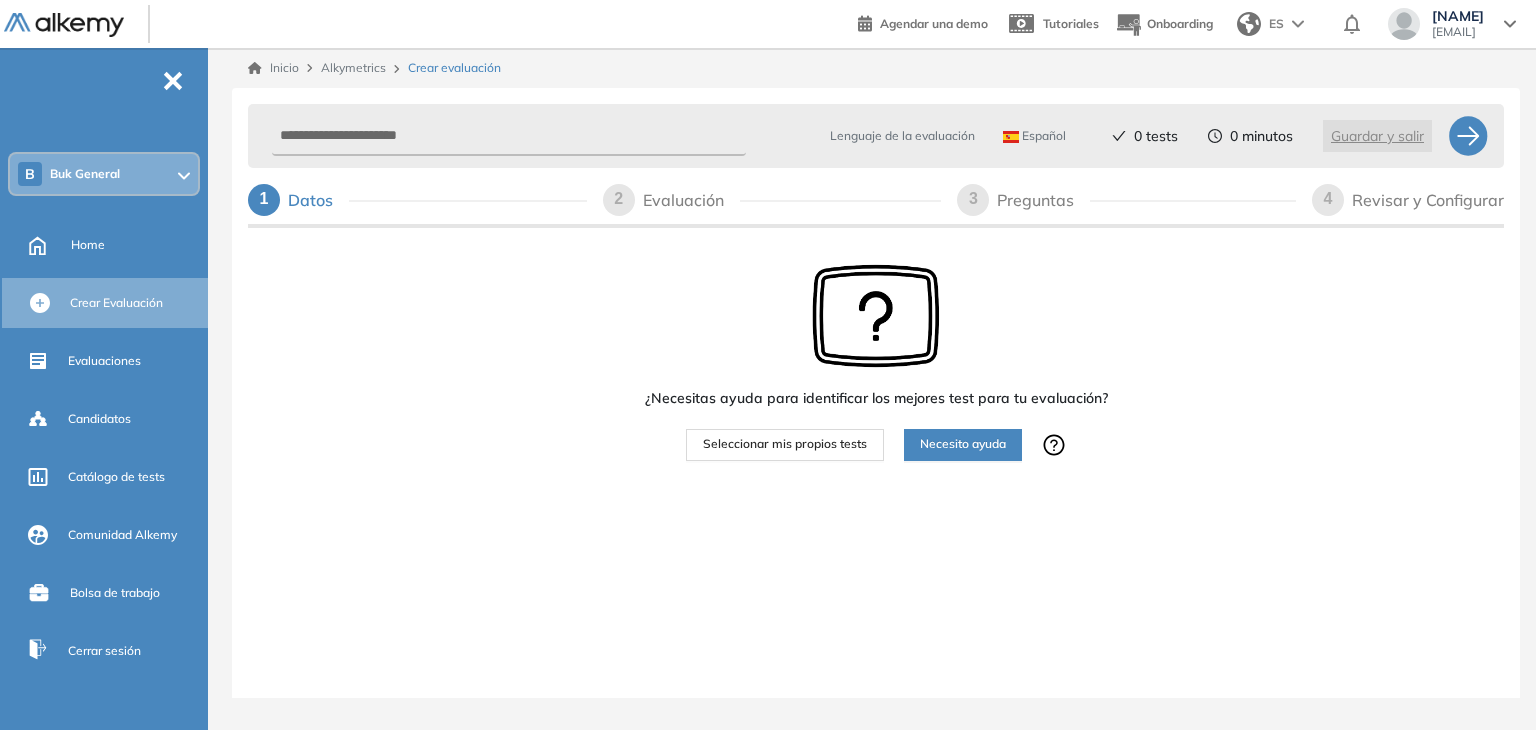 click on "Seleccionar mis propios tests" at bounding box center [785, 444] 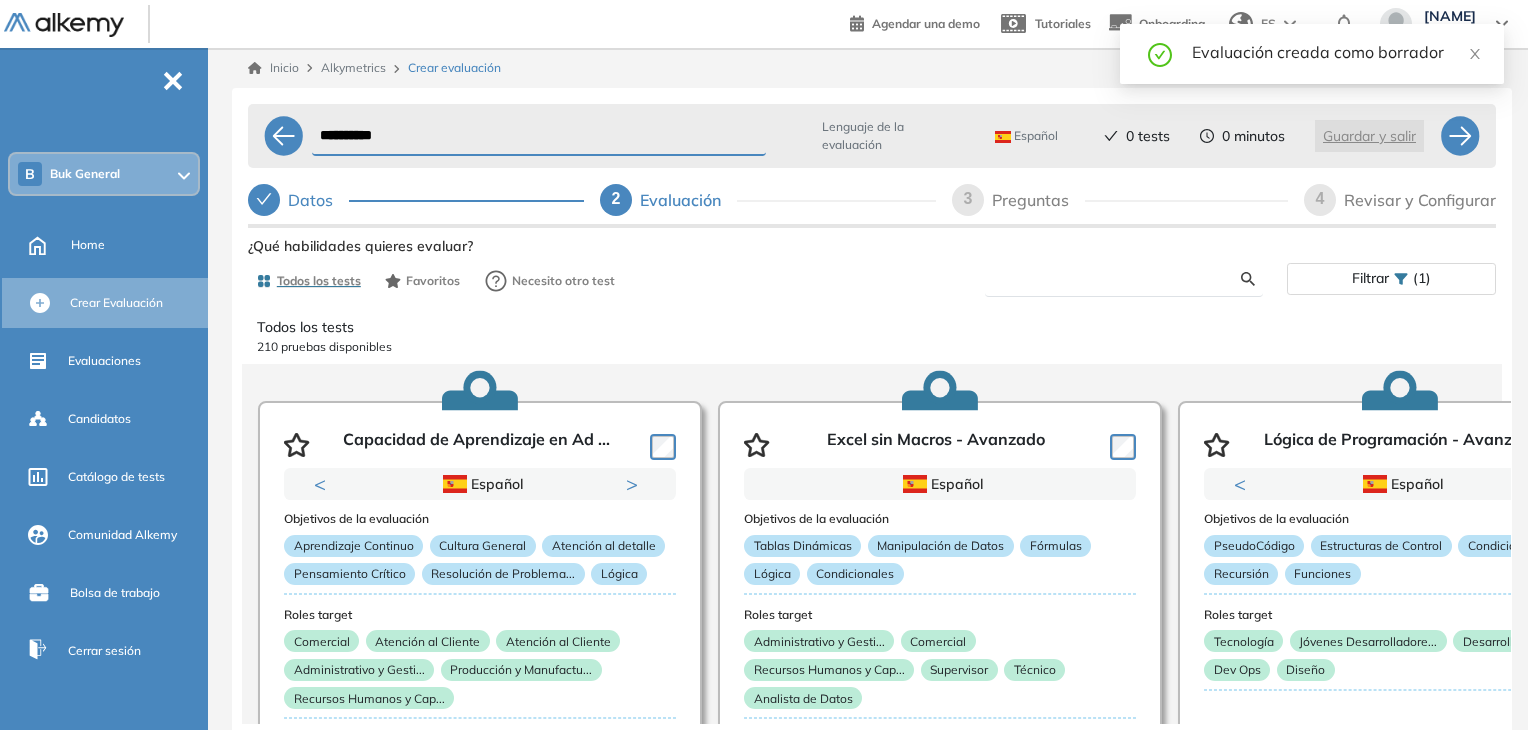 click at bounding box center [1121, 279] 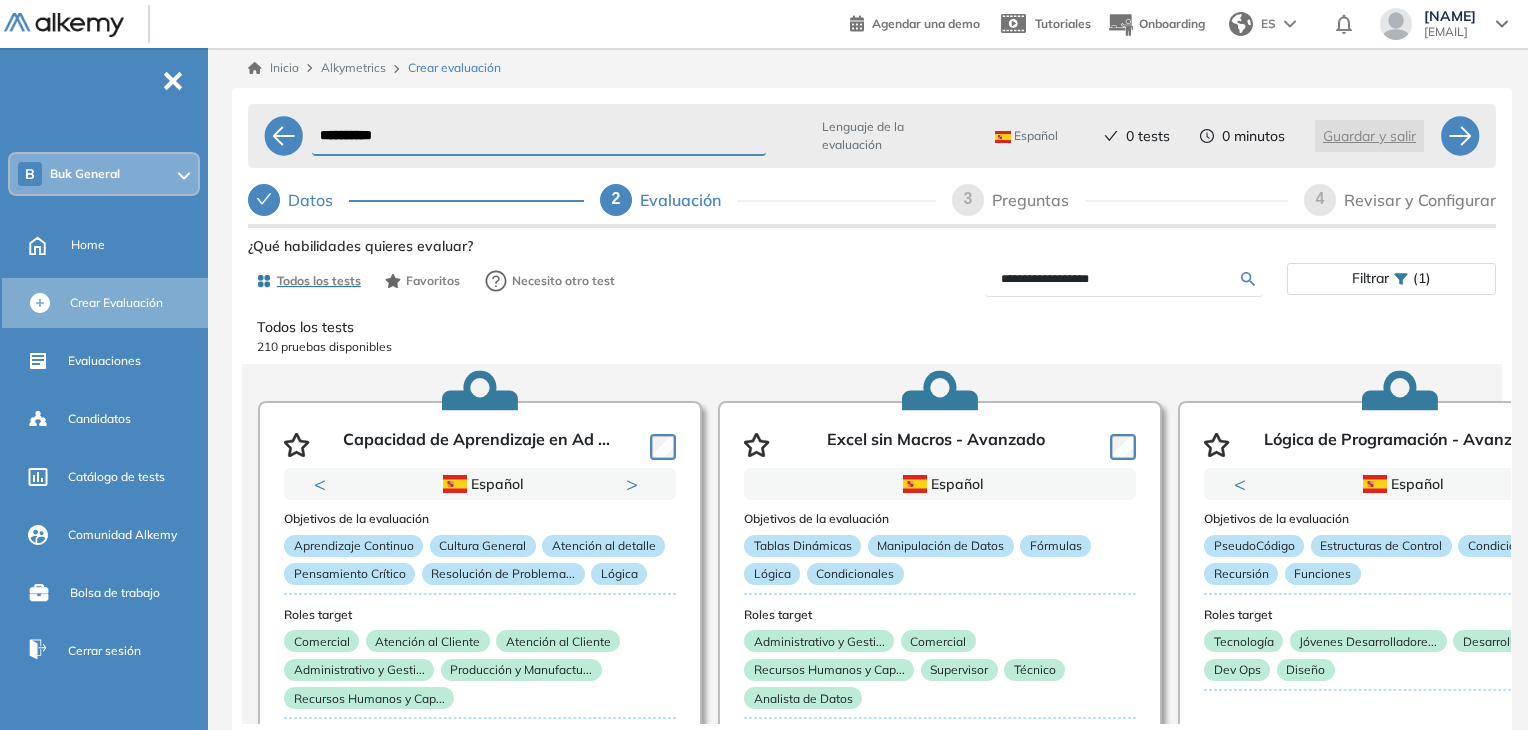 type on "**********" 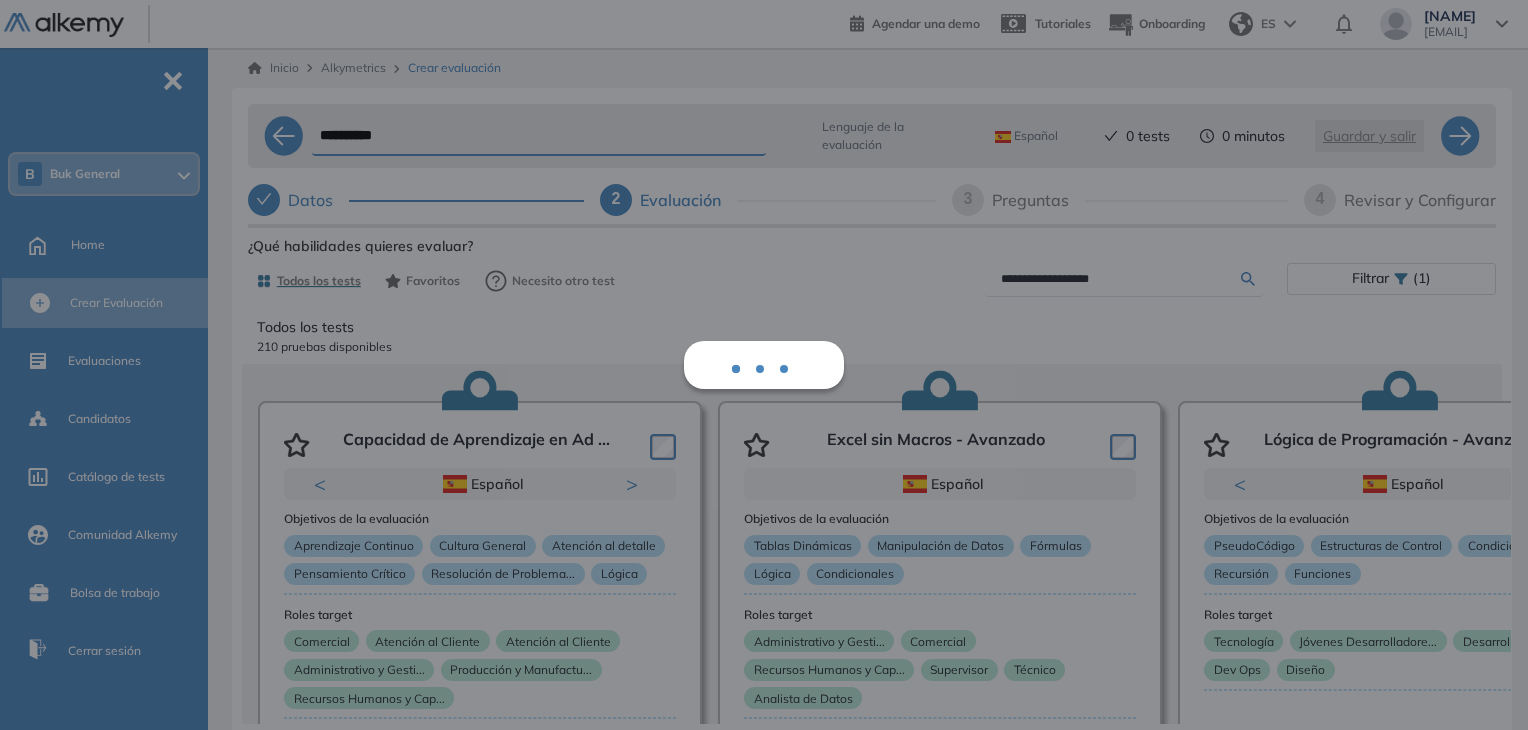 click on "**********" at bounding box center (872, 410) 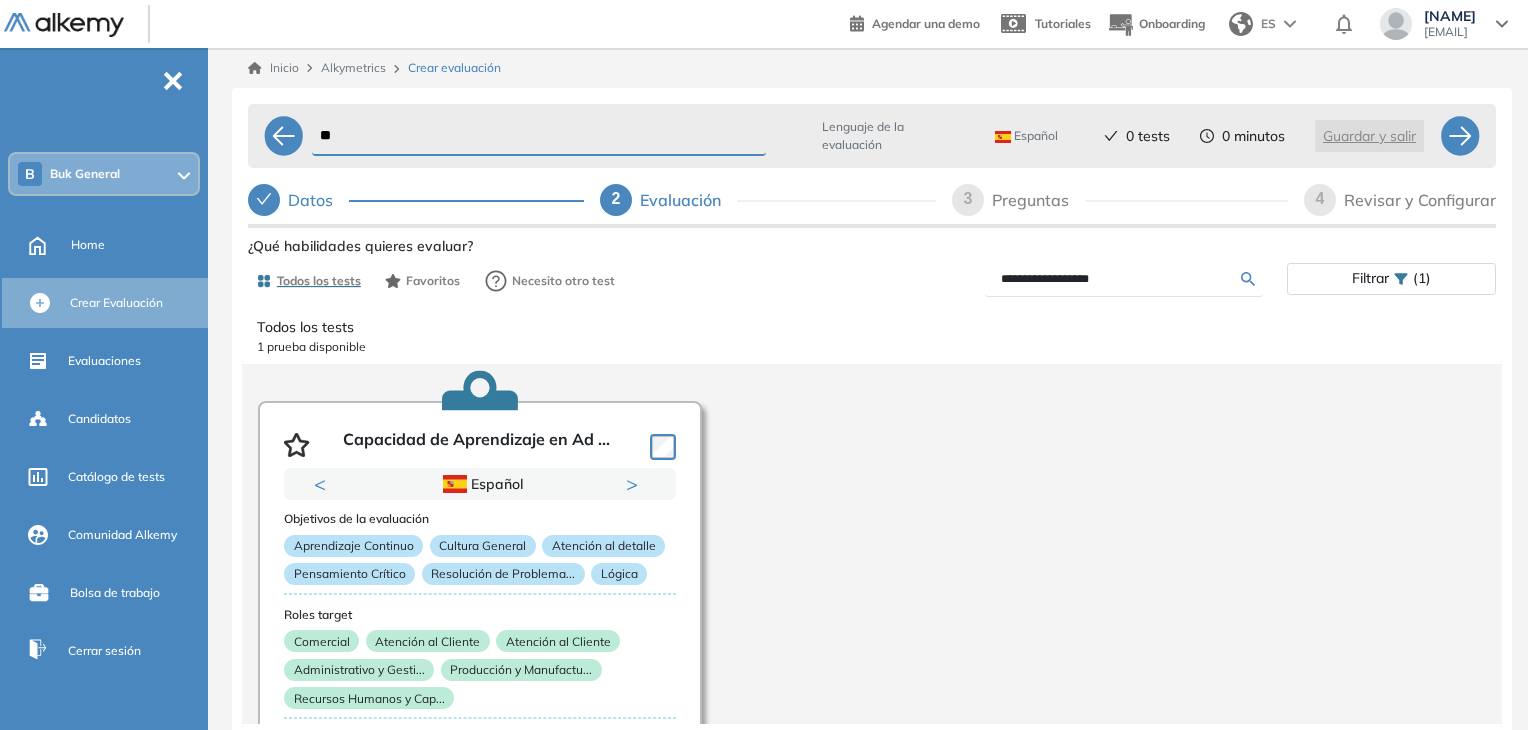 type on "*" 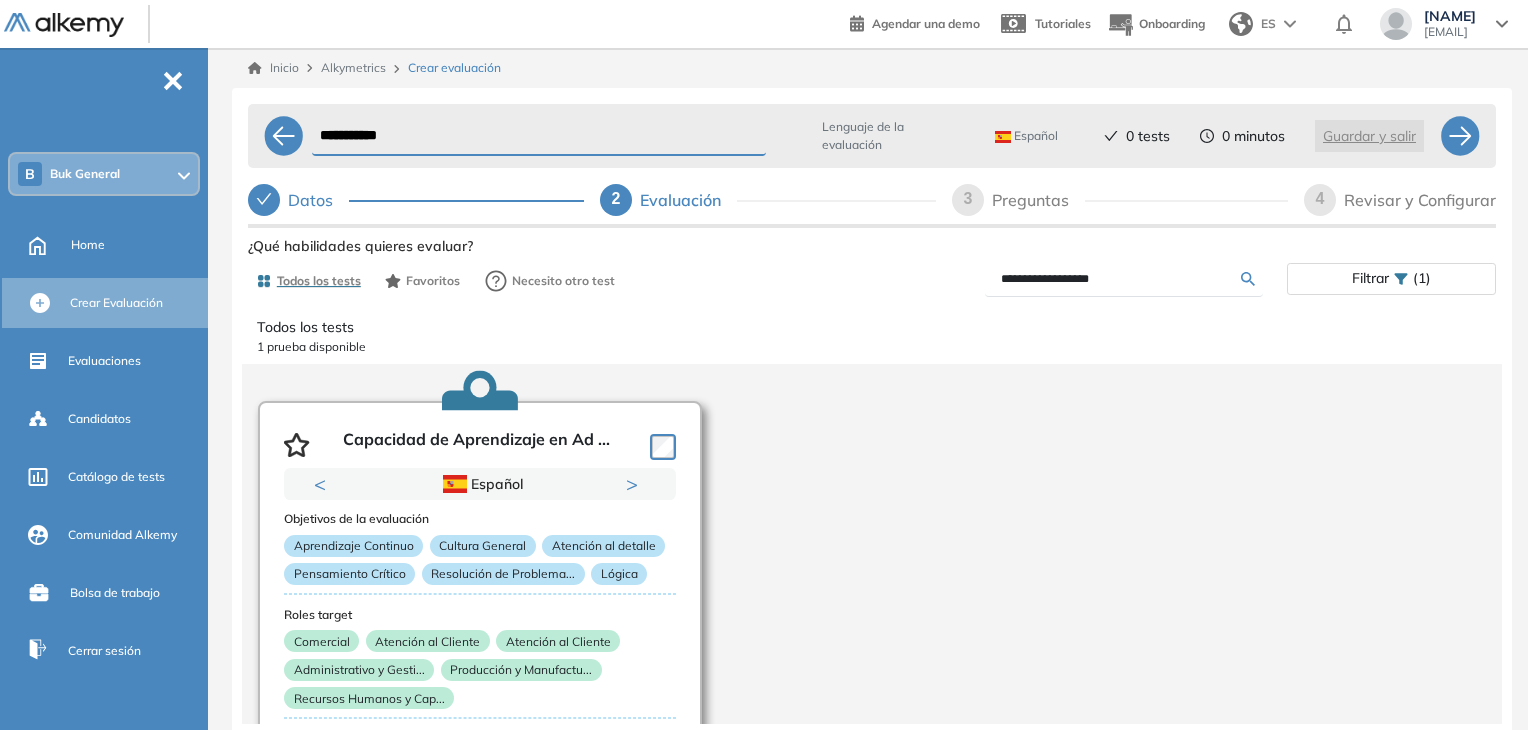 type on "**********" 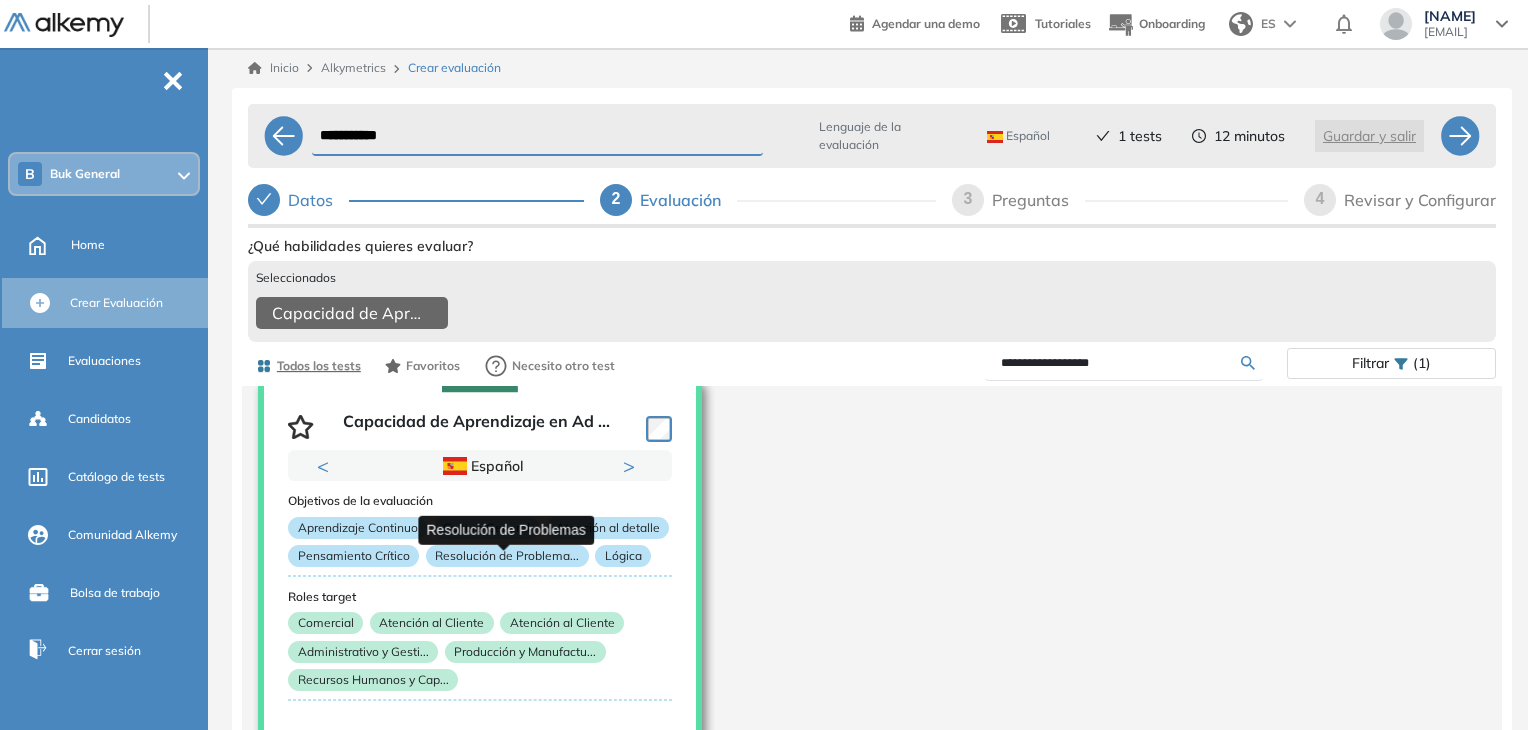 scroll, scrollTop: 108, scrollLeft: 0, axis: vertical 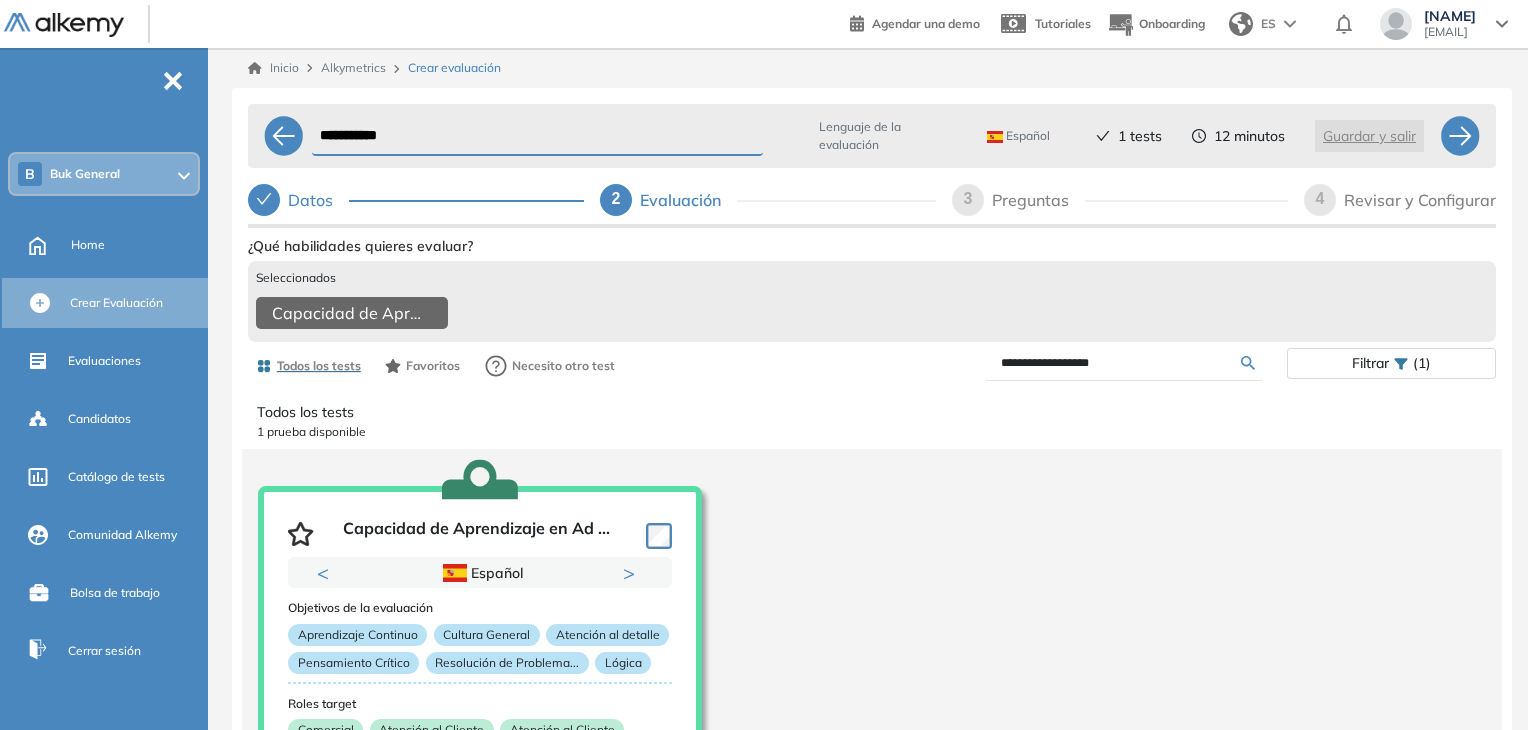 drag, startPoint x: 1150, startPoint y: 365, endPoint x: 1001, endPoint y: 378, distance: 149.56604 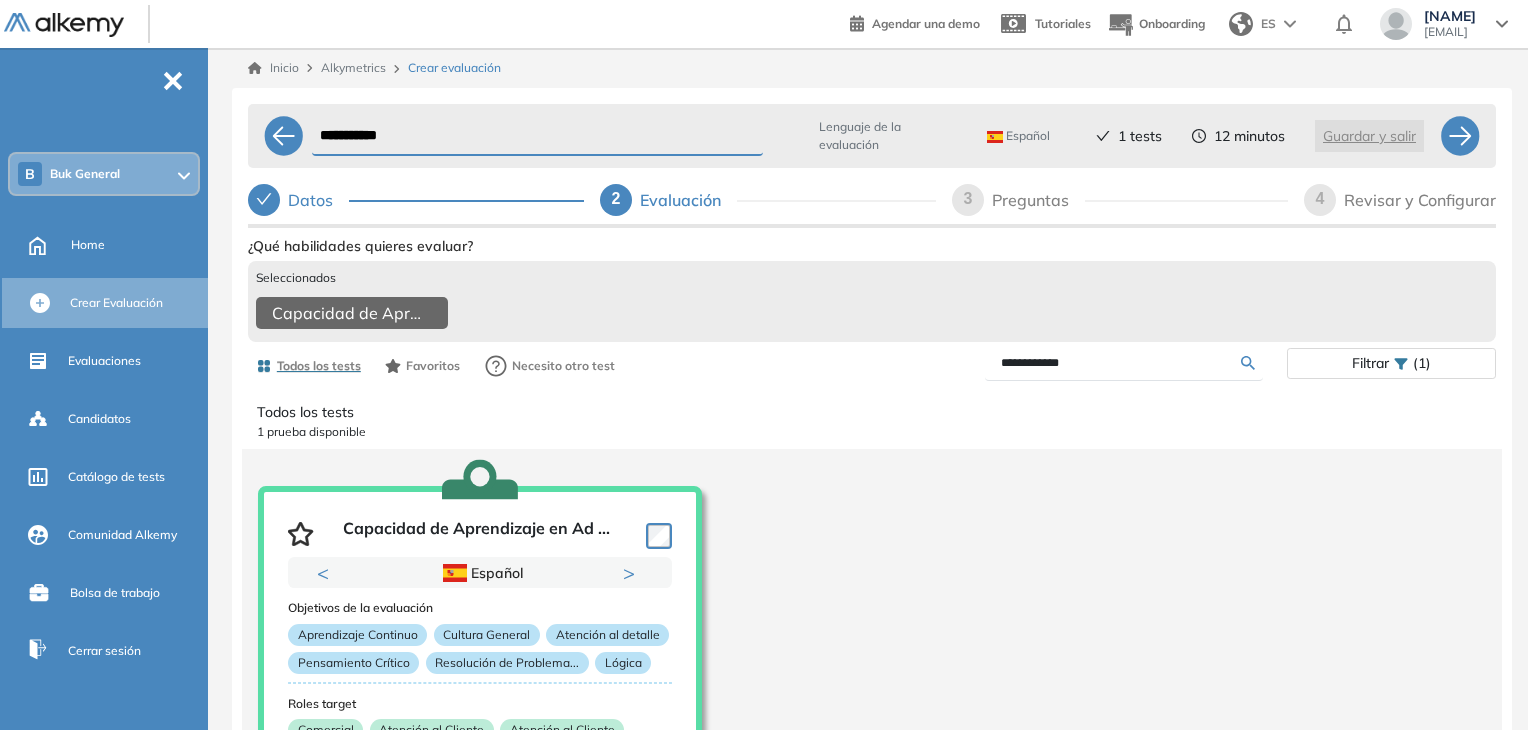 type on "**********" 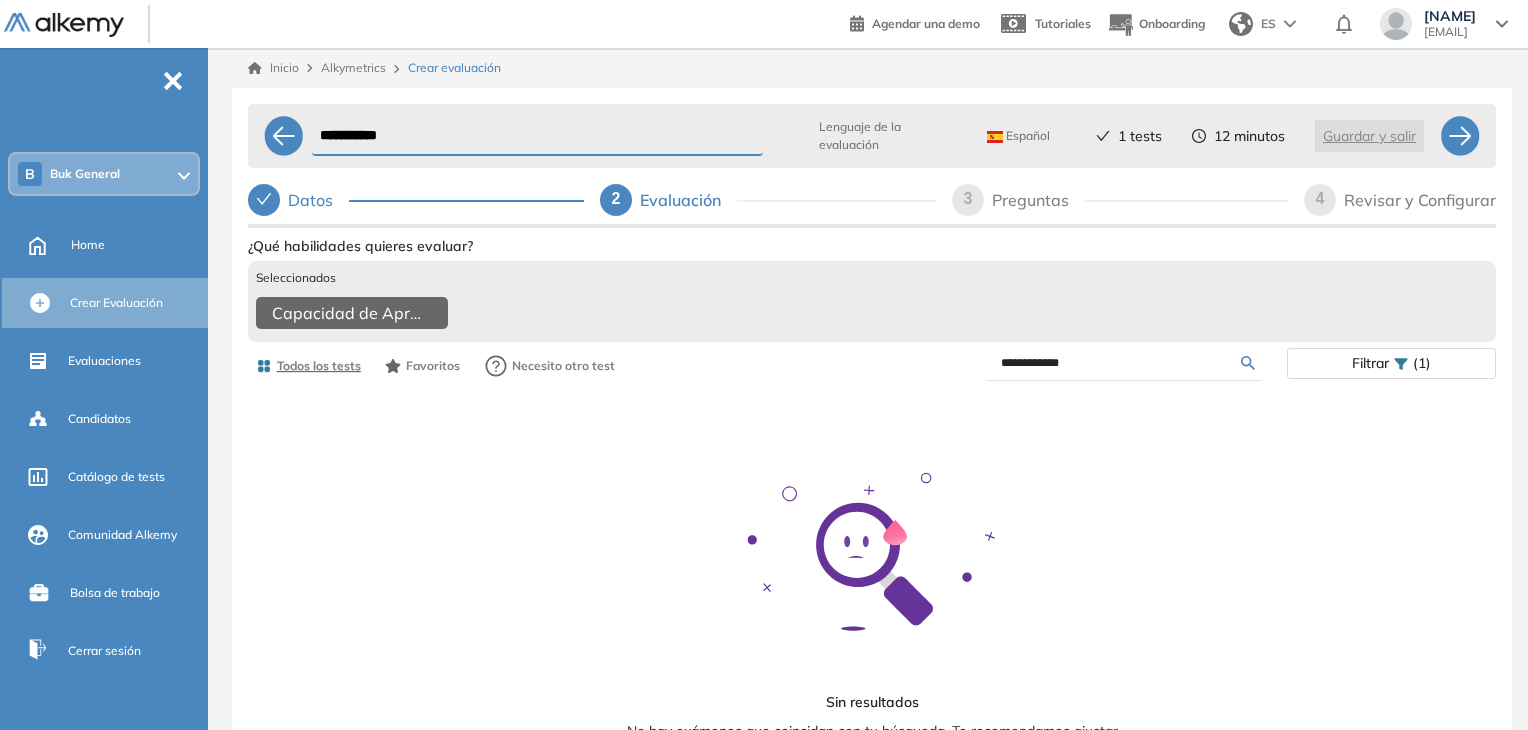 drag, startPoint x: 1094, startPoint y: 367, endPoint x: 996, endPoint y: 371, distance: 98.0816 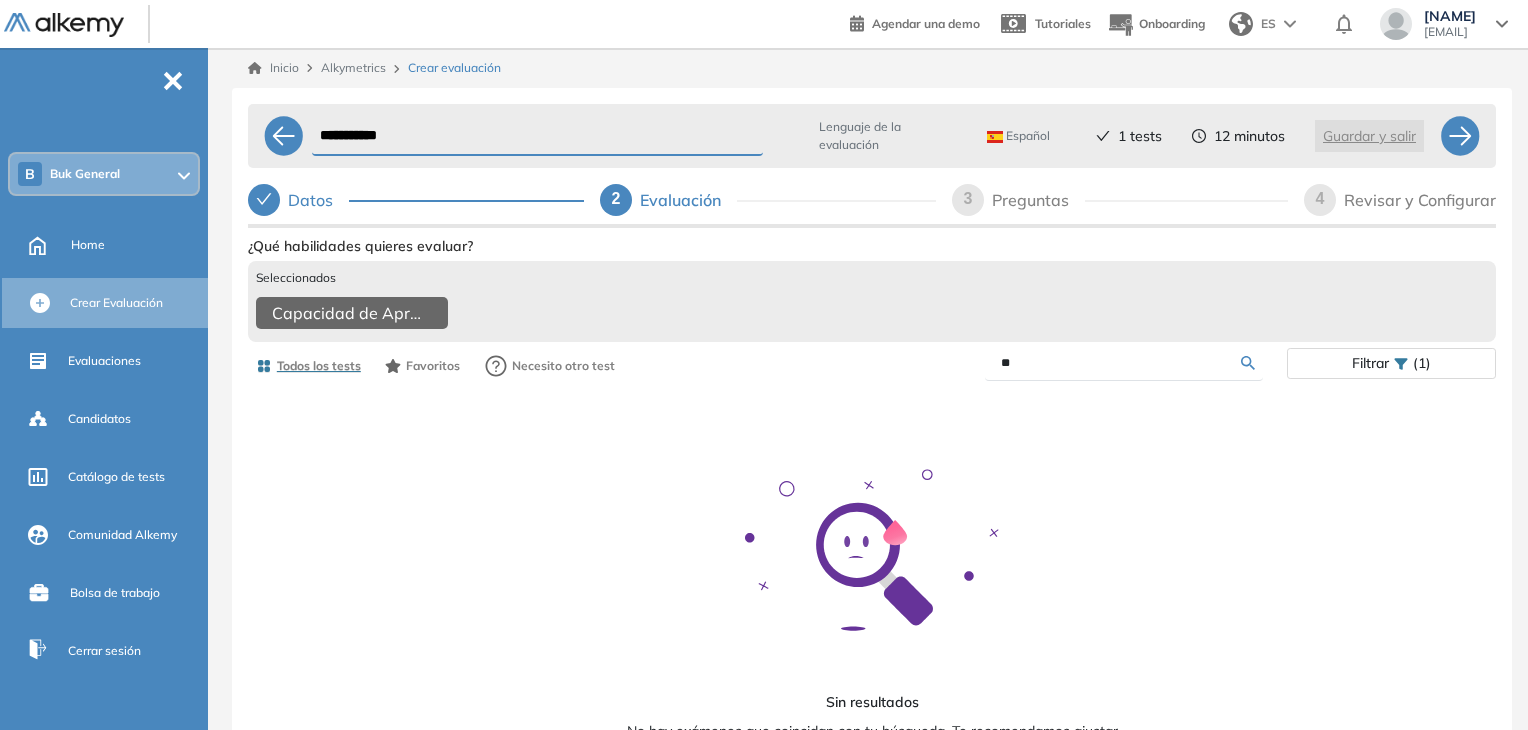type on "*" 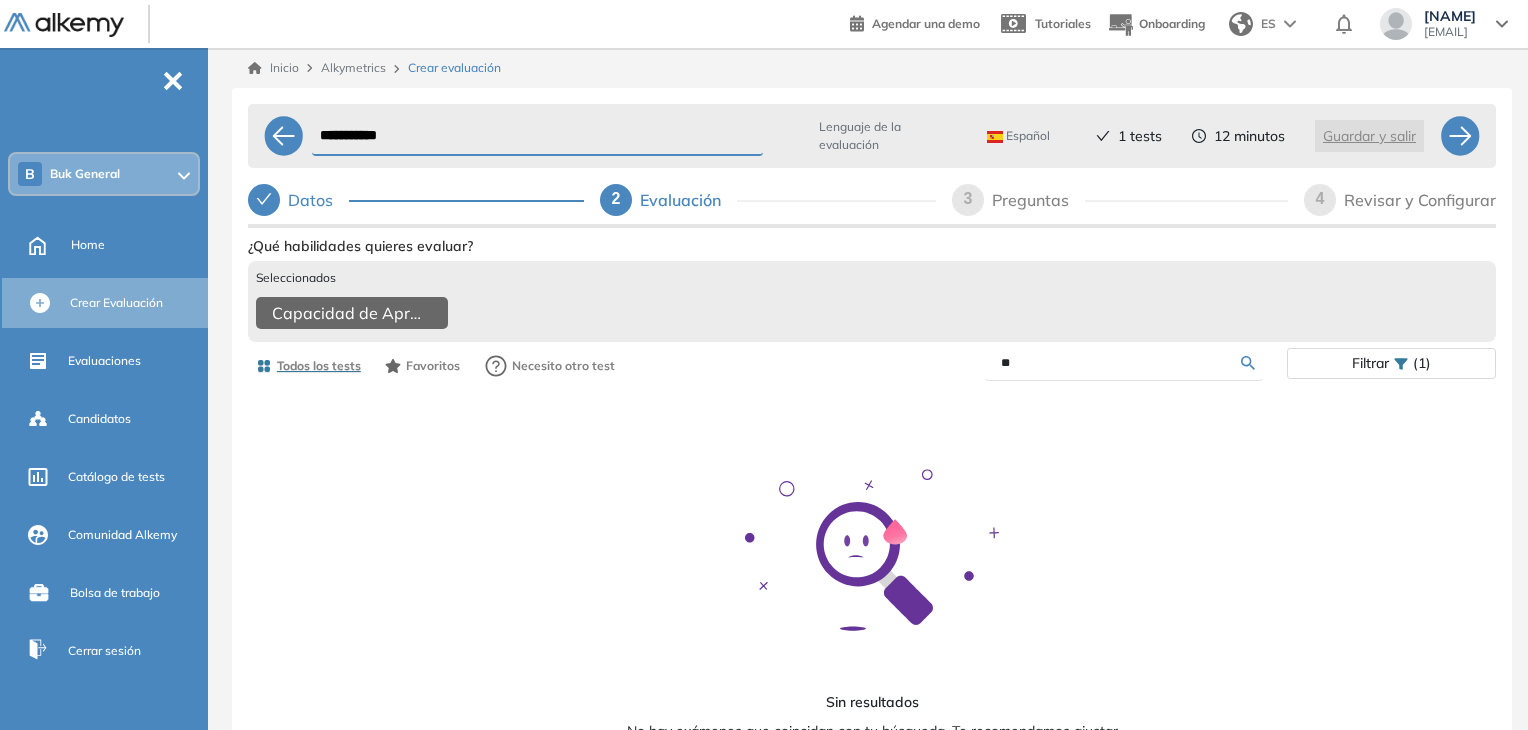 type on "*" 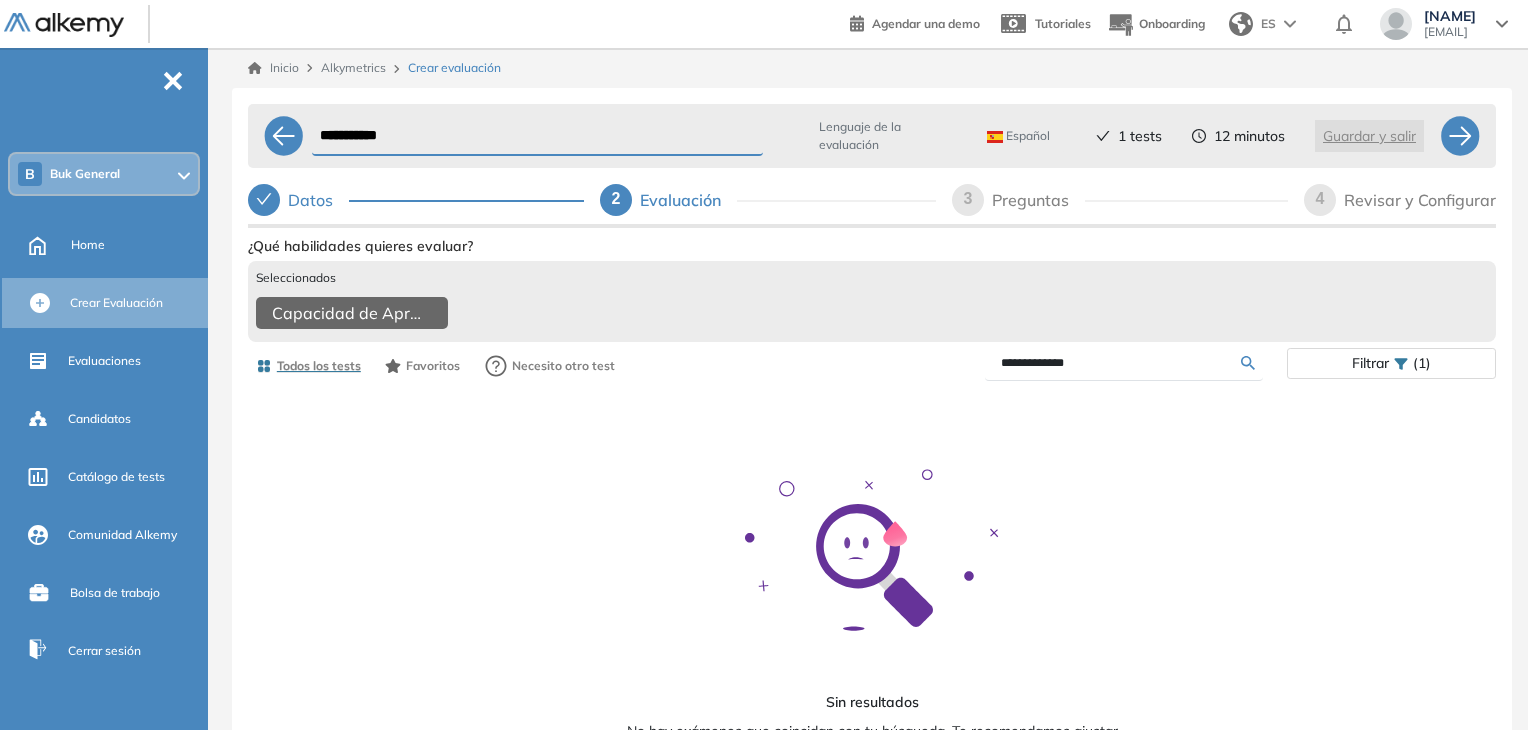 type on "**********" 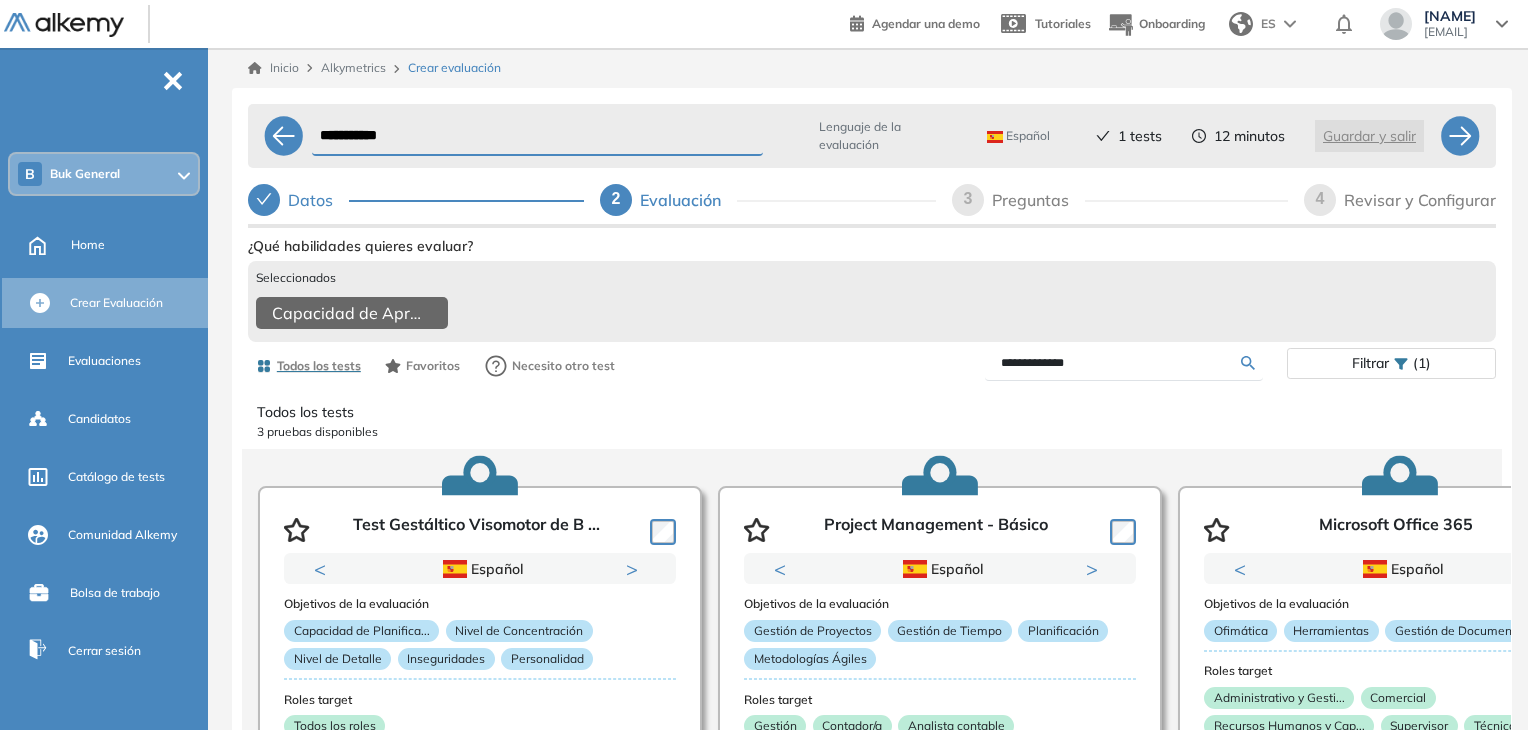 scroll, scrollTop: 95, scrollLeft: 0, axis: vertical 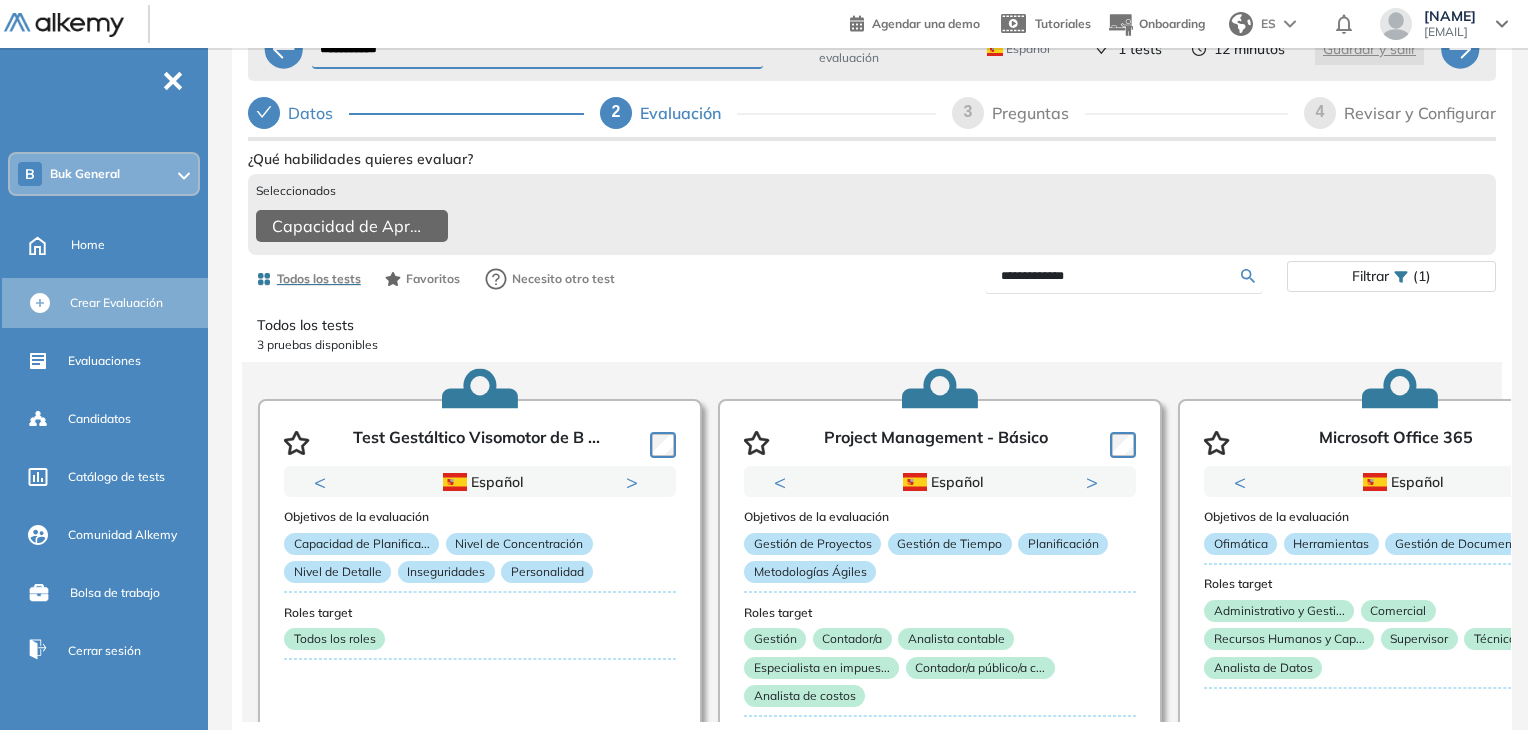 drag, startPoint x: 1154, startPoint y: 283, endPoint x: 993, endPoint y: 302, distance: 162.11725 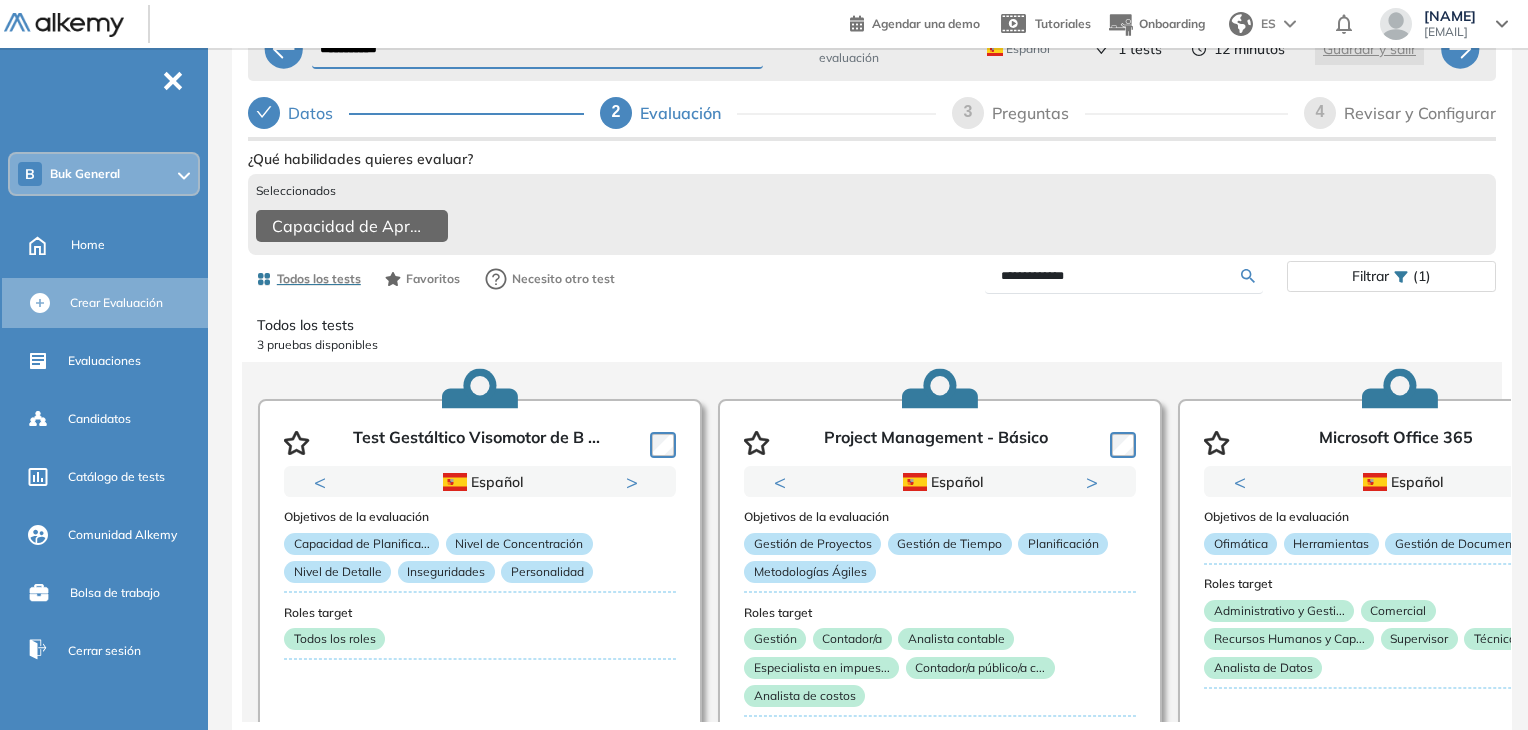 click on "Creado por Paula D." at bounding box center [872, 501] 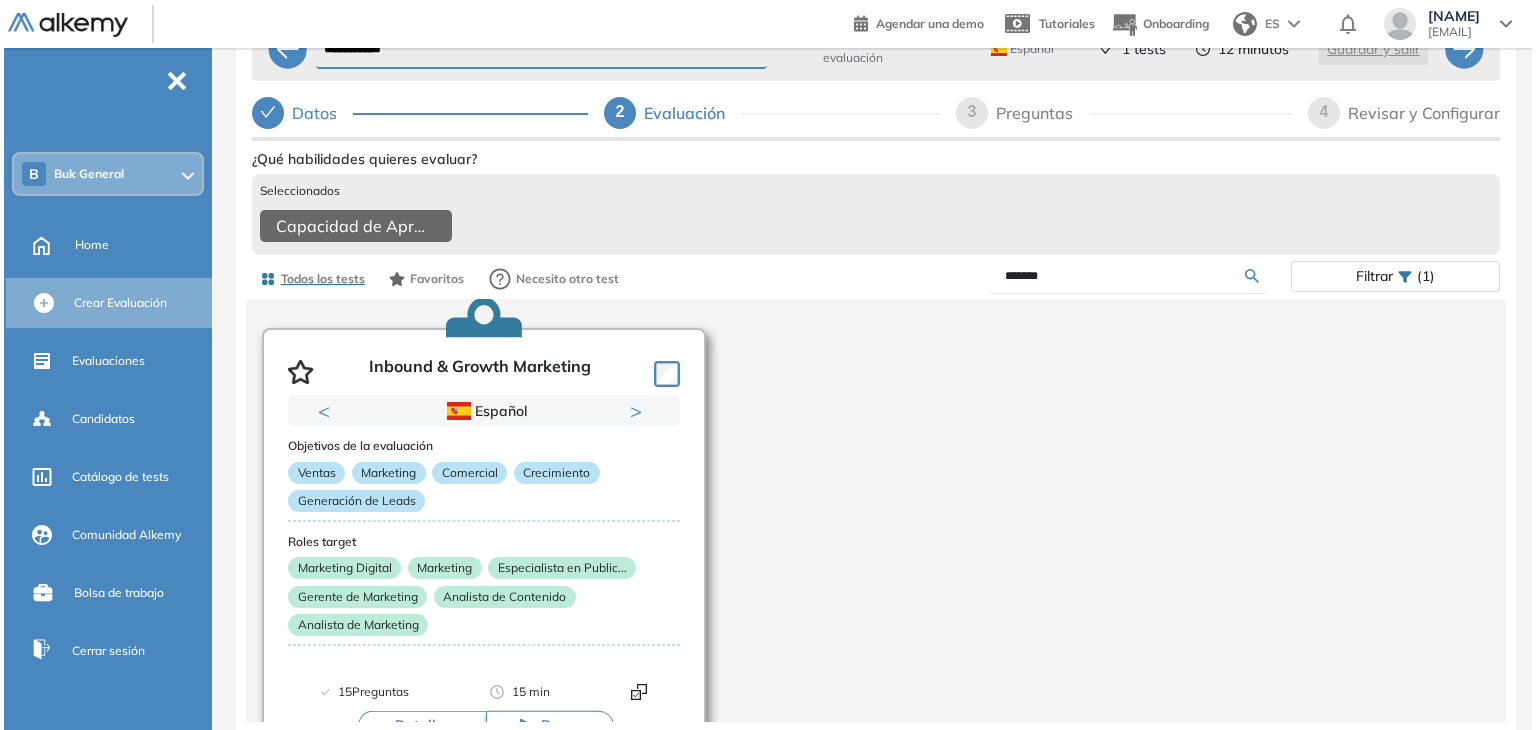 scroll, scrollTop: 100, scrollLeft: 0, axis: vertical 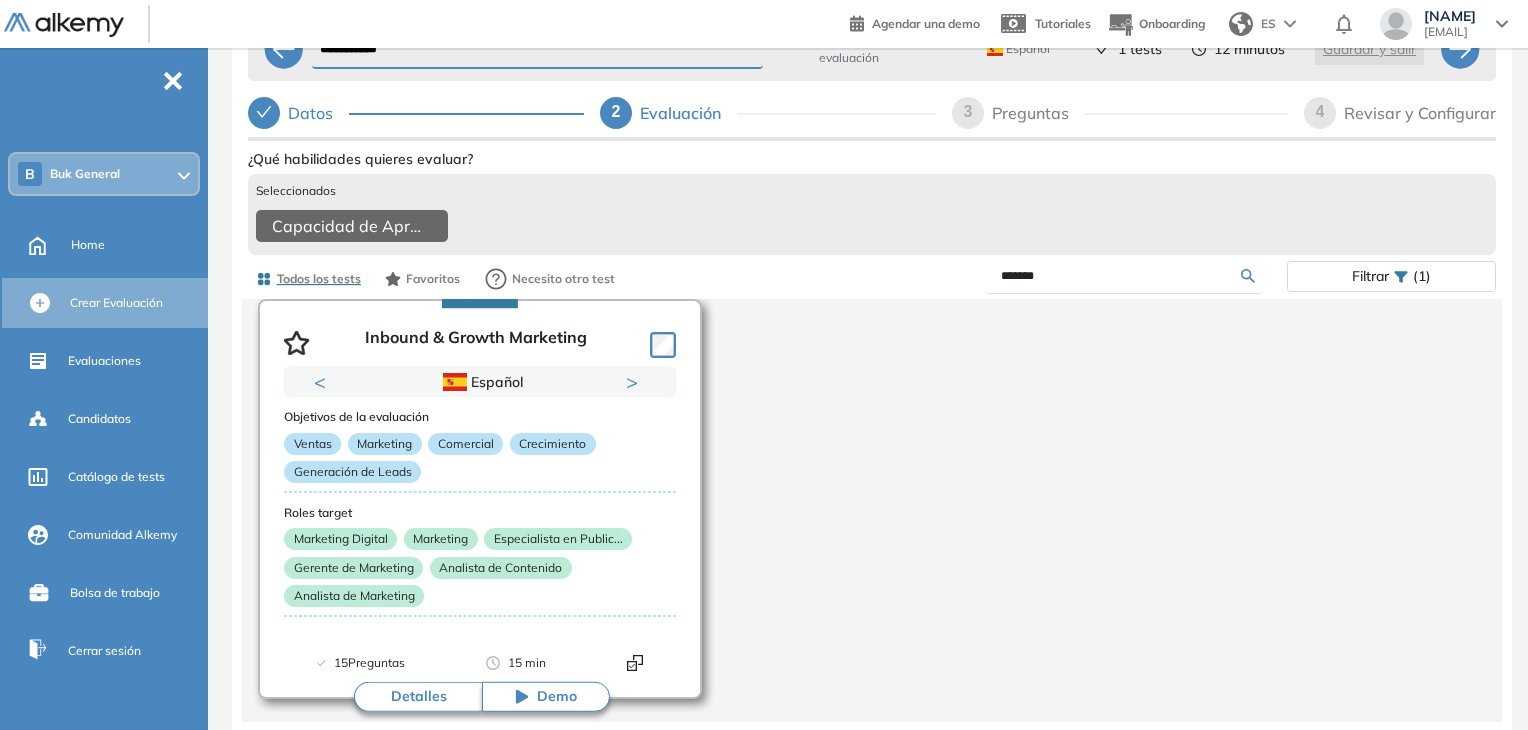 click on "Detalles" at bounding box center (418, 697) 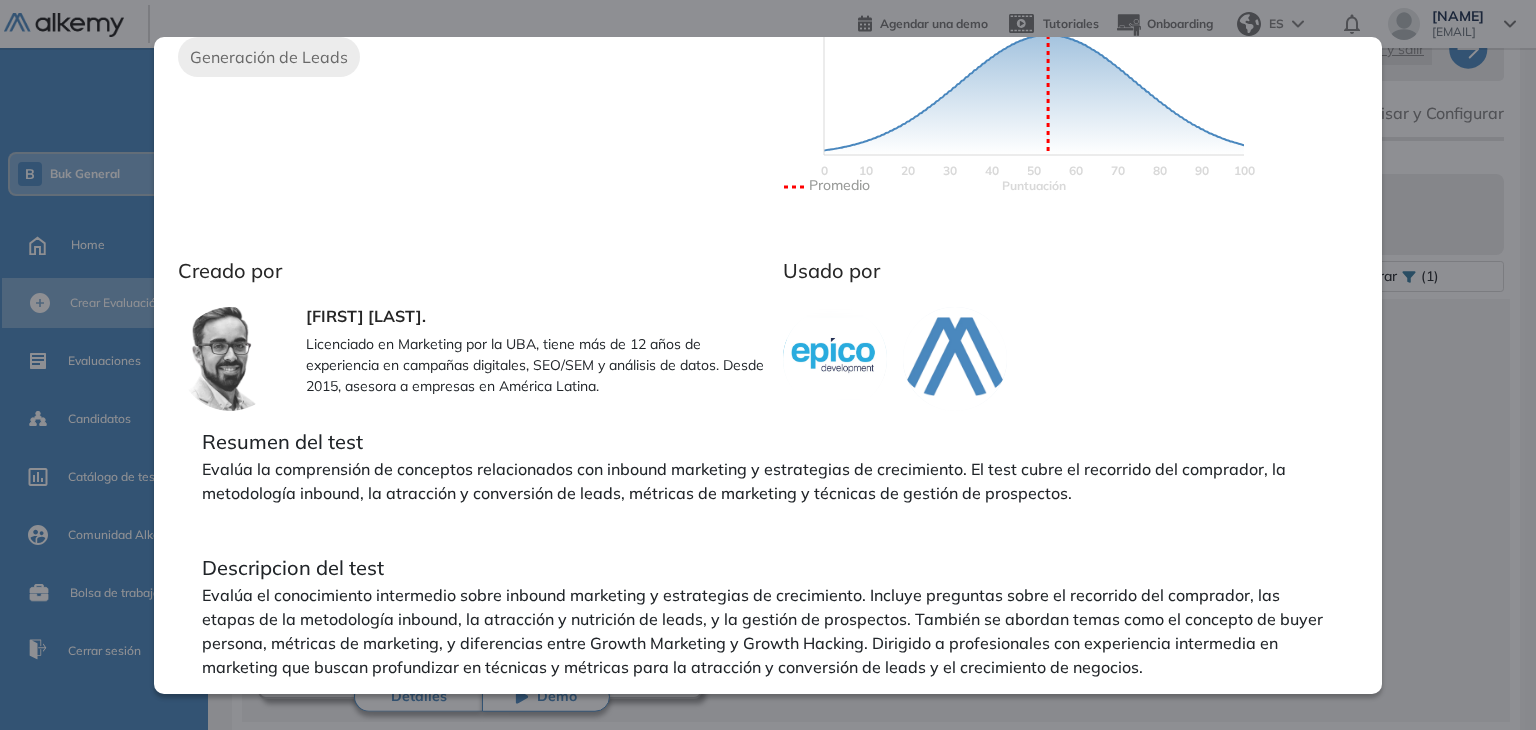 scroll, scrollTop: 0, scrollLeft: 0, axis: both 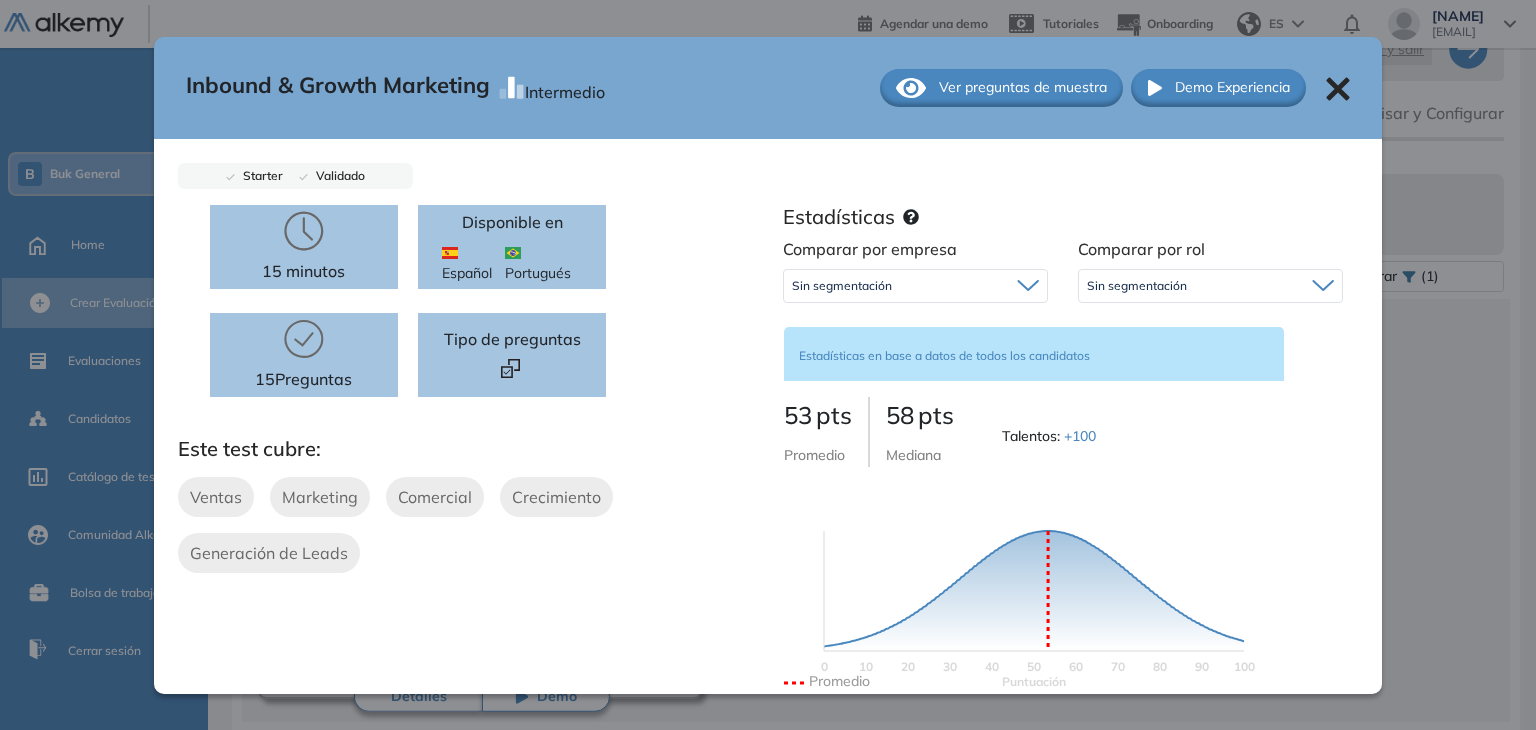 click on "Ver preguntas de muestra" at bounding box center (1023, 87) 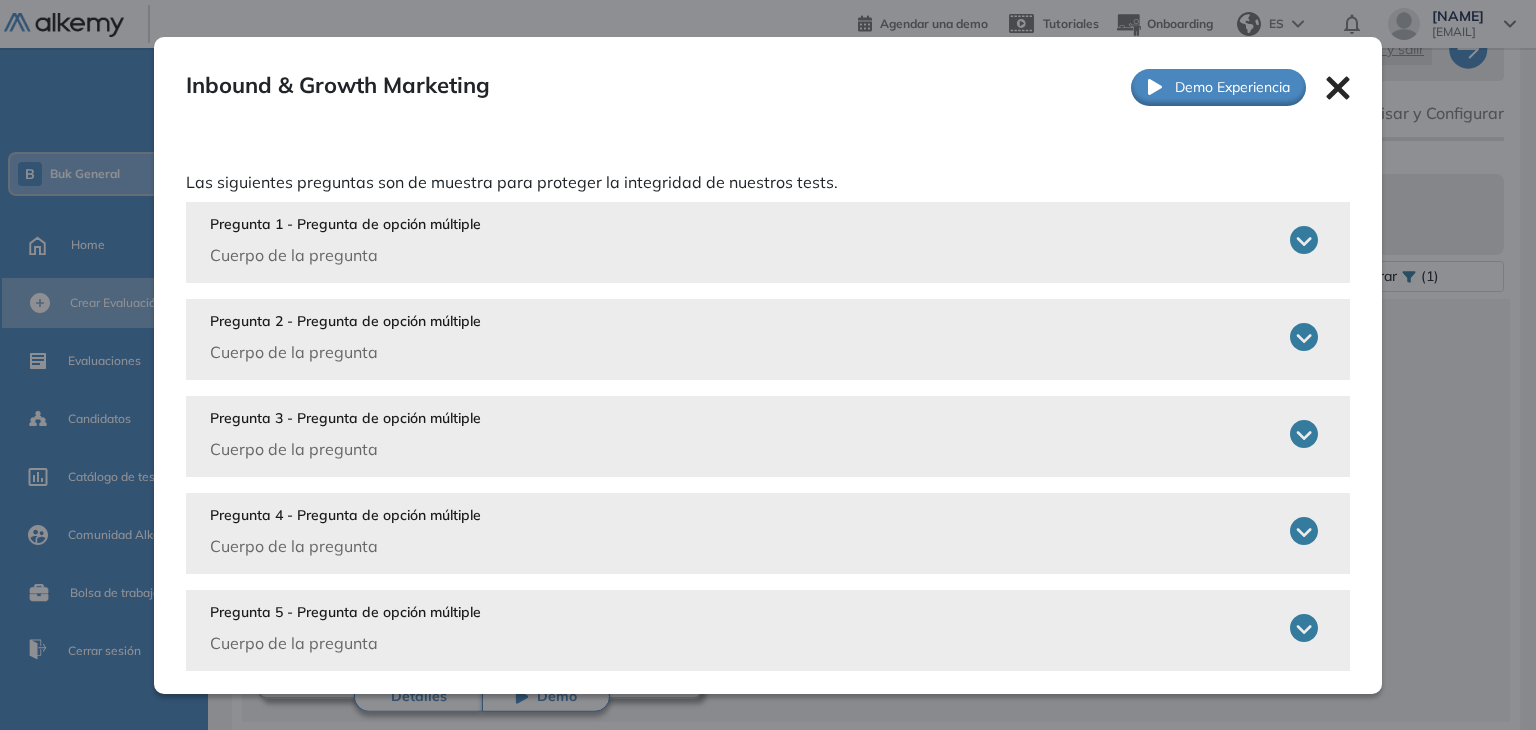 click 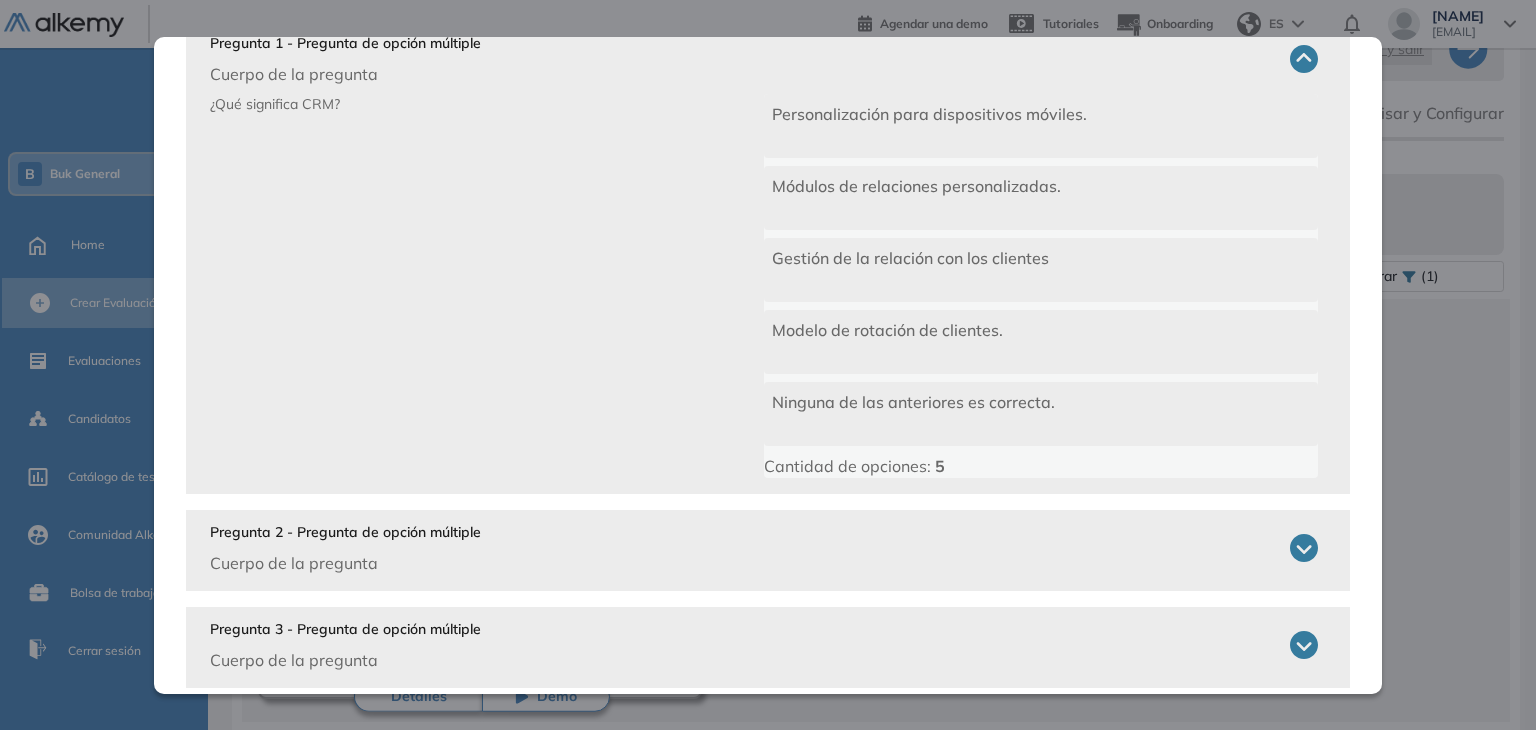 scroll, scrollTop: 400, scrollLeft: 0, axis: vertical 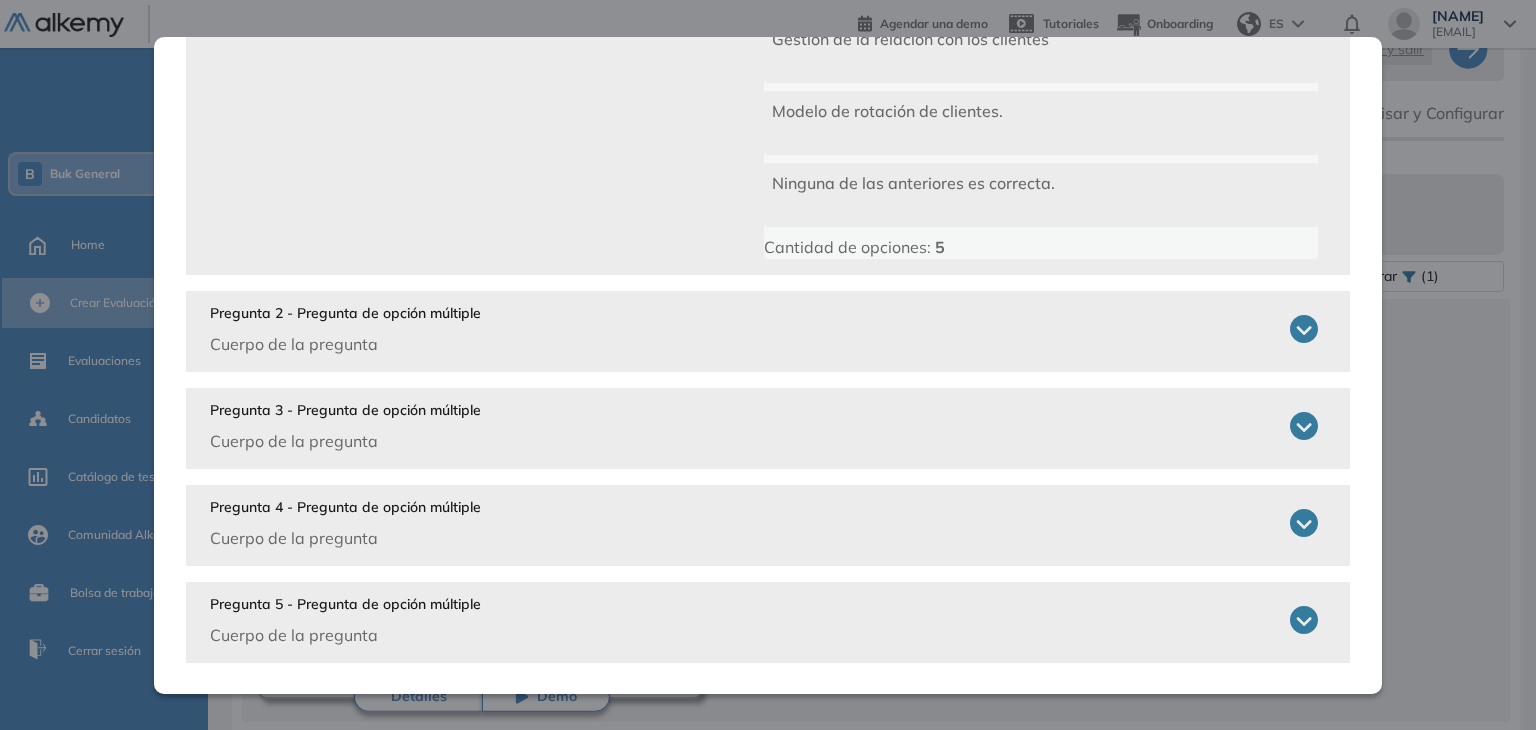 click on "Pregunta 2 -
Pregunta de opción múltiple  Cuerpo de la pregunta" at bounding box center [764, 329] 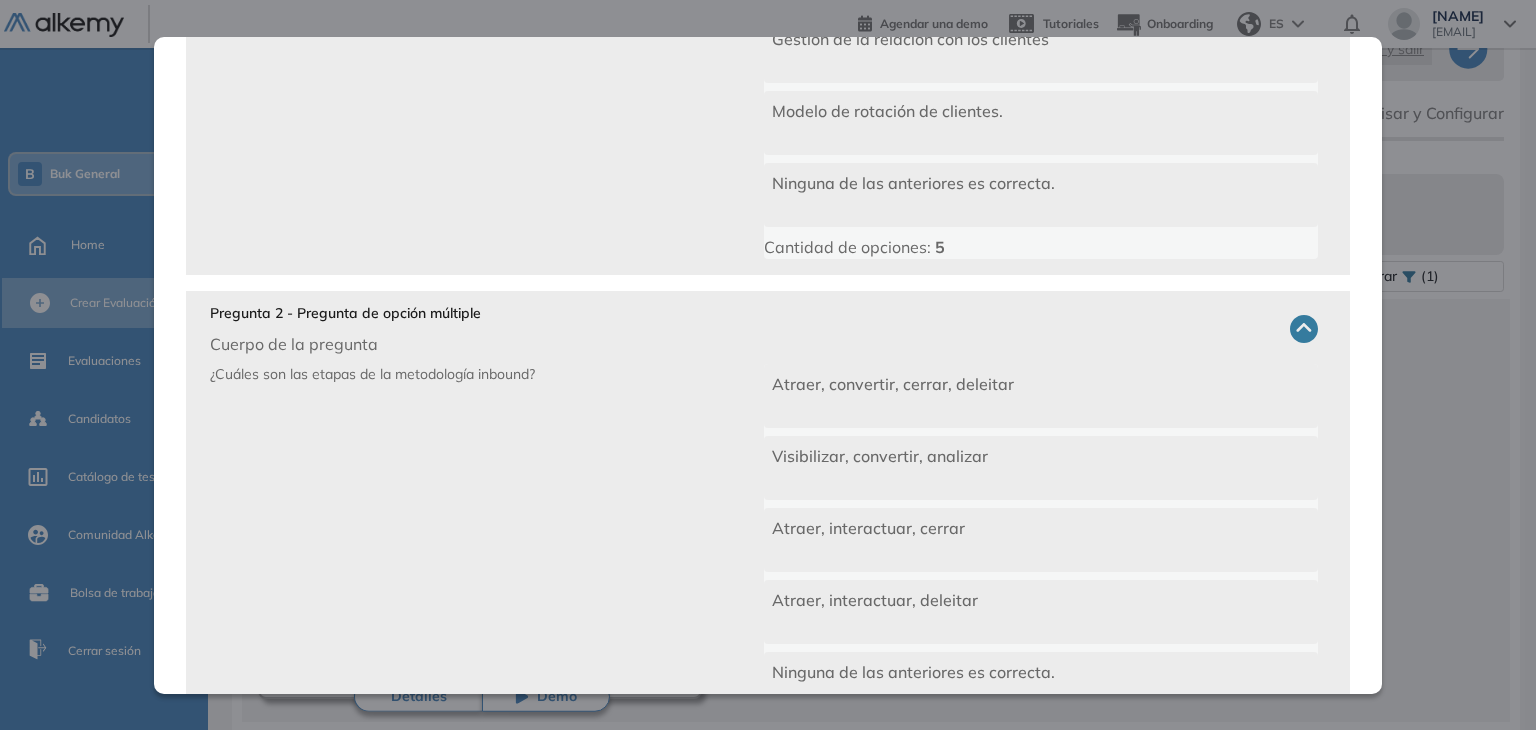 scroll, scrollTop: 0, scrollLeft: 0, axis: both 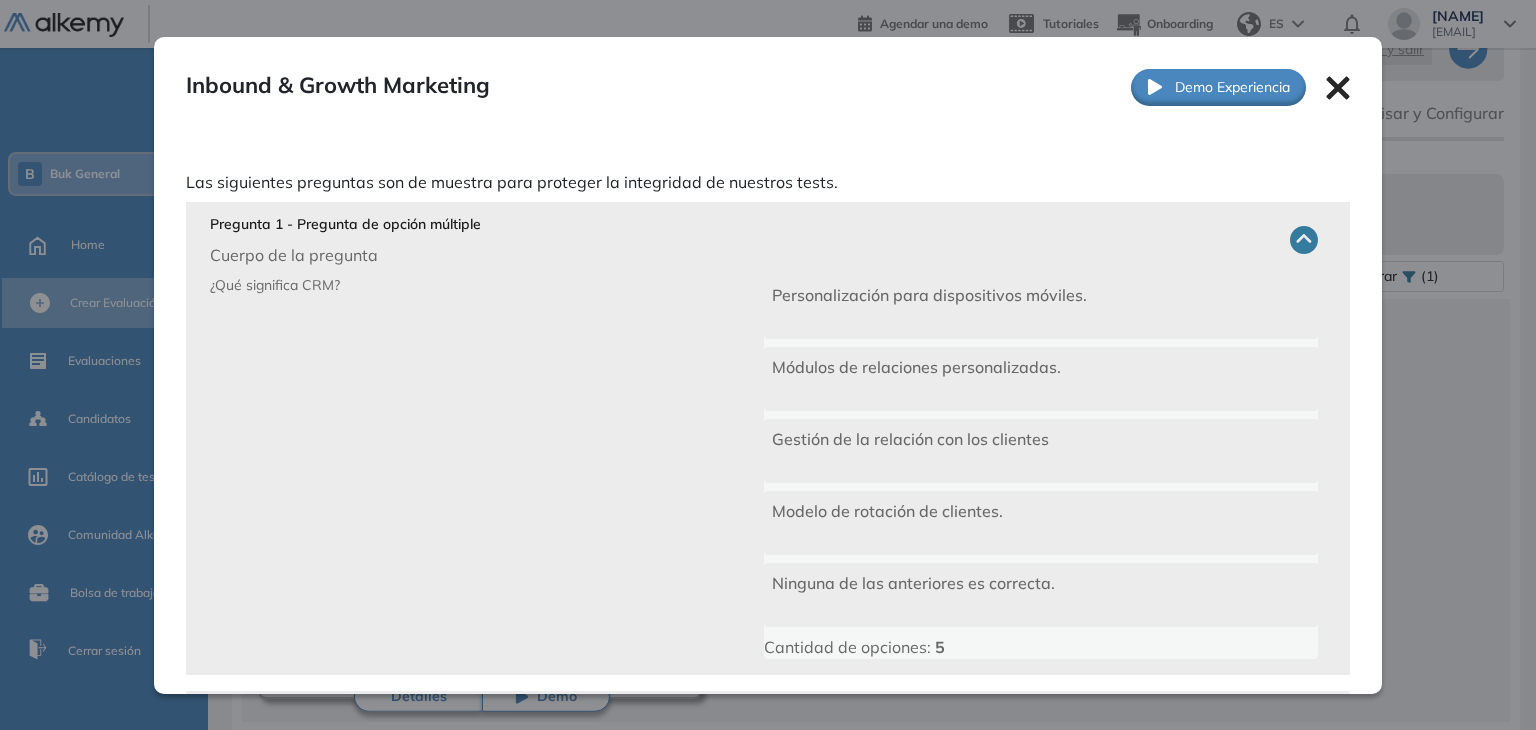 click 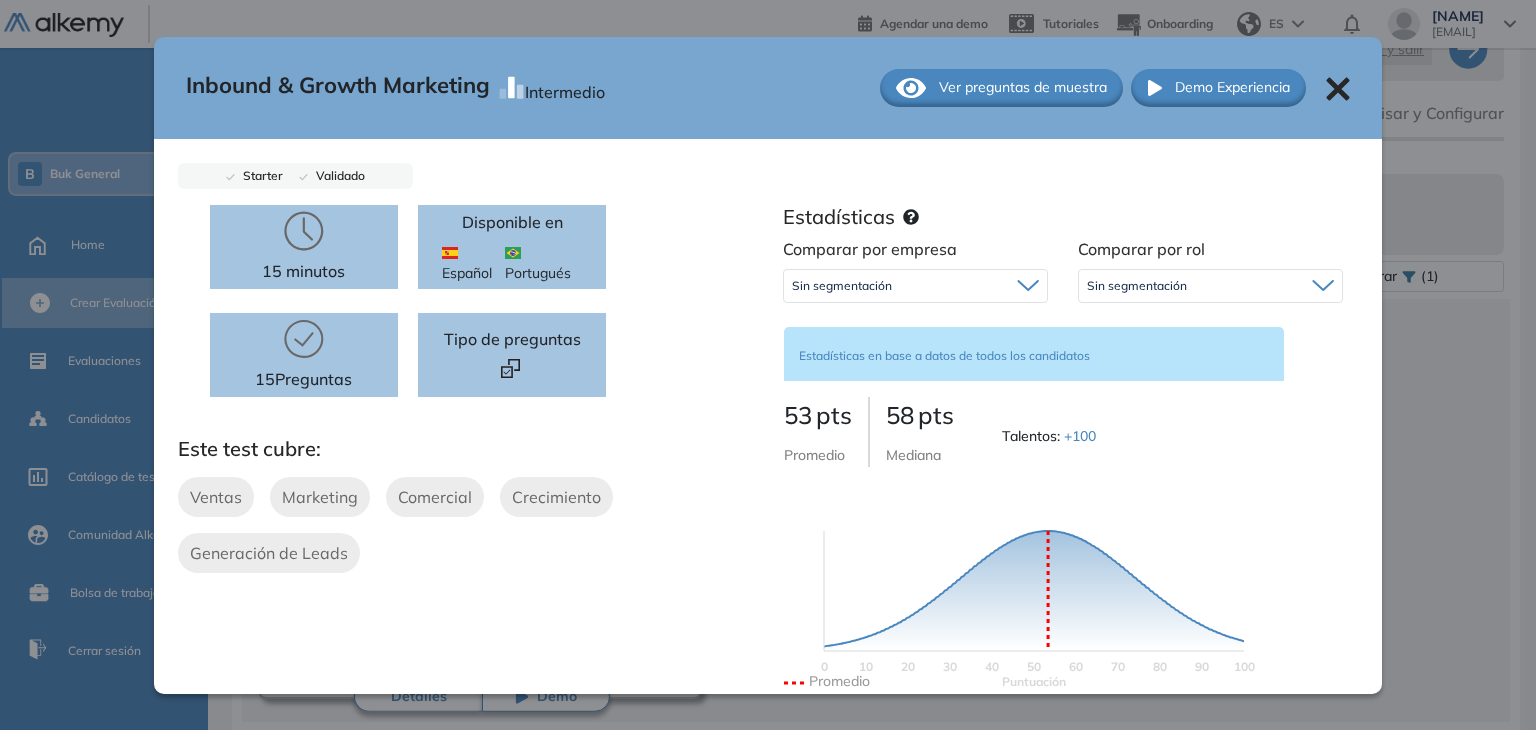 click 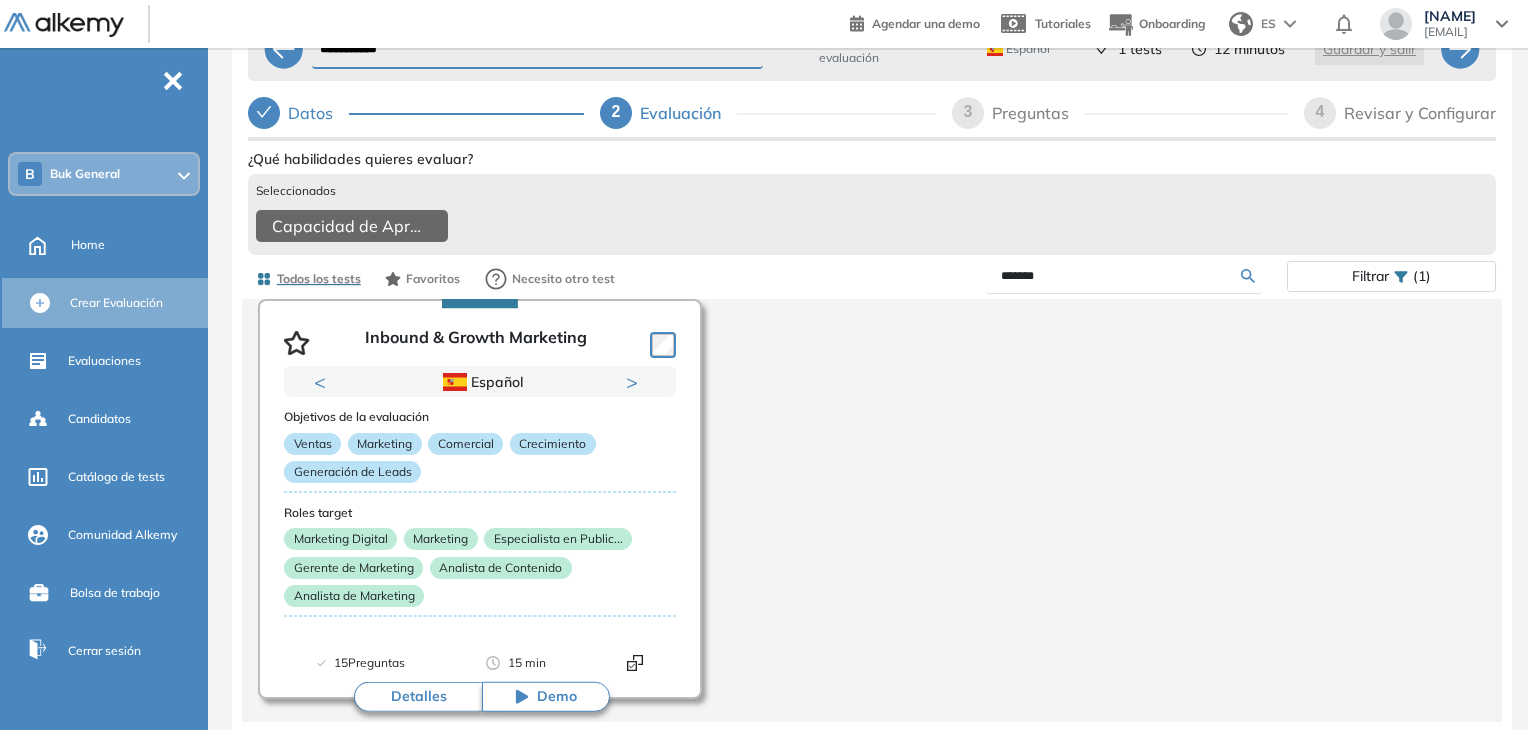 drag, startPoint x: 1132, startPoint y: 277, endPoint x: 1001, endPoint y: 284, distance: 131.18689 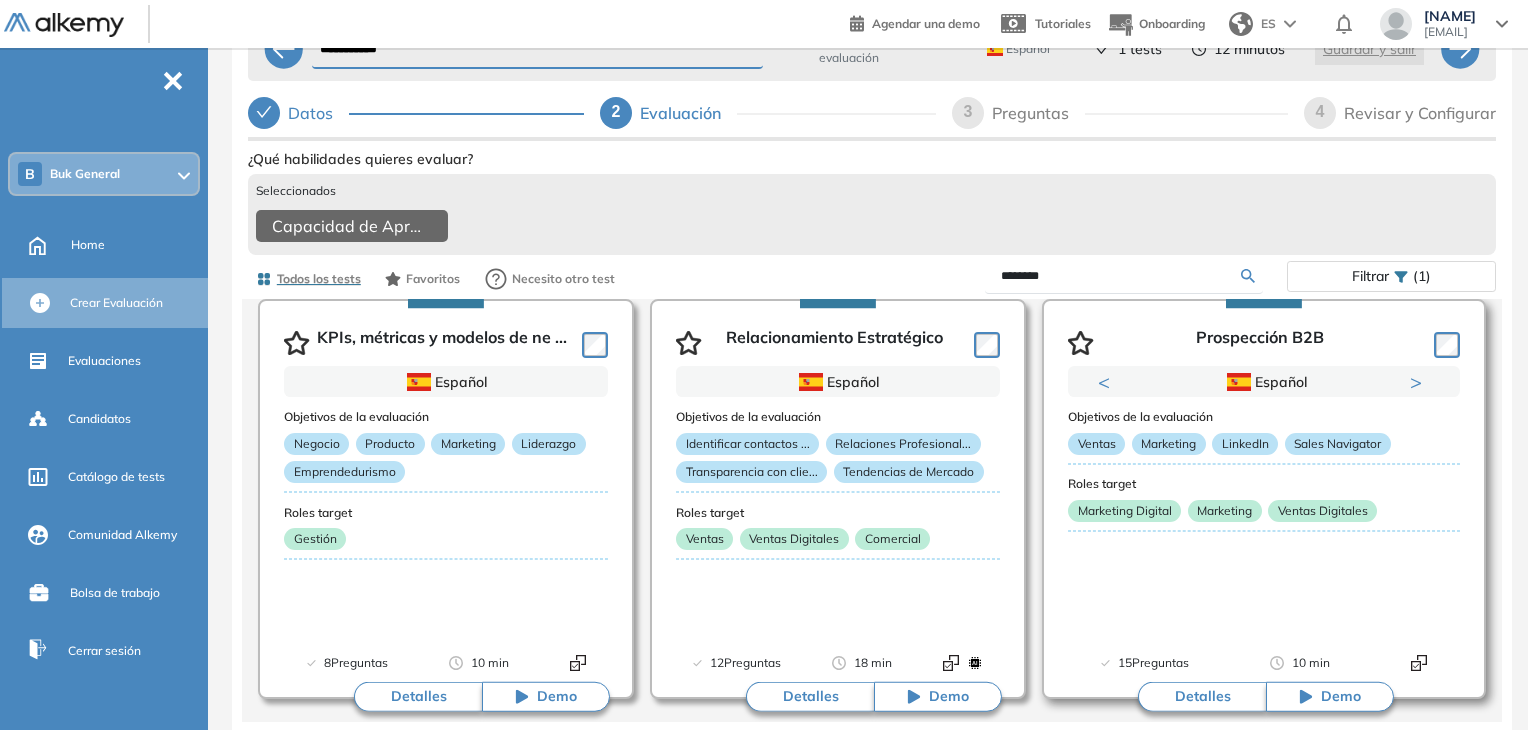 click on "Detalles" at bounding box center (1202, 697) 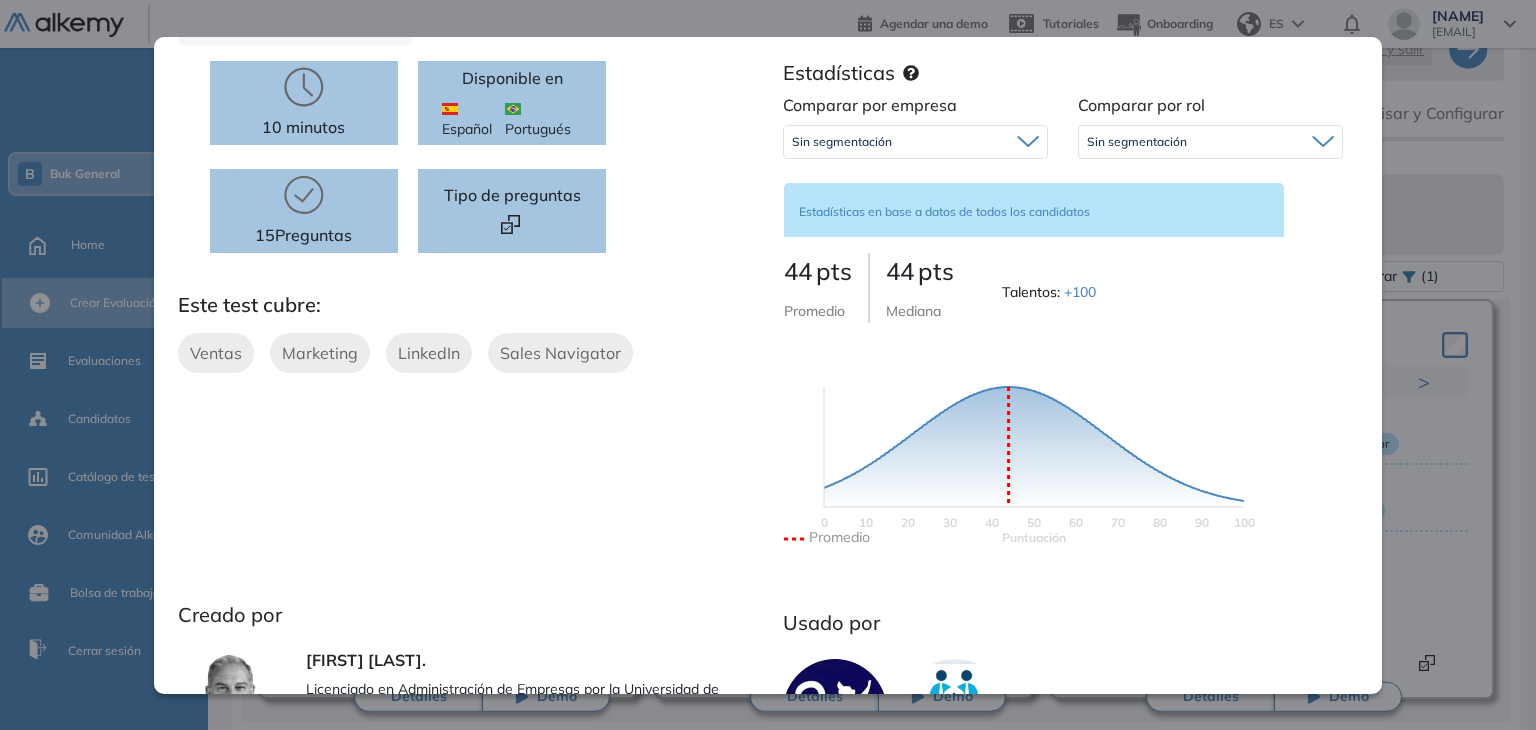 scroll, scrollTop: 0, scrollLeft: 0, axis: both 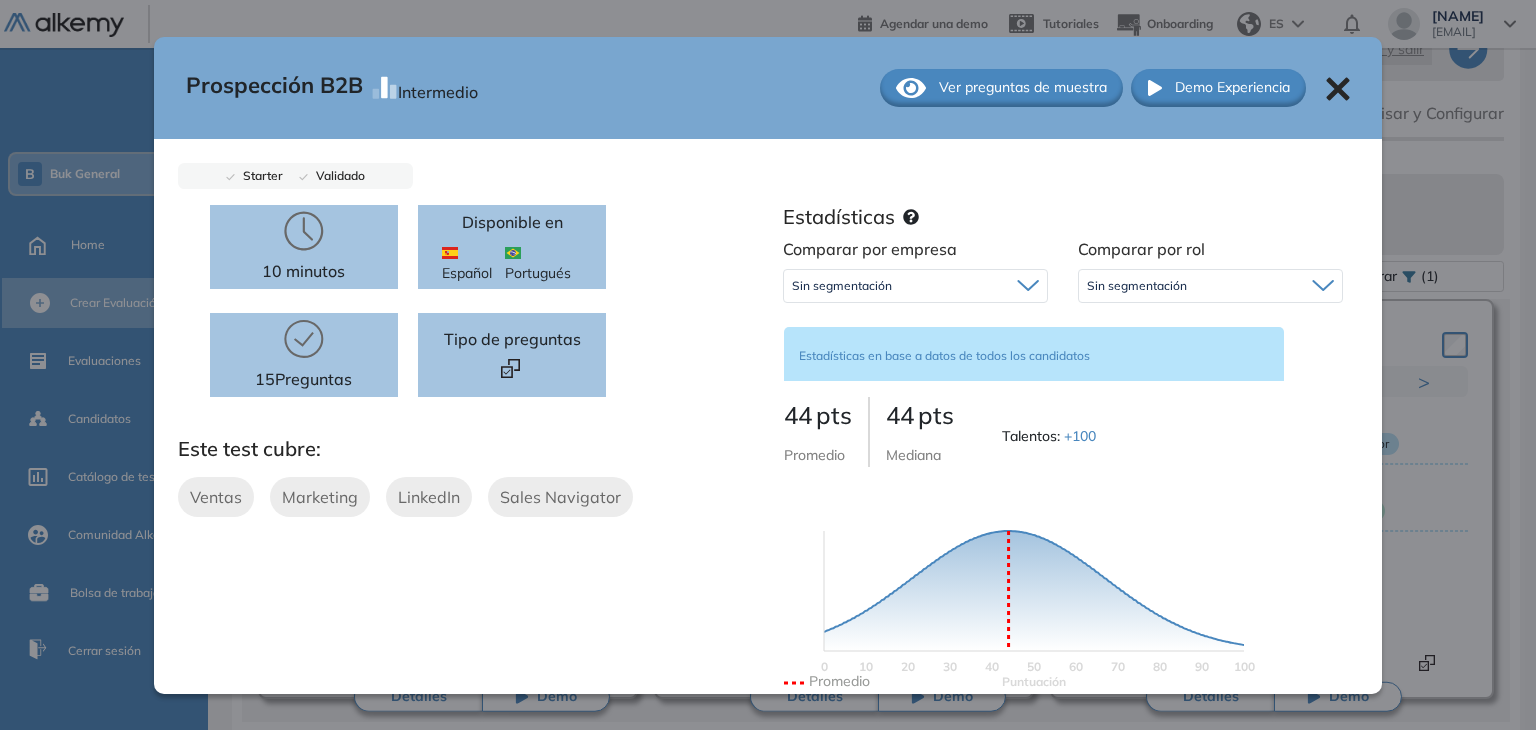 click on "Ver preguntas de muestra" at bounding box center [1023, 87] 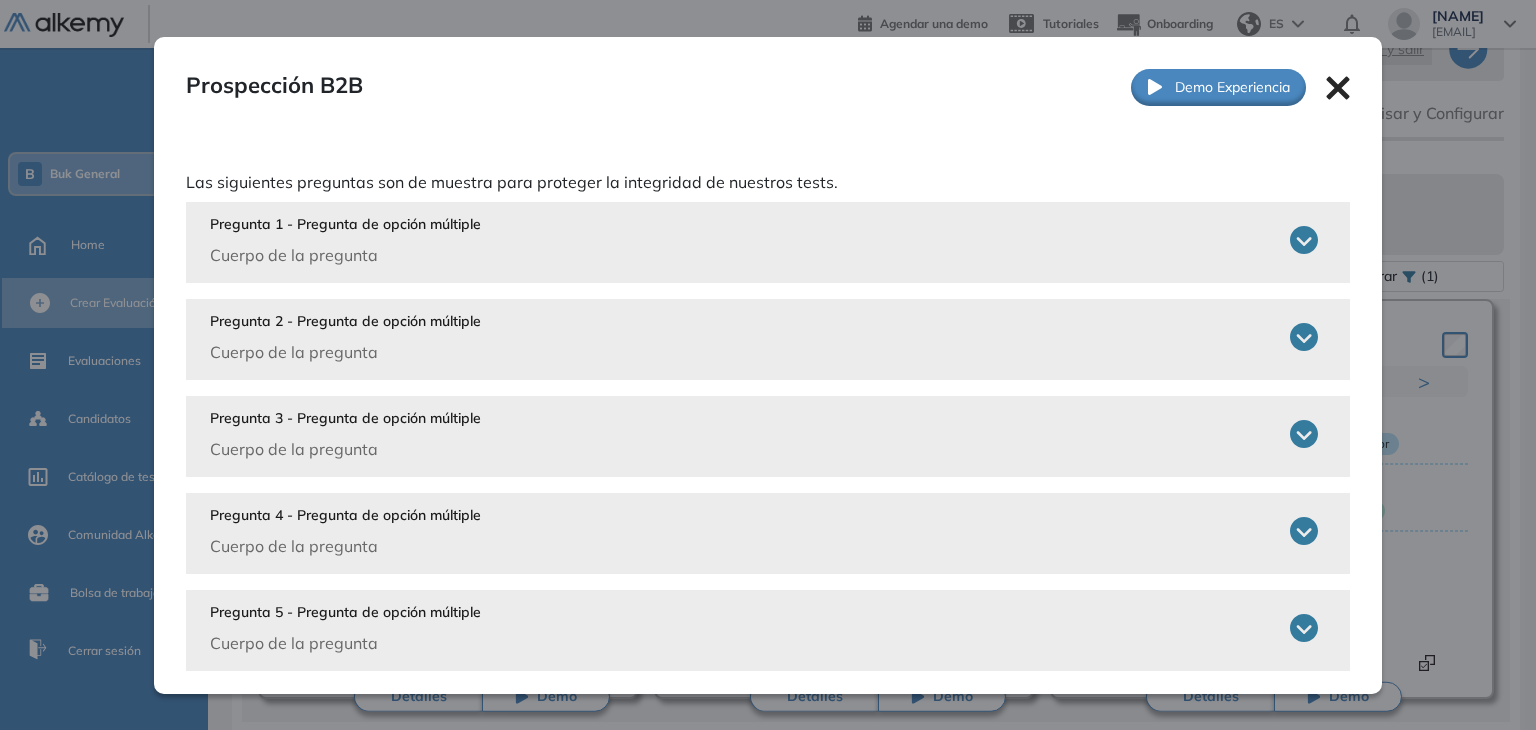 click 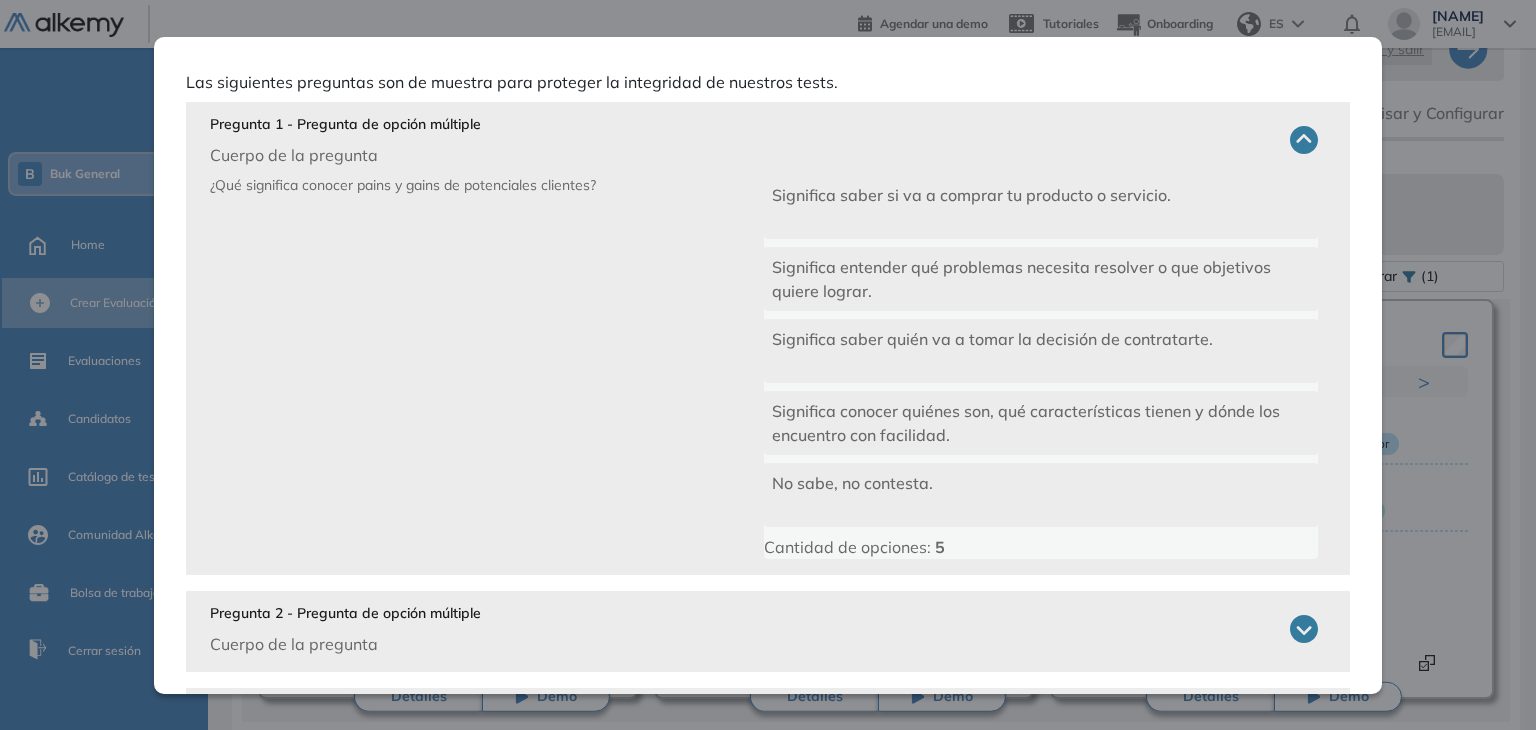 scroll, scrollTop: 409, scrollLeft: 0, axis: vertical 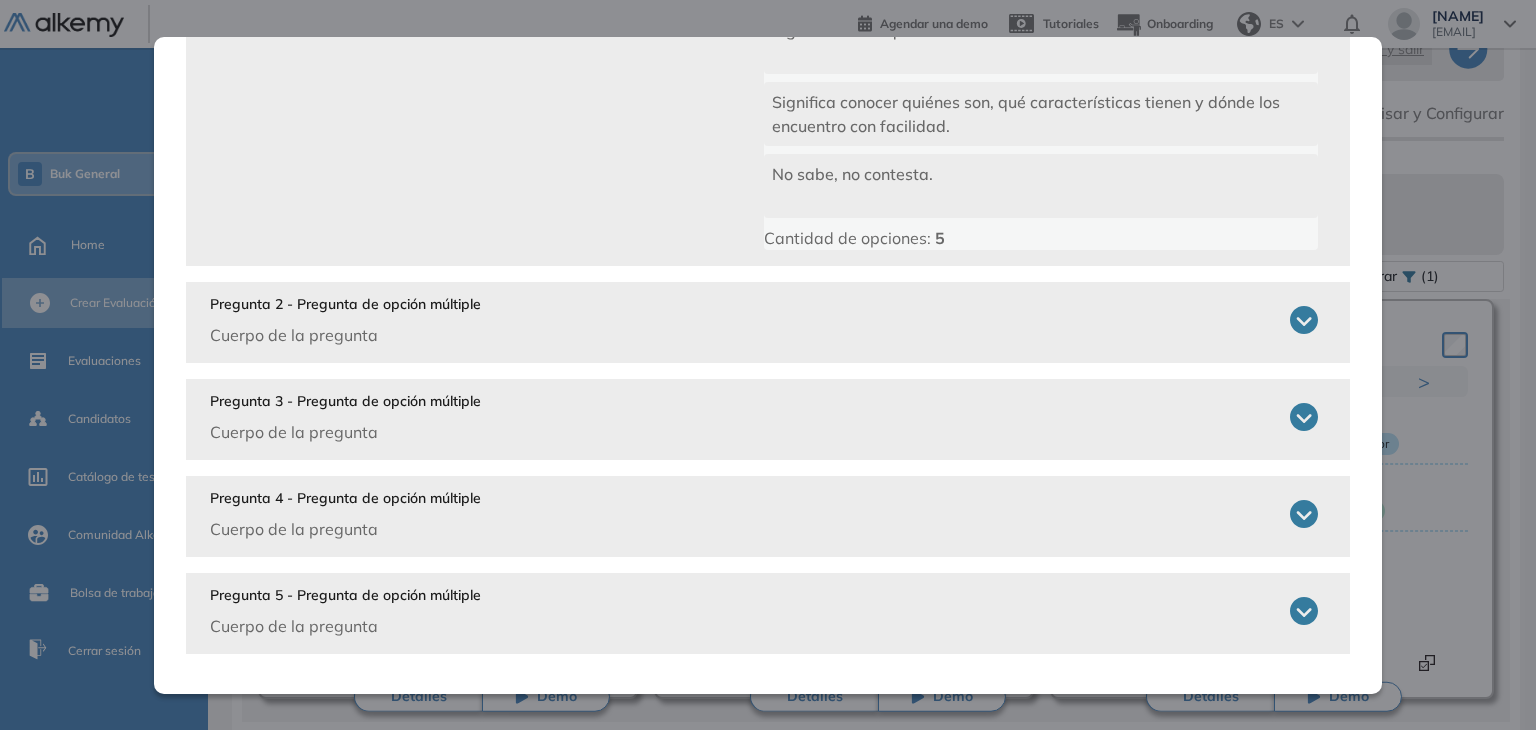 click 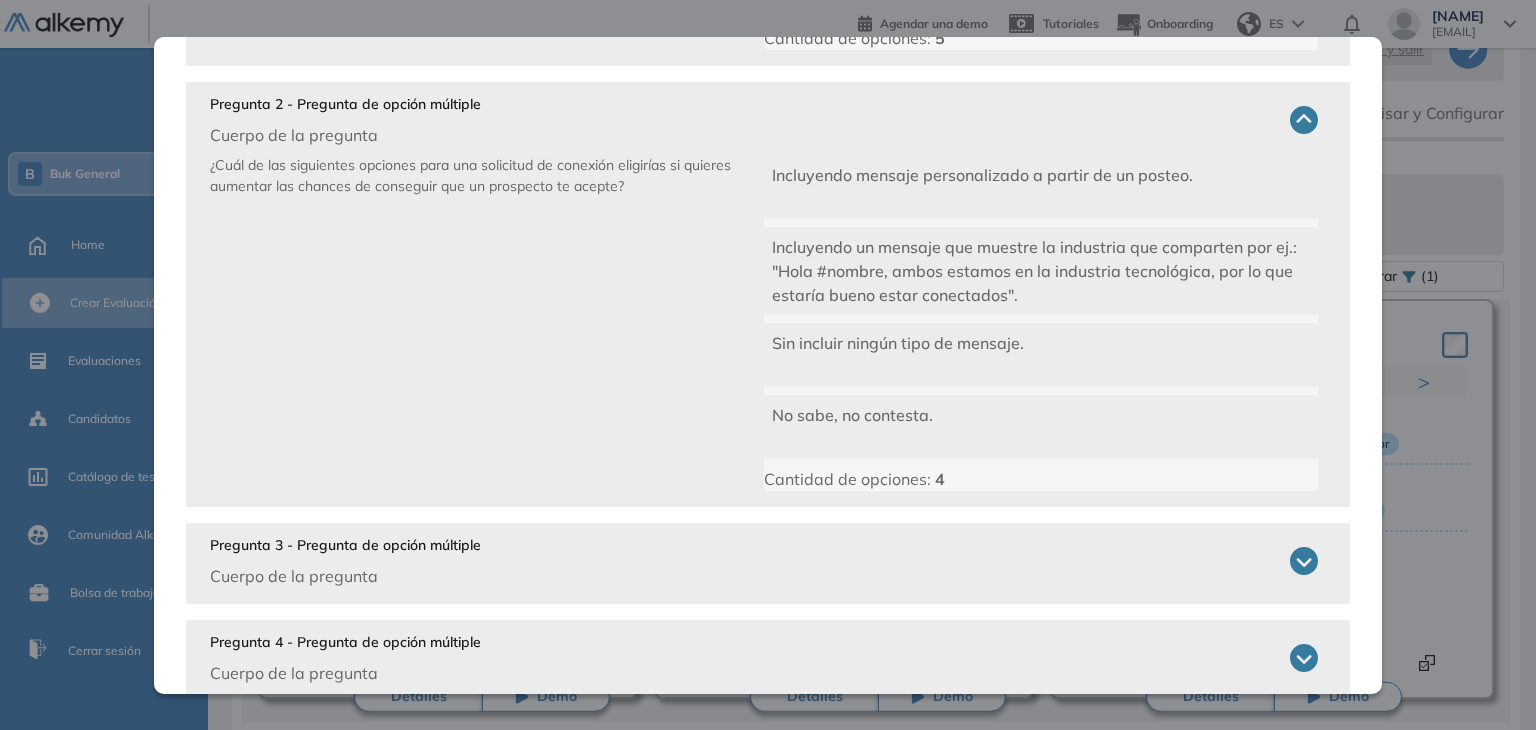 scroll, scrollTop: 709, scrollLeft: 0, axis: vertical 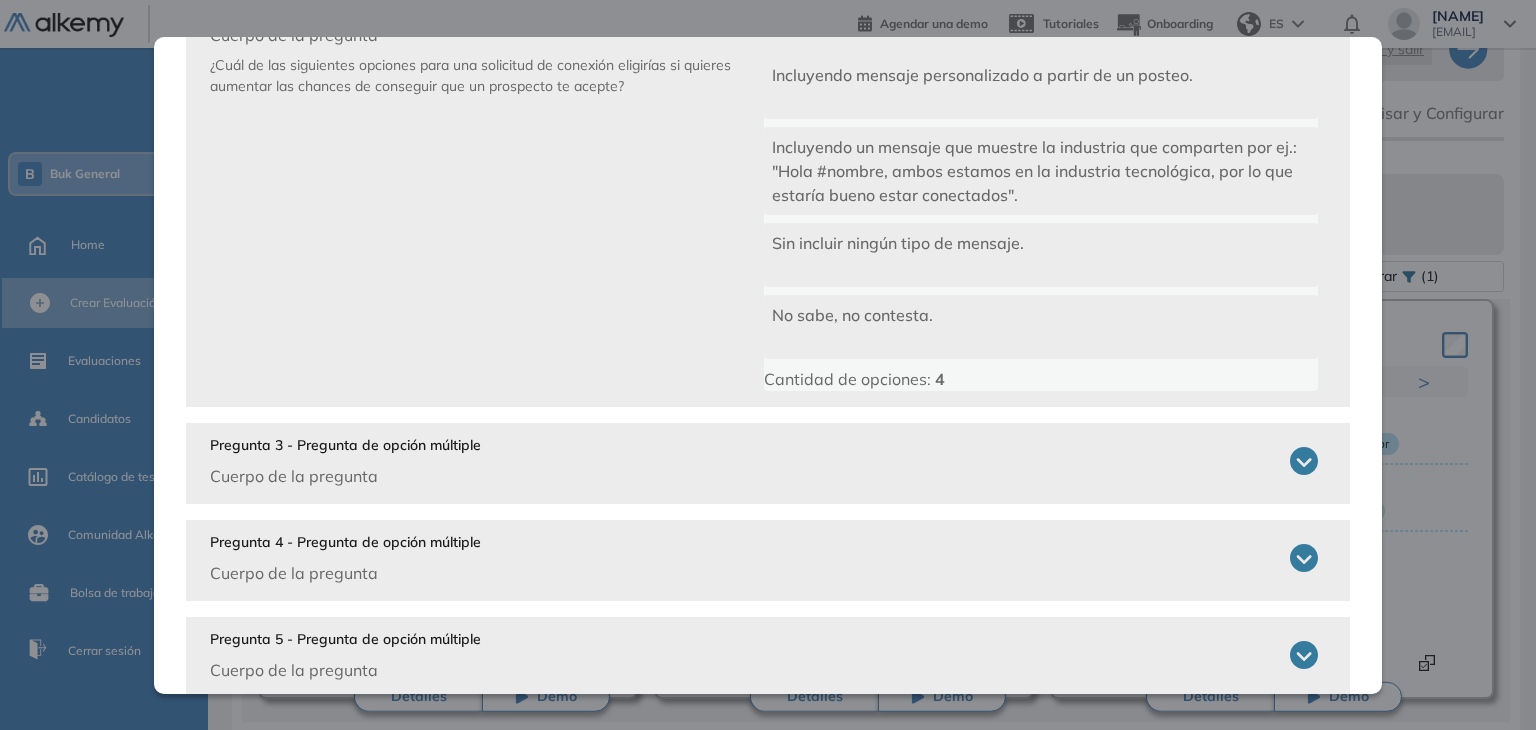 click 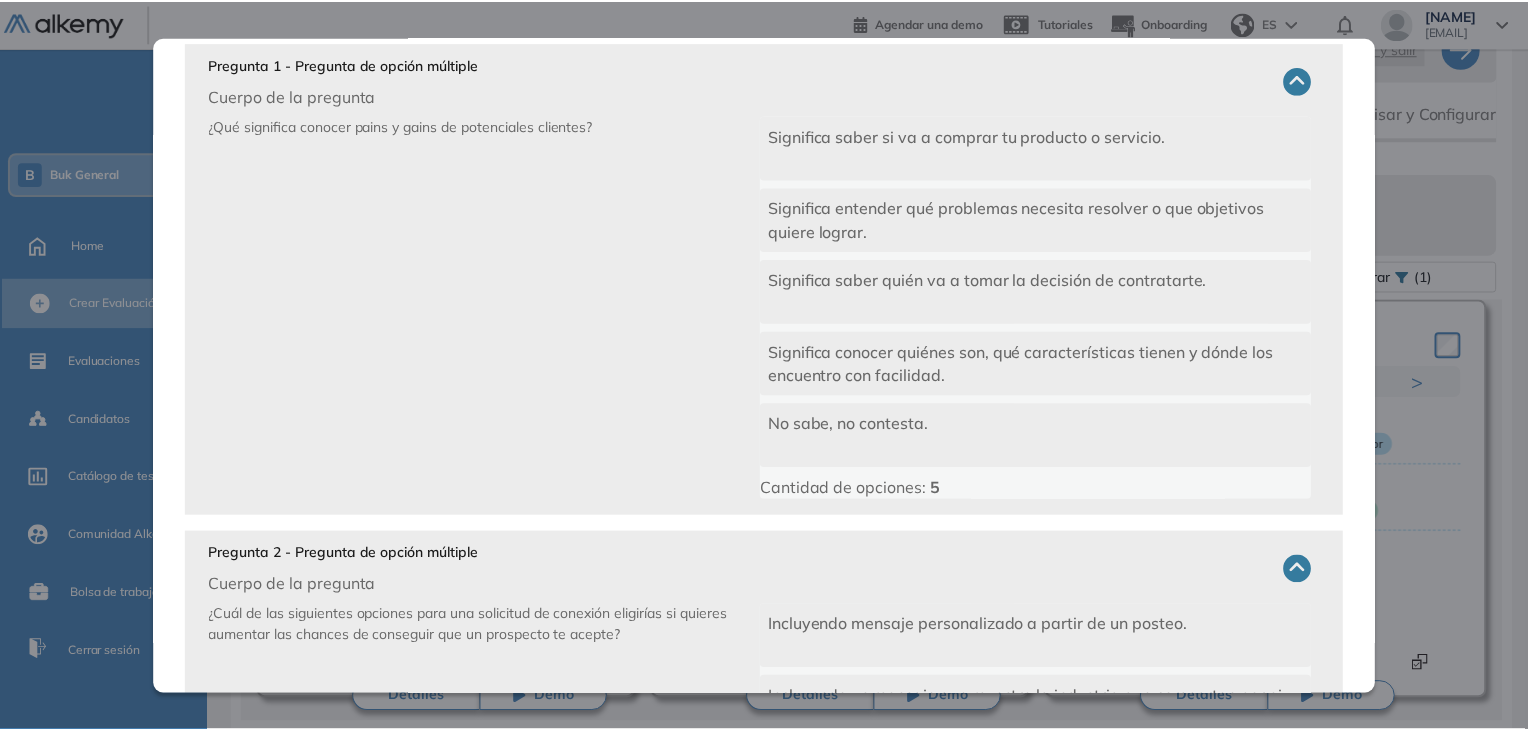 scroll, scrollTop: 0, scrollLeft: 0, axis: both 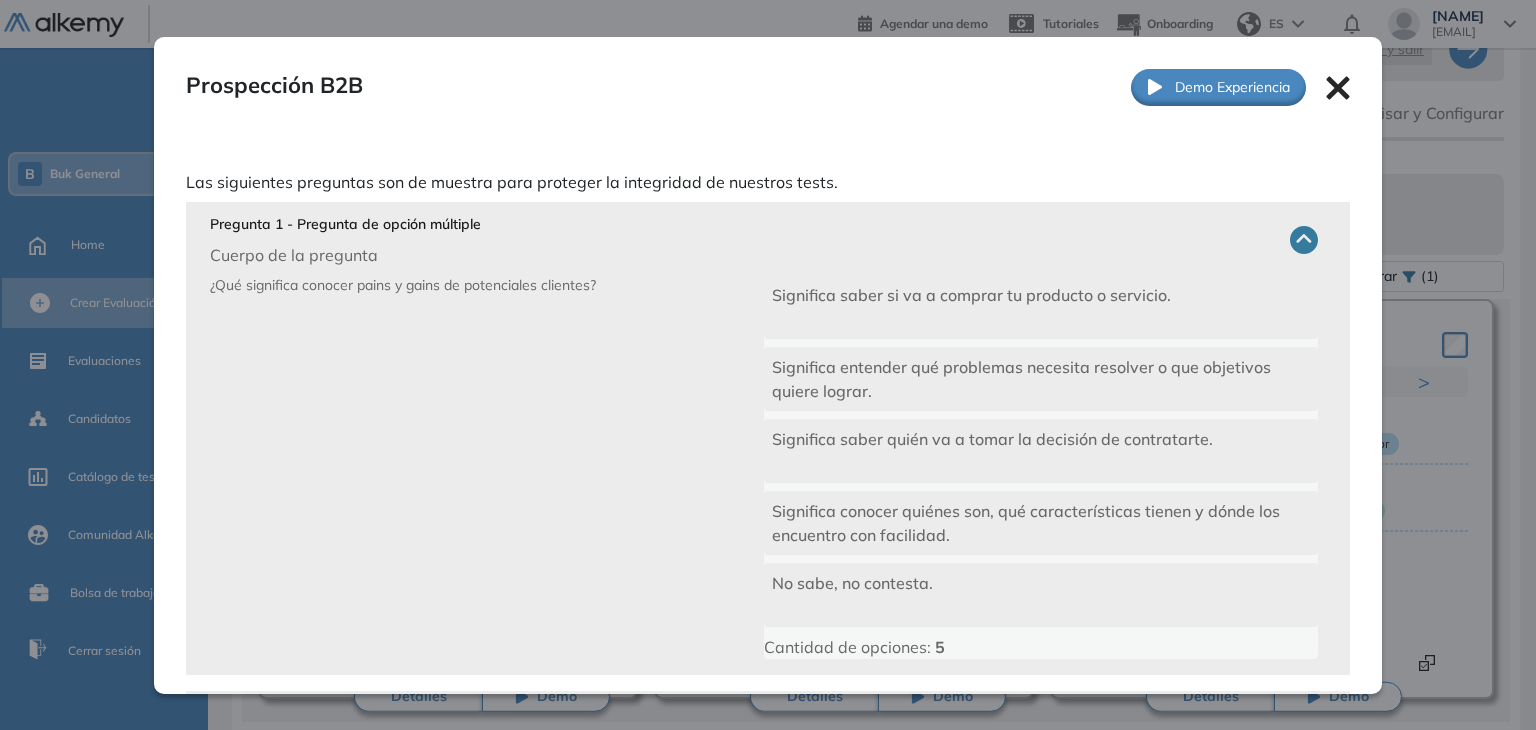 click 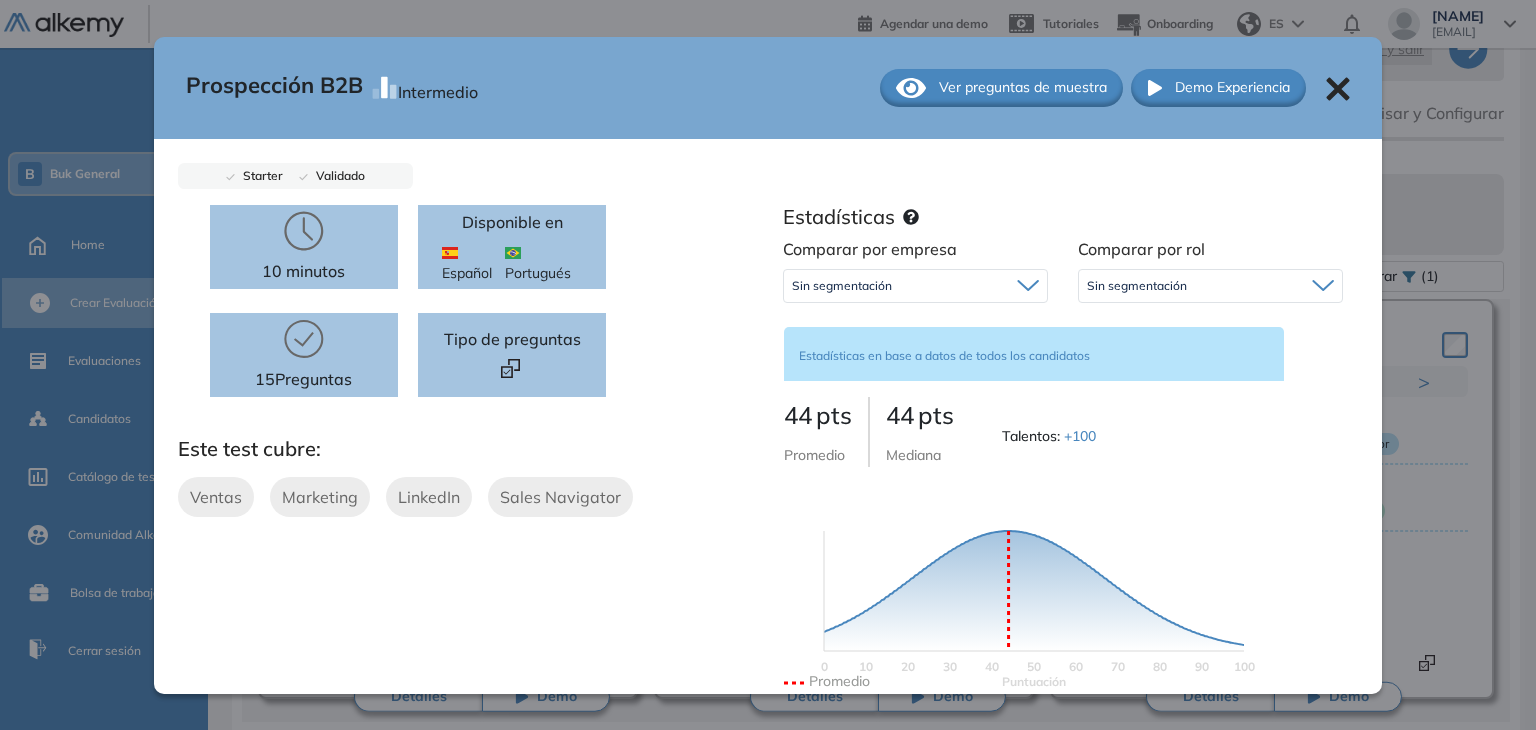 click 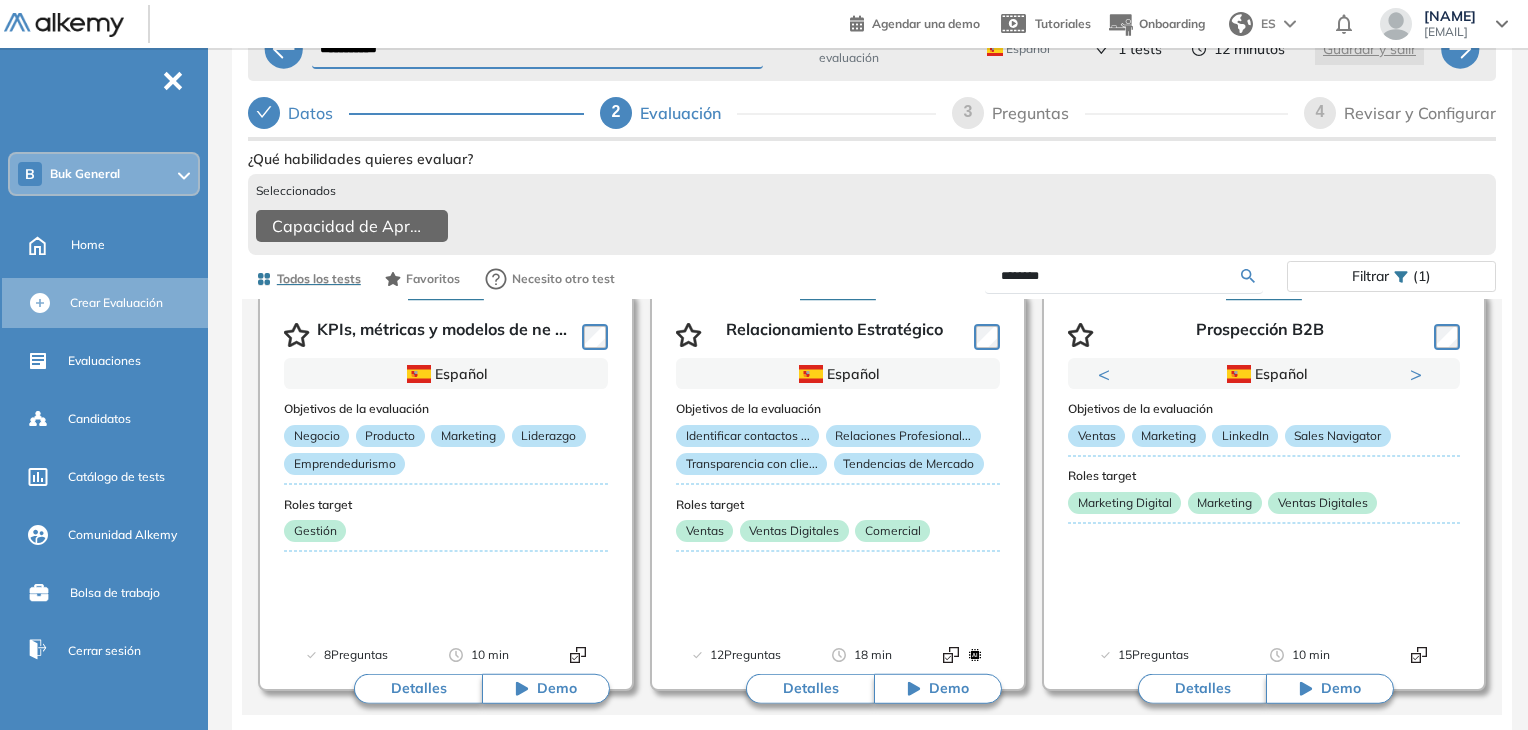 scroll, scrollTop: 0, scrollLeft: 0, axis: both 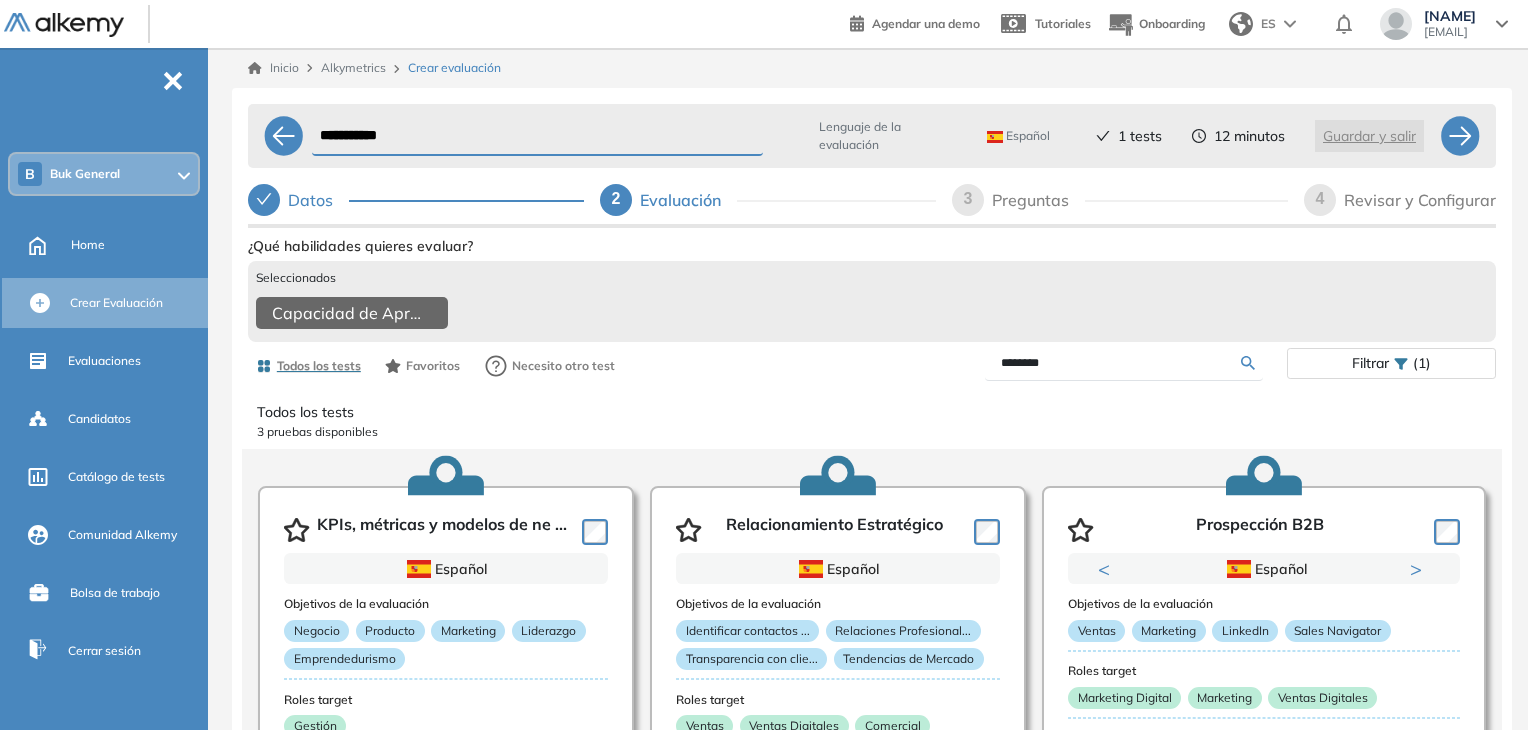click on "********" at bounding box center (1121, 363) 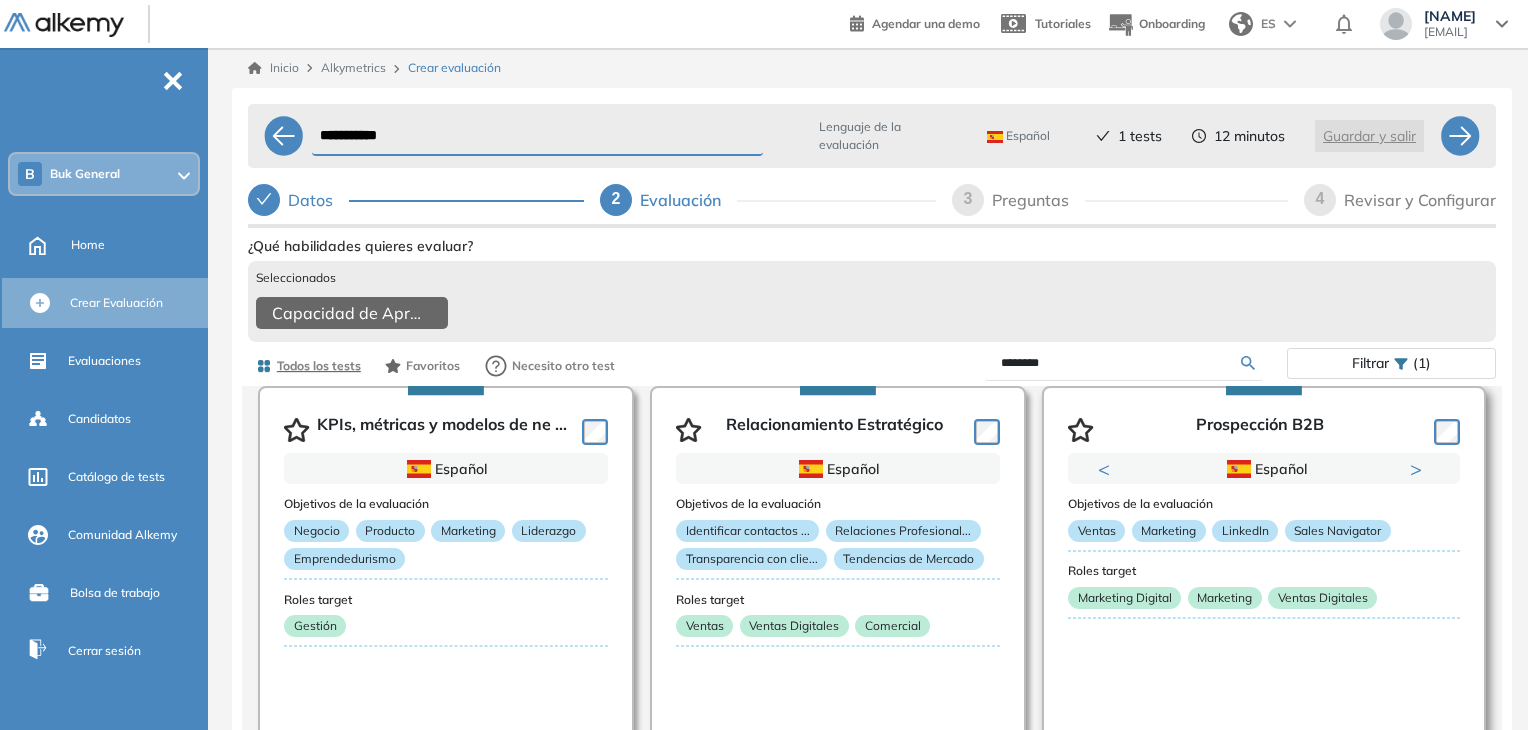 scroll, scrollTop: 108, scrollLeft: 0, axis: vertical 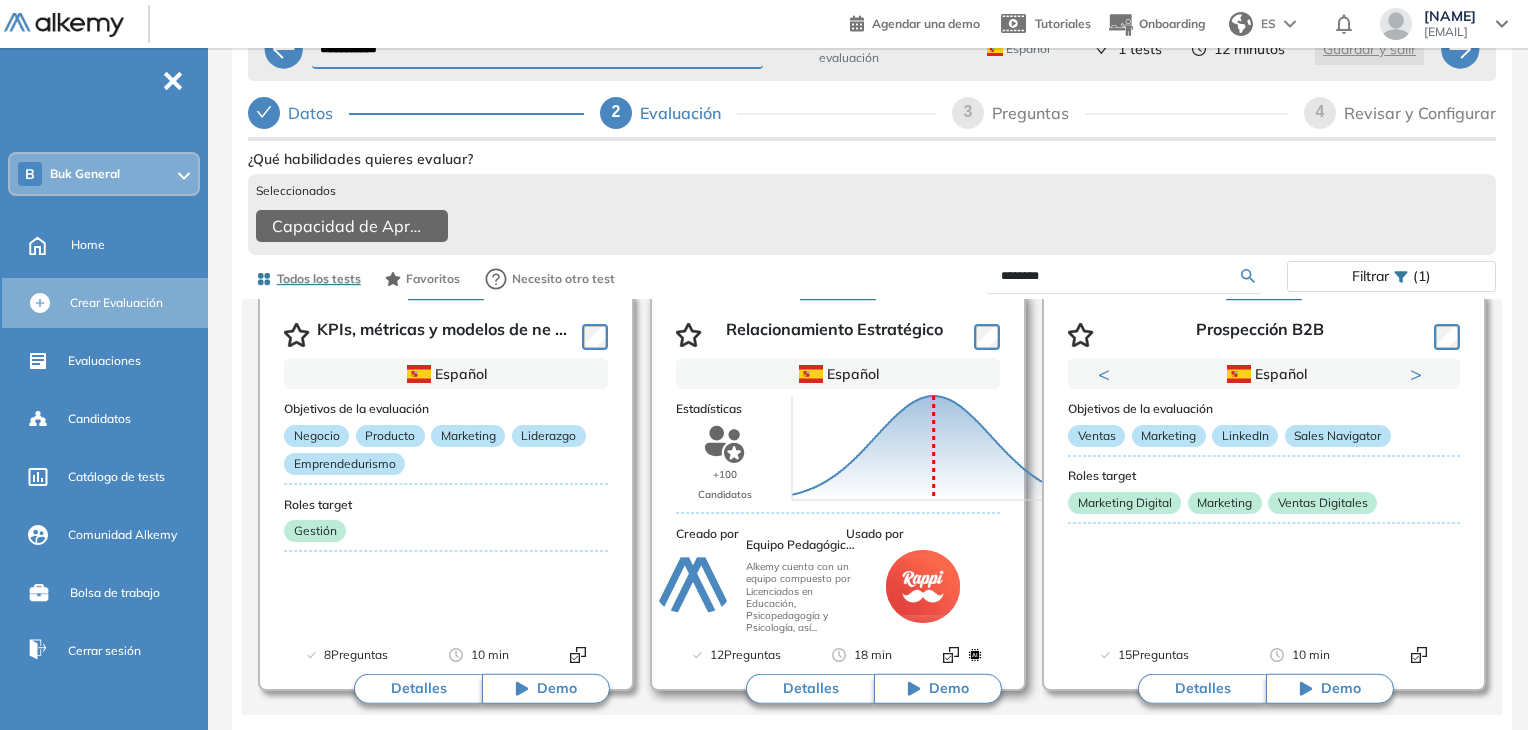 click on "Detalles" at bounding box center [810, 689] 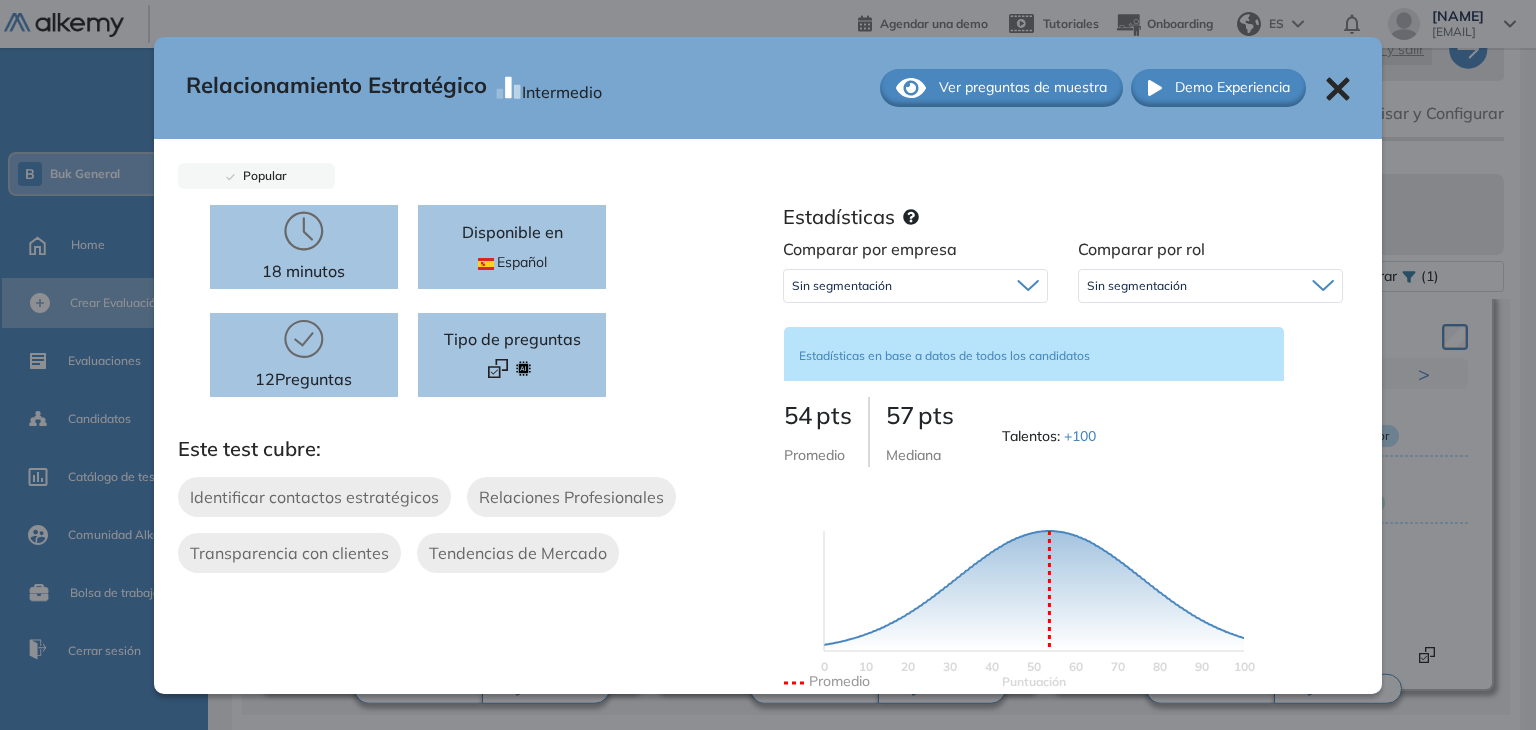click on "Ver preguntas de muestra" at bounding box center (1023, 87) 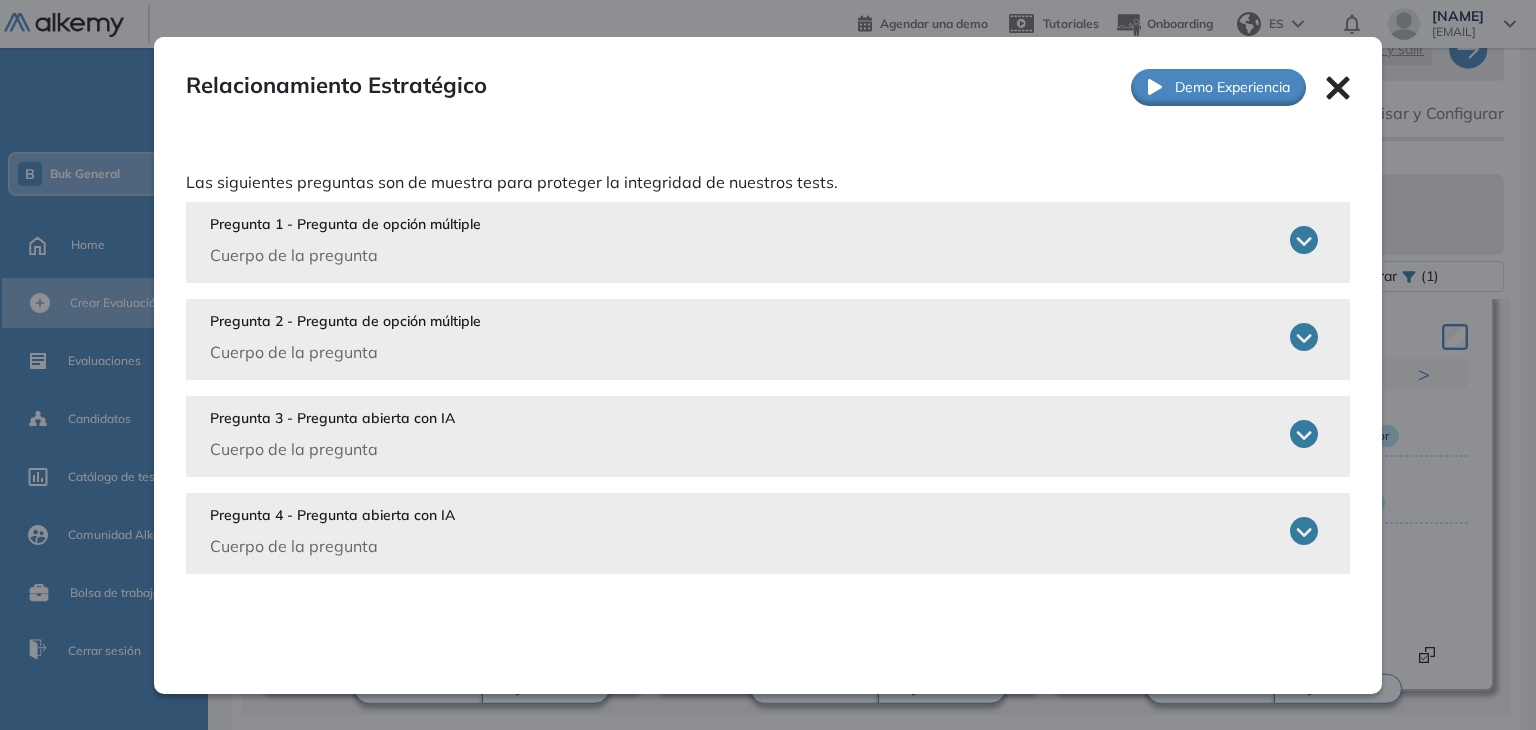 click 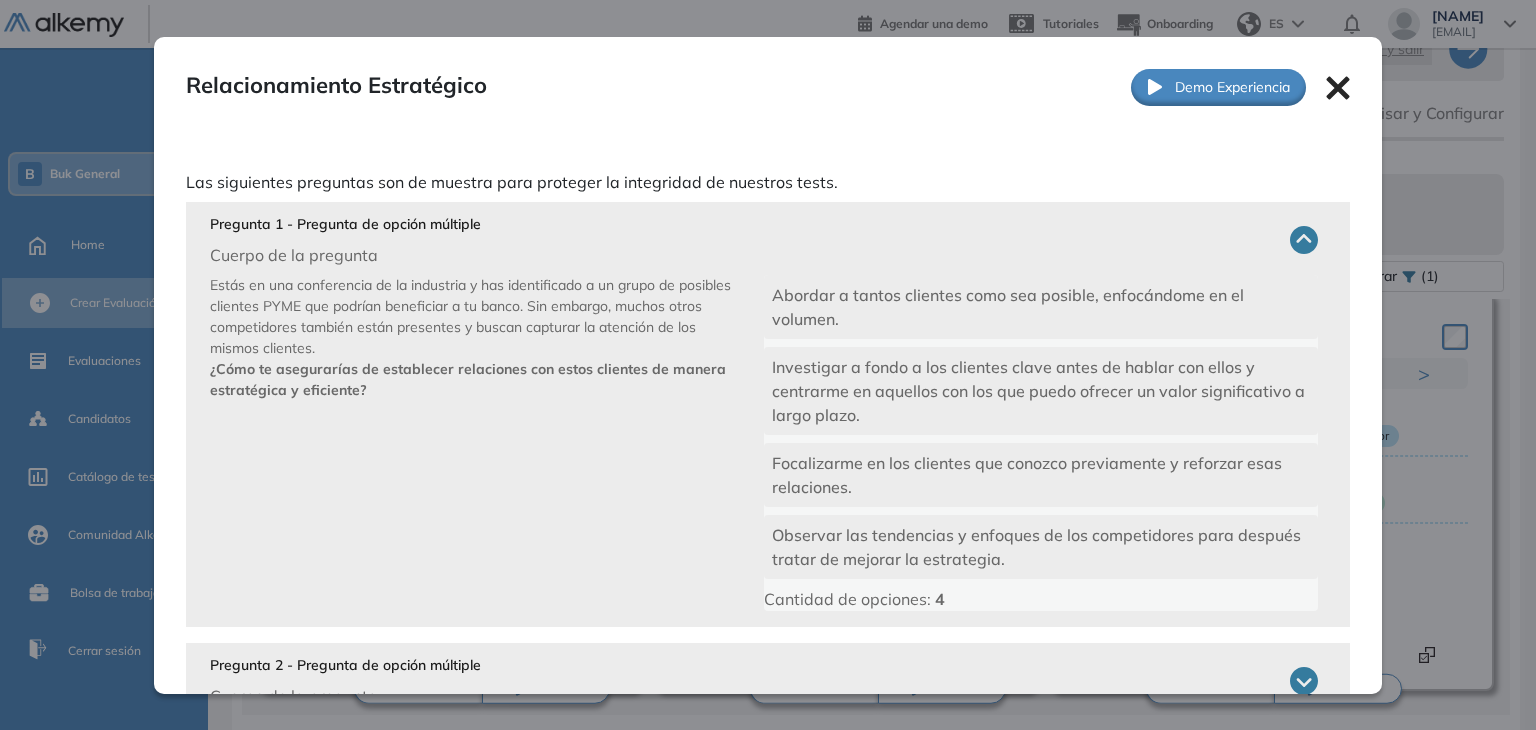 click on "Relacionamiento Estratégico Intermedio Ver preguntas de muestra Demo Experiencia" at bounding box center (768, 87) 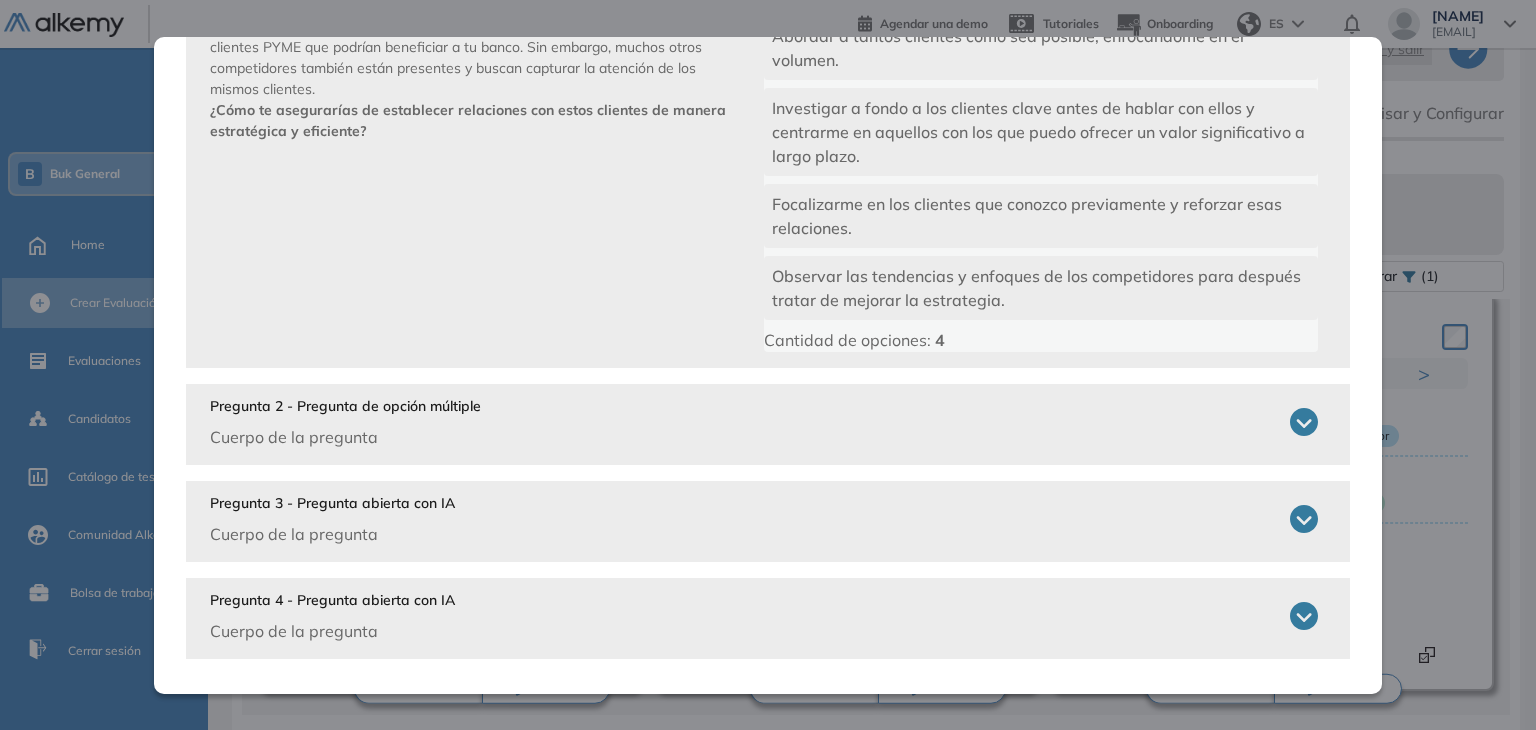 scroll, scrollTop: 264, scrollLeft: 0, axis: vertical 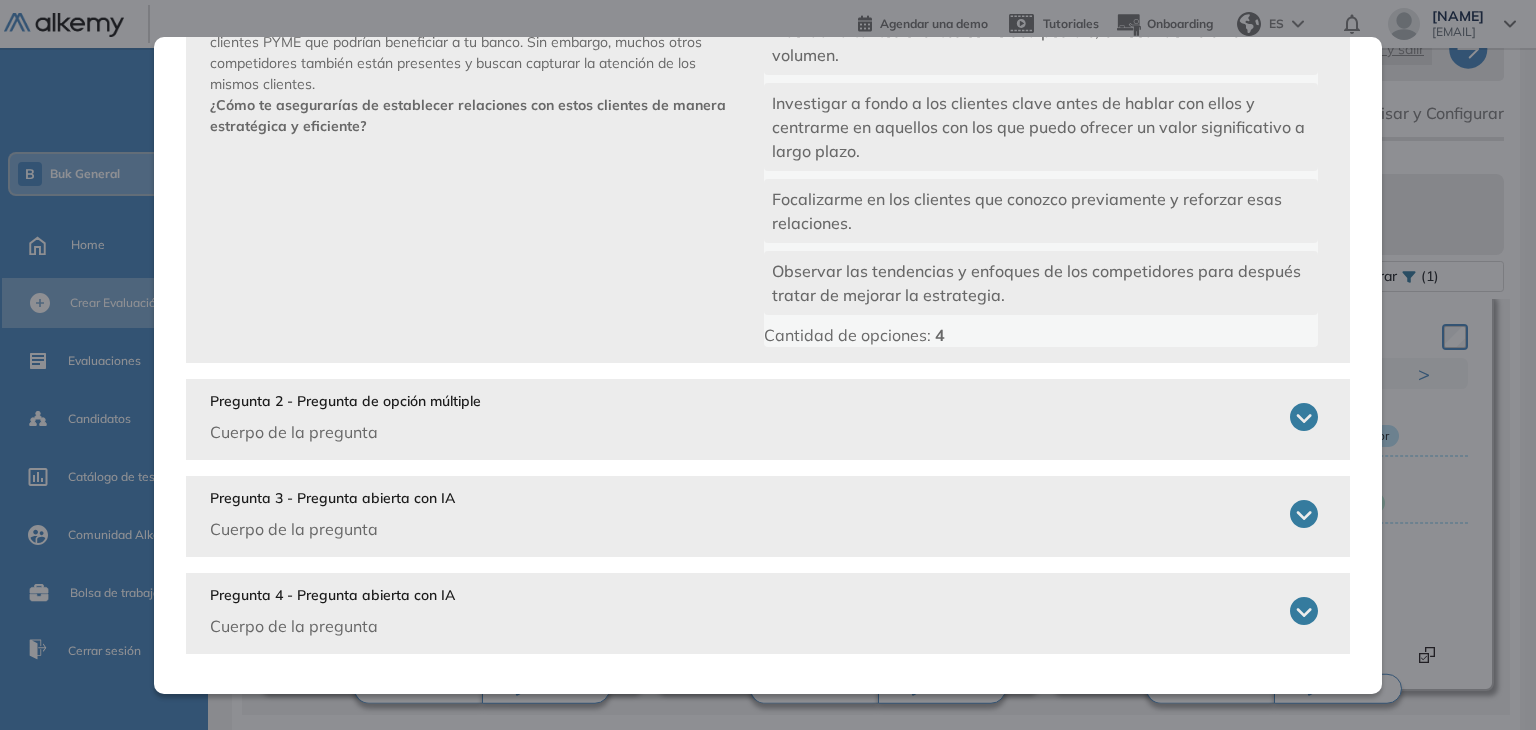 click 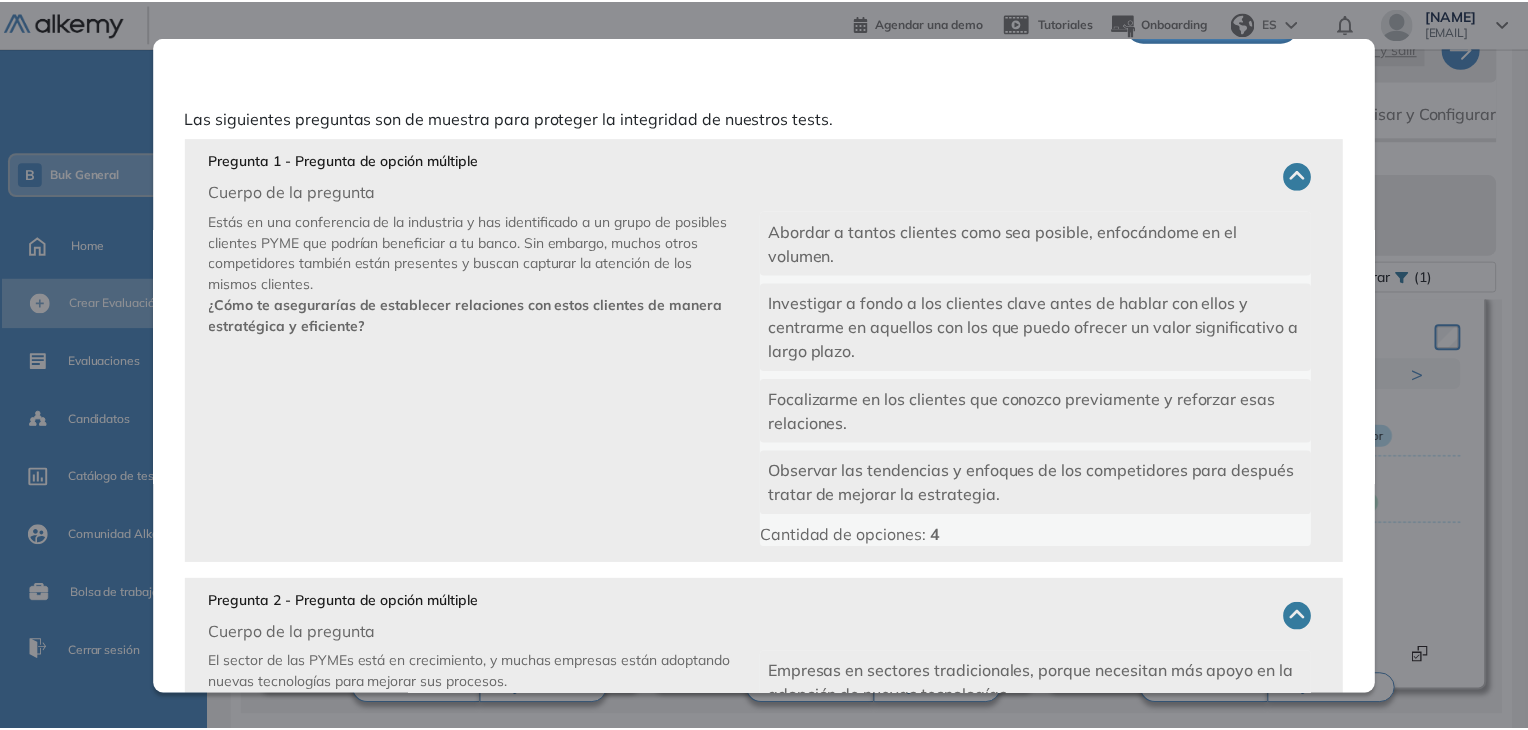 scroll, scrollTop: 0, scrollLeft: 0, axis: both 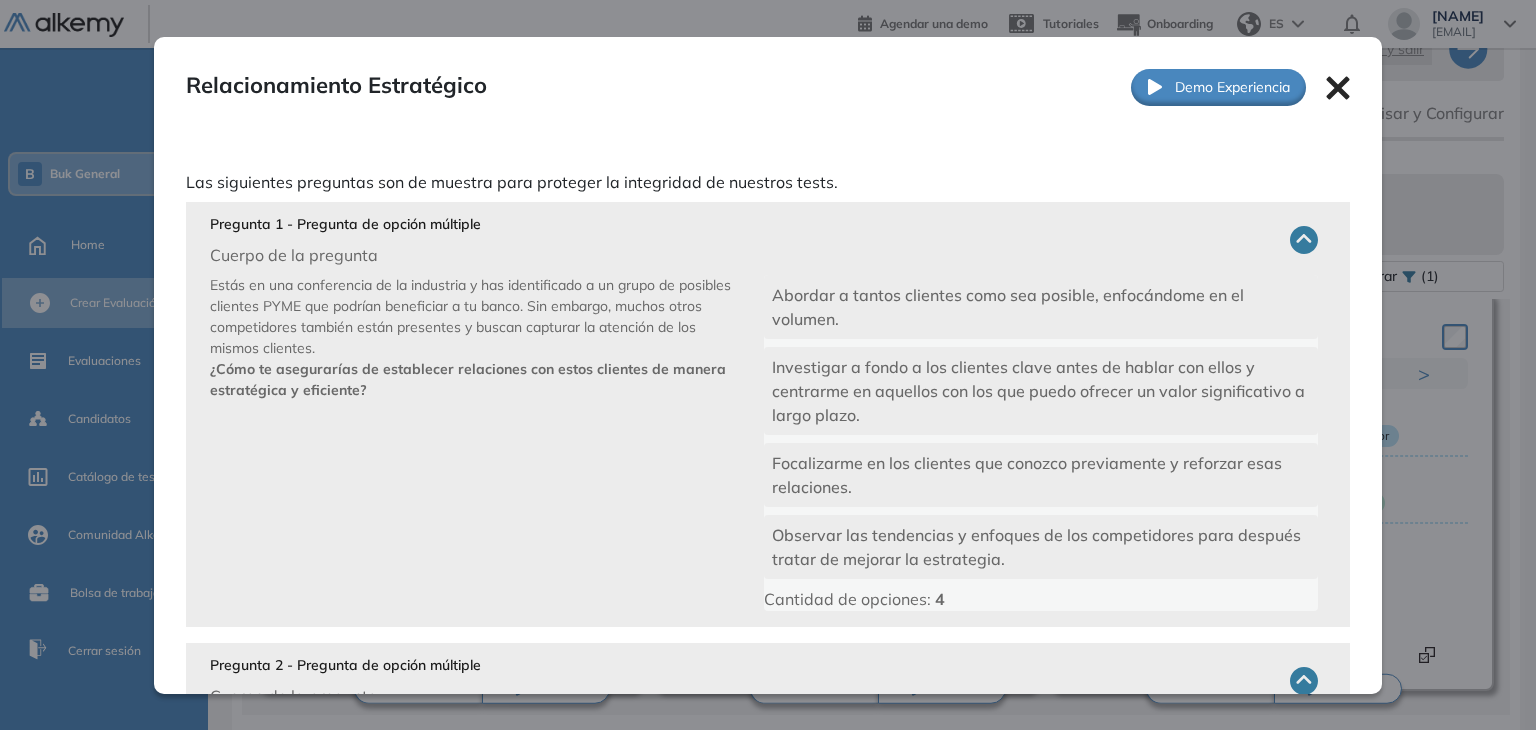 click 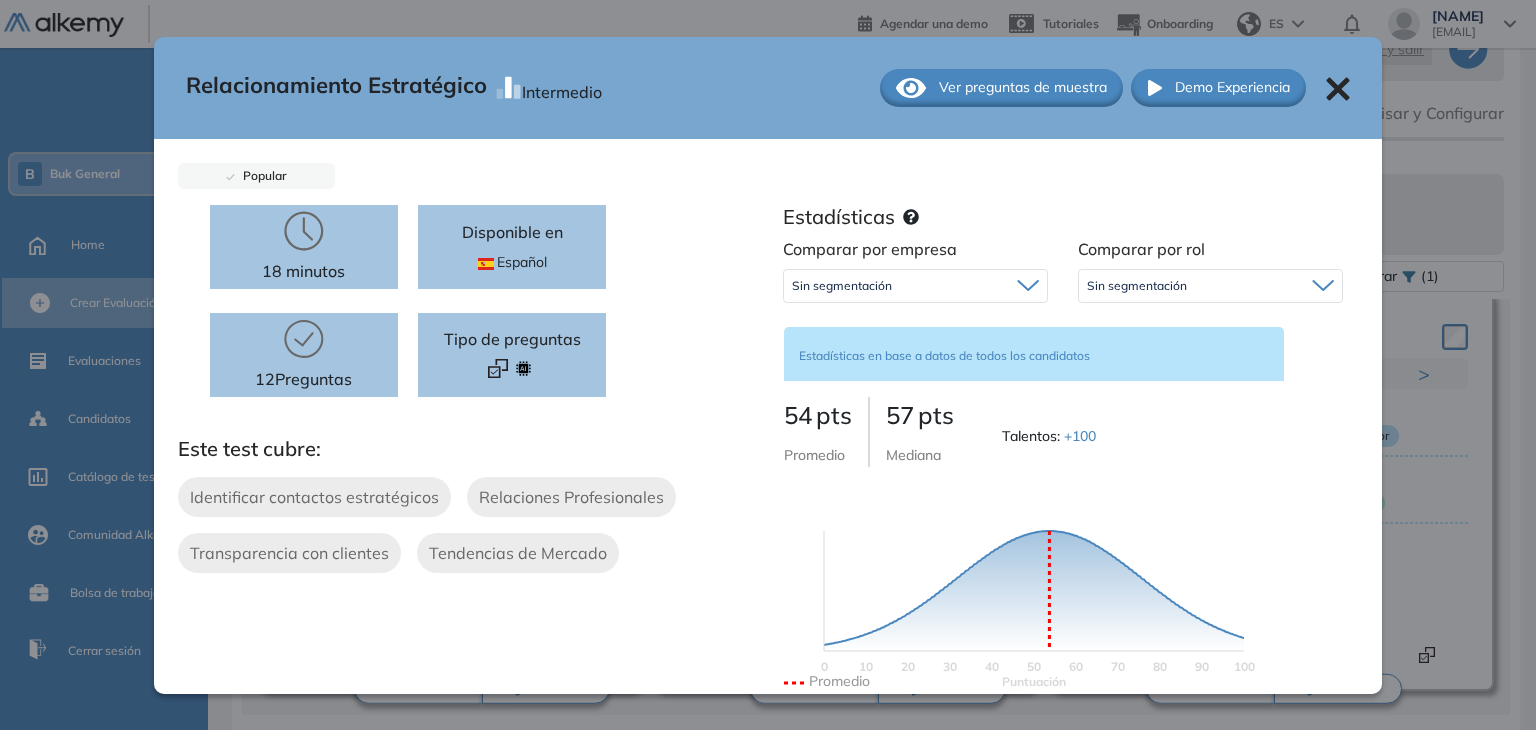 click 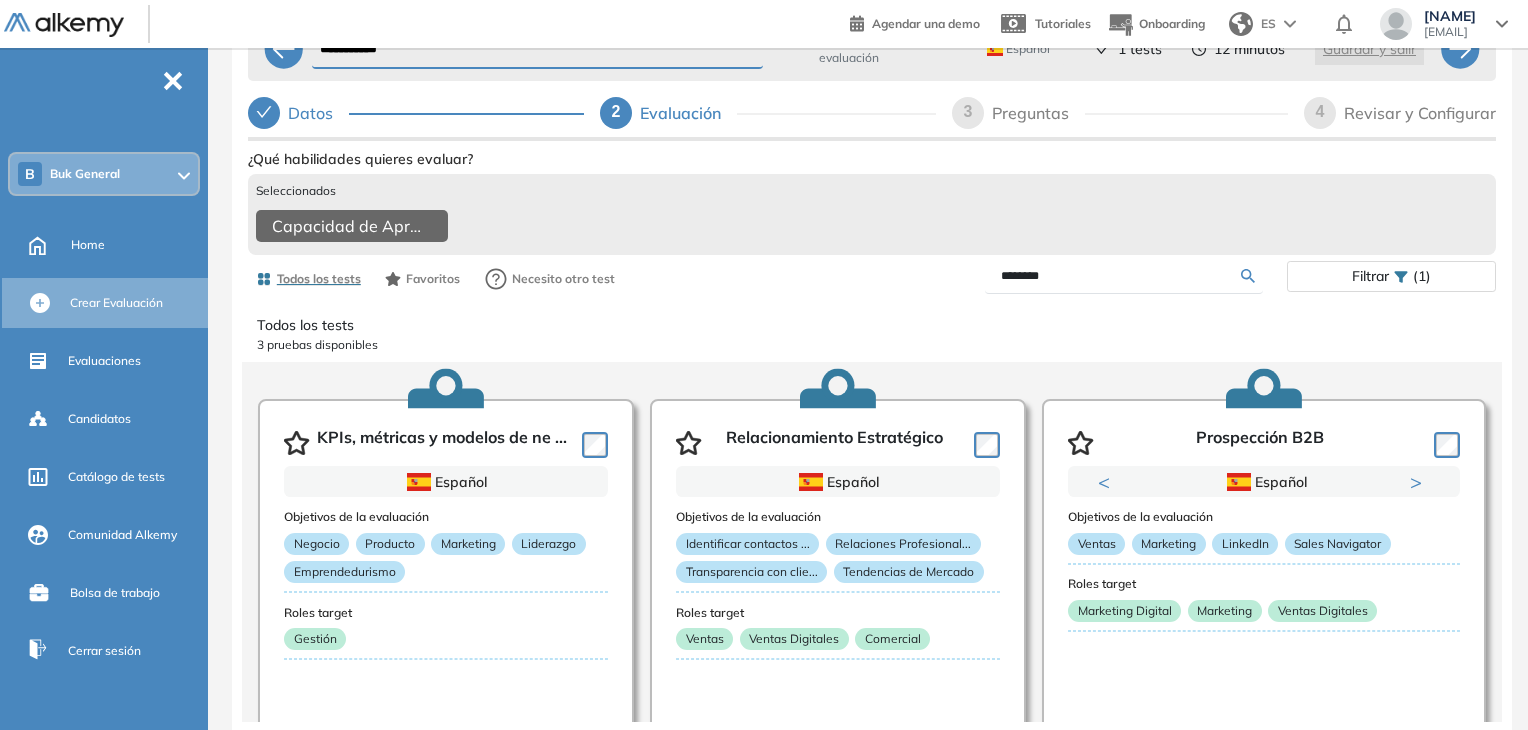 scroll, scrollTop: 0, scrollLeft: 0, axis: both 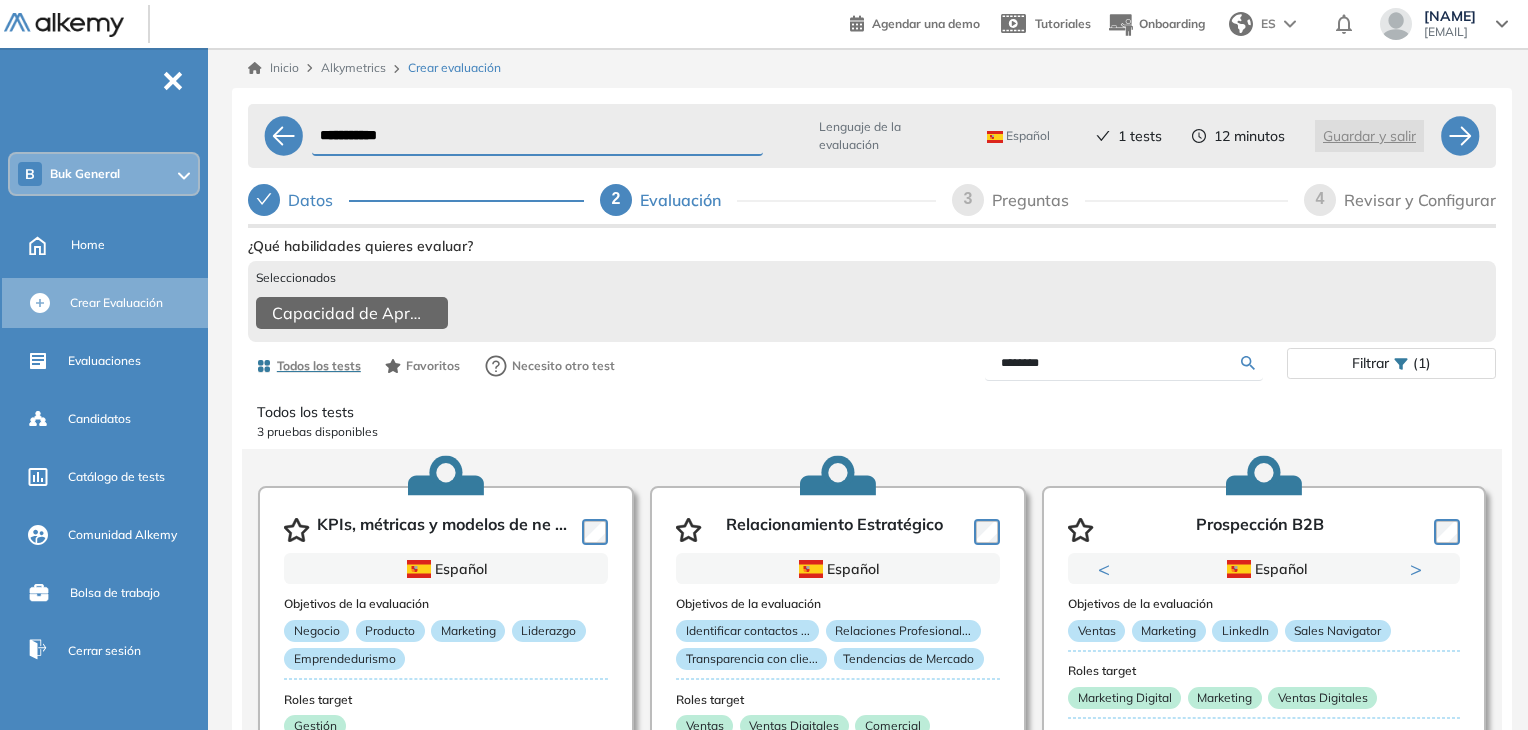 drag, startPoint x: 1049, startPoint y: 368, endPoint x: 988, endPoint y: 373, distance: 61.204575 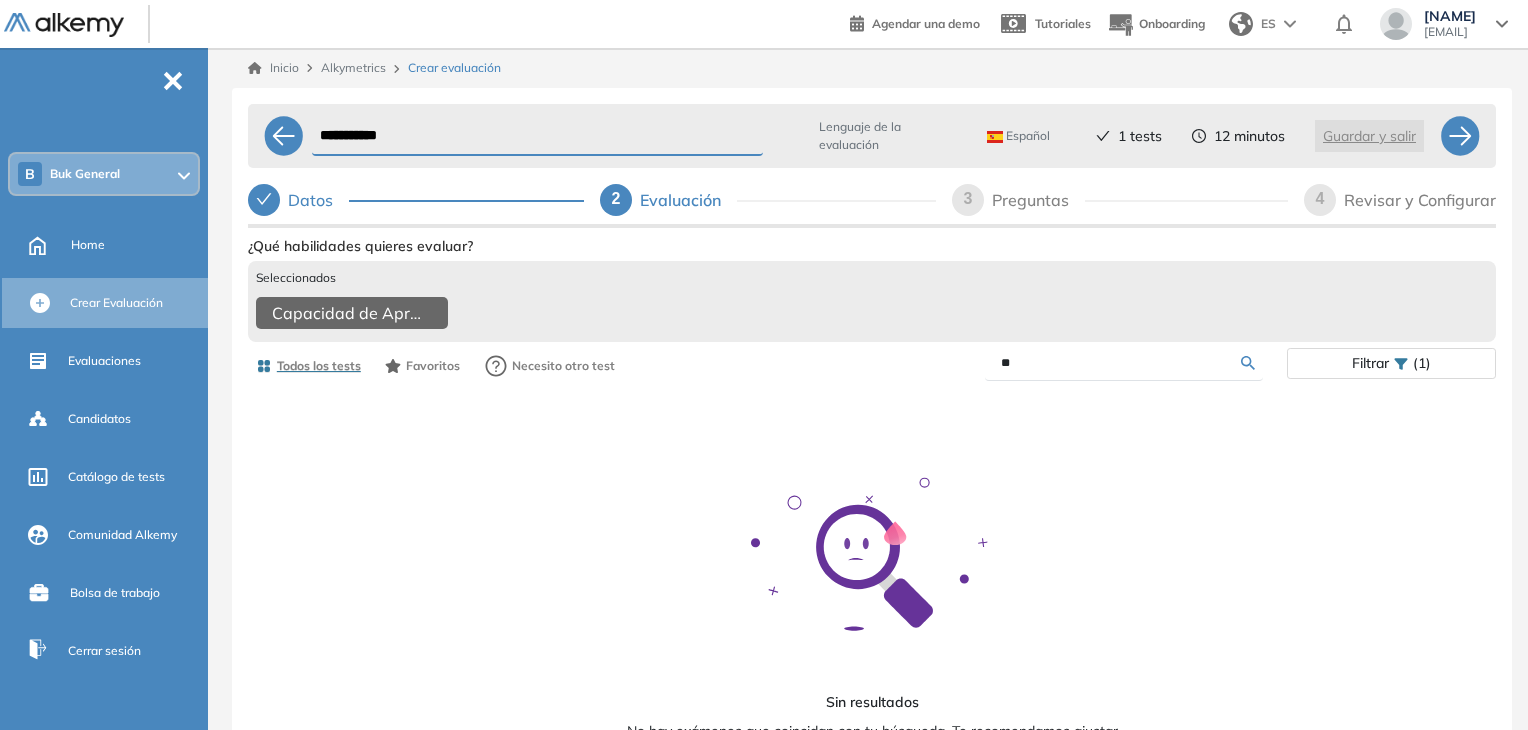 type on "*" 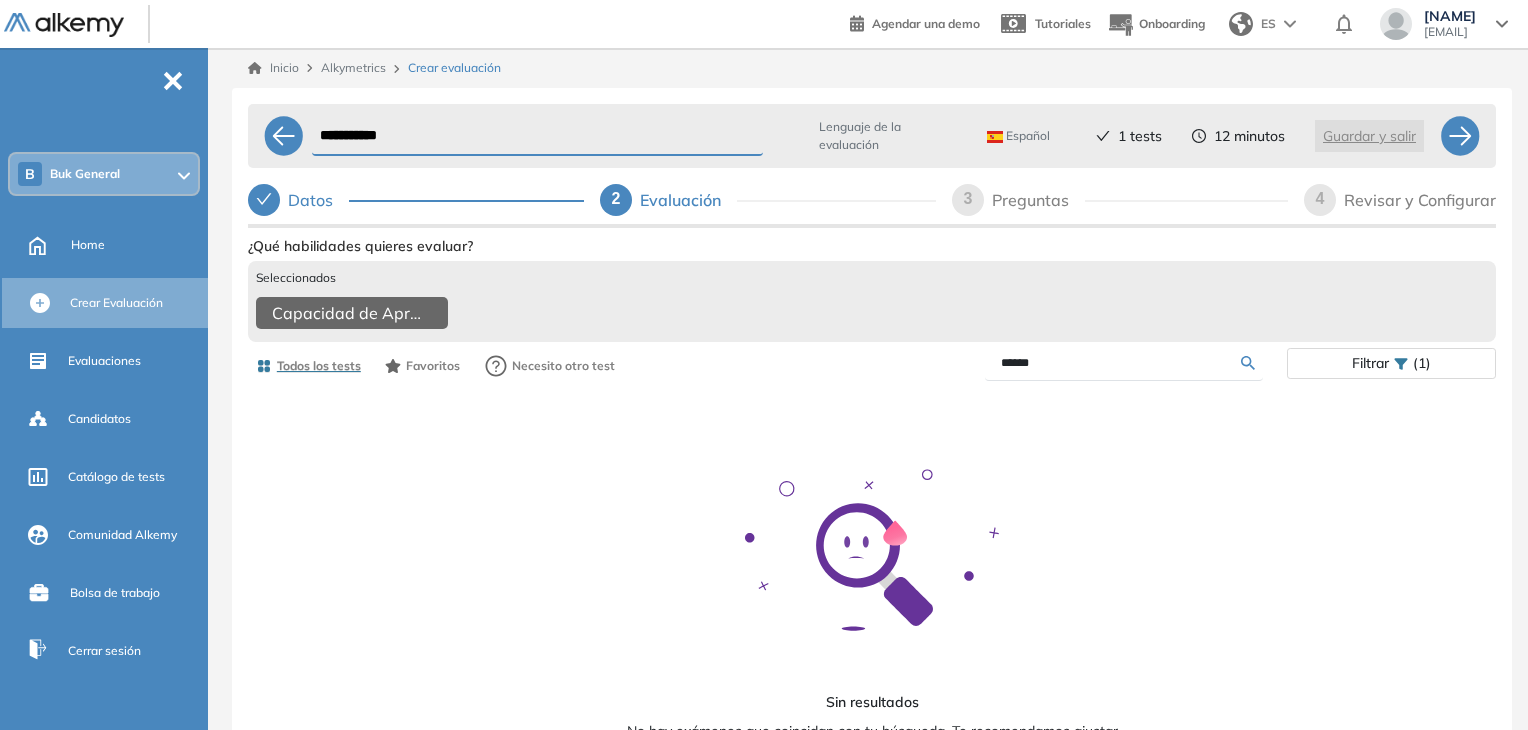 type on "******" 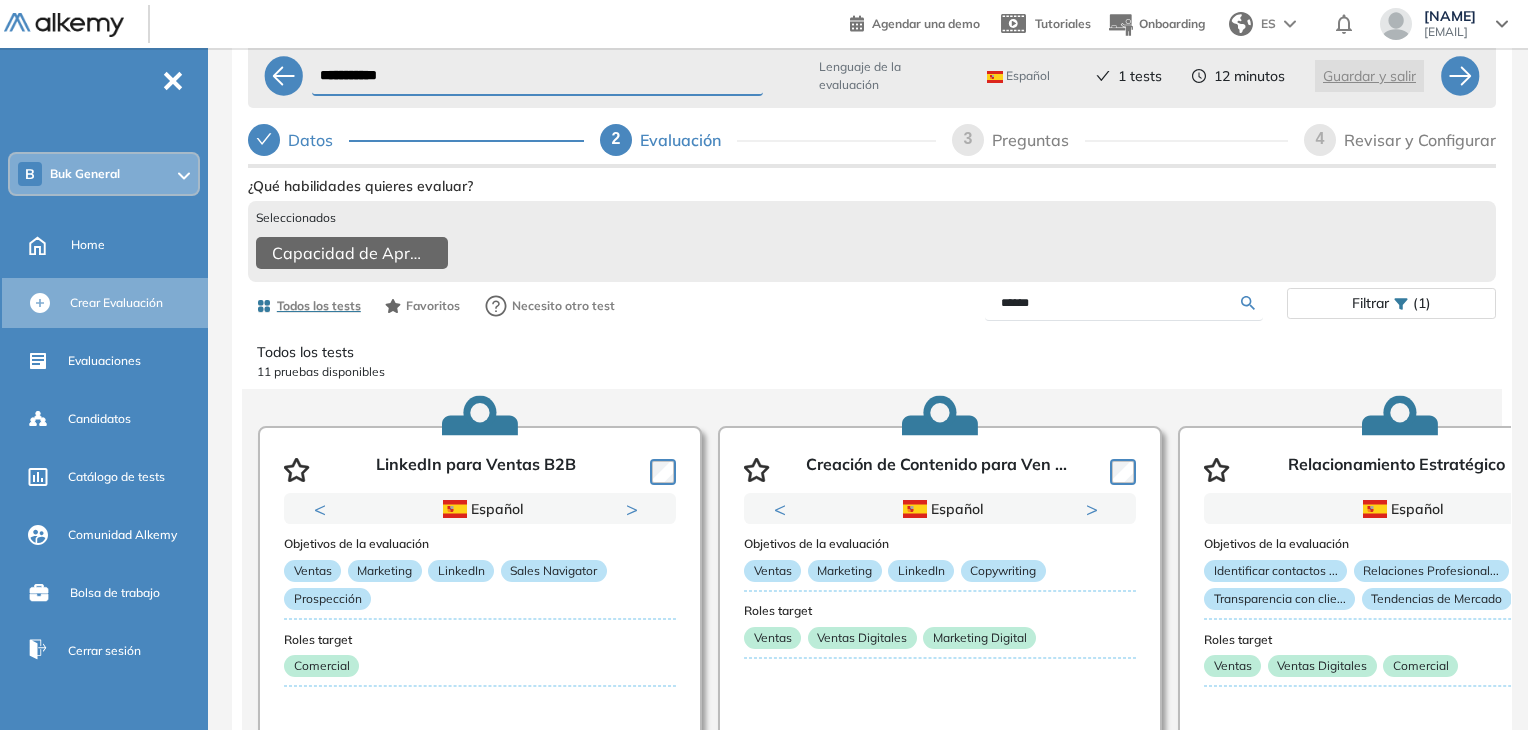 scroll, scrollTop: 95, scrollLeft: 0, axis: vertical 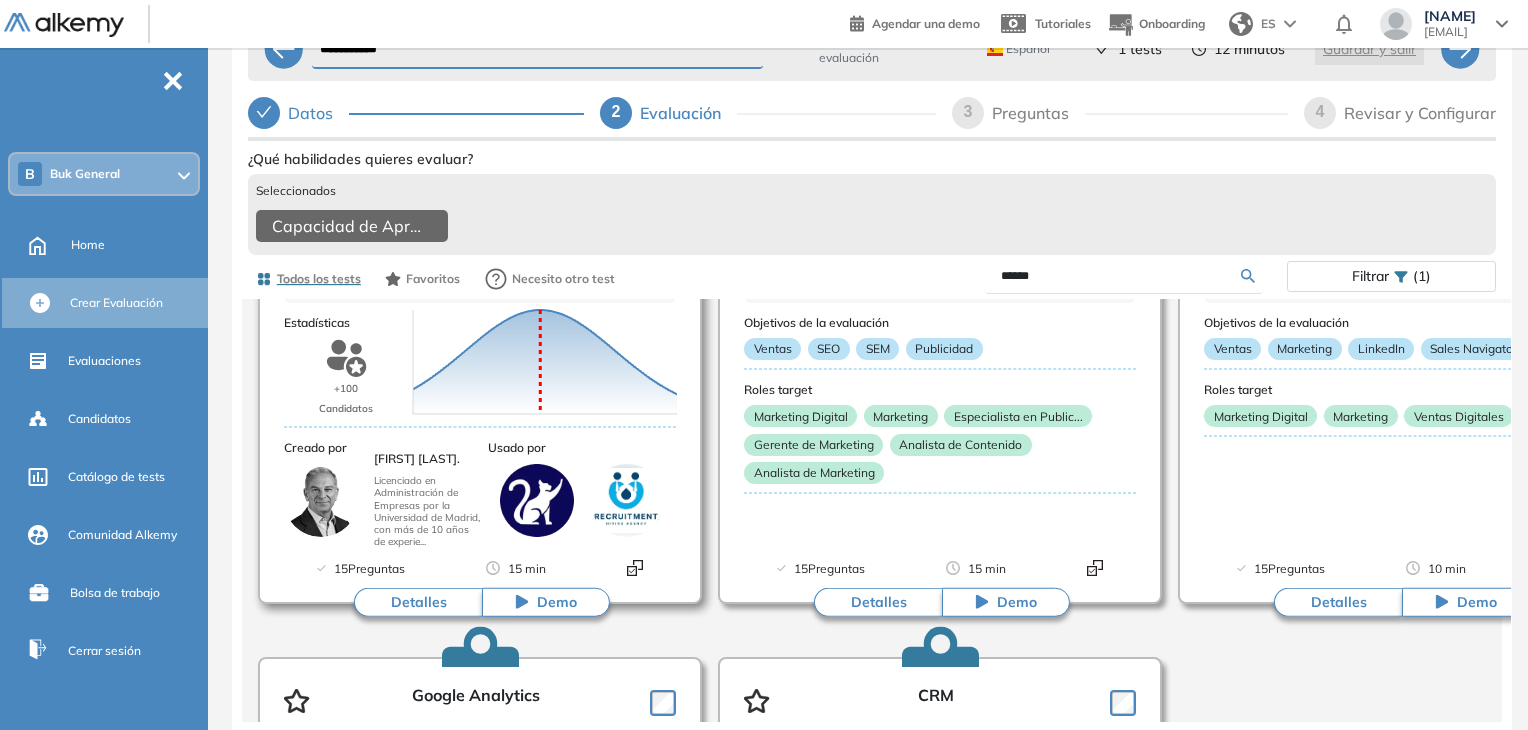 click on "Detalles" at bounding box center (418, 602) 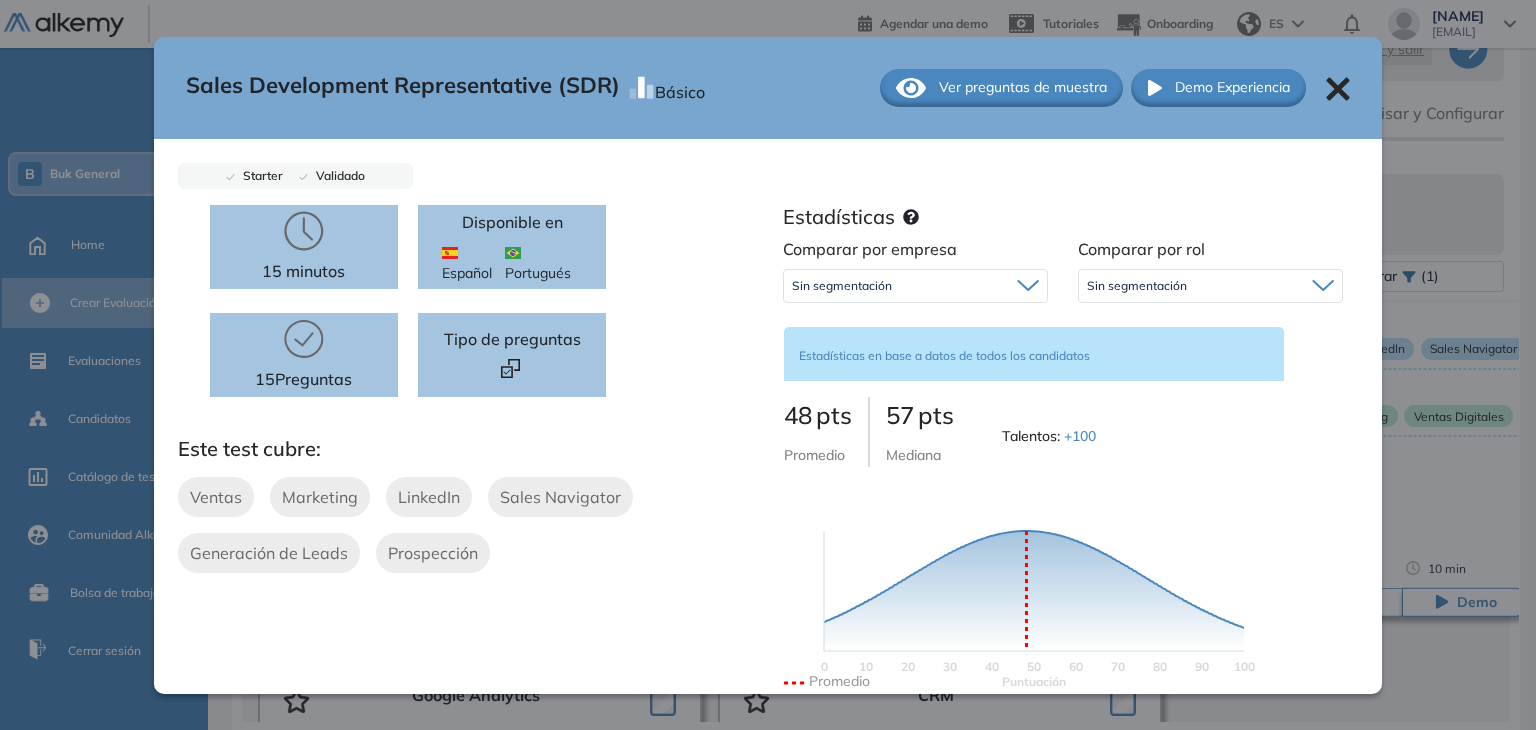 click on "Ver preguntas de muestra" at bounding box center (1001, 88) 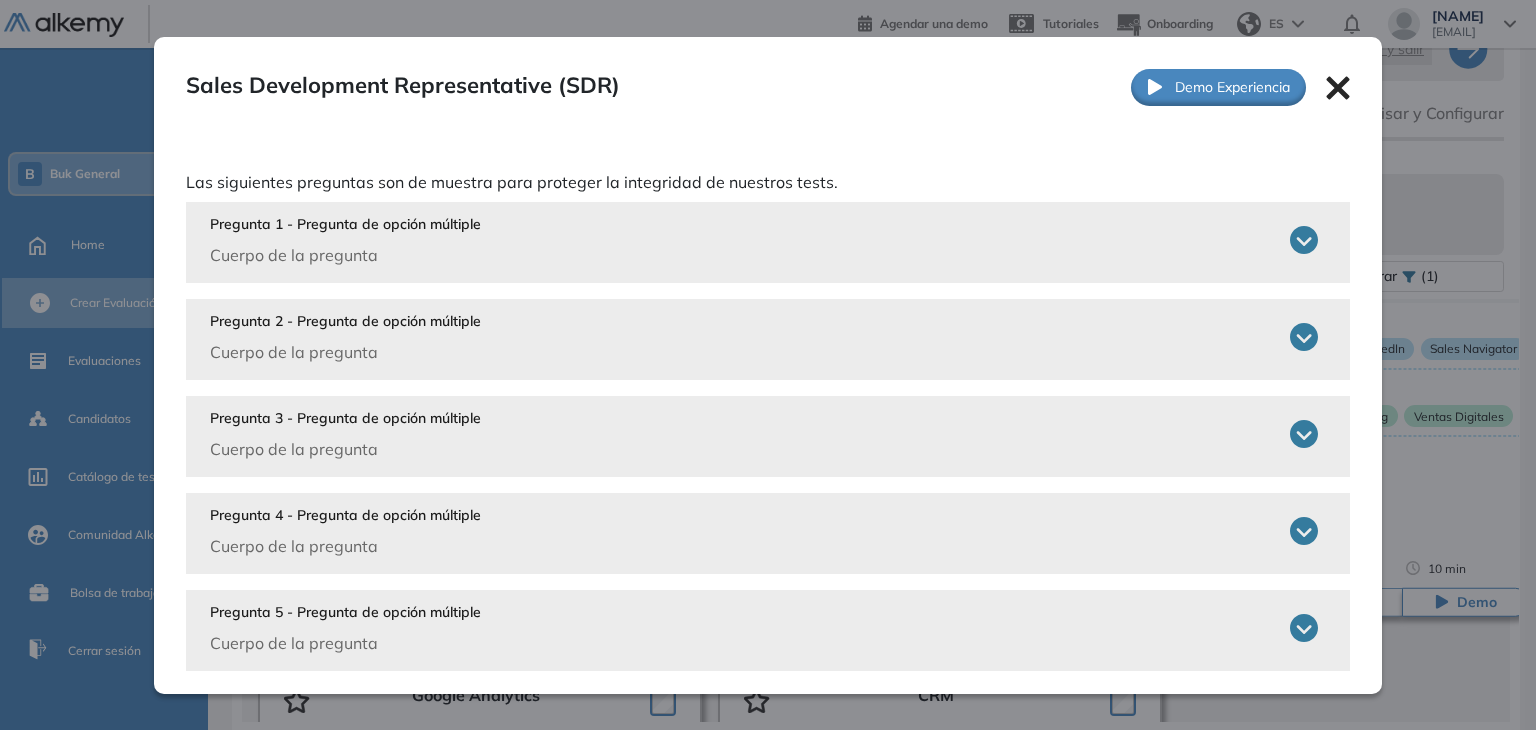 click 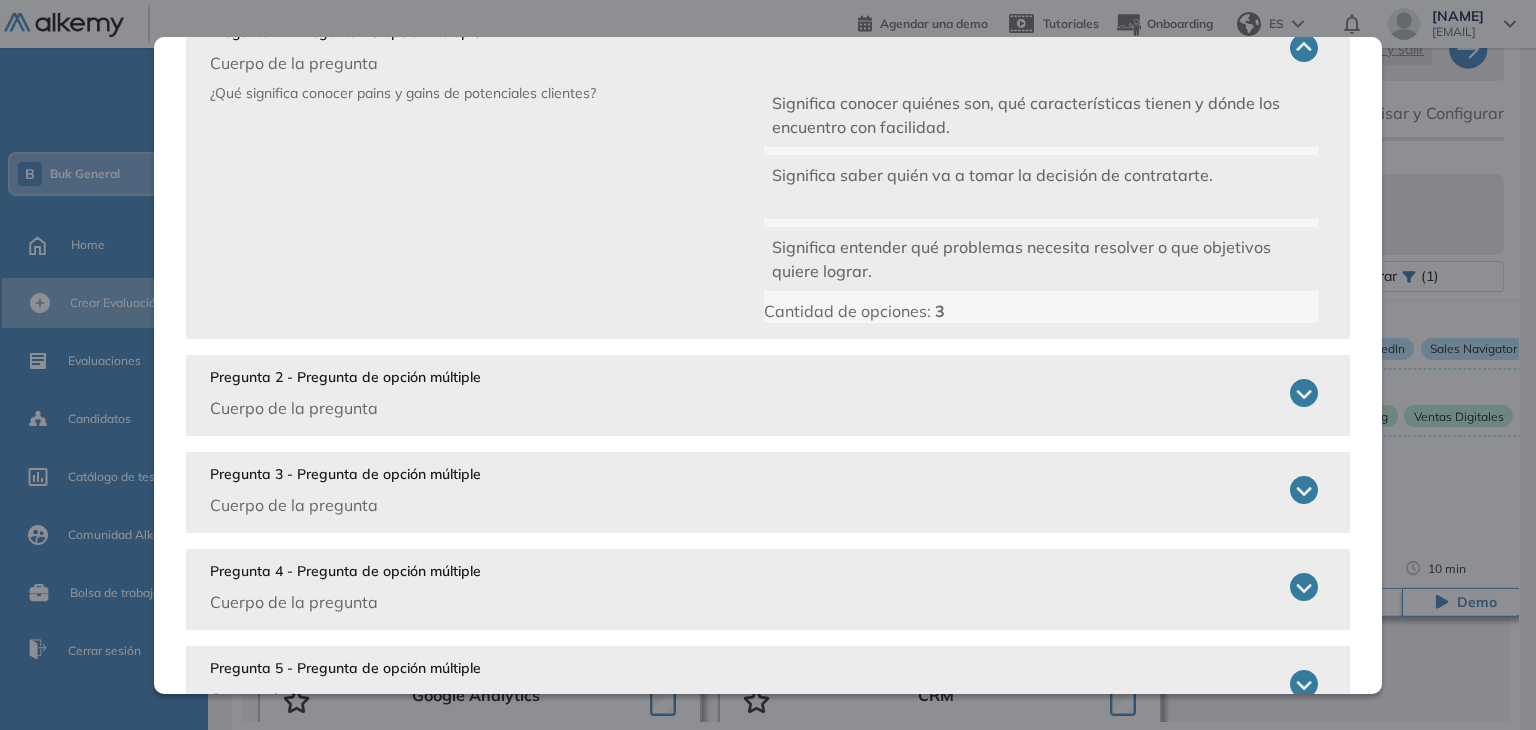 scroll, scrollTop: 200, scrollLeft: 0, axis: vertical 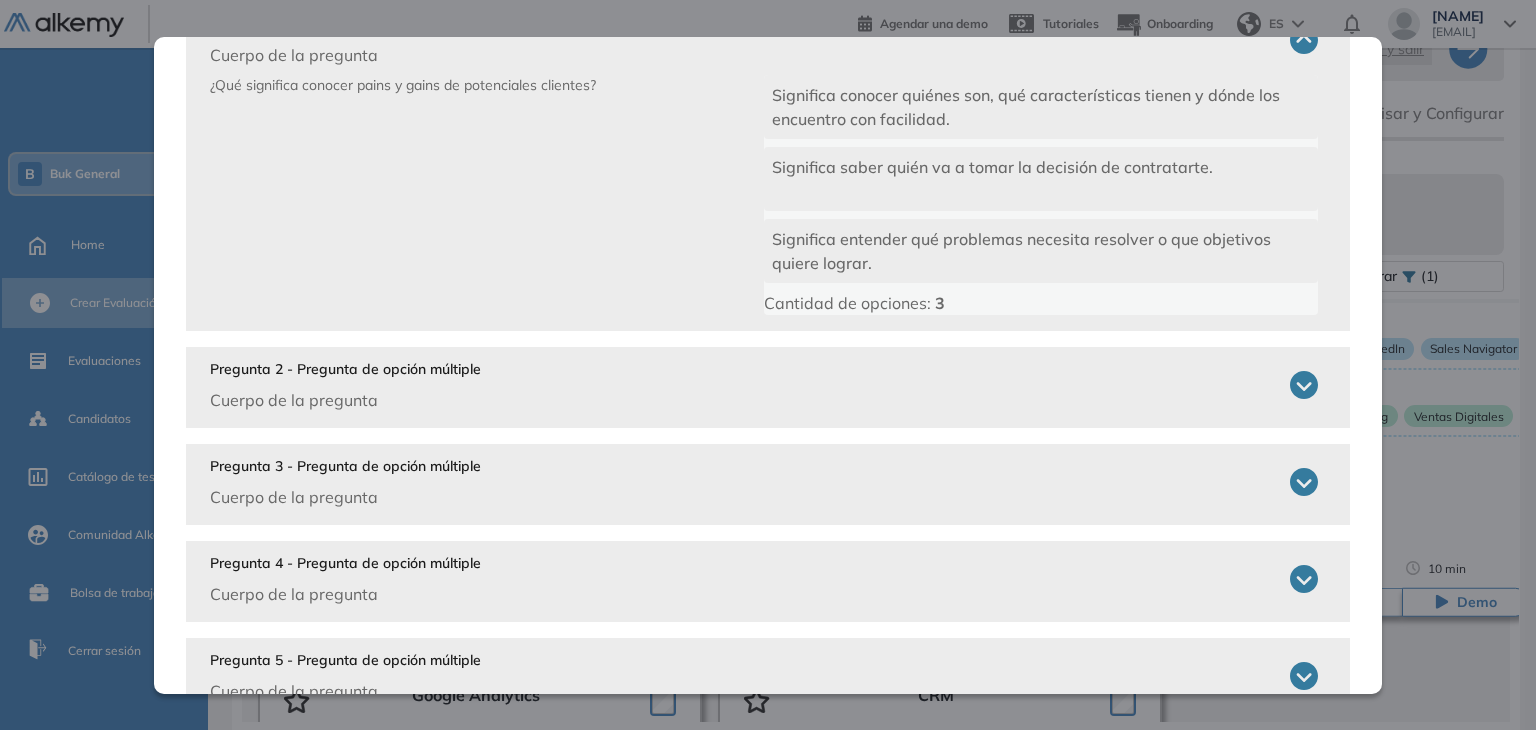 click 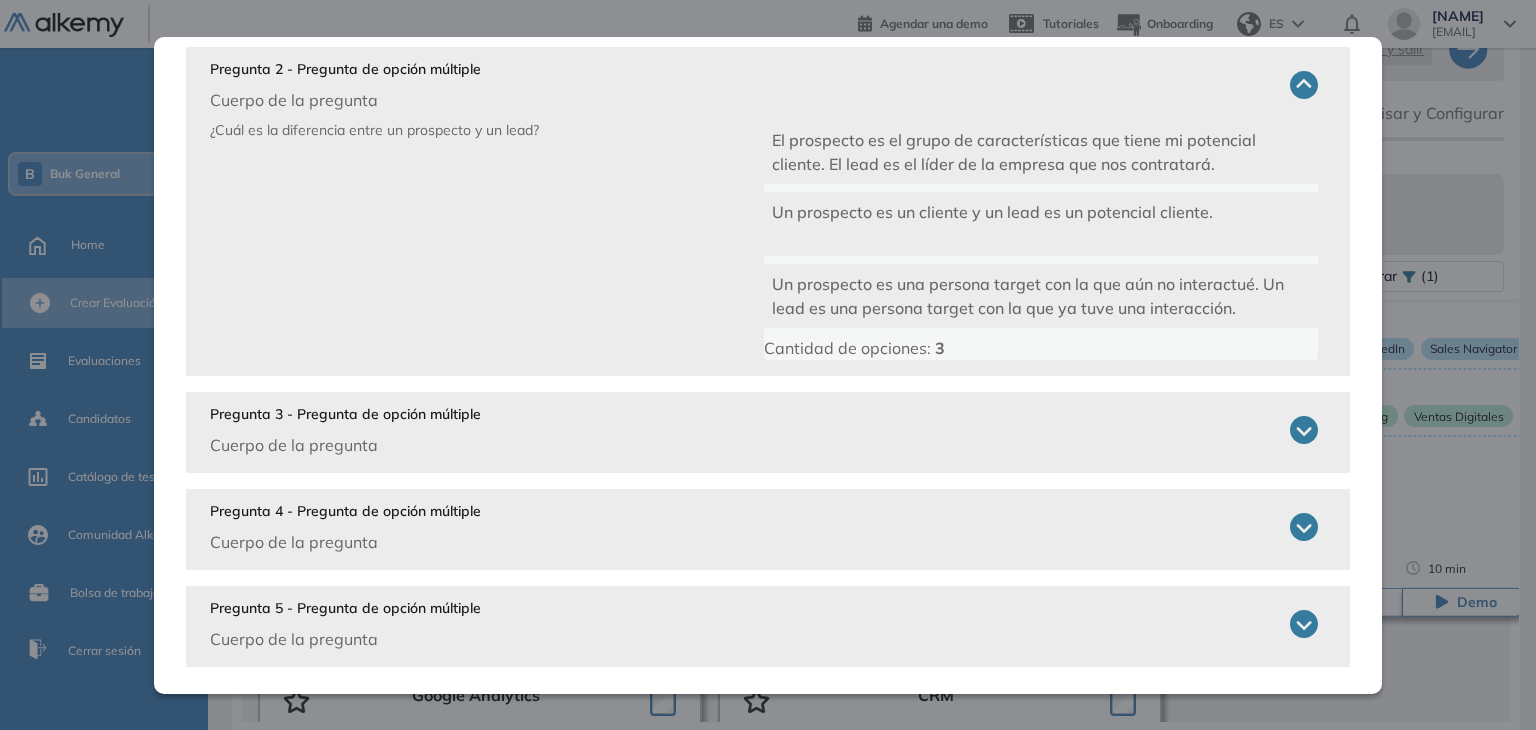 scroll, scrollTop: 513, scrollLeft: 0, axis: vertical 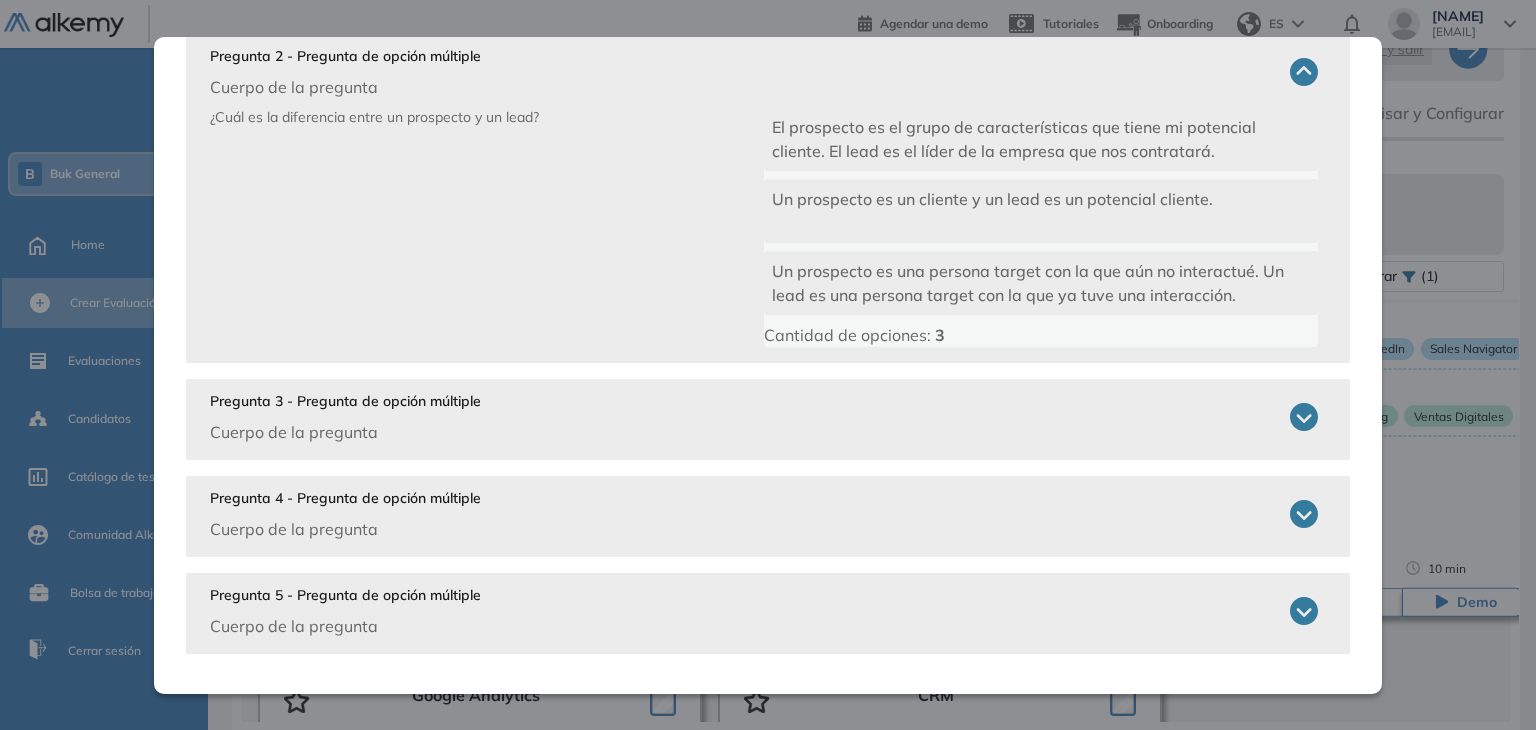 click 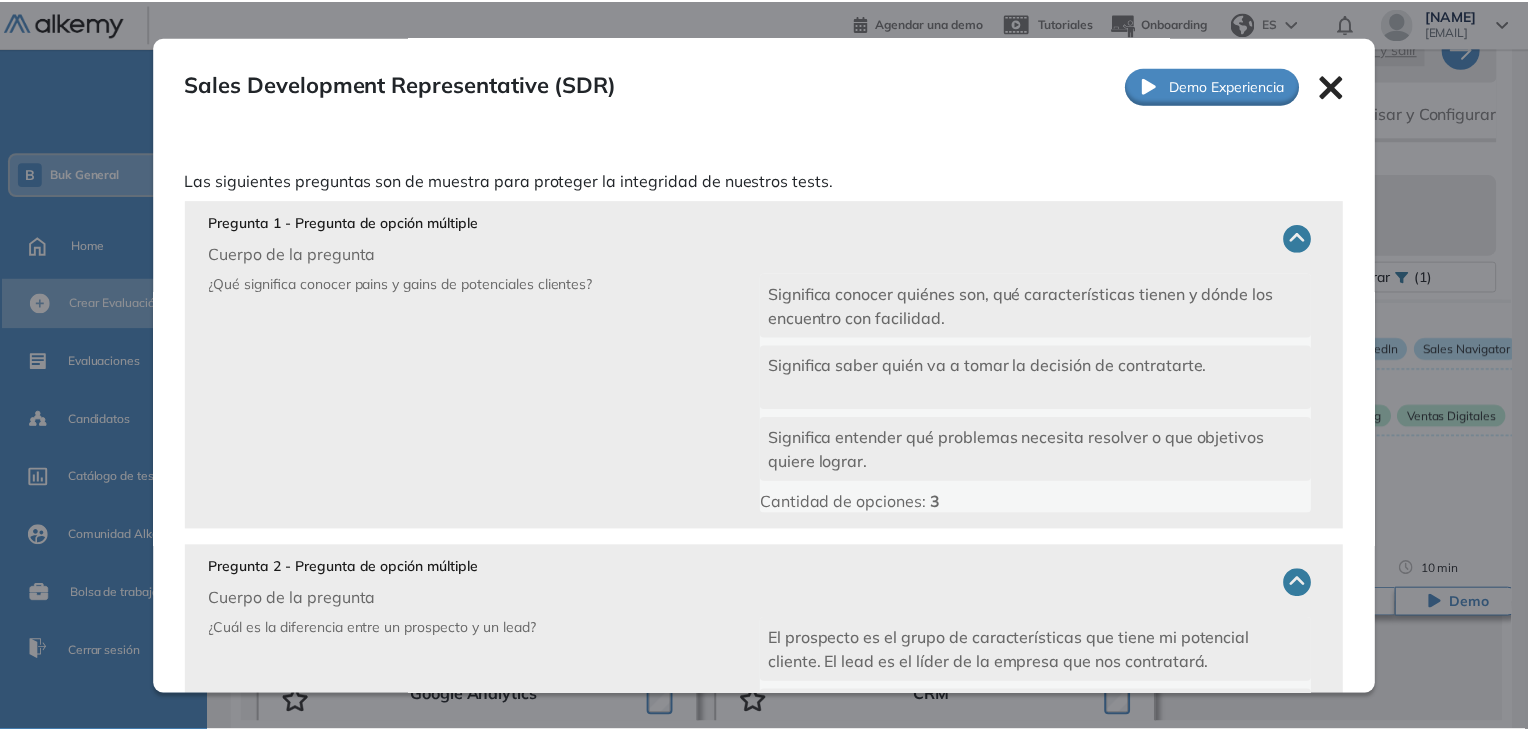 scroll, scrollTop: 0, scrollLeft: 0, axis: both 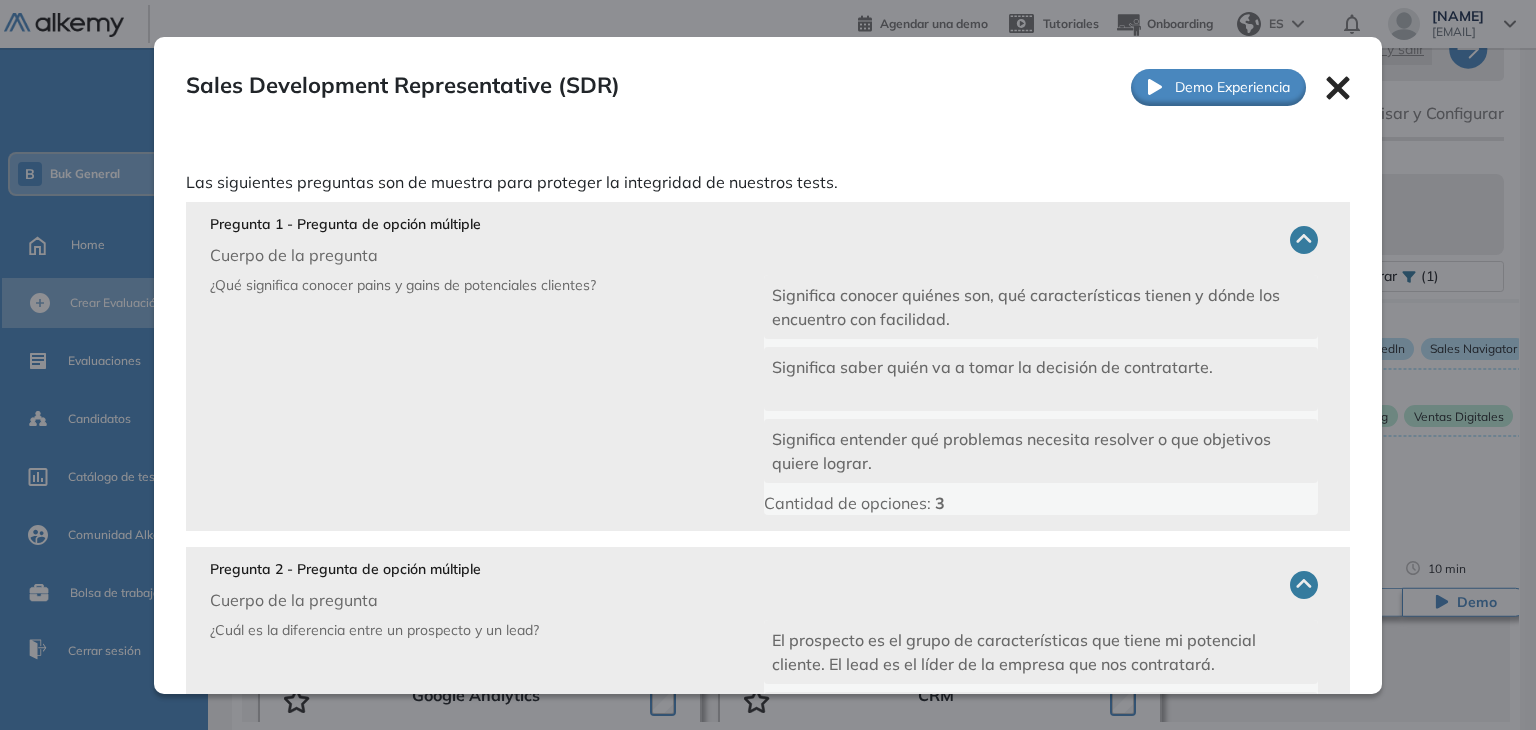 click on "Sales Development Representative (SDR) Básico Ver preguntas de muestra Demo Experiencia" at bounding box center [768, 87] 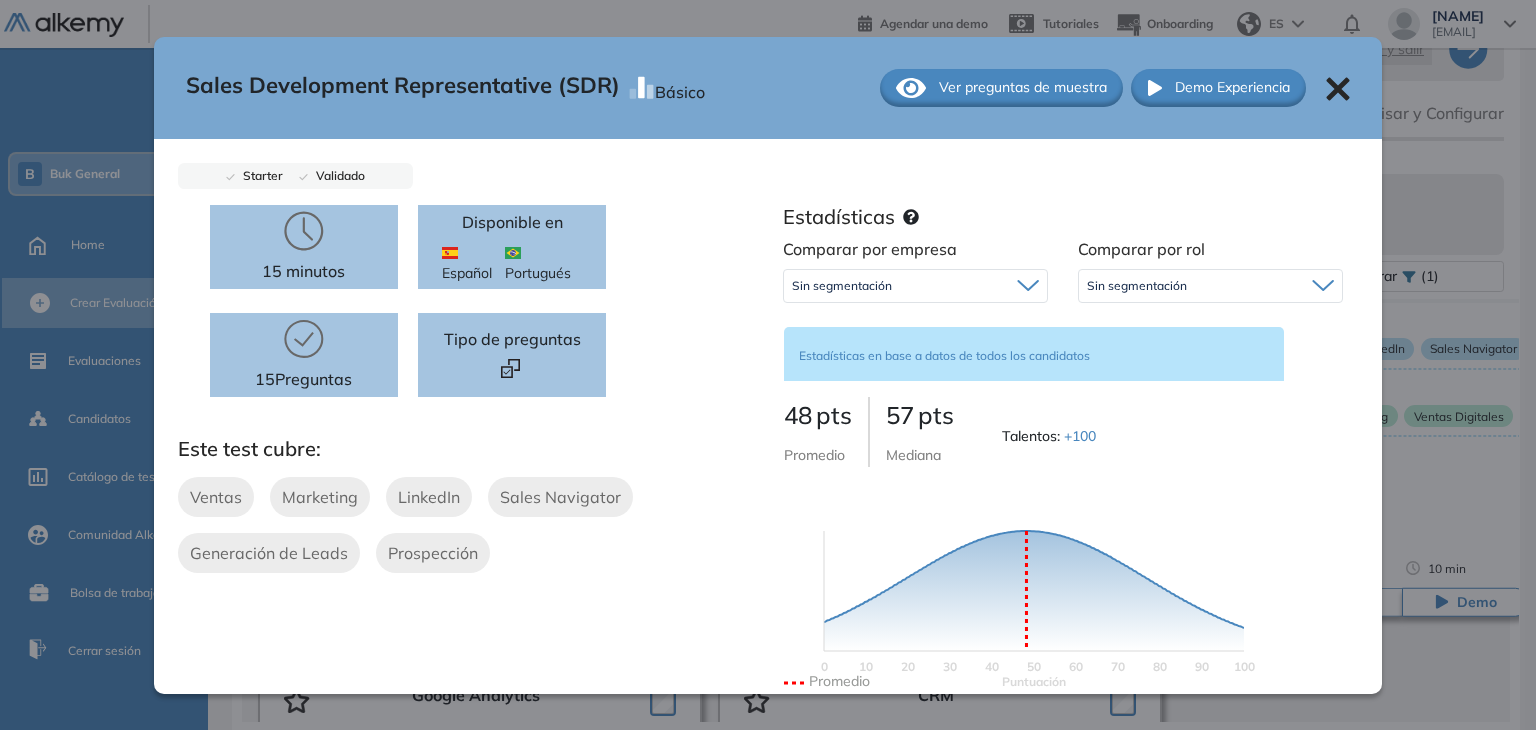 click on "Sales Development Representative (SDR) Básico Ver preguntas de muestra Demo Experiencia" at bounding box center [768, 88] 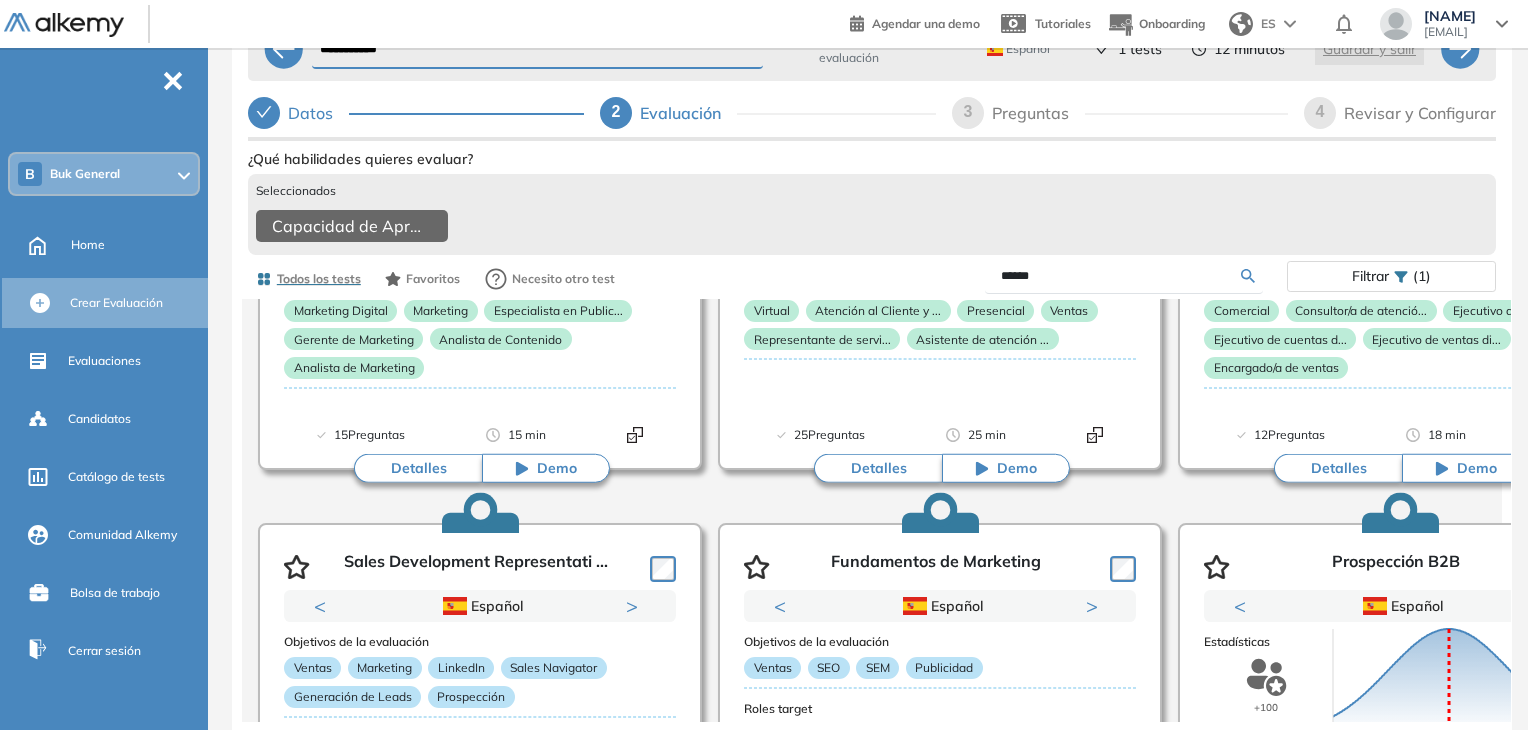 scroll, scrollTop: 775, scrollLeft: 0, axis: vertical 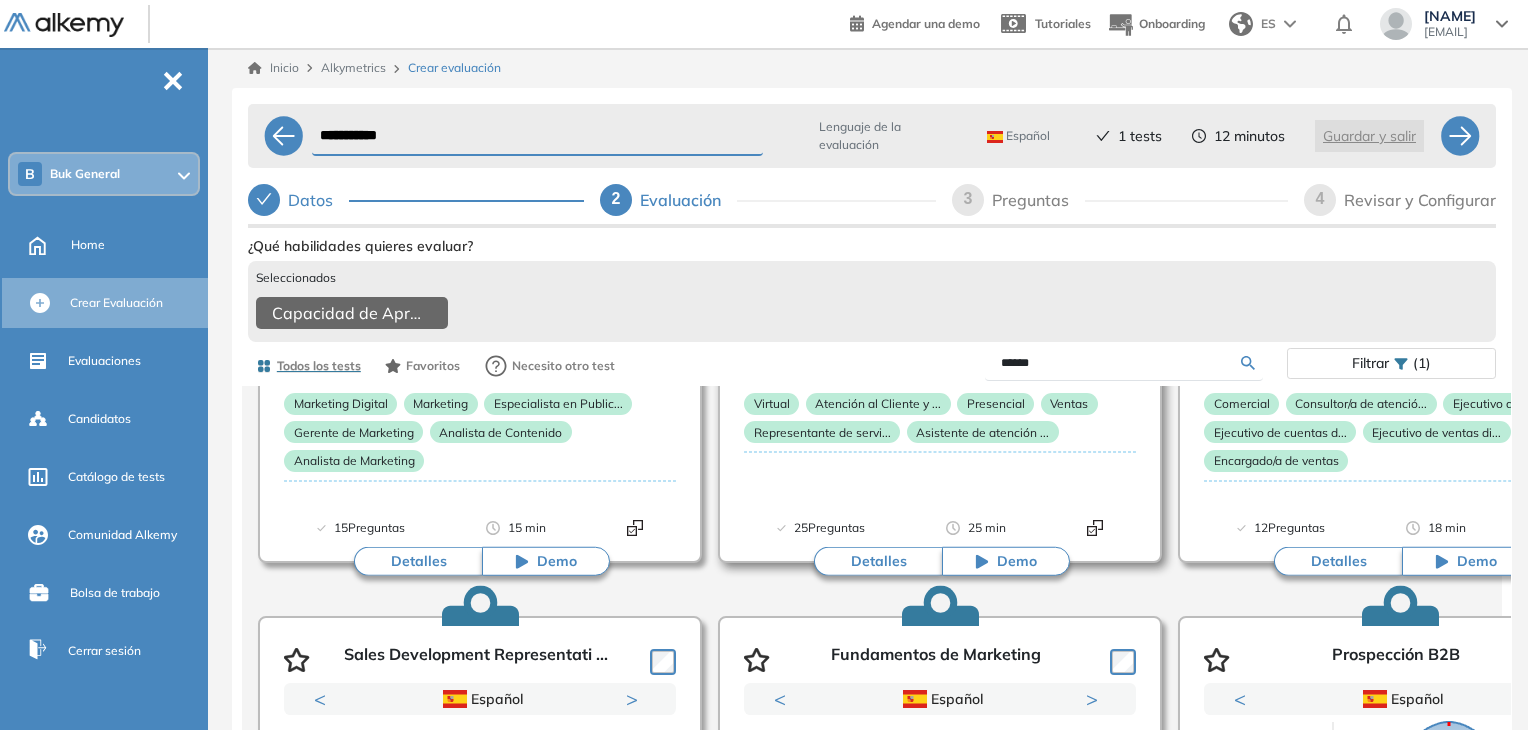 click on "Detalles" at bounding box center [878, 562] 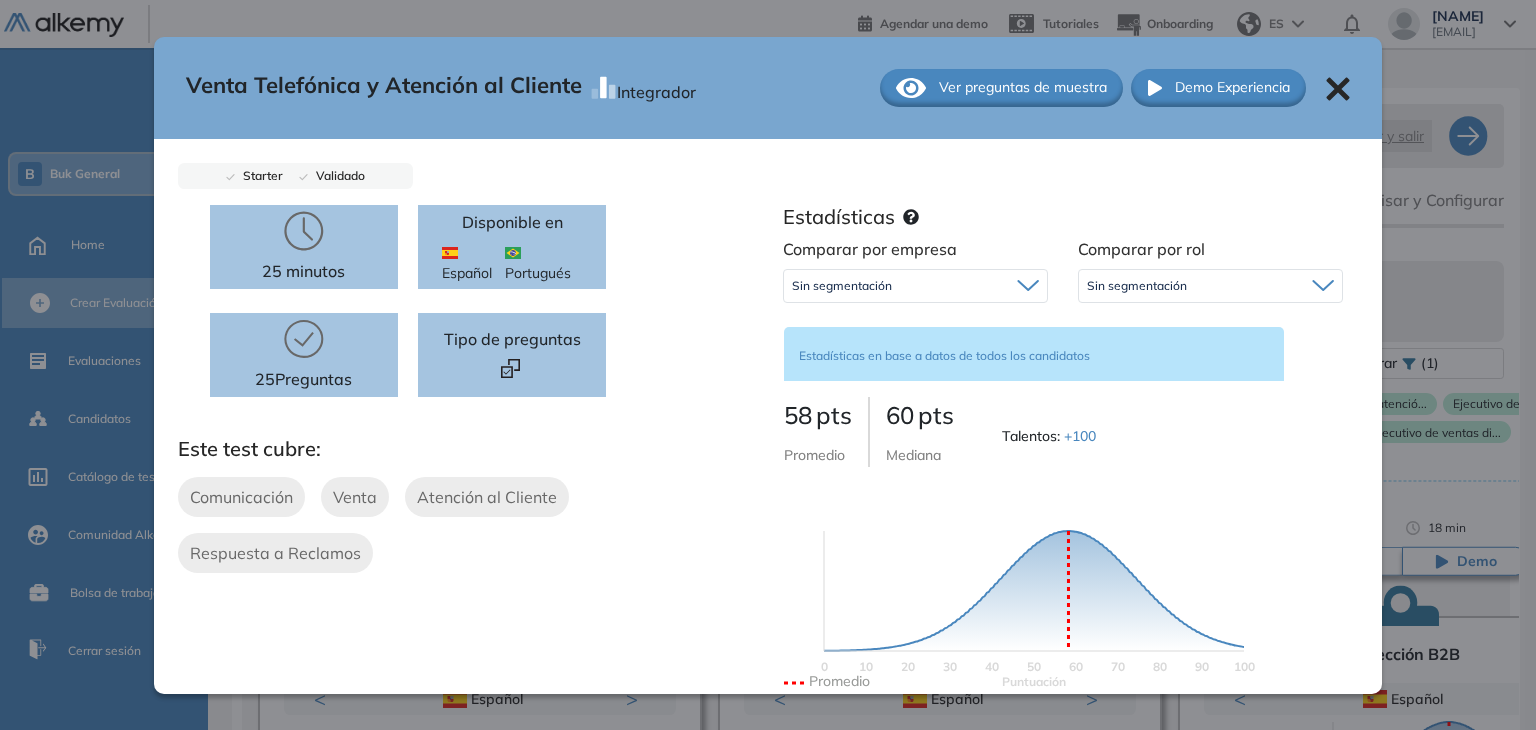 click 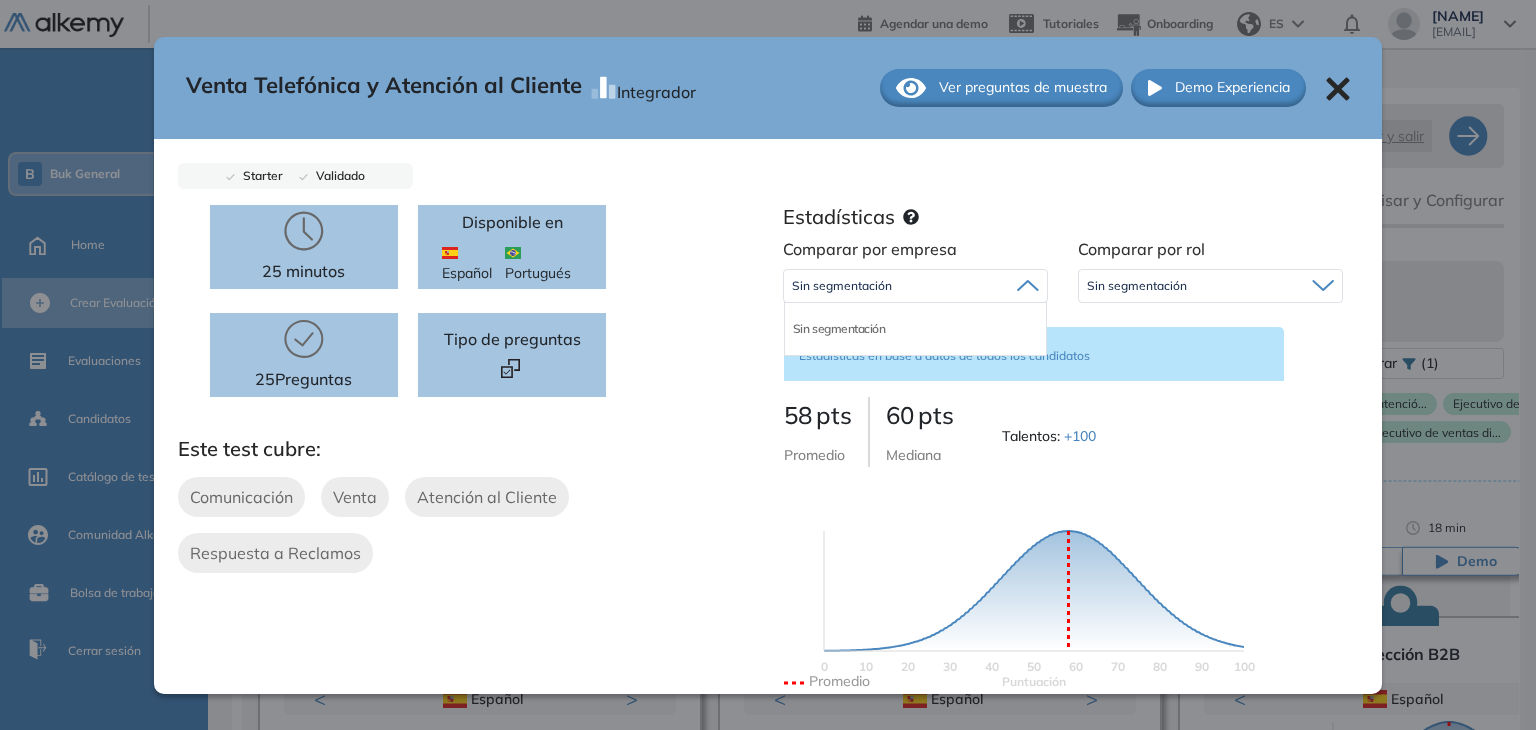 click on "25 minutos 25  Preguntas Disponible en Español Portugués Tipo de preguntas" at bounding box center (473, 321) 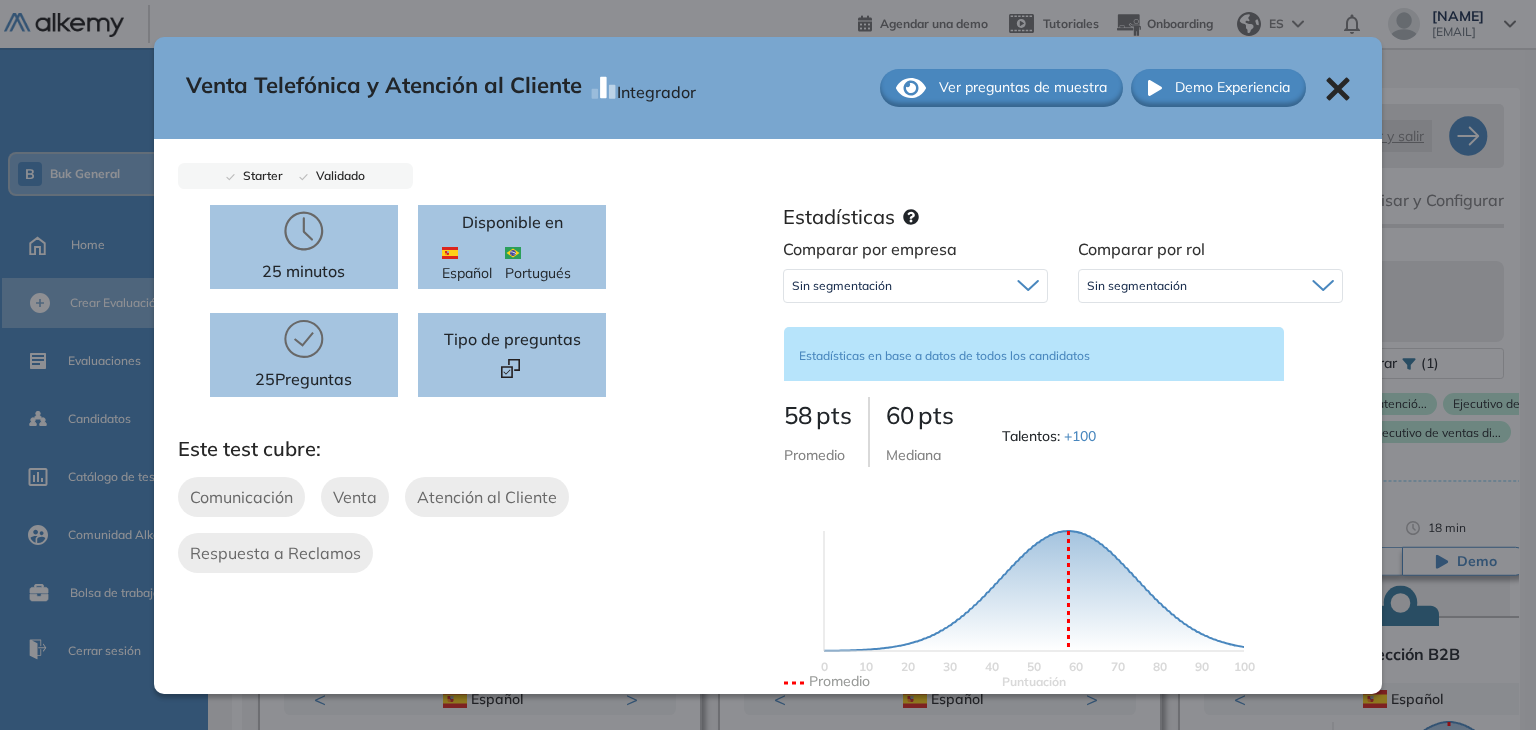 click on "Ver preguntas de muestra" at bounding box center [1023, 87] 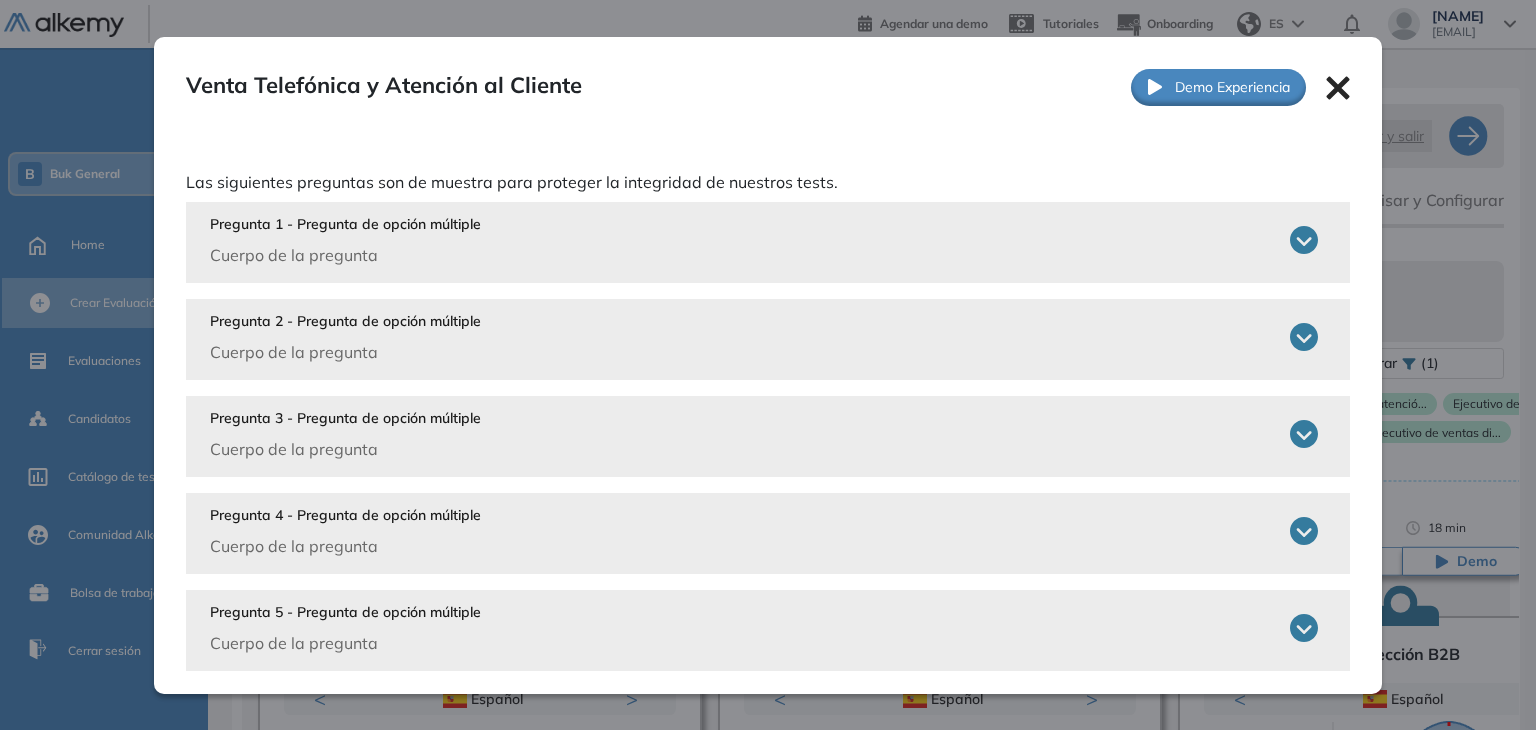 click on "Pregunta 1 -
Pregunta de opción múltiple  Cuerpo de la pregunta El modelo AIDA, aplicado a las ventas, describe las 4 fases que atraviesa un usuario antes de converstirse finalmente en un cliente. Estas fases son: Atención, Intención, Decisión y Acción Atención, Interés, Decisión y Actuación Atención, Información, Detalle y Acción Atención, Interés, Deseo y Acción Cantidad de opciones:   4" at bounding box center [768, 242] 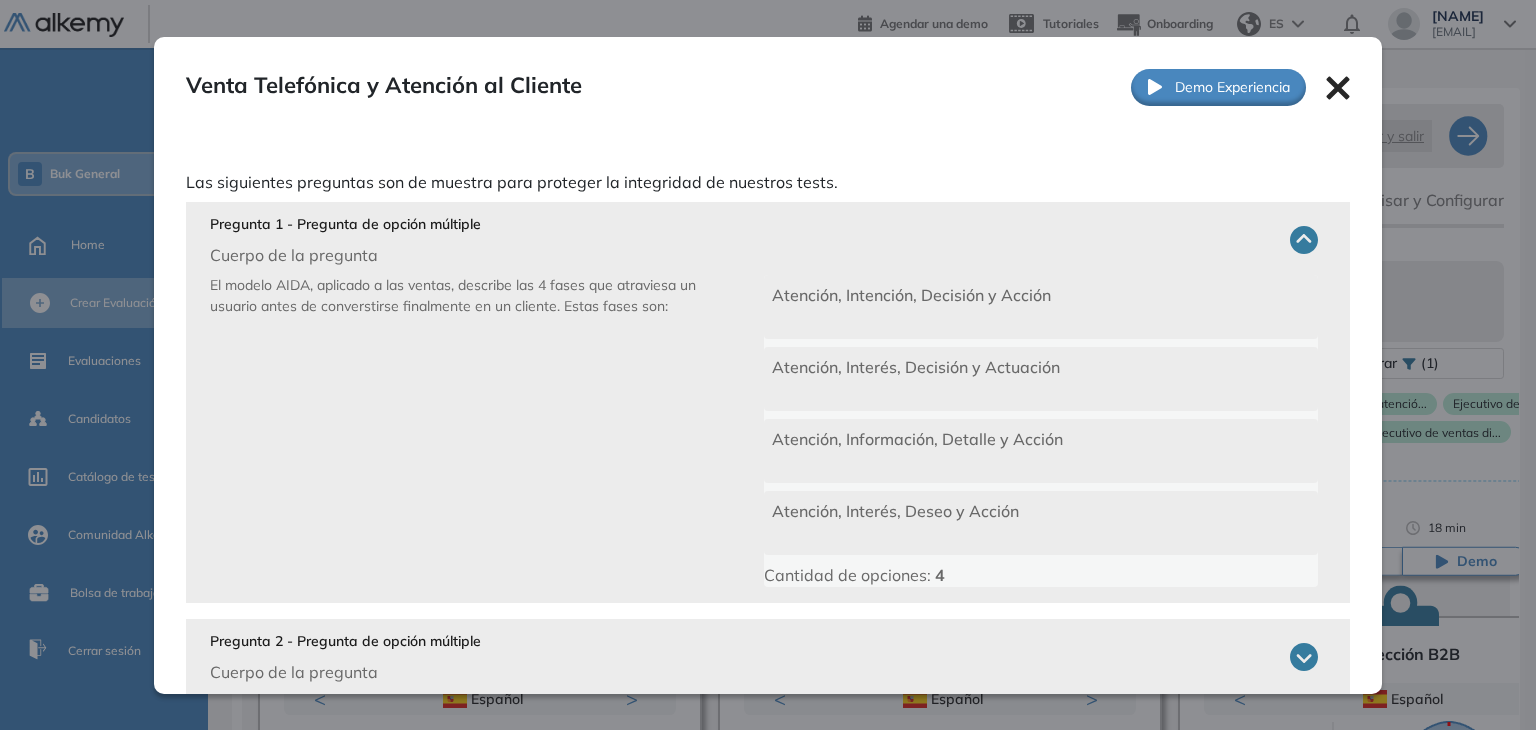 click on "Venta Telefónica y Atención al Cliente Integrador Ver preguntas de muestra Demo Experiencia" at bounding box center [768, 87] 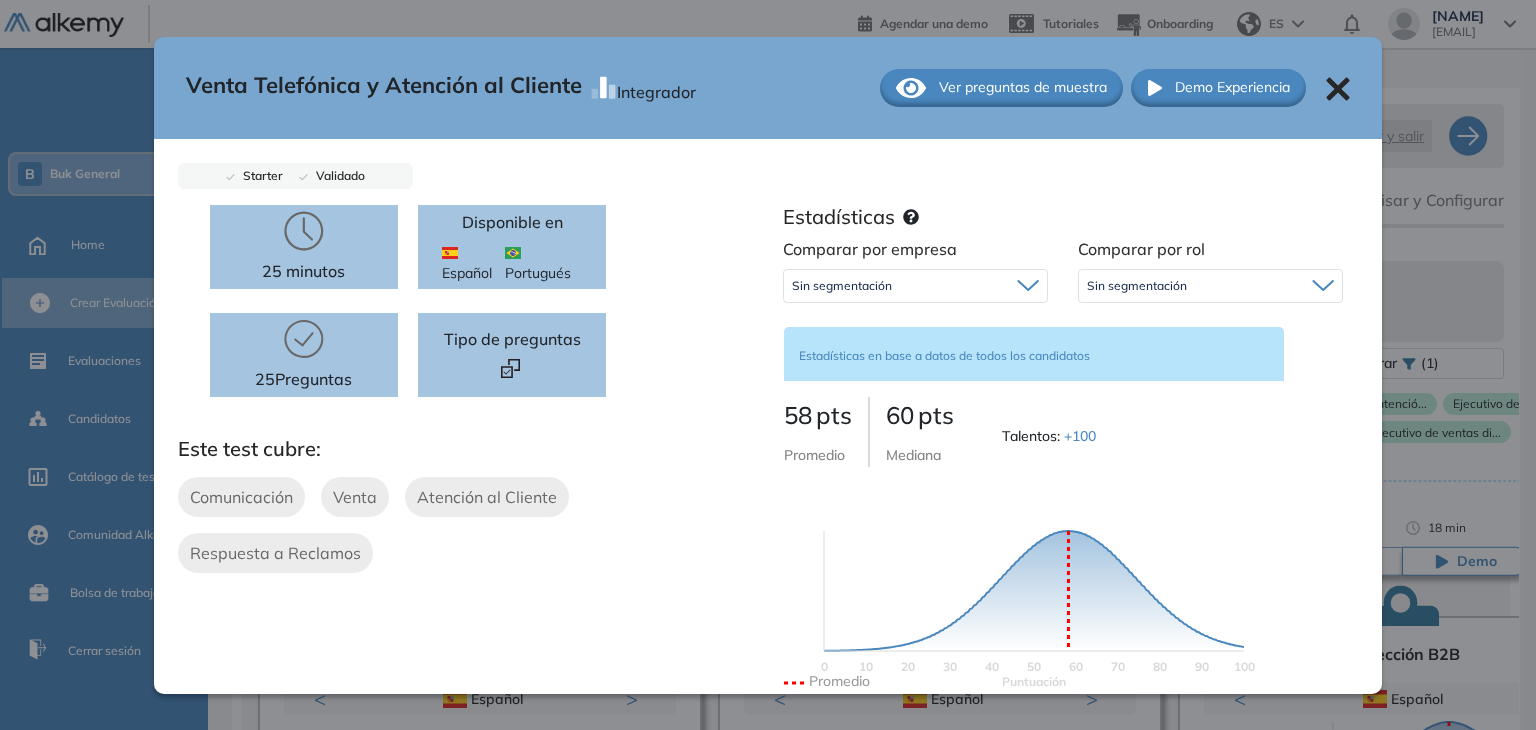 click on "Venta Telefónica y Atención al Cliente Integrador Ver preguntas de muestra Demo Experiencia" at bounding box center (768, 88) 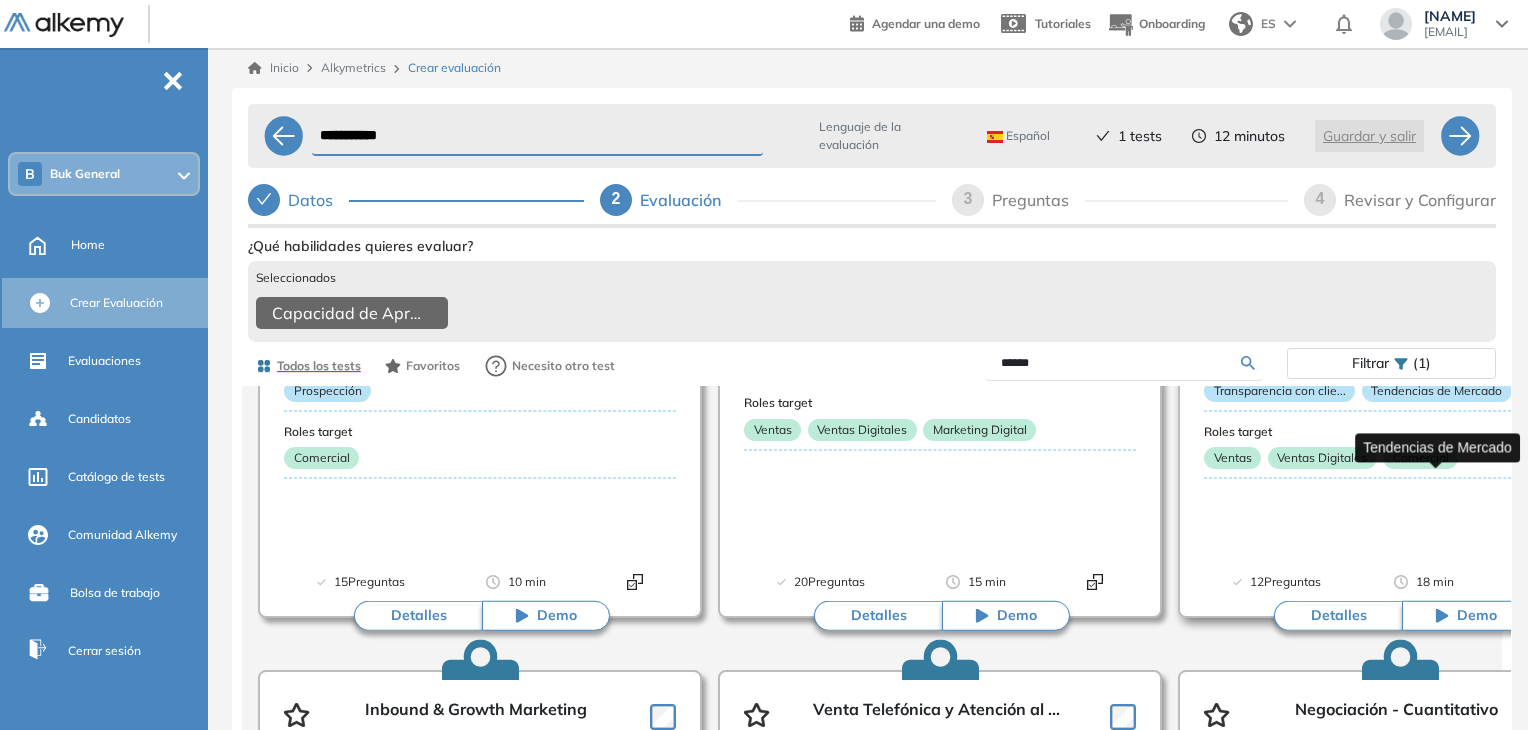 scroll, scrollTop: 175, scrollLeft: 0, axis: vertical 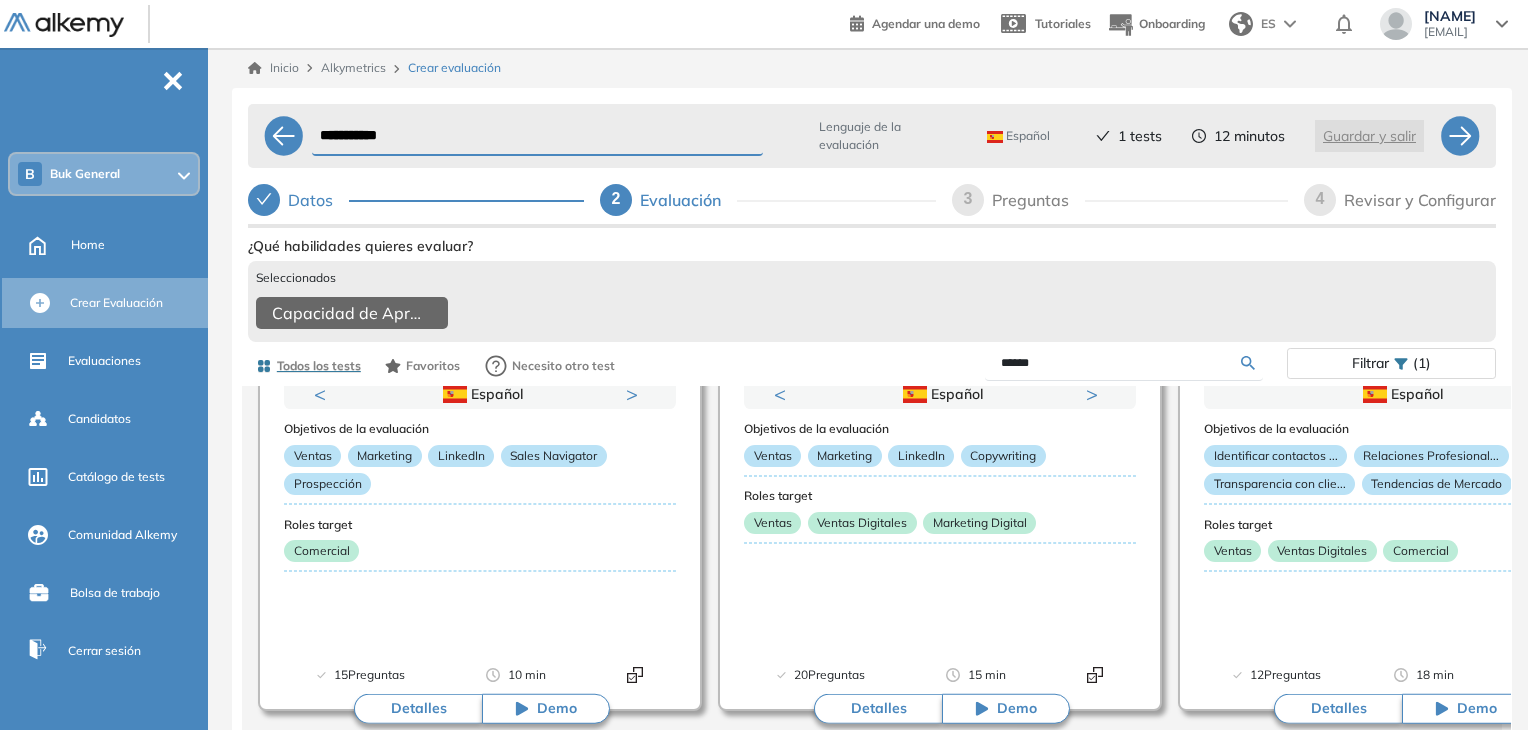click on "******" at bounding box center [1121, 363] 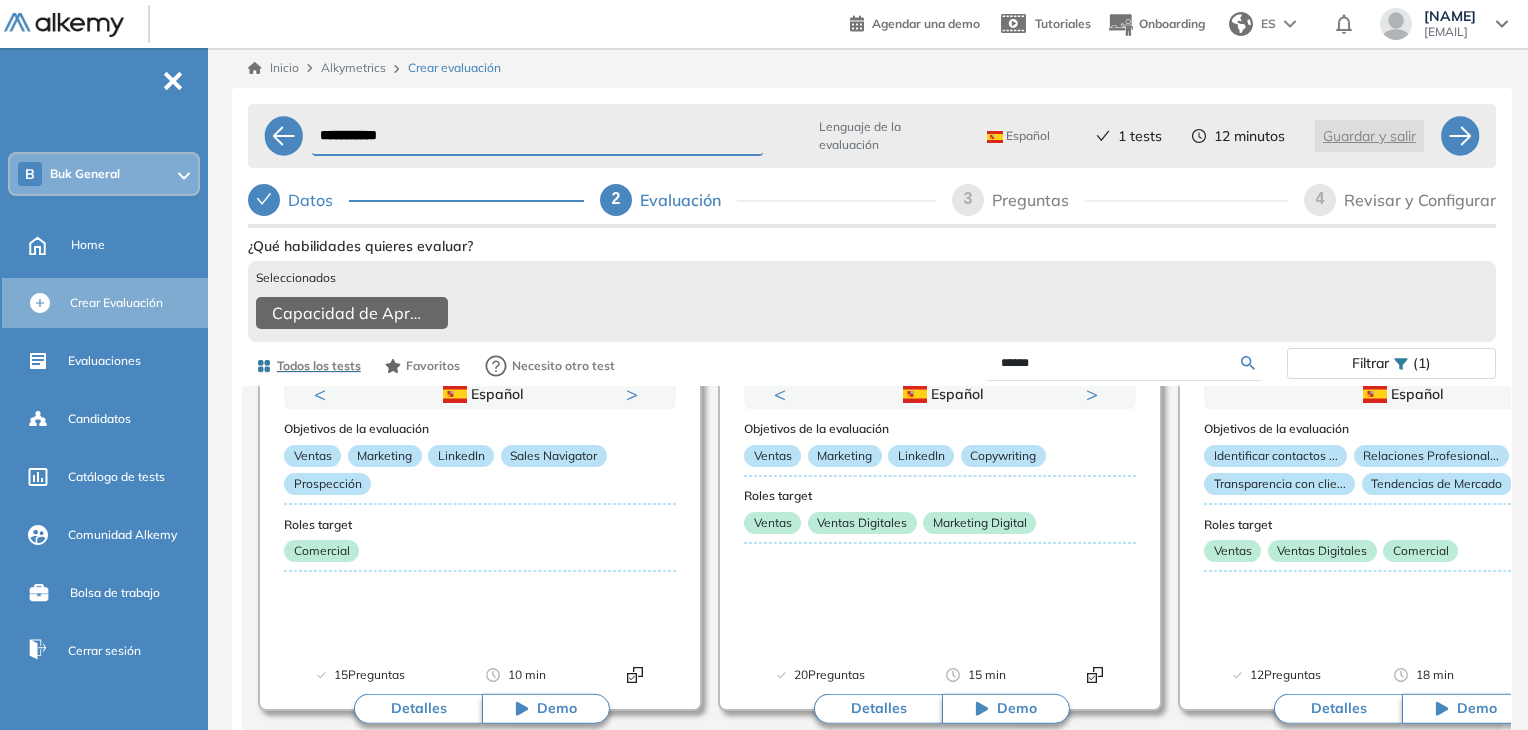 drag, startPoint x: 1137, startPoint y: 362, endPoint x: 999, endPoint y: 368, distance: 138.13037 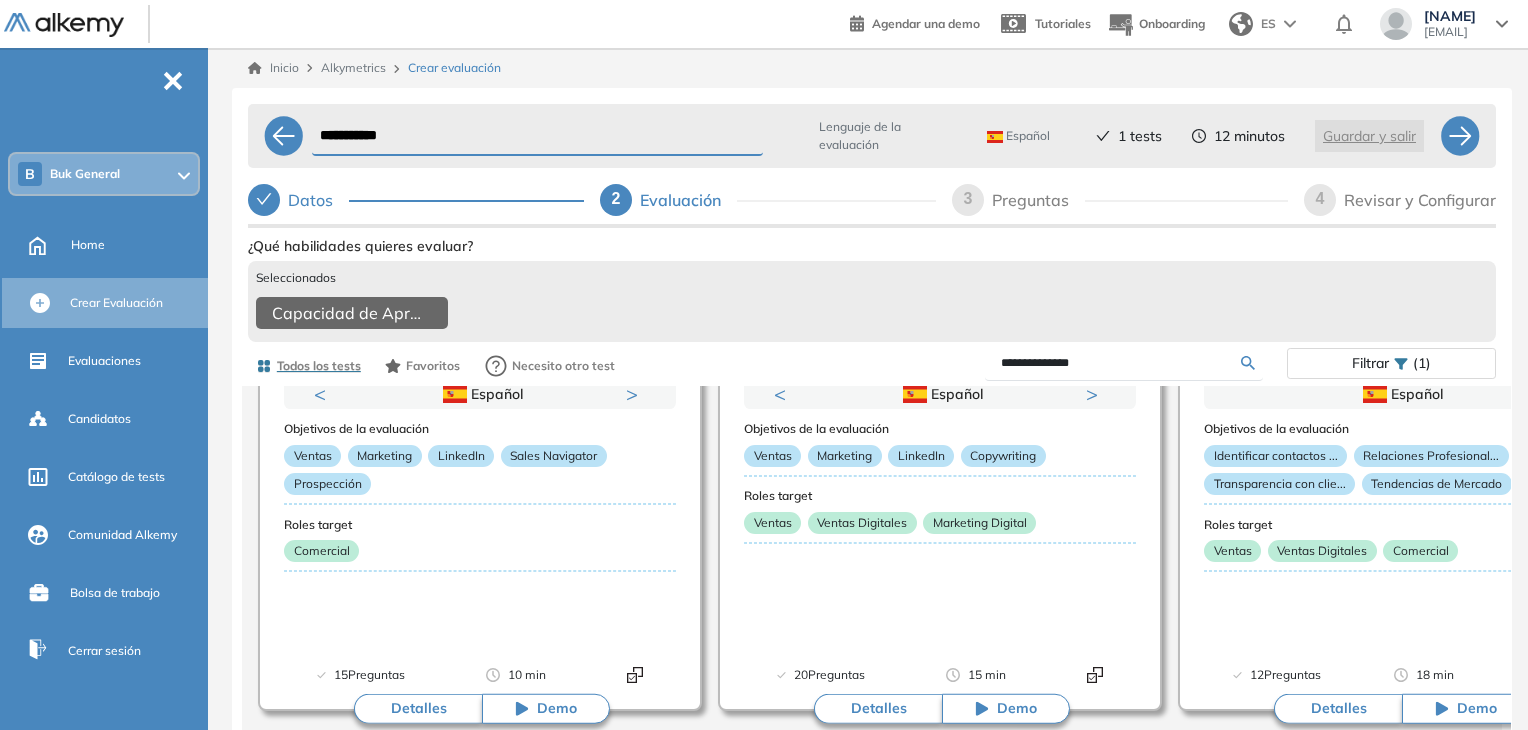 type on "**********" 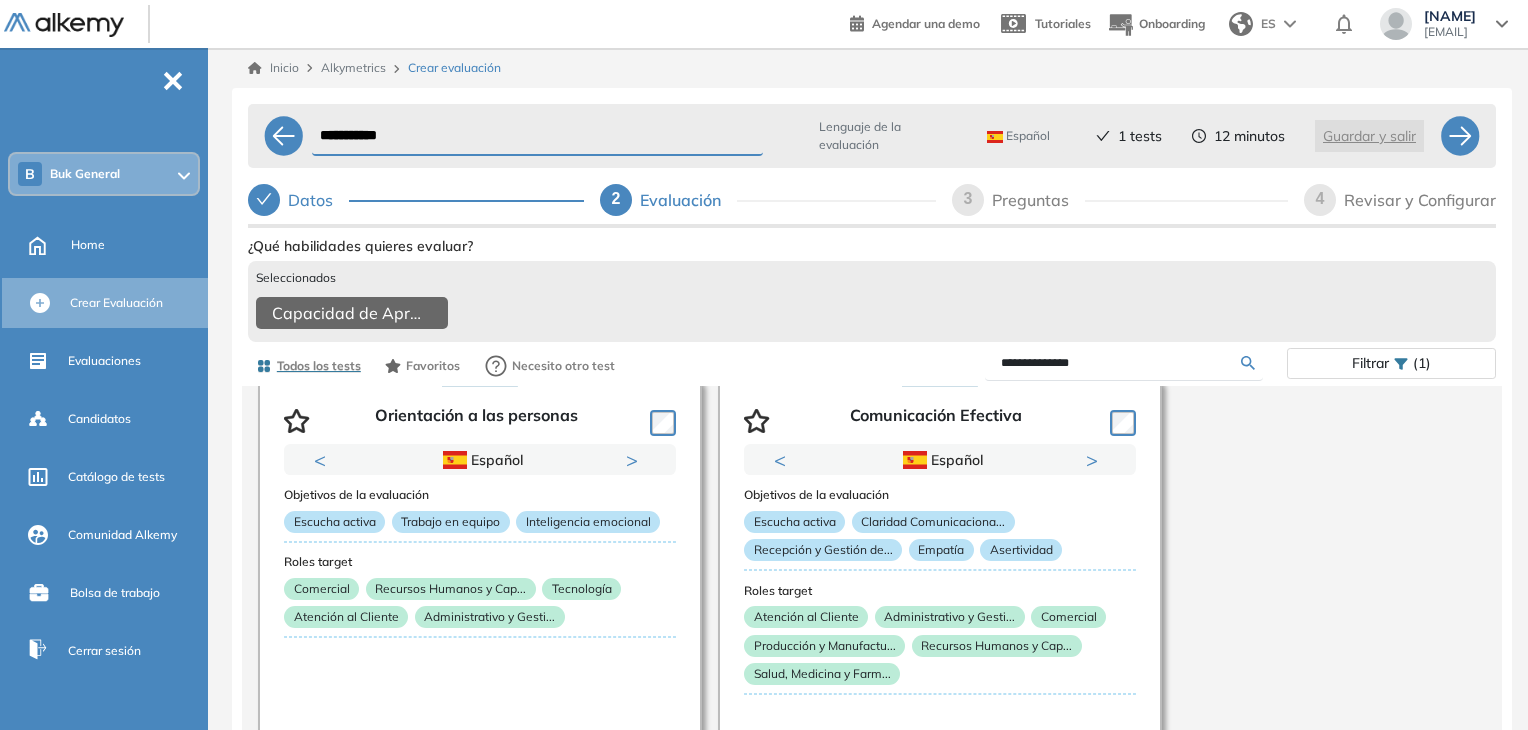 scroll, scrollTop: 108, scrollLeft: 0, axis: vertical 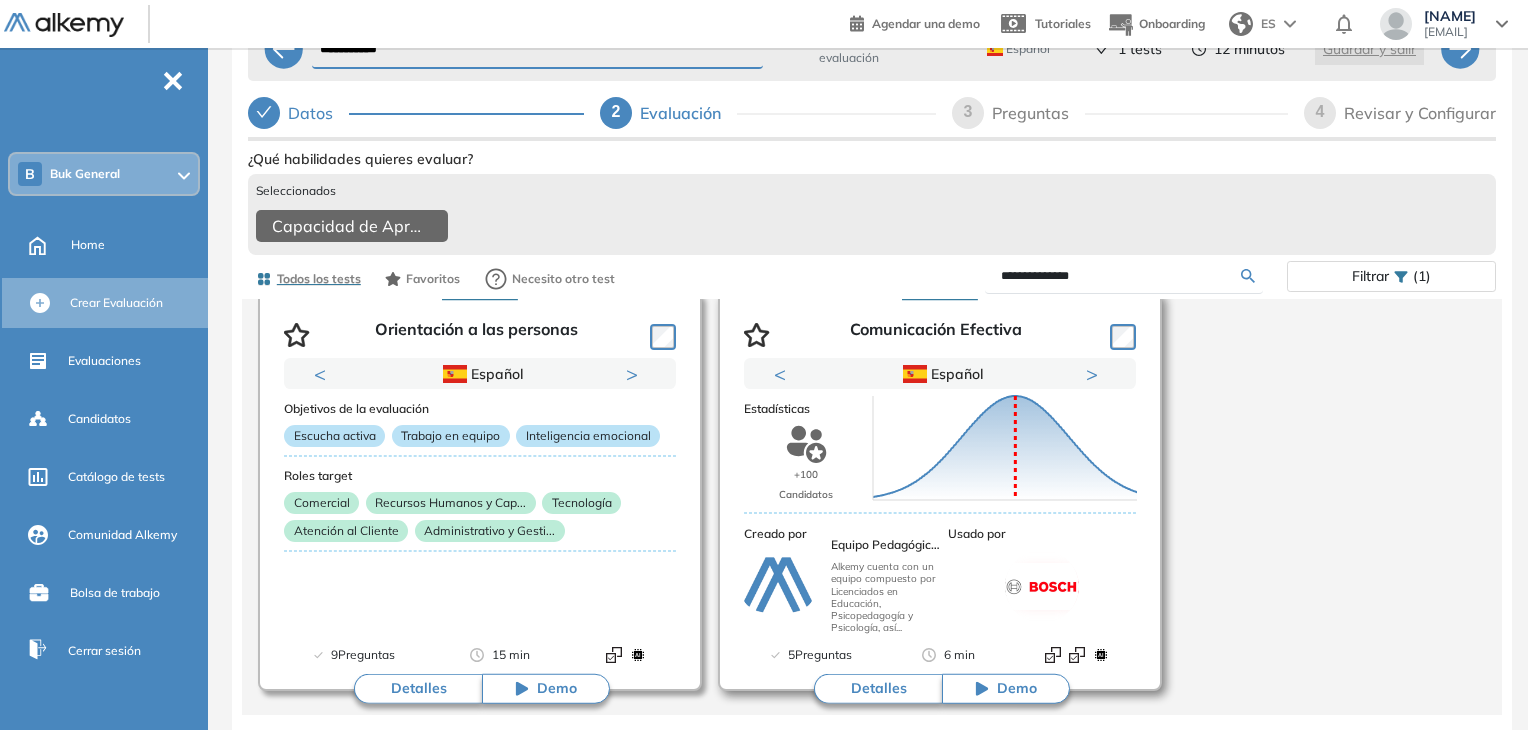 click on "Detalles" at bounding box center [878, 689] 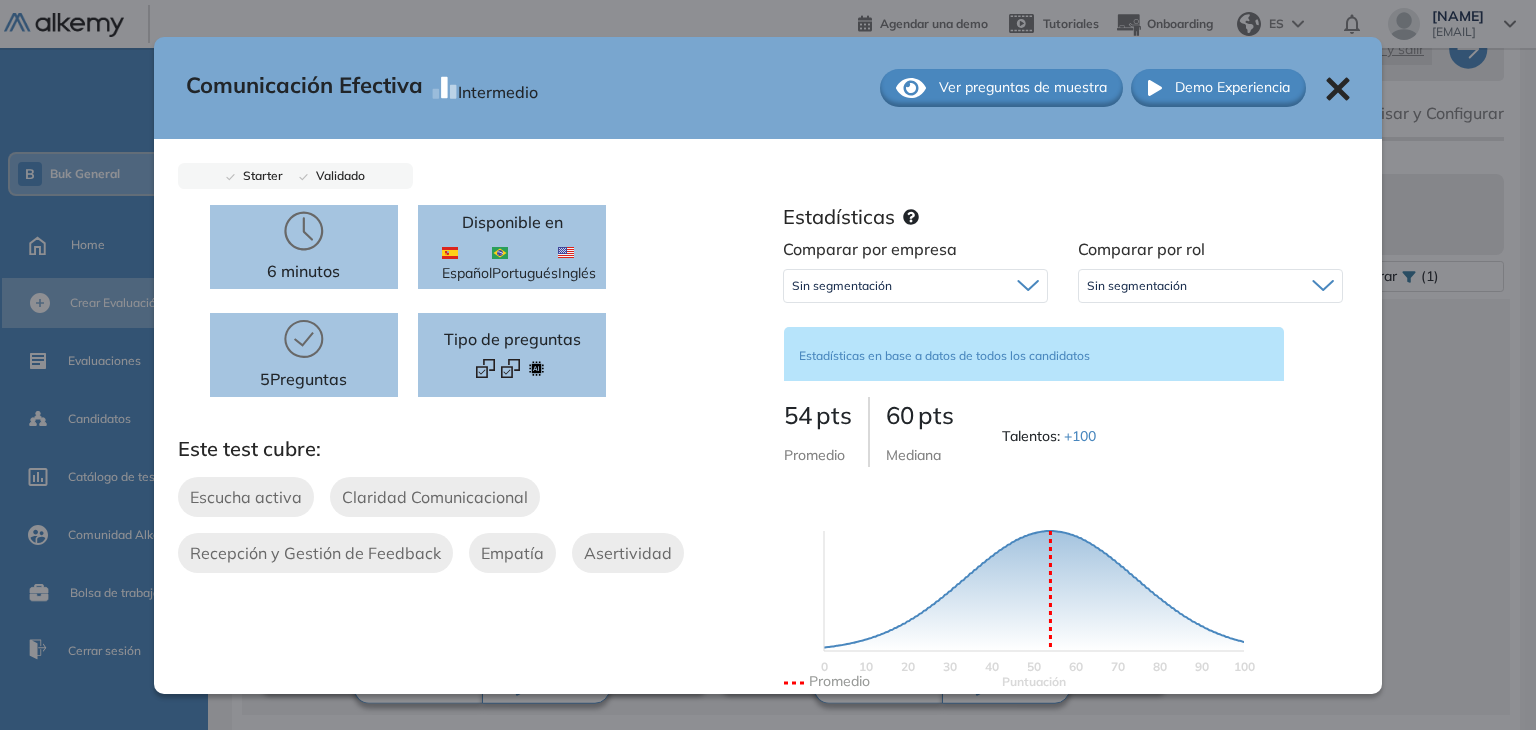 click on "Ver preguntas de muestra" at bounding box center [1023, 87] 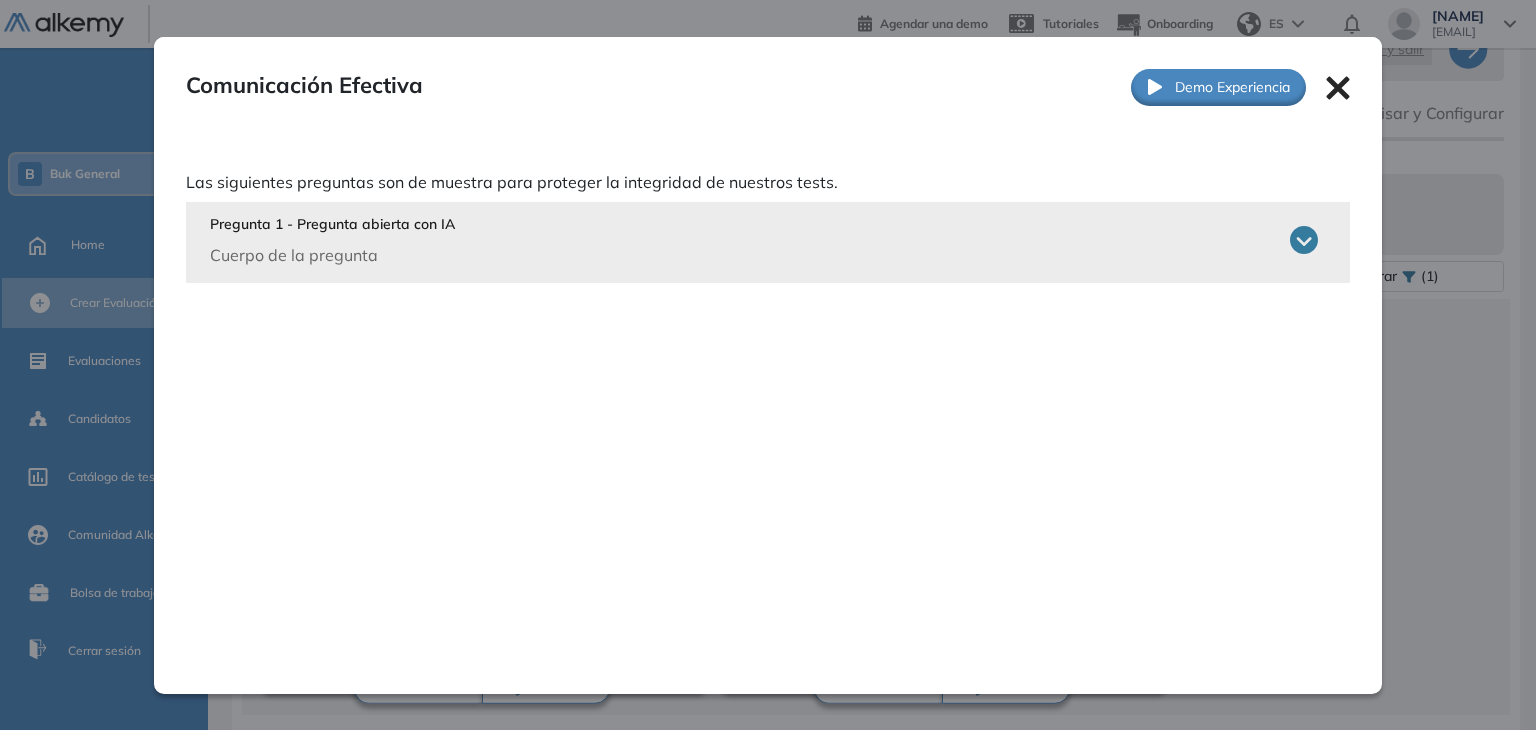click 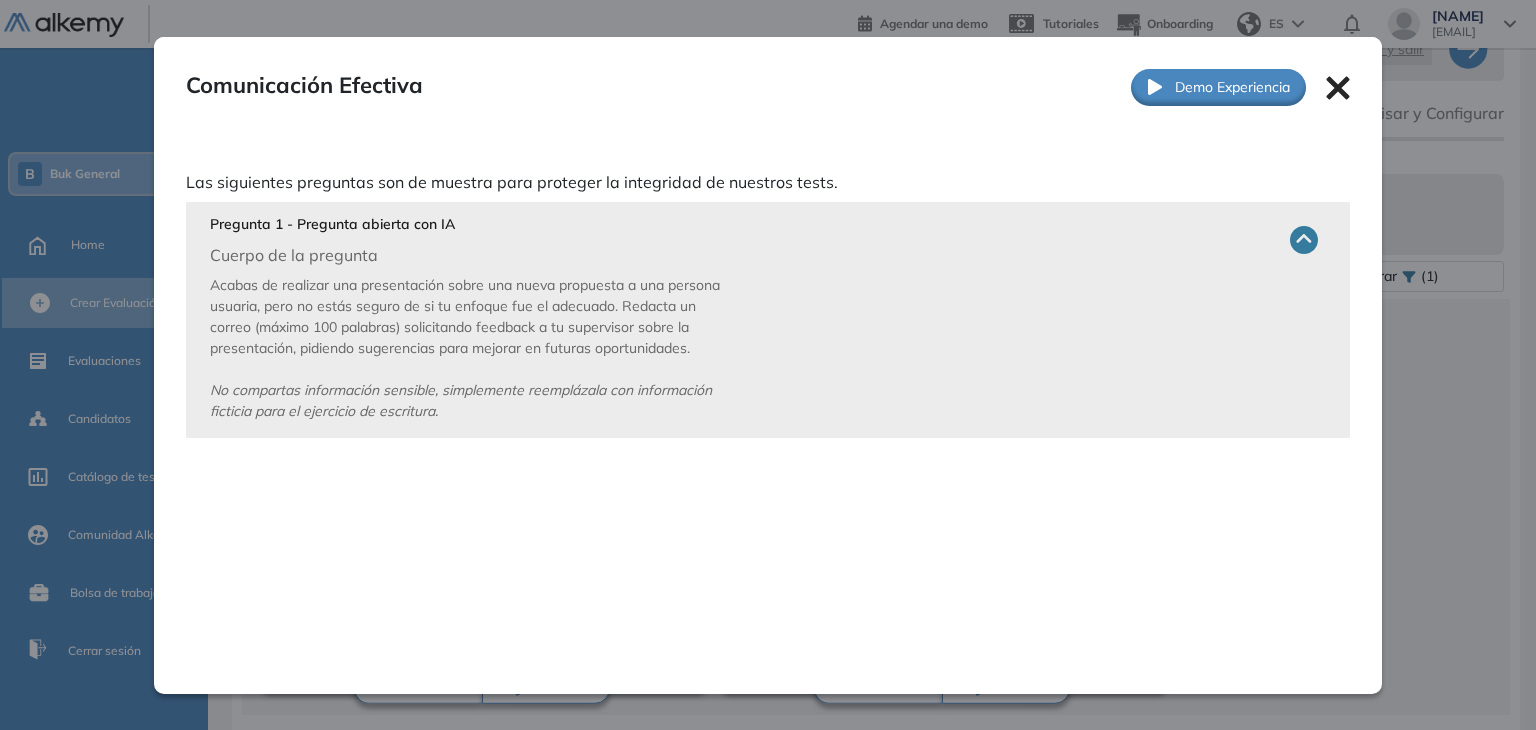 click 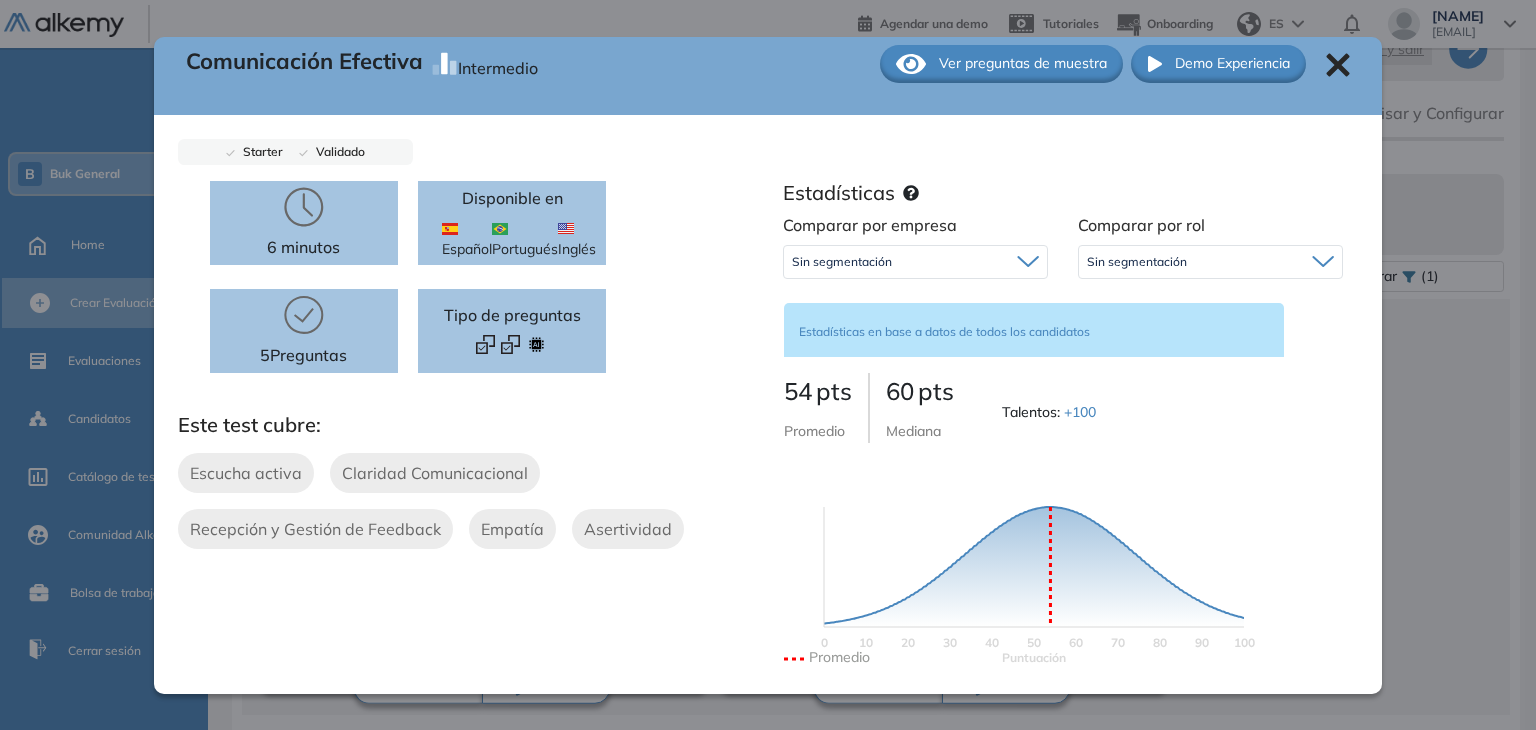 scroll, scrollTop: 0, scrollLeft: 0, axis: both 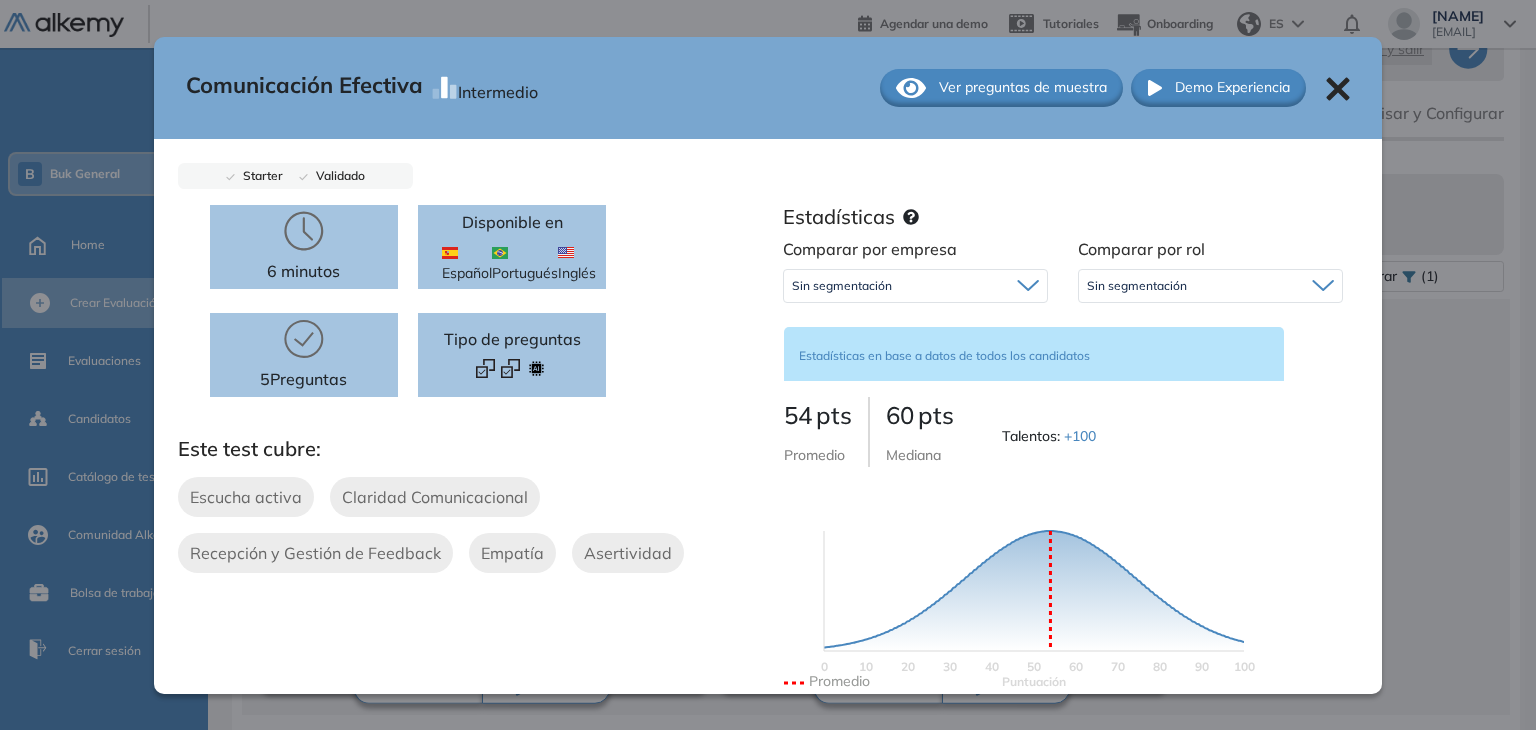 click on "Comunicación Efectiva Intermedio Ver preguntas de muestra Demo Experiencia" at bounding box center (768, 88) 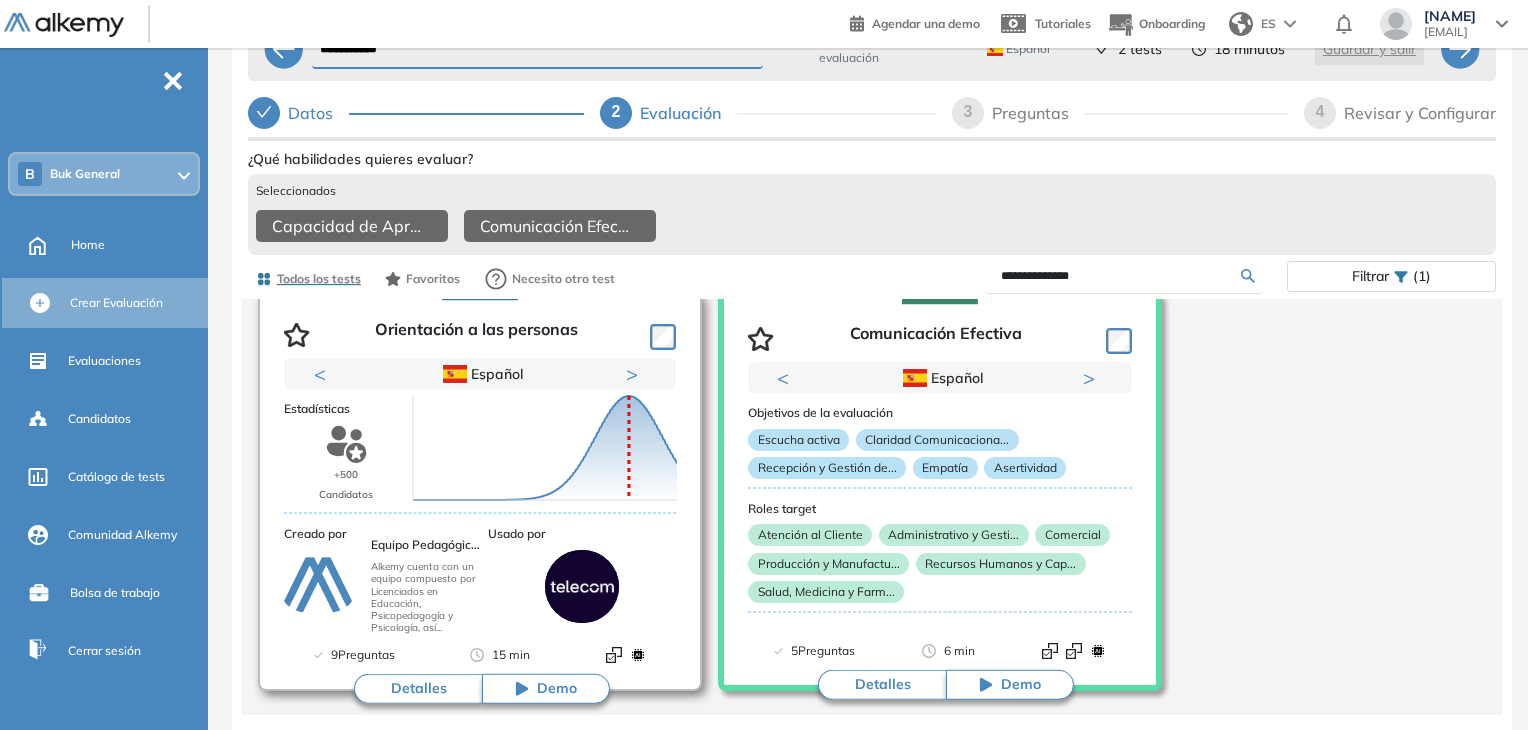 click on "Detalles" at bounding box center (418, 689) 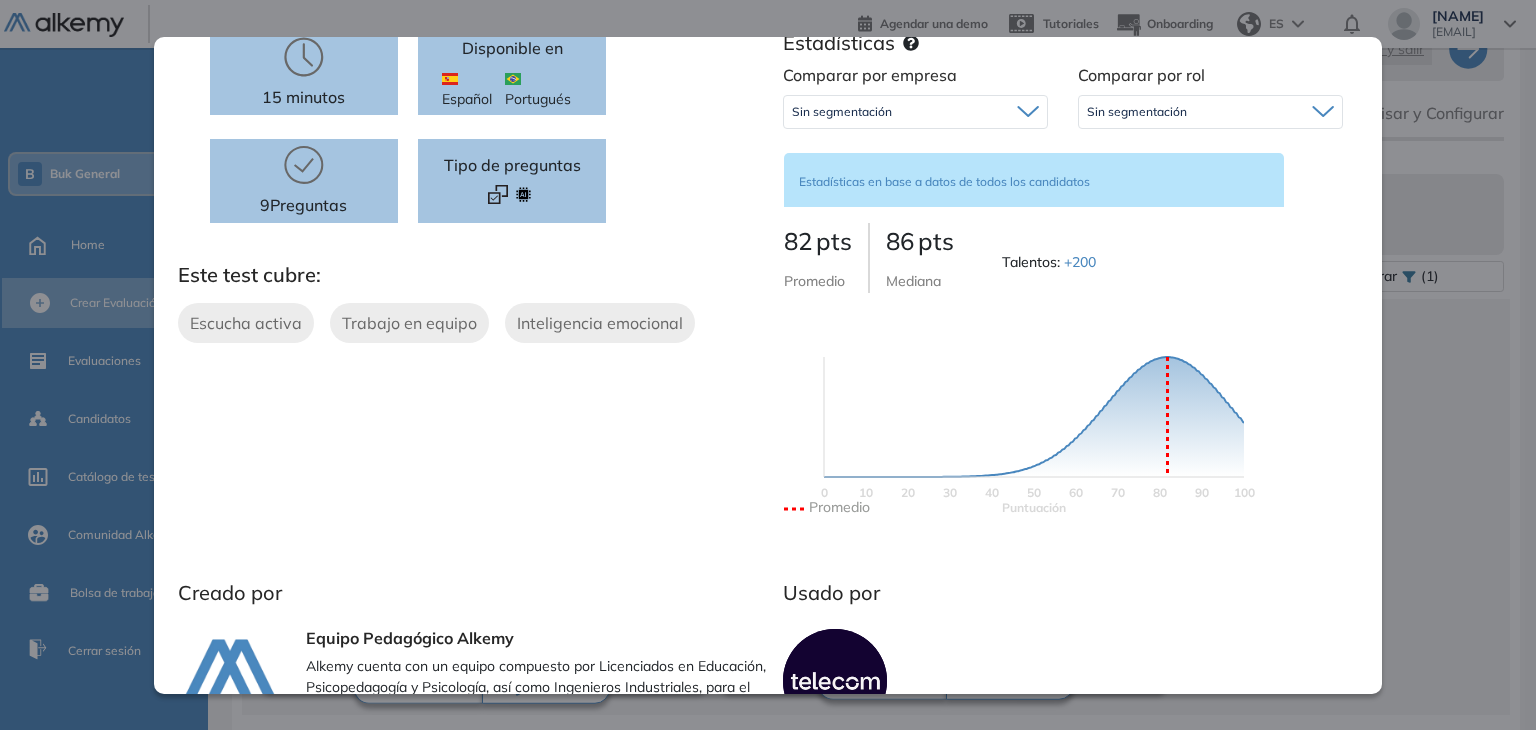scroll, scrollTop: 200, scrollLeft: 0, axis: vertical 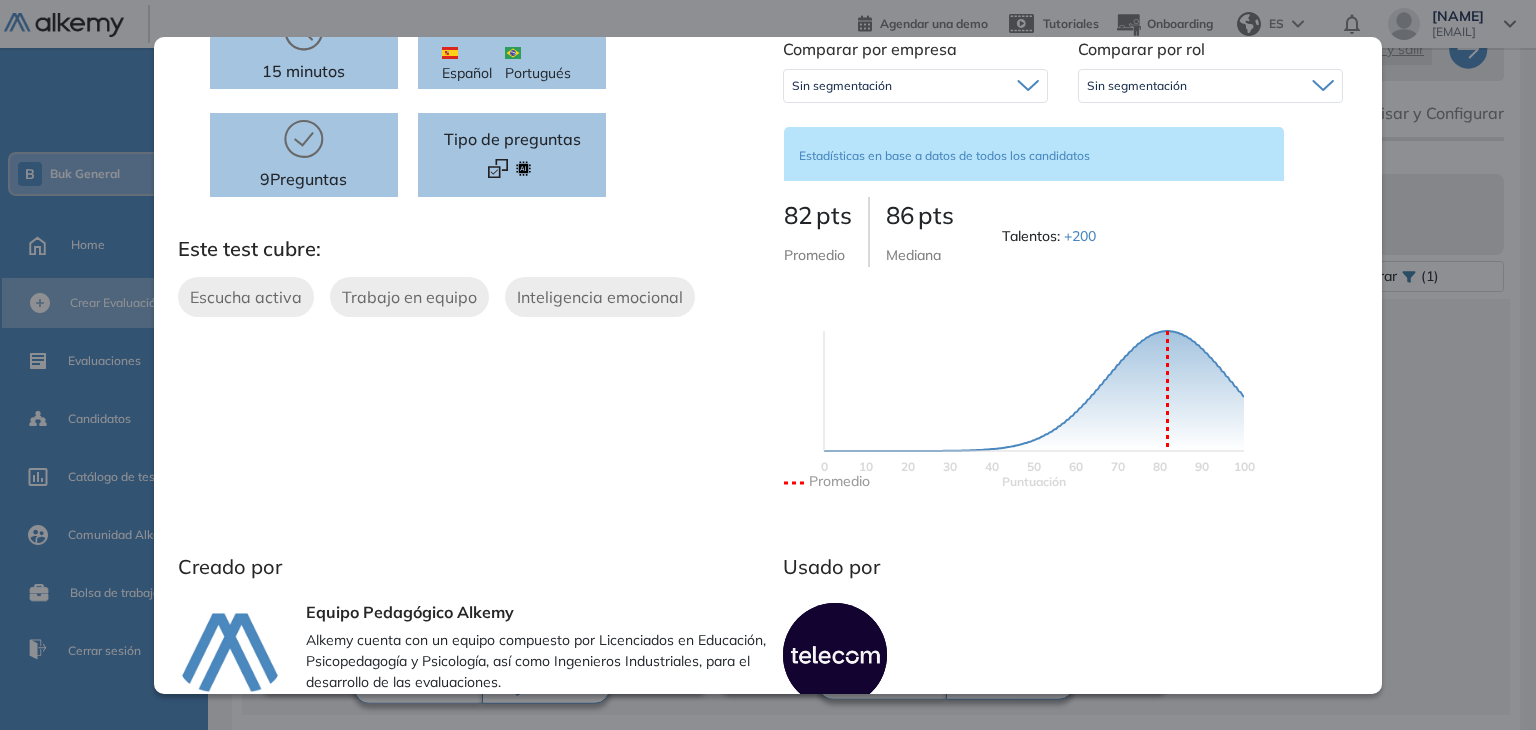 click on "Sin segmentación" at bounding box center [915, 86] 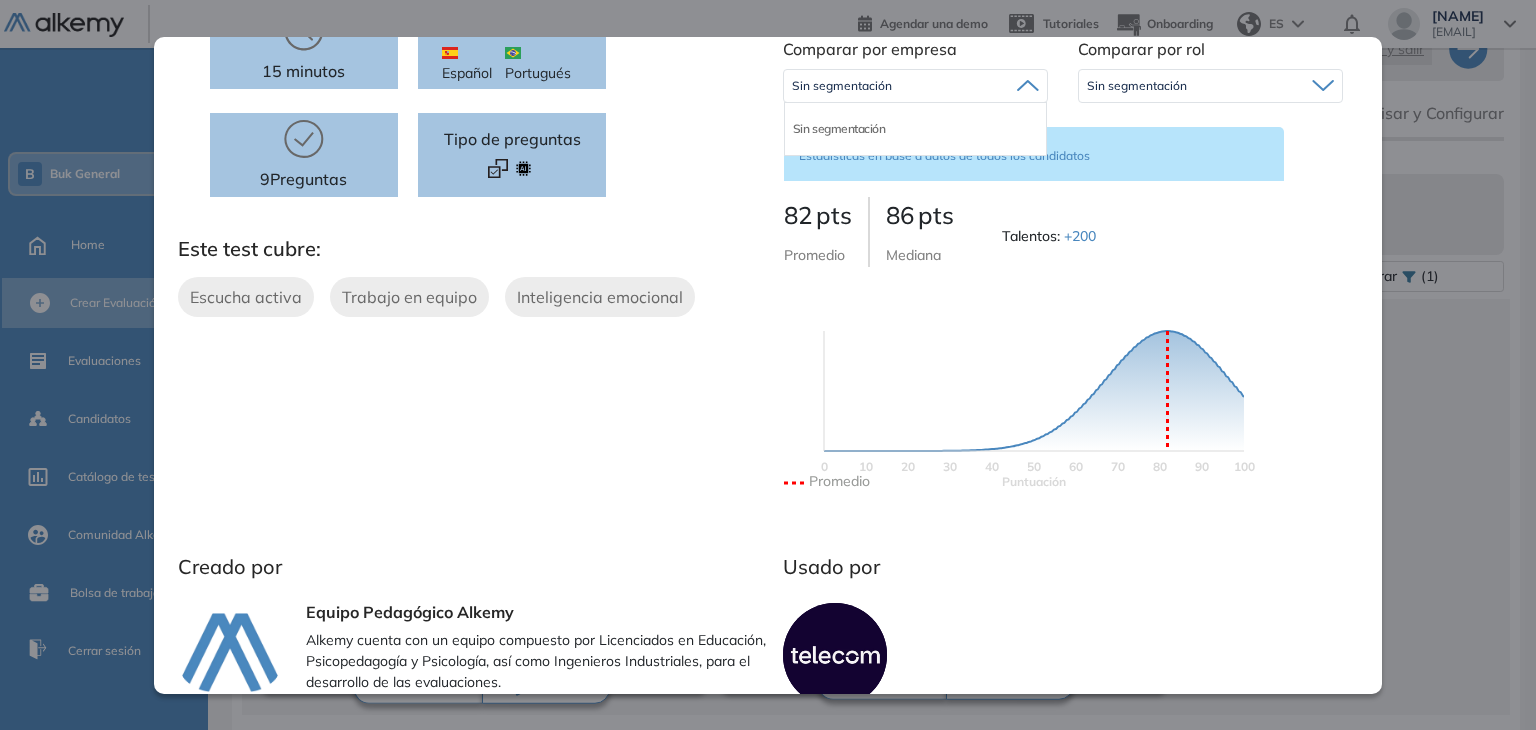 click on "15 minutos 9  Preguntas Disponible en Español Portugués Tipo de preguntas Este test cubre: Escucha activa Trabajo en equipo Inteligencia emocional Creado por Equipo Pedagógico Alkemy Alkemy cuenta con un equipo compuesto por Licenciados en Educación, Psicopedagogía y Psicología, así como Ingenieros Industriales, para el desarrollo de las evaluaciones." at bounding box center [473, 356] 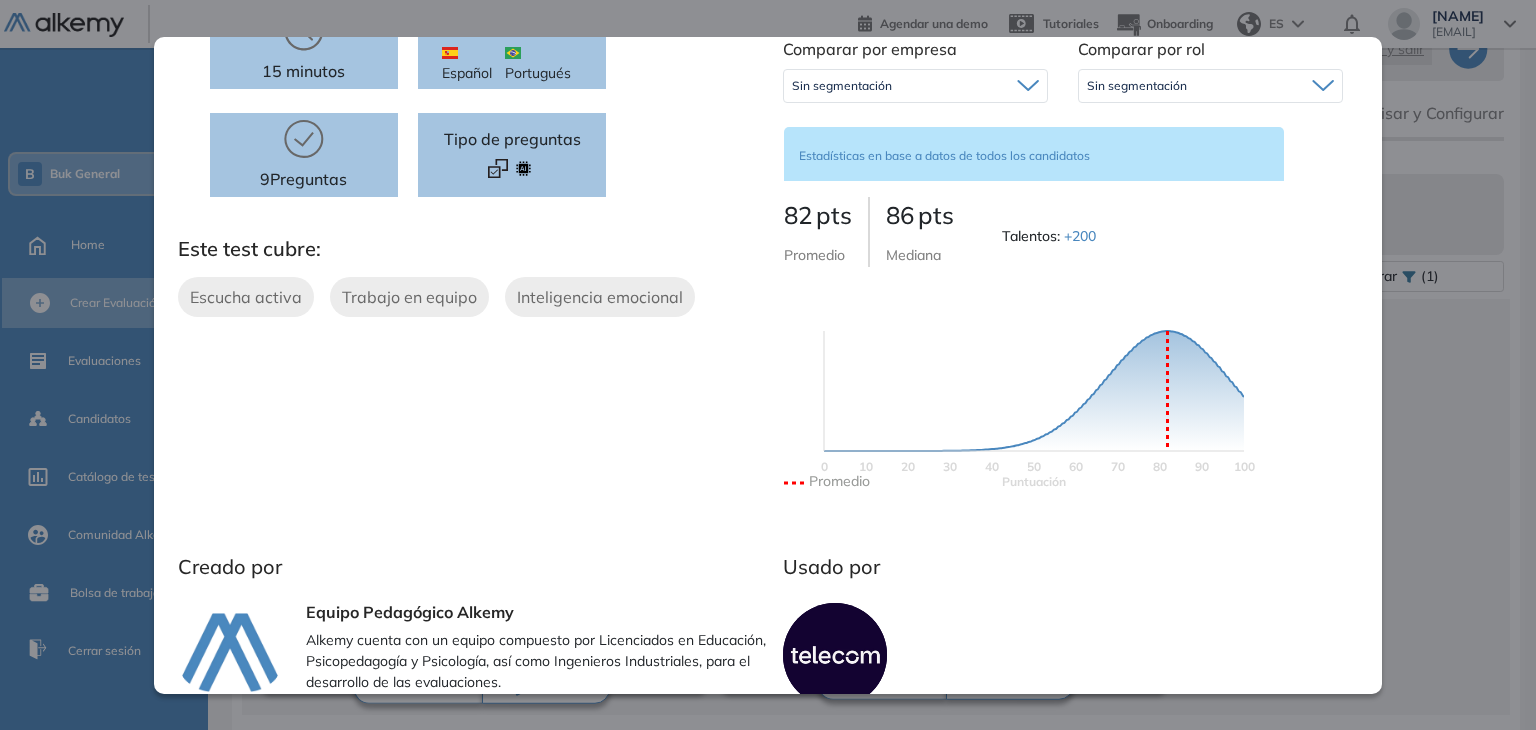 scroll, scrollTop: 0, scrollLeft: 0, axis: both 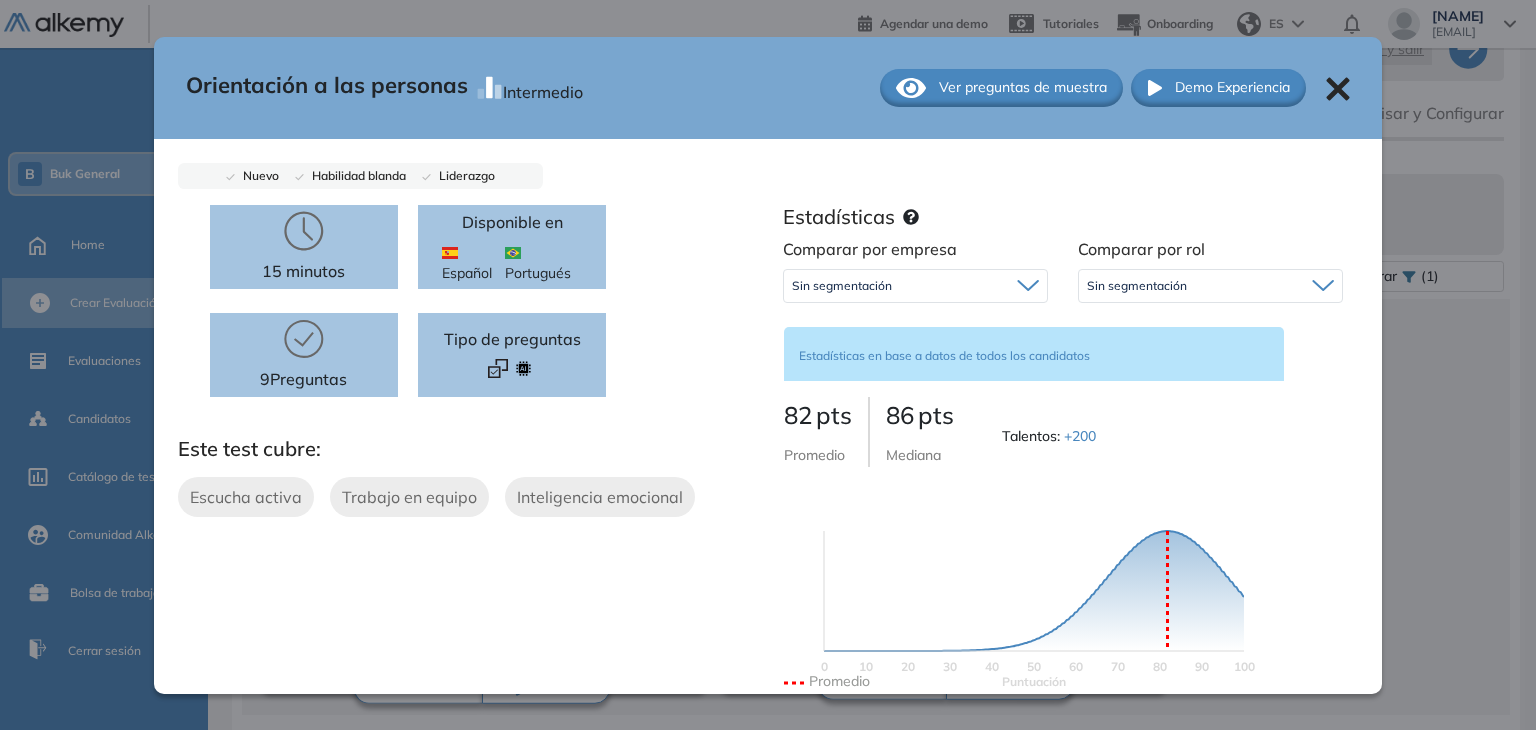 click on "Ver preguntas de muestra" at bounding box center (1023, 87) 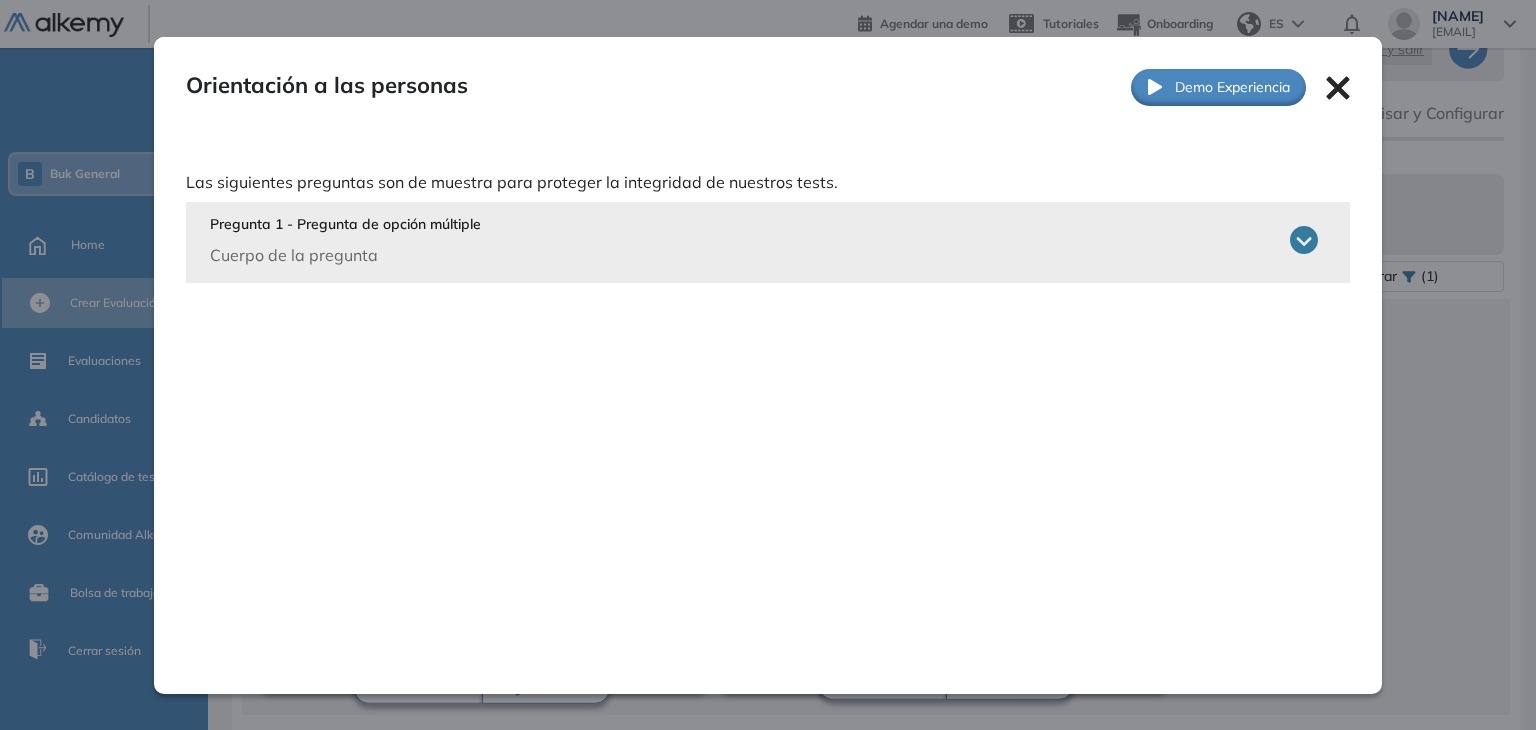 click 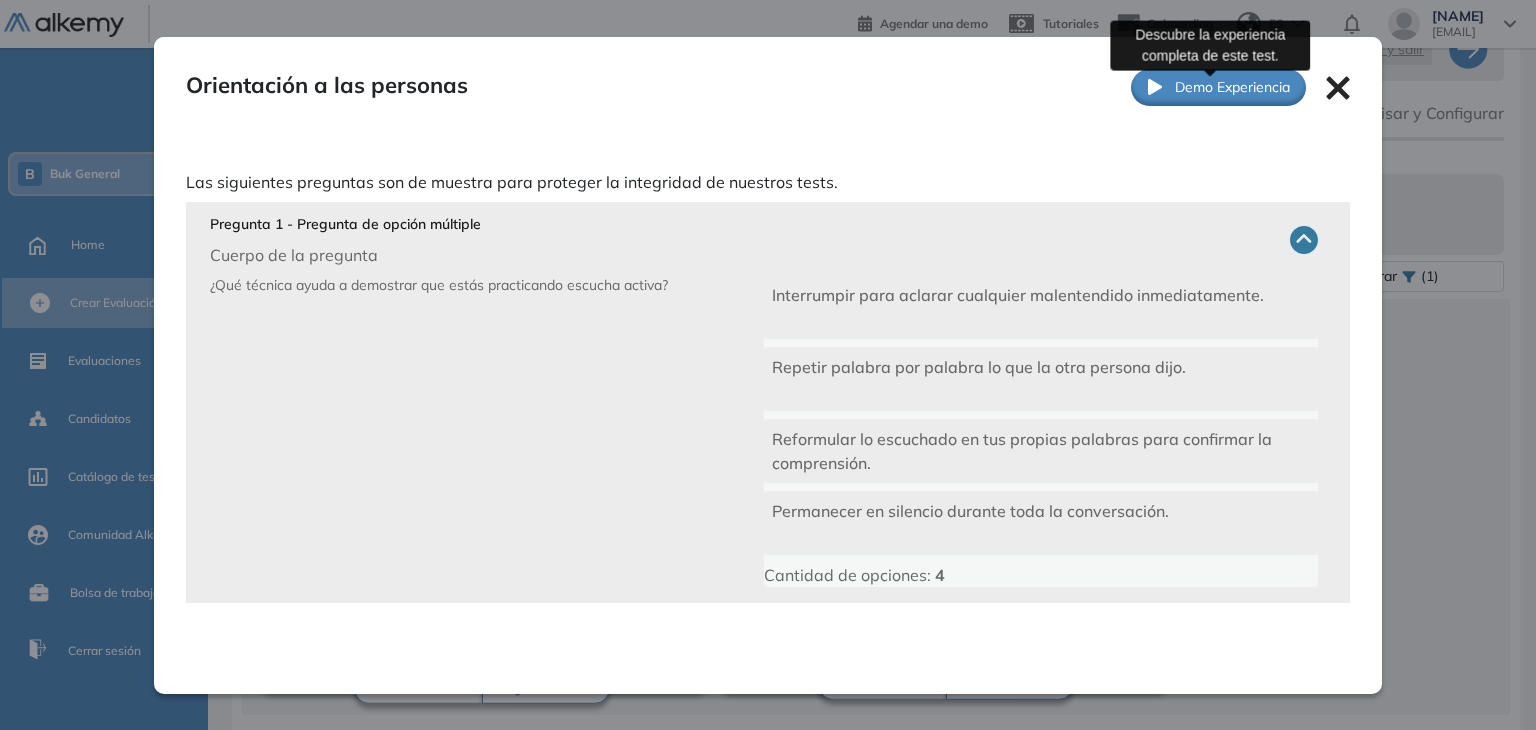 click on "Demo Experiencia" at bounding box center [1219, 87] 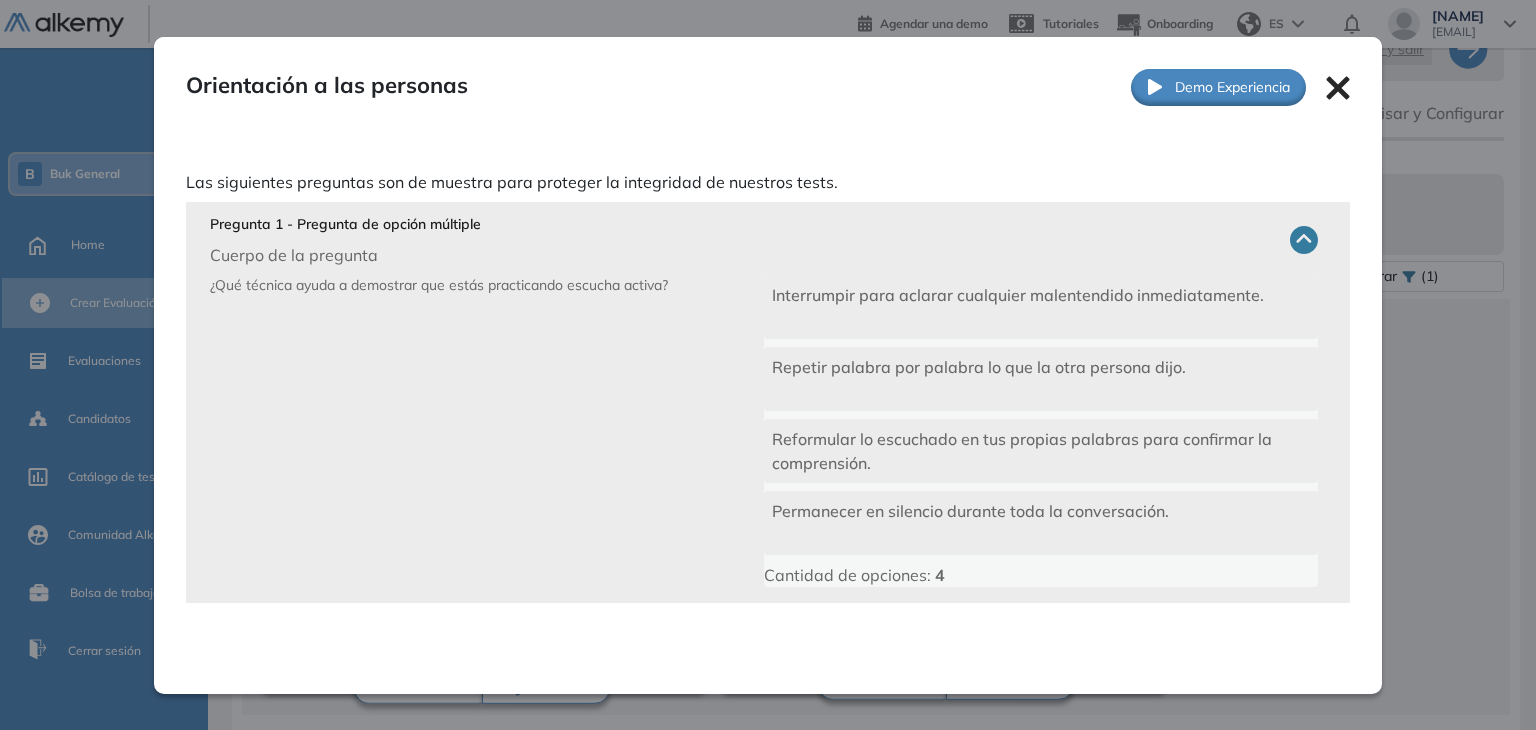 click 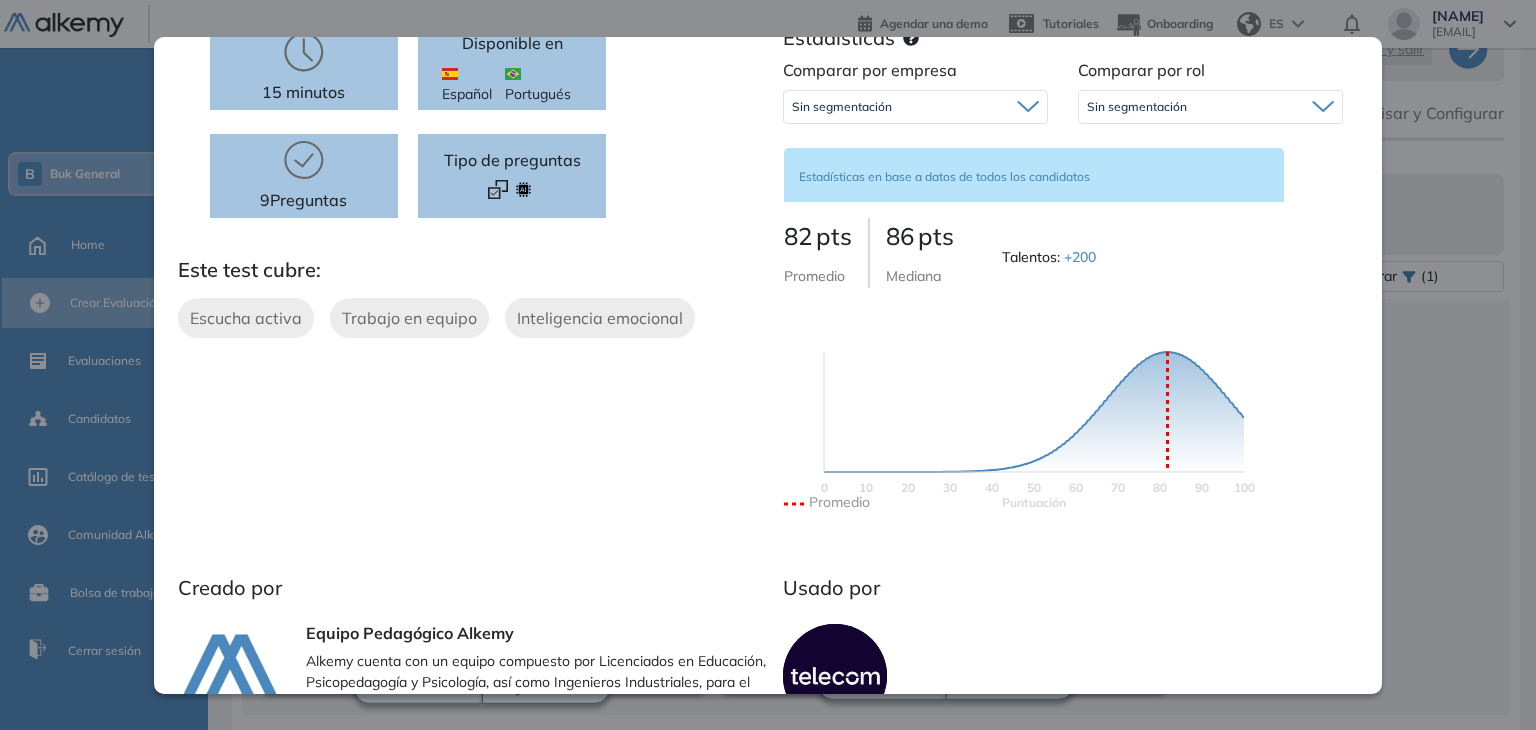 scroll, scrollTop: 496, scrollLeft: 0, axis: vertical 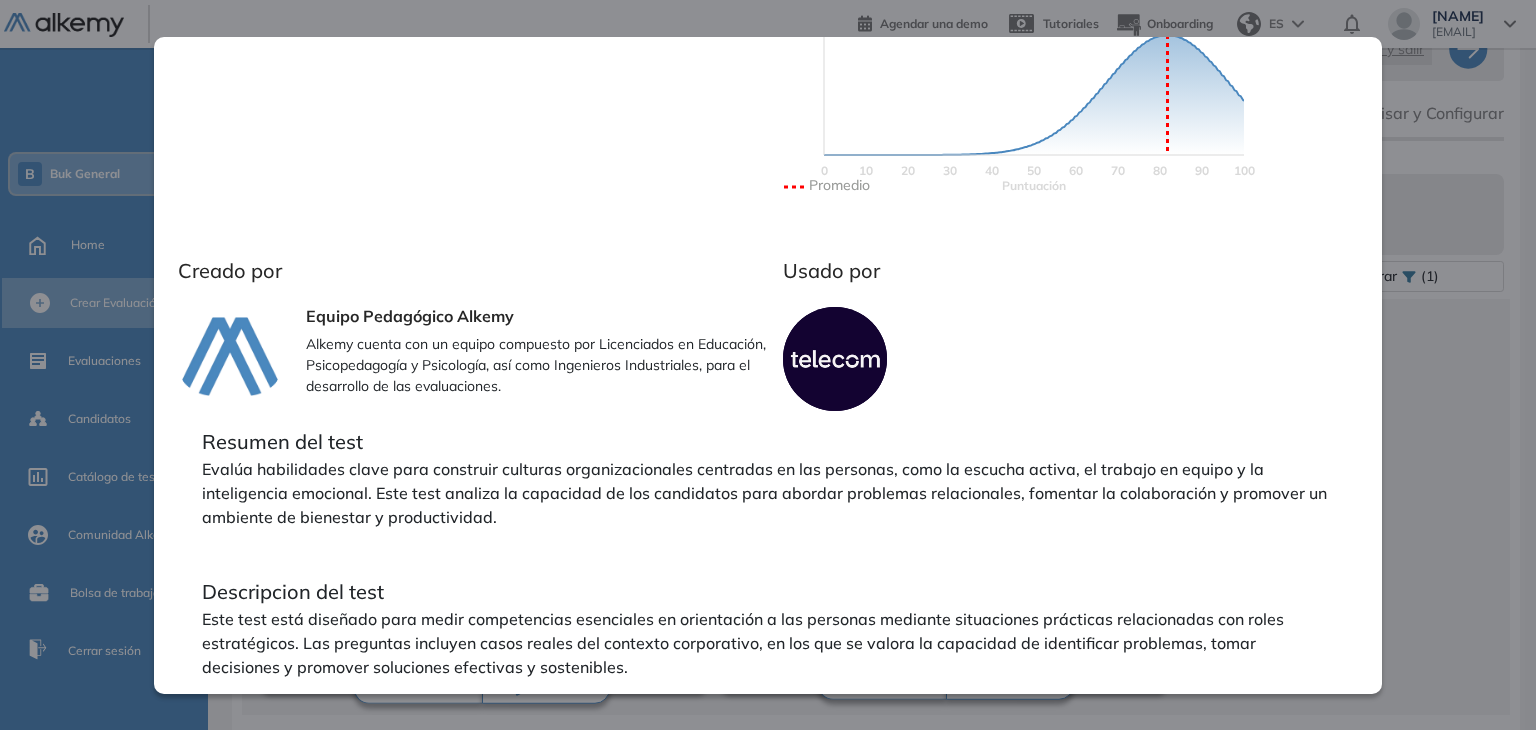 drag, startPoint x: 736, startPoint y: 471, endPoint x: 844, endPoint y: 664, distance: 221.16284 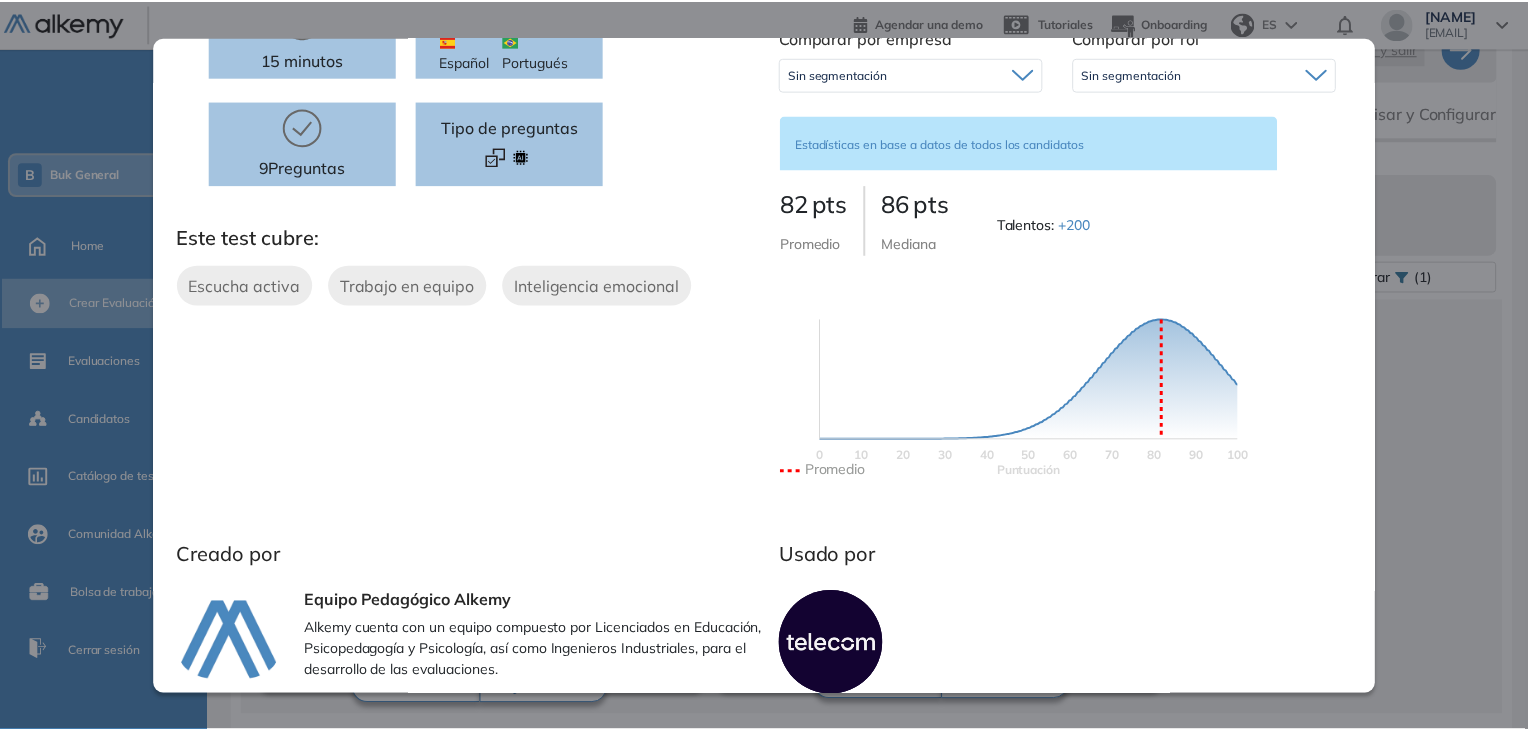 scroll, scrollTop: 0, scrollLeft: 0, axis: both 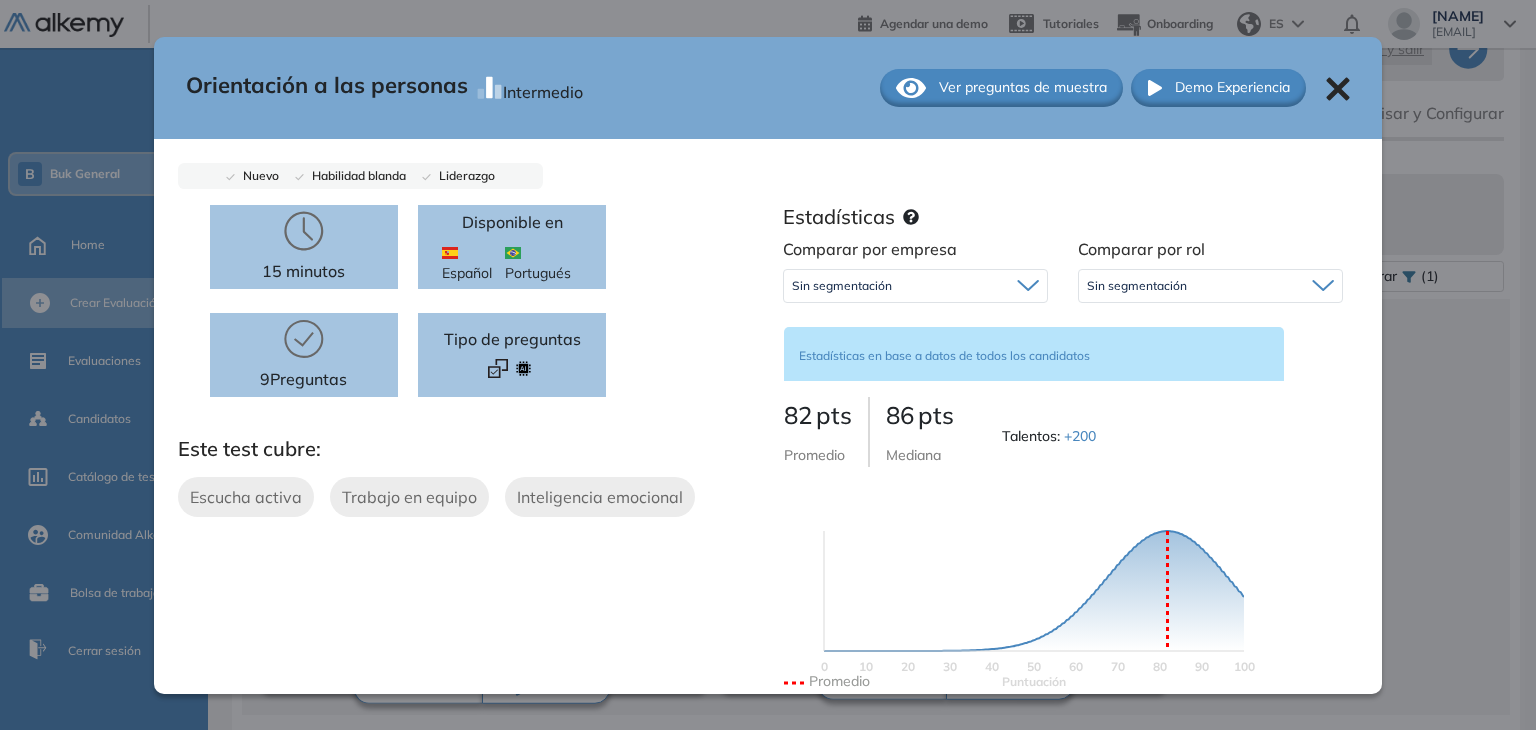 click 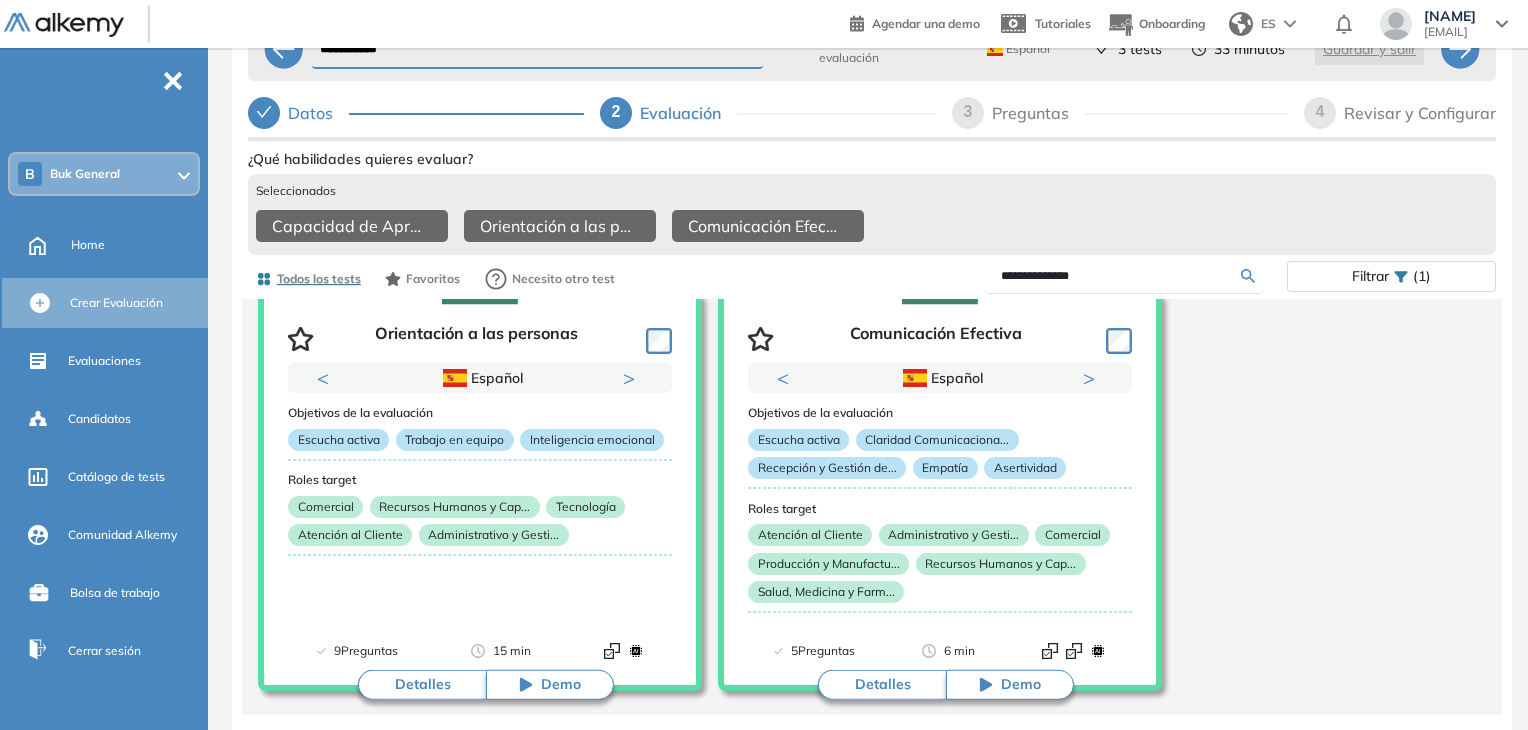 scroll, scrollTop: 0, scrollLeft: 0, axis: both 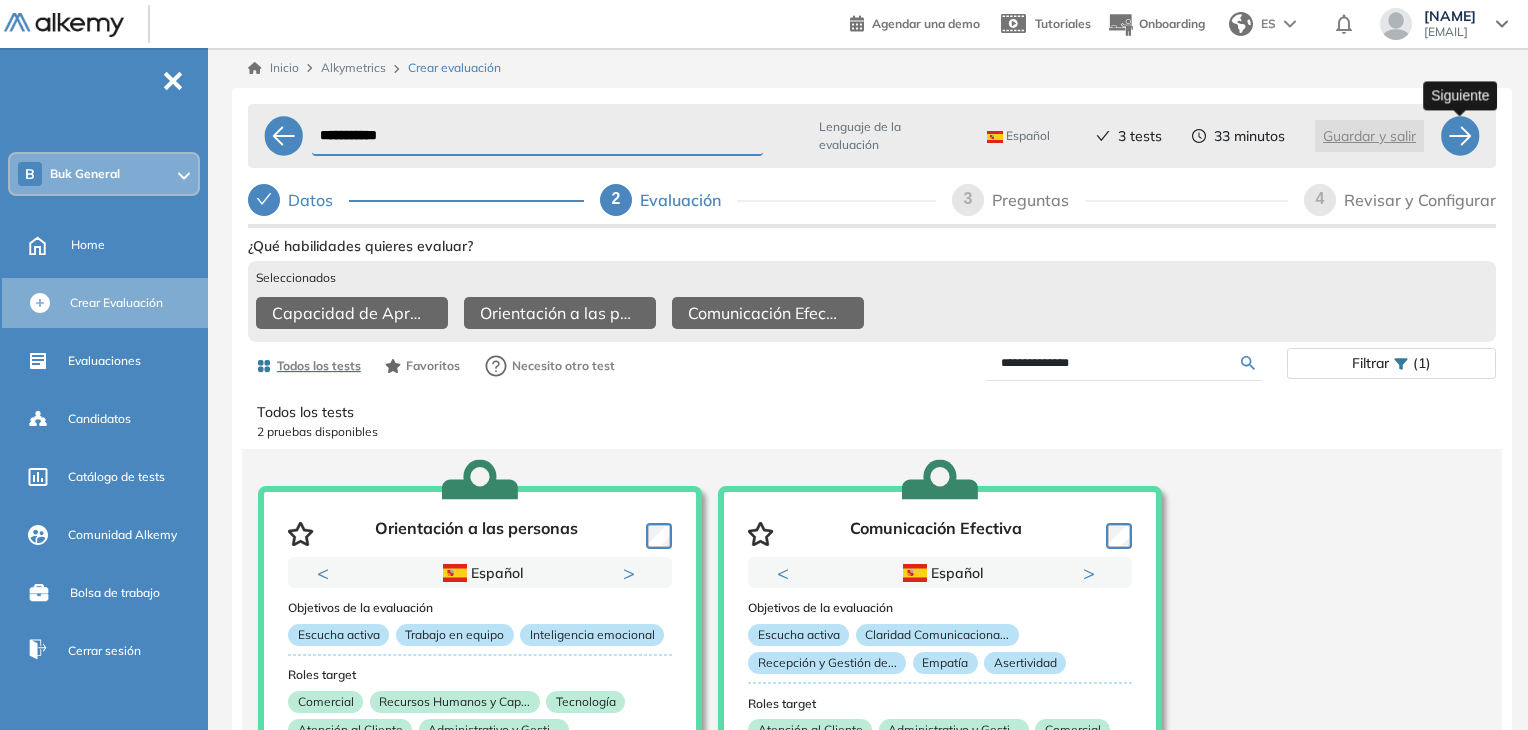 click at bounding box center [1460, 136] 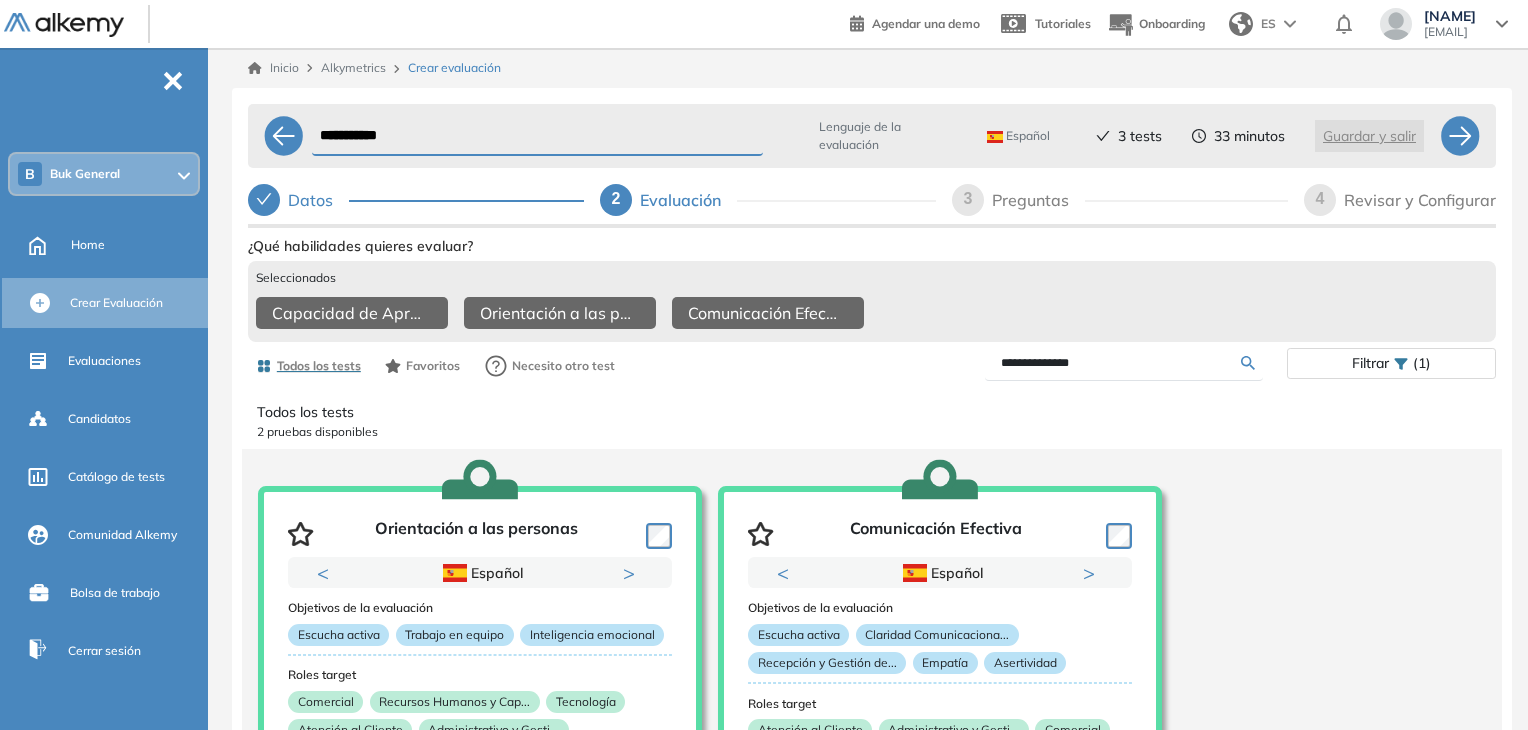select on "*****" 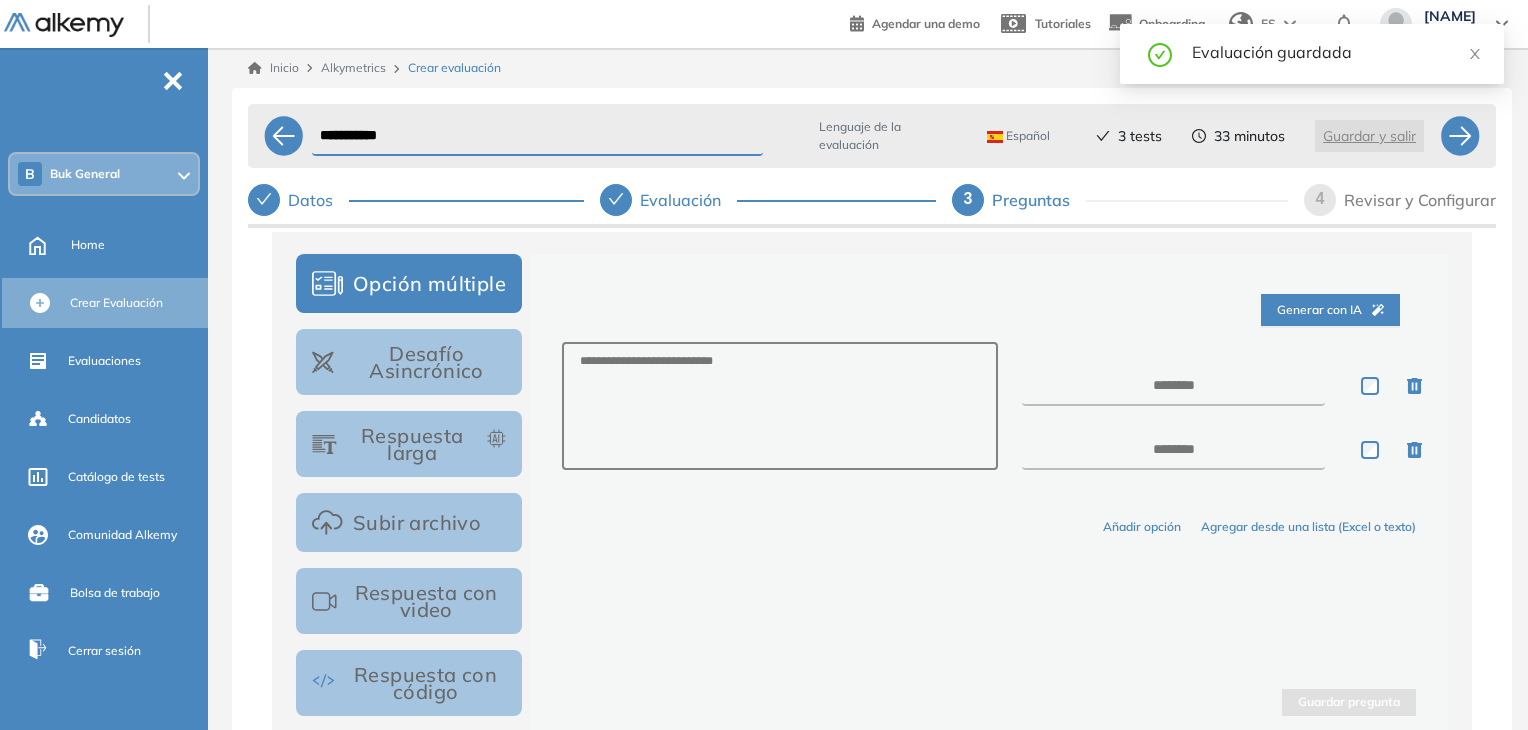 scroll, scrollTop: 0, scrollLeft: 0, axis: both 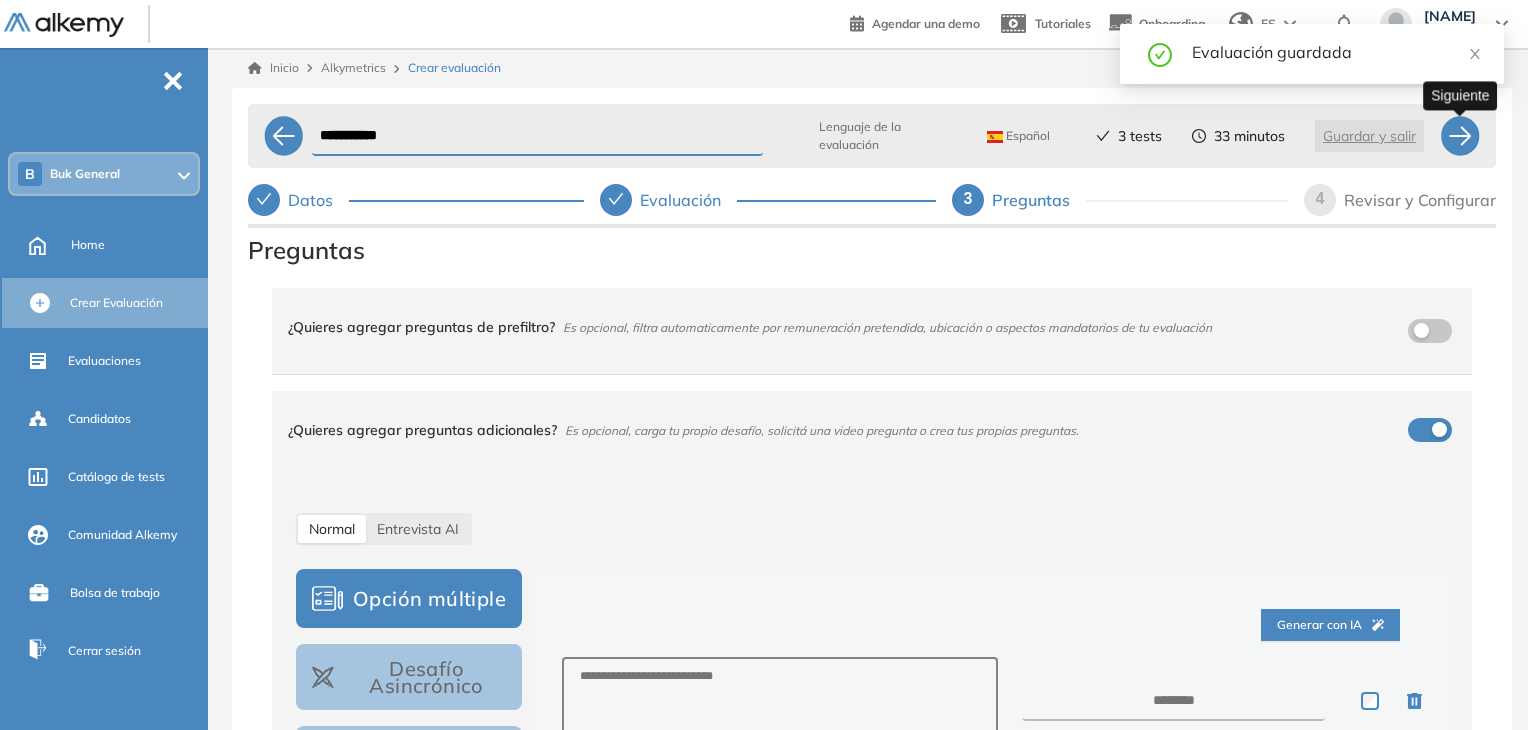 click at bounding box center [1460, 136] 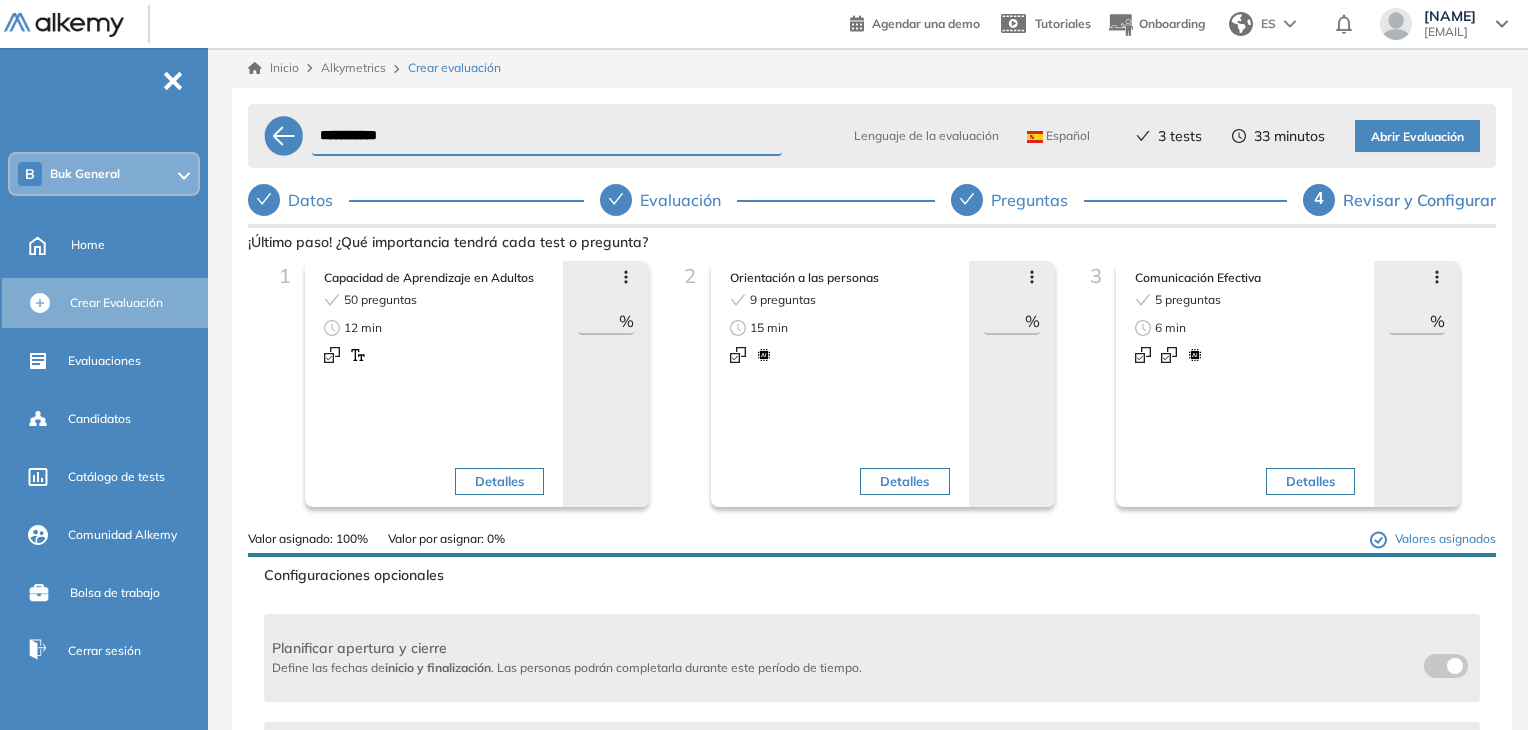 click on "**" at bounding box center (598, 321) 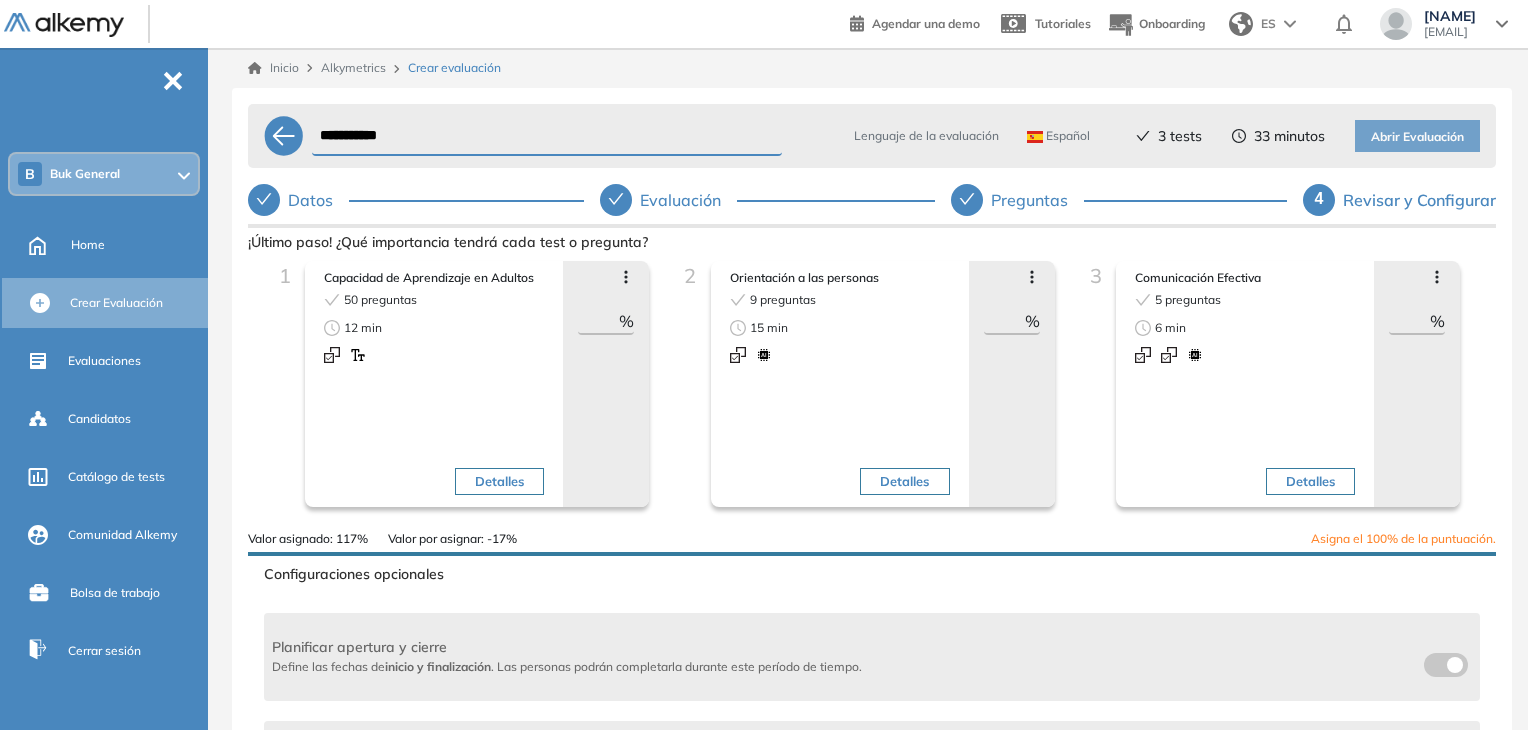 type on "**" 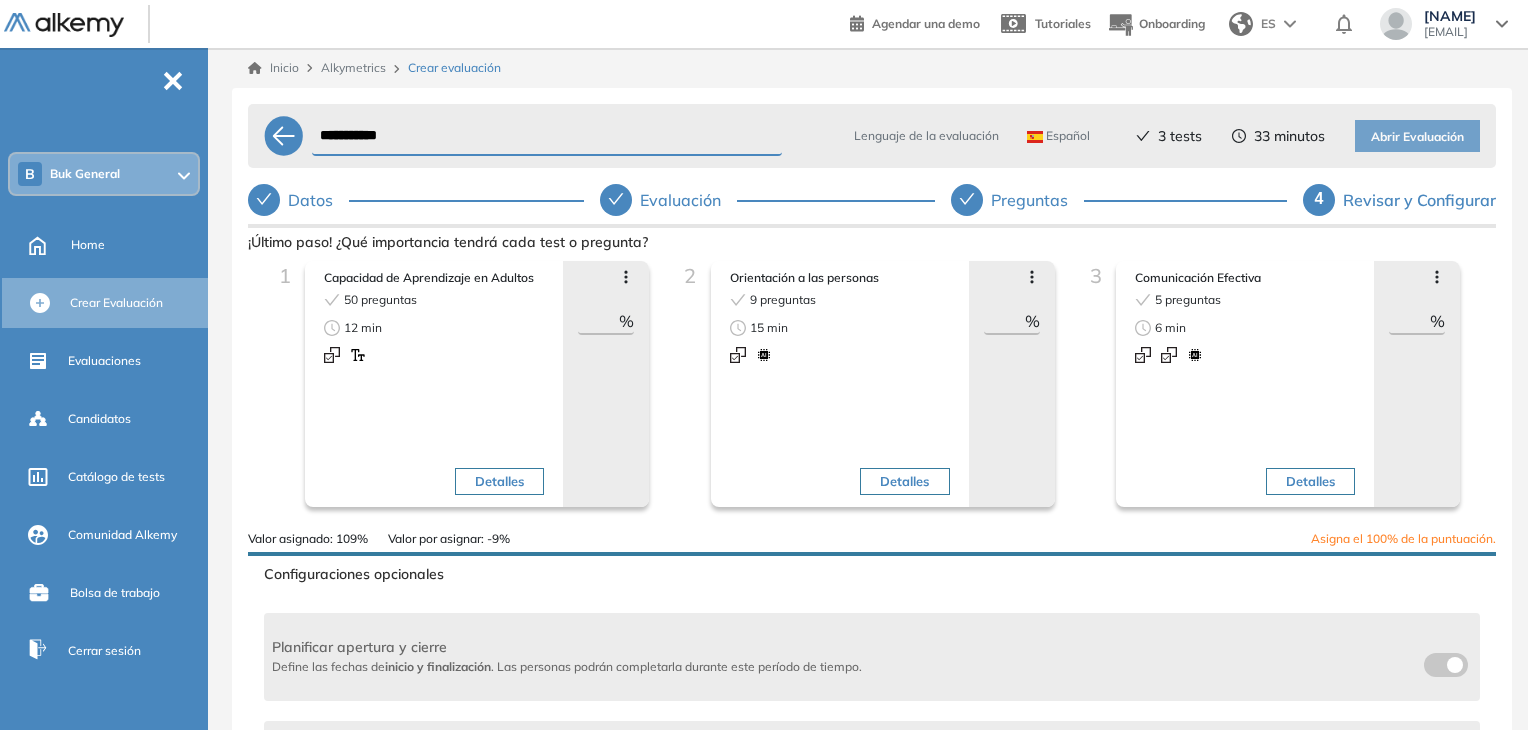 type on "**" 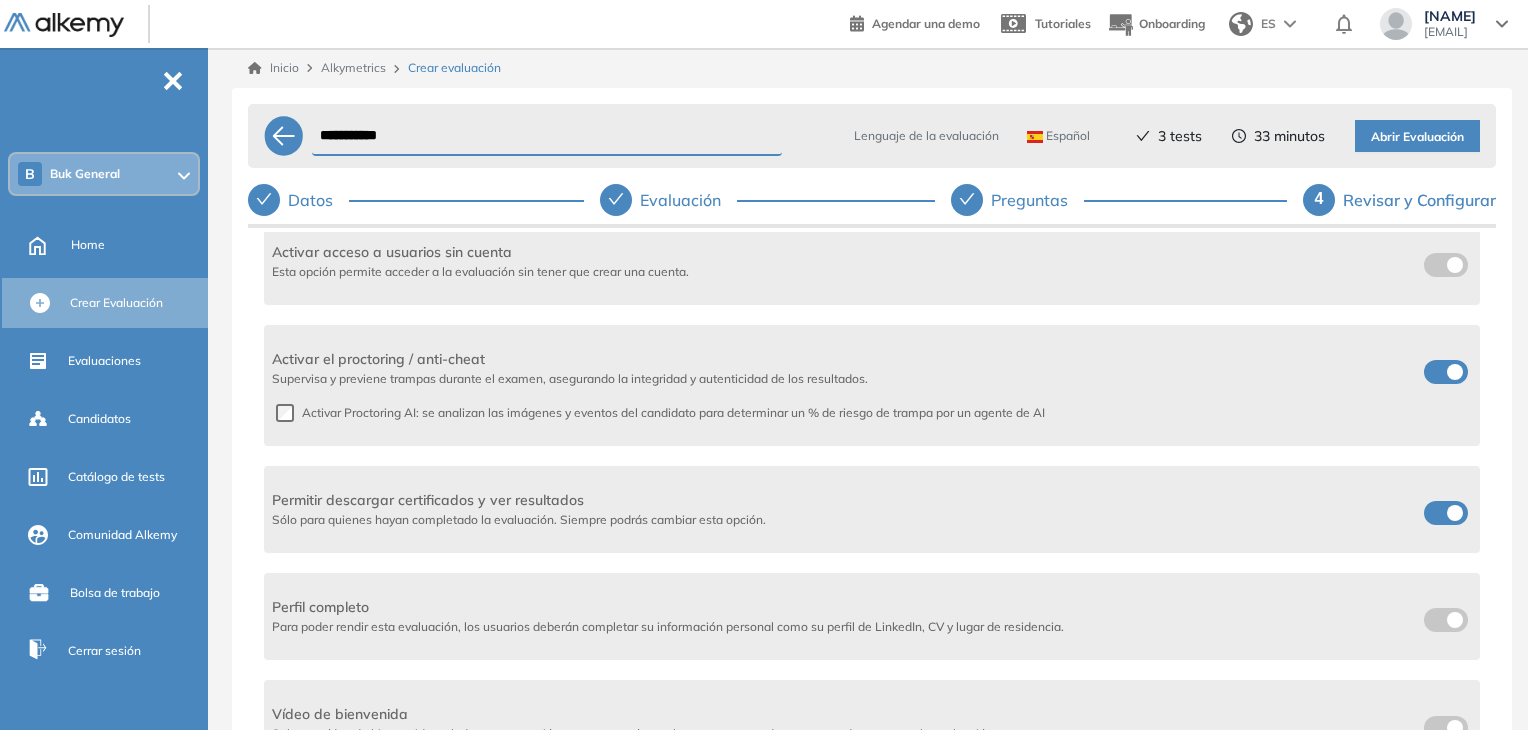 scroll, scrollTop: 505, scrollLeft: 0, axis: vertical 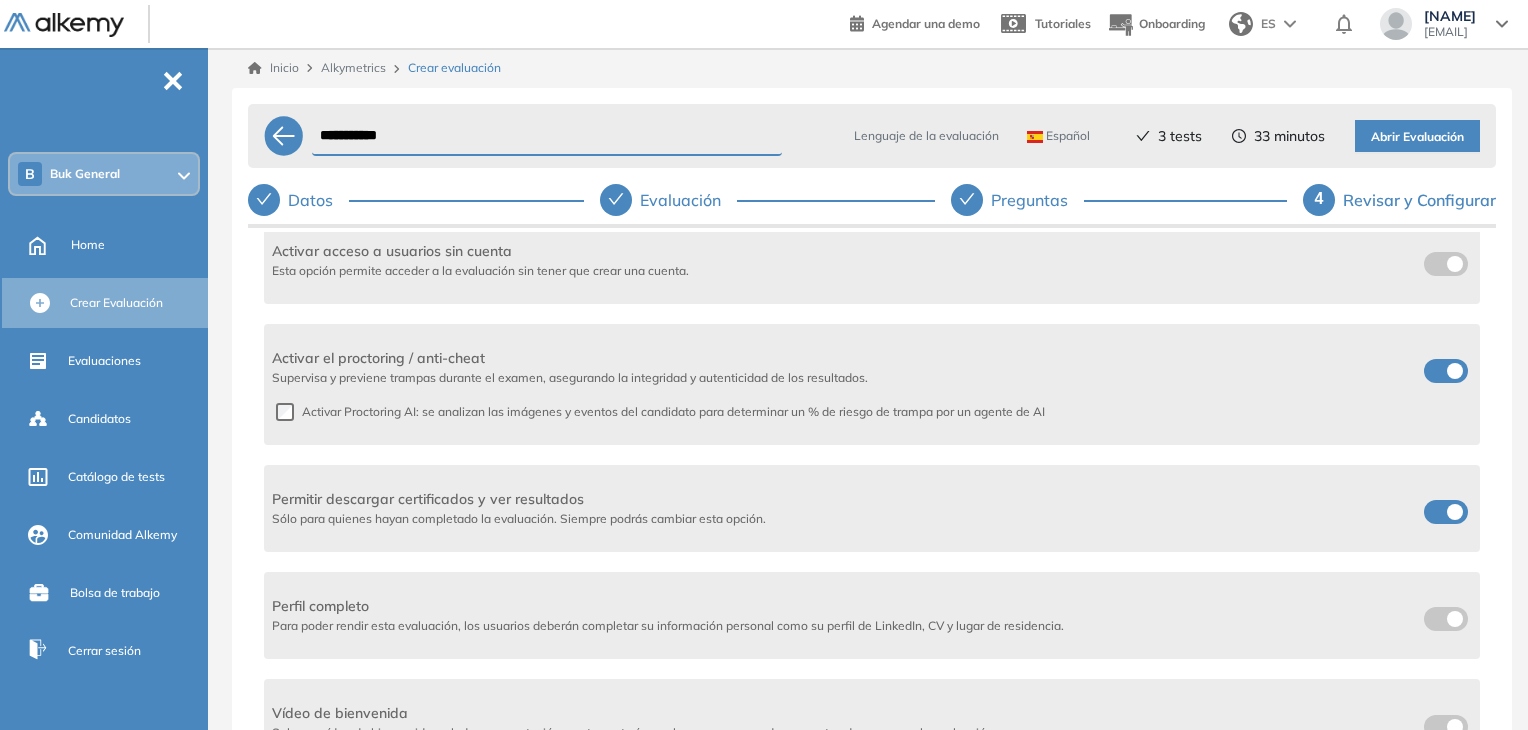 type on "**" 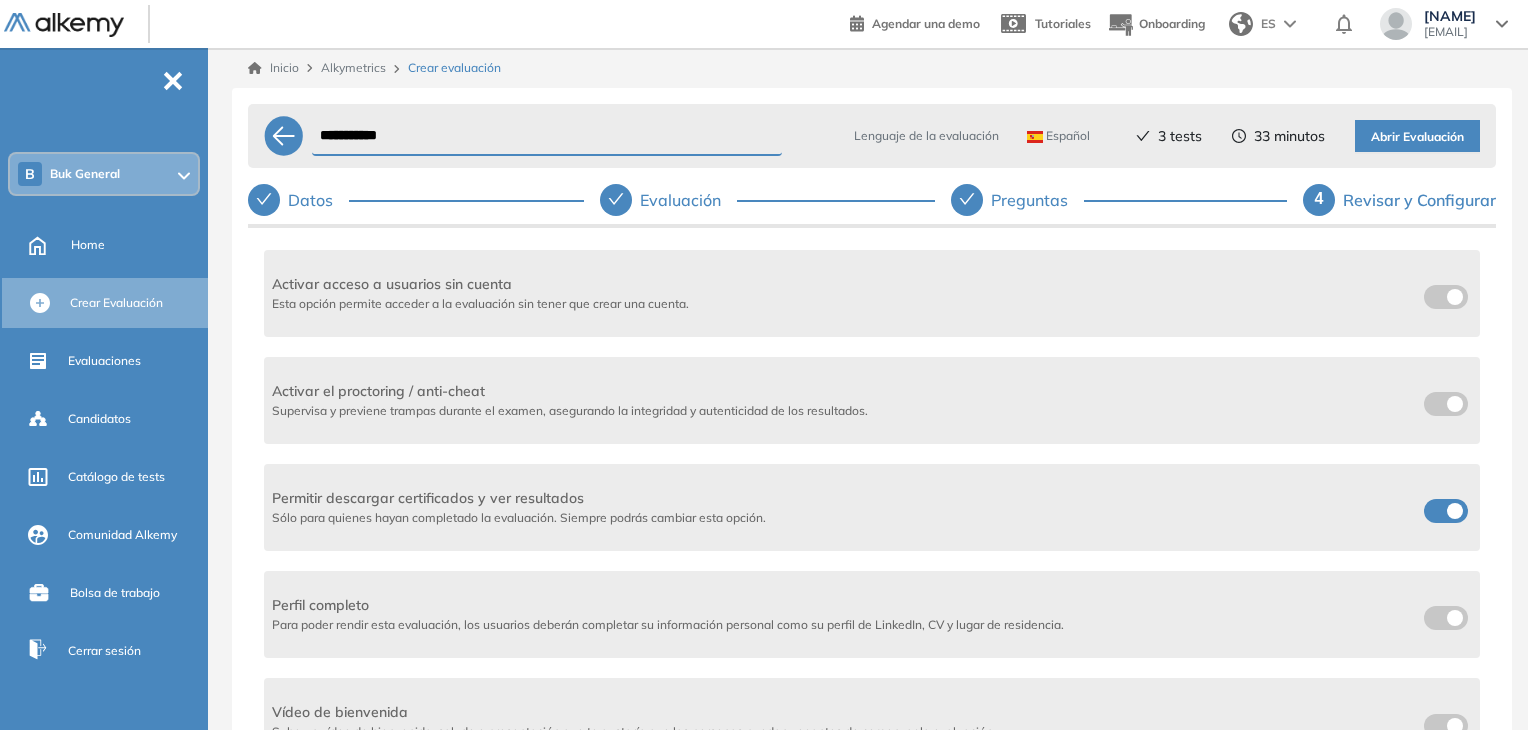click at bounding box center [1446, 511] 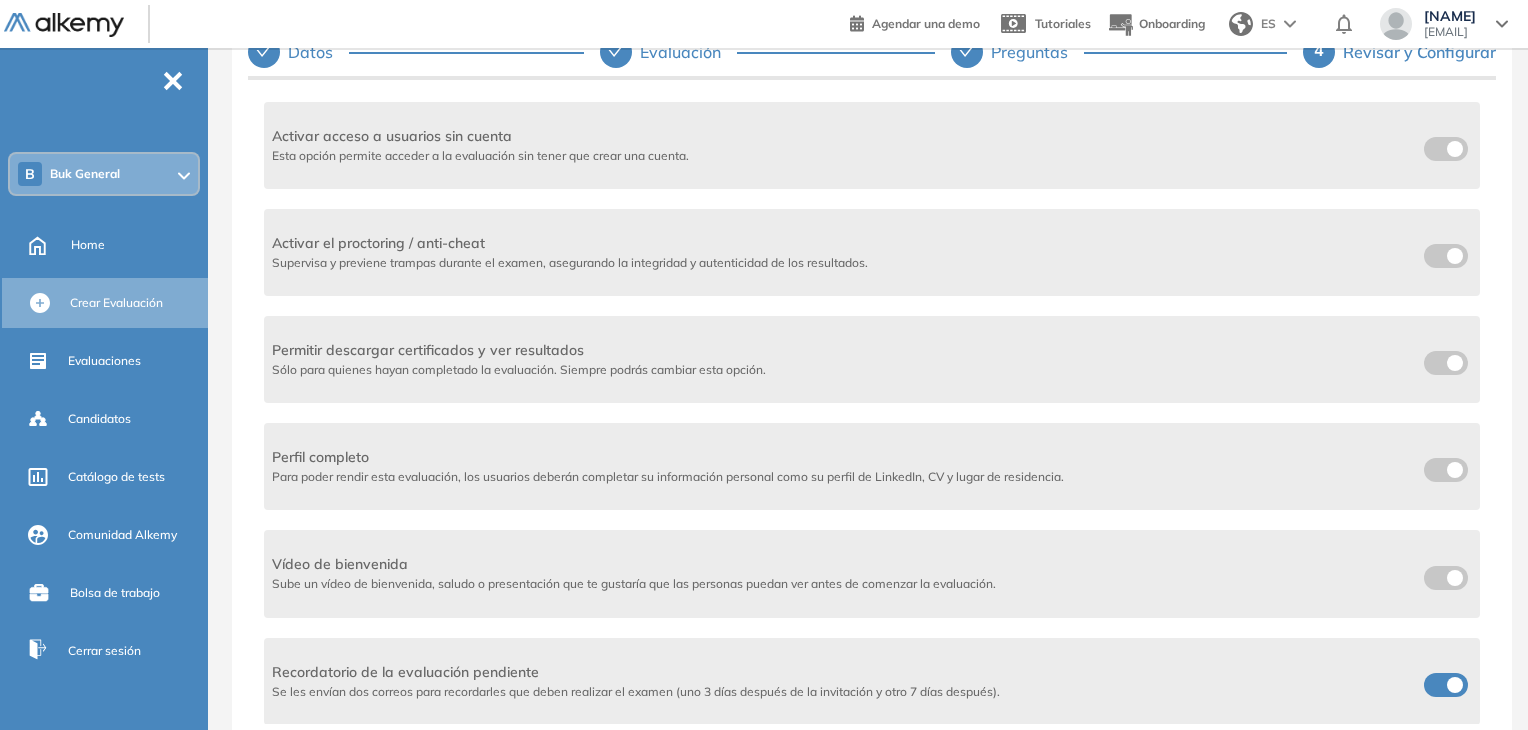 scroll, scrollTop: 150, scrollLeft: 0, axis: vertical 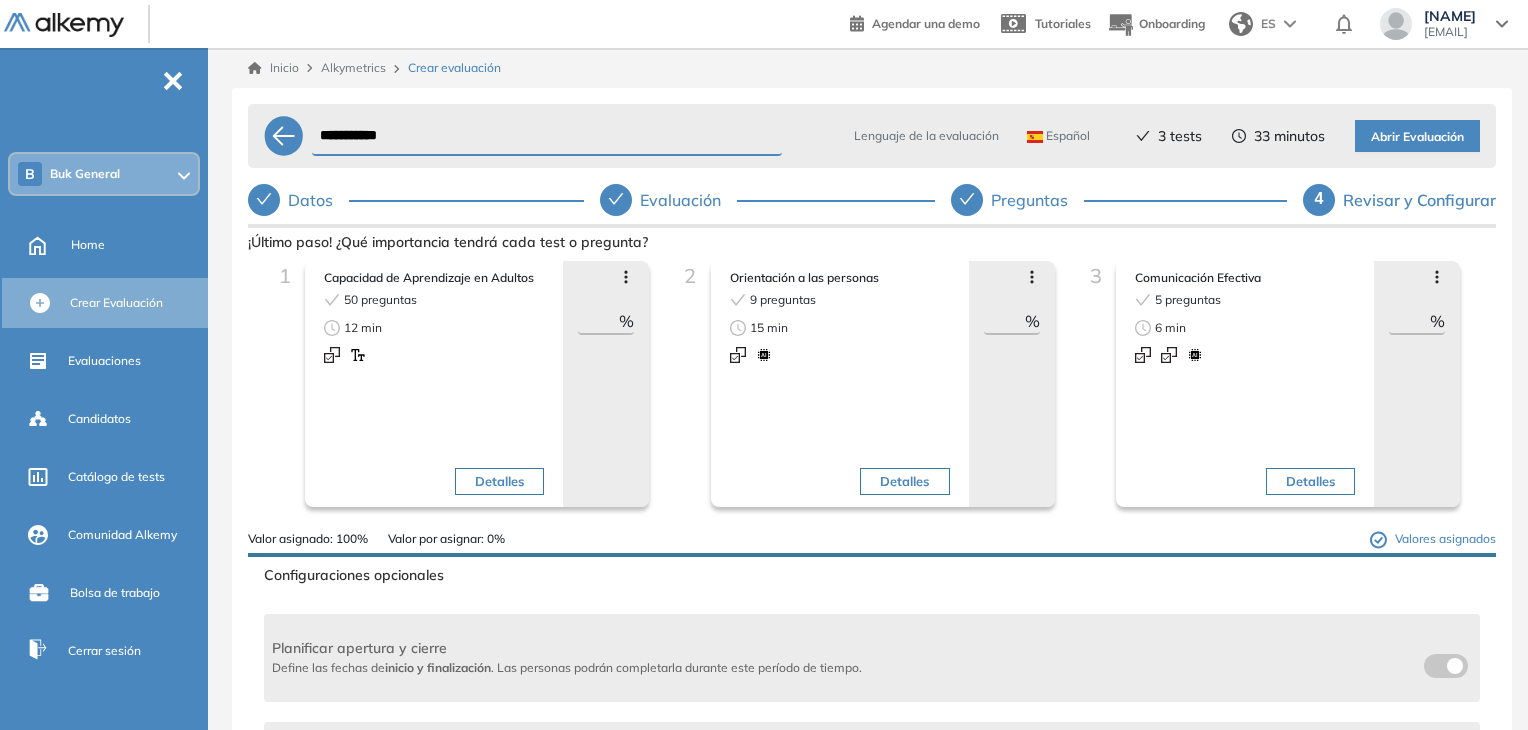 click on "Abrir Evaluación" at bounding box center [1417, 137] 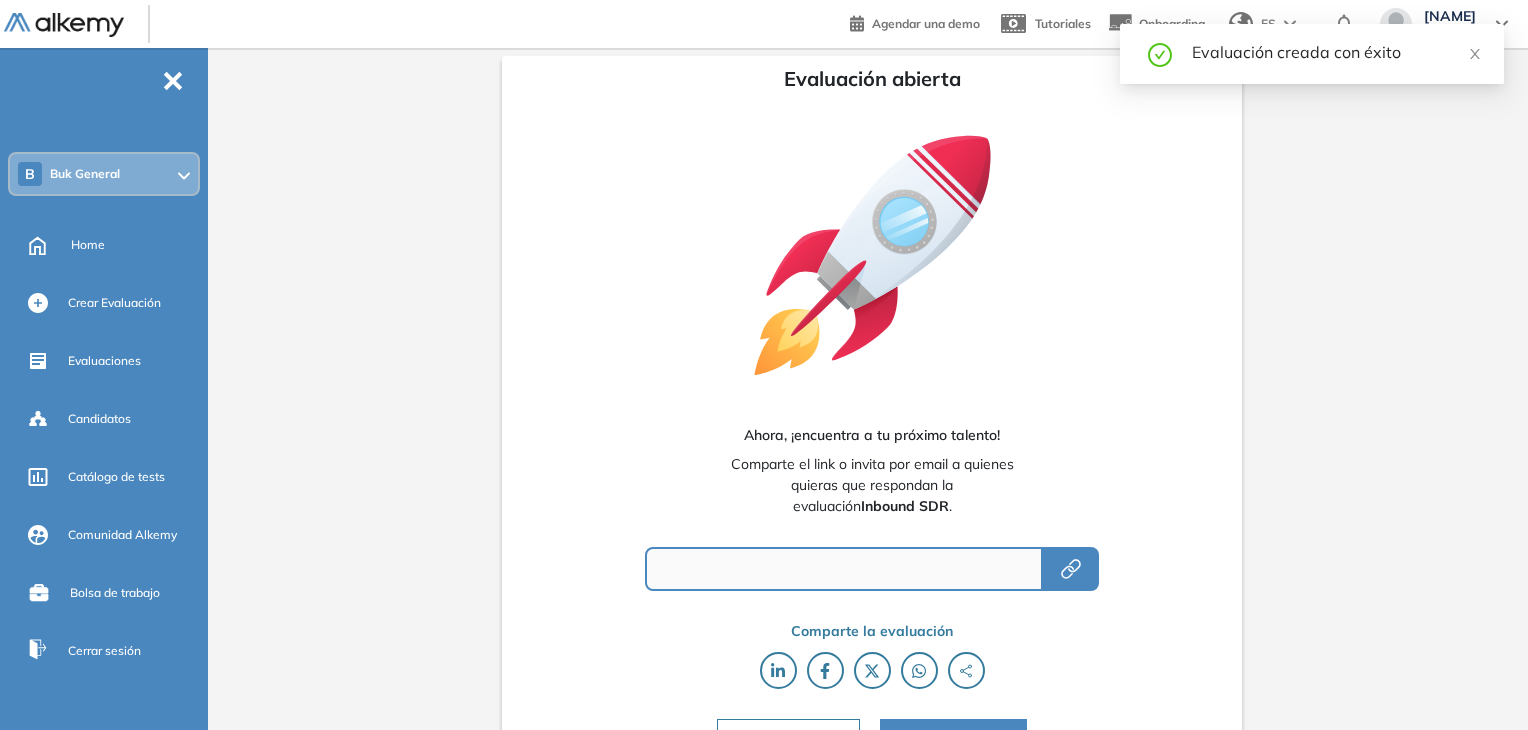 type on "**********" 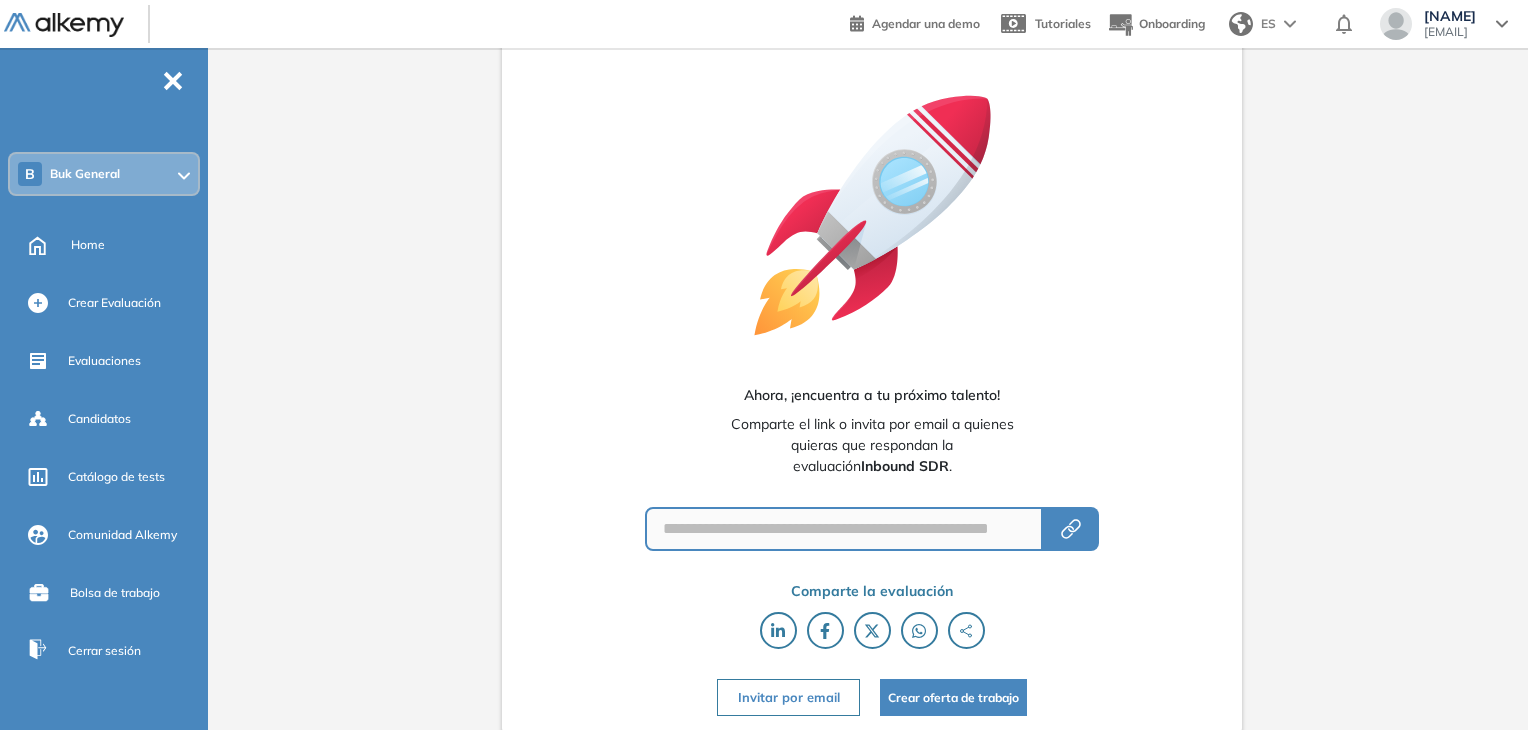 scroll, scrollTop: 41, scrollLeft: 0, axis: vertical 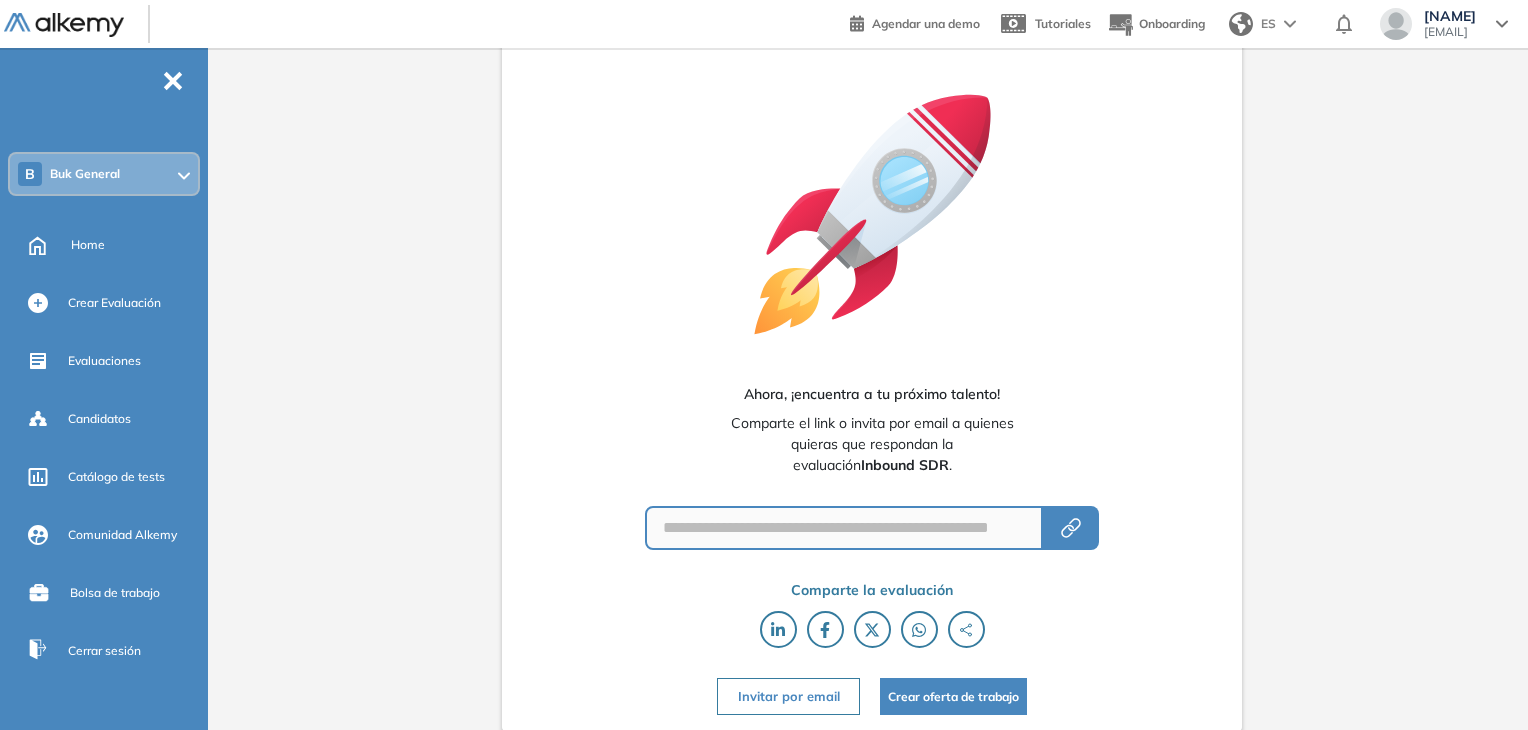 click on "Invitar por email" at bounding box center (788, 696) 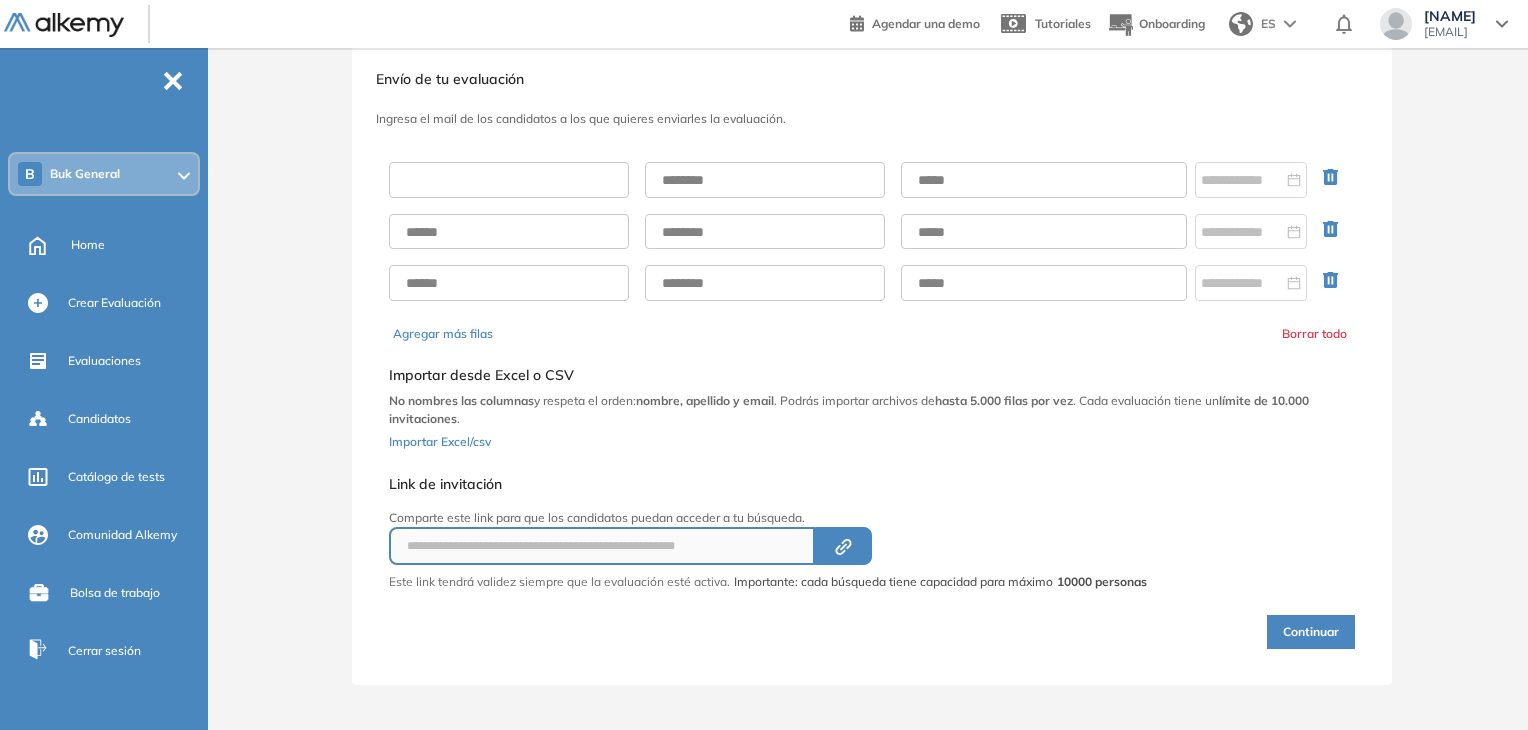 click at bounding box center (509, 180) 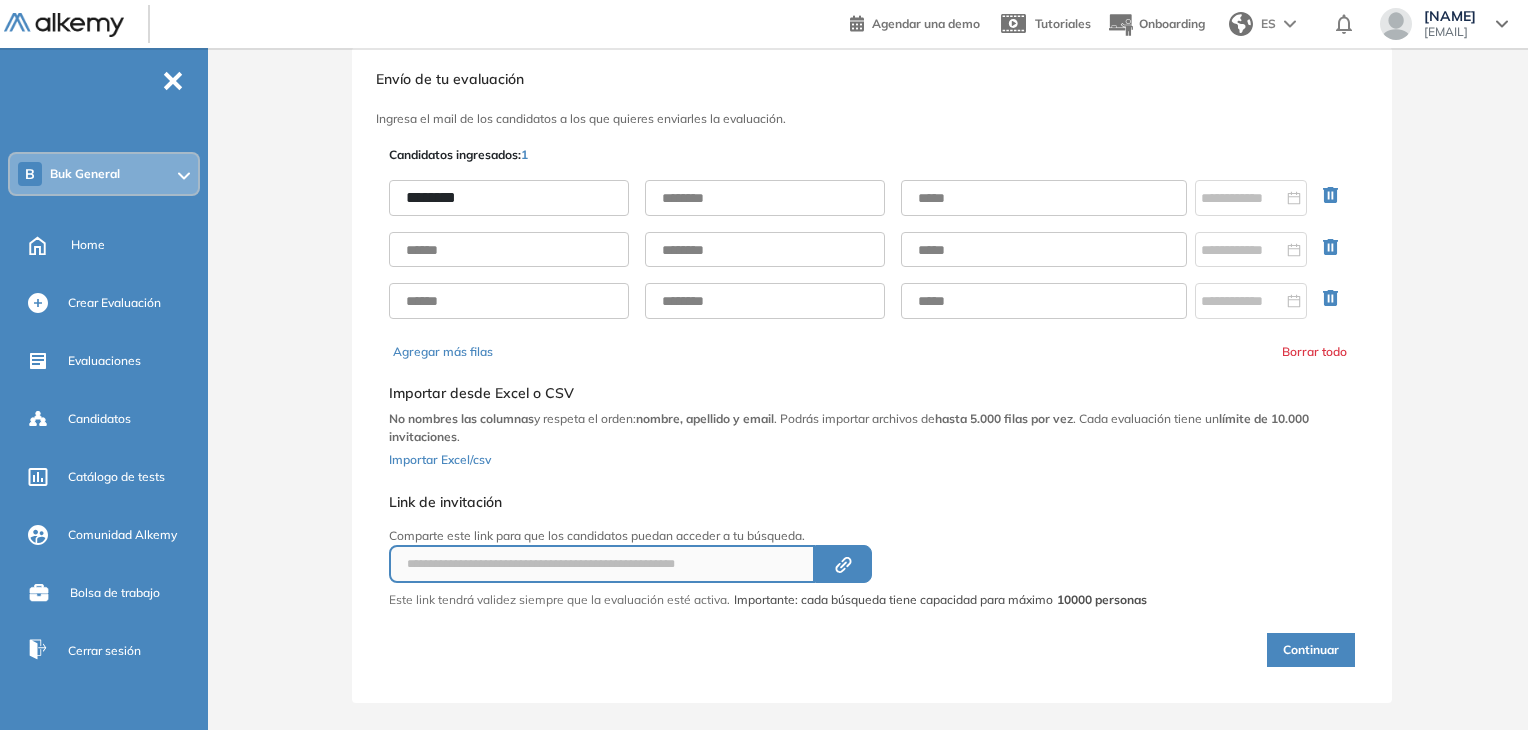 type on "********" 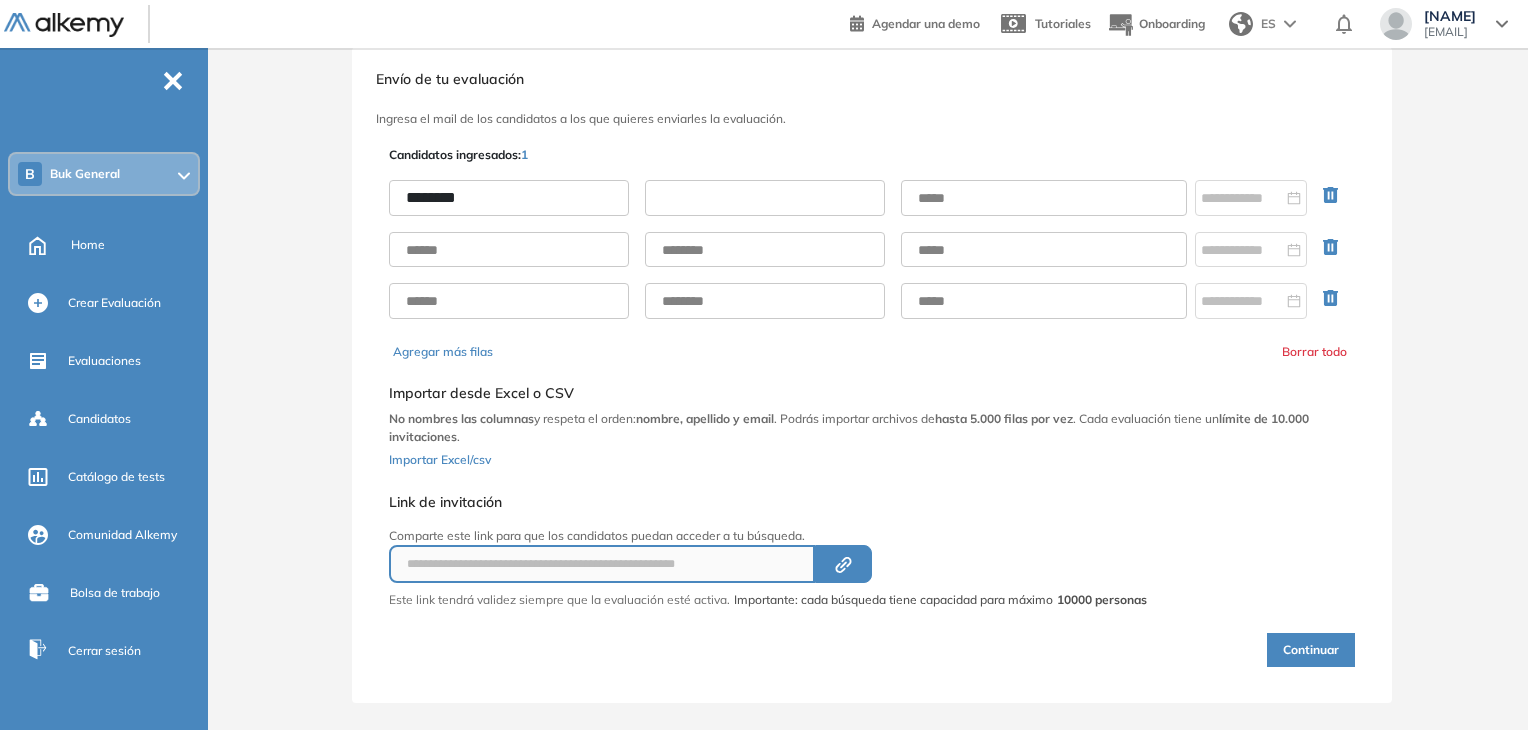click at bounding box center (765, 198) 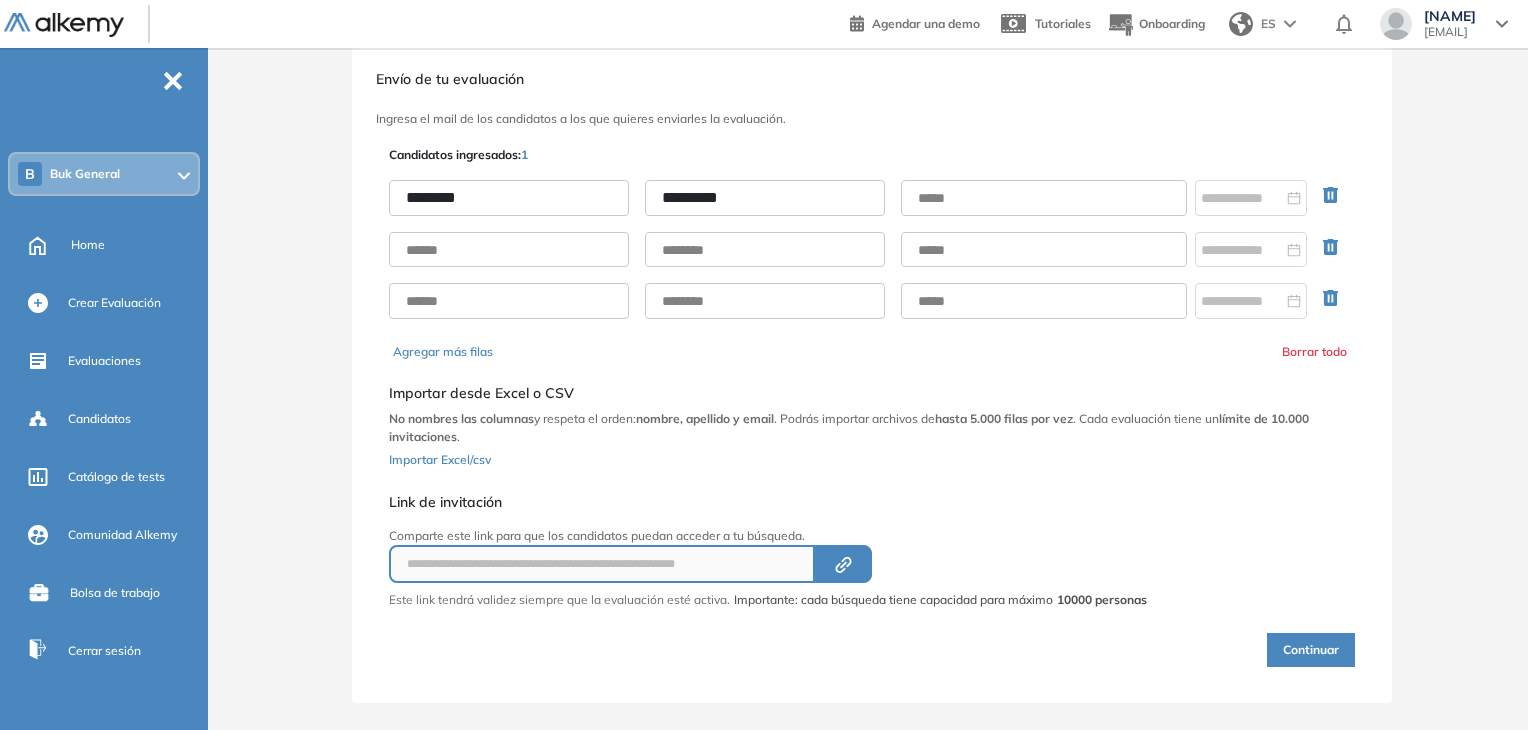 type on "*********" 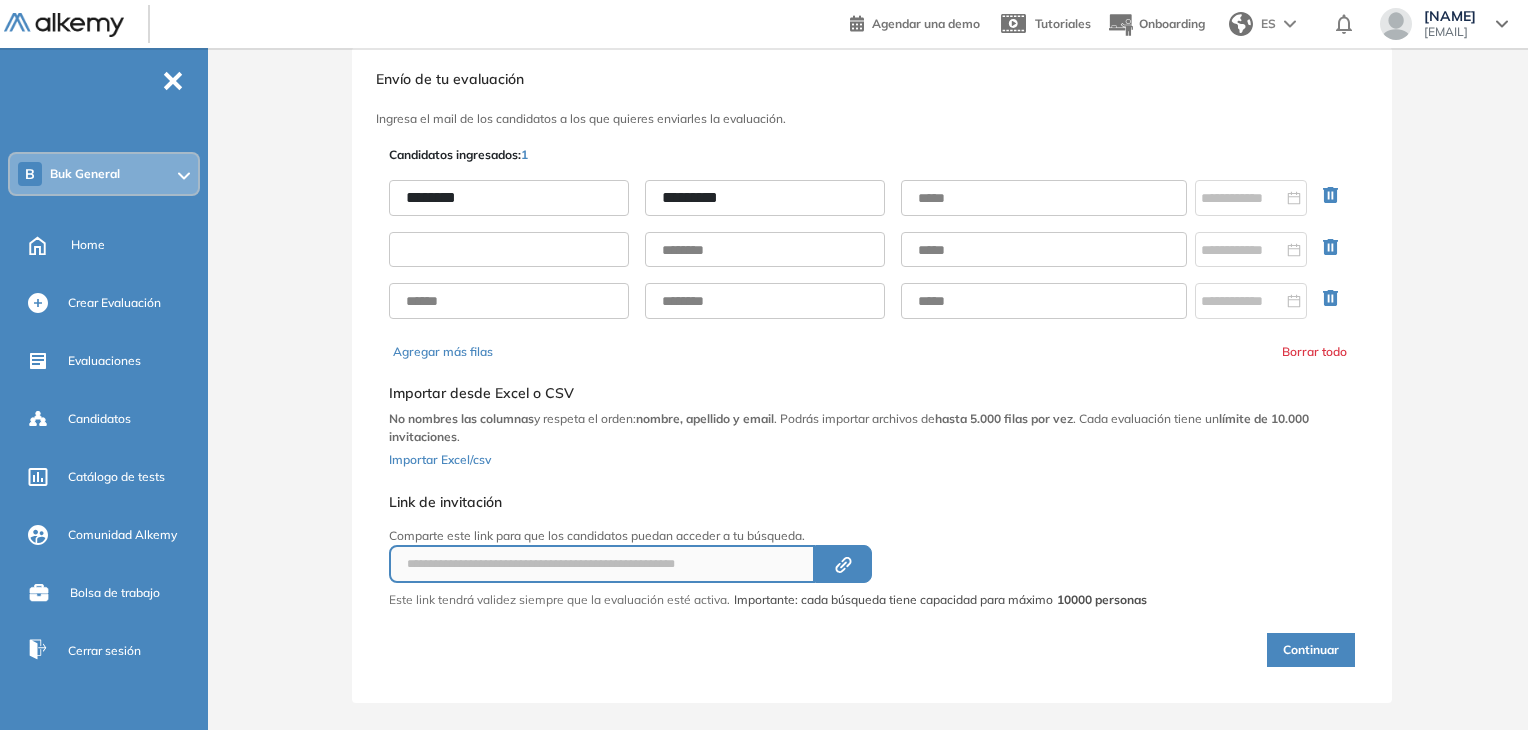 click at bounding box center (509, 250) 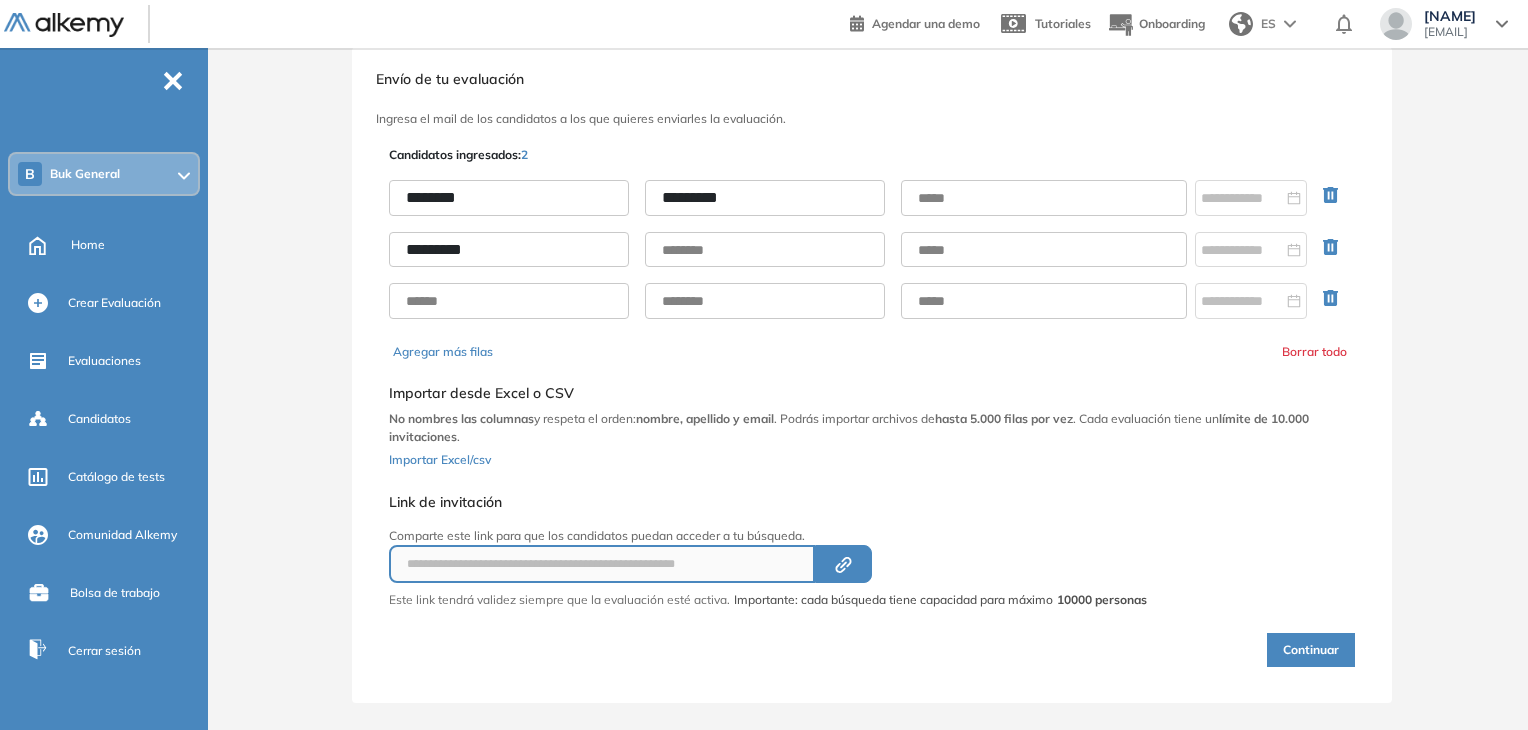 type on "*********" 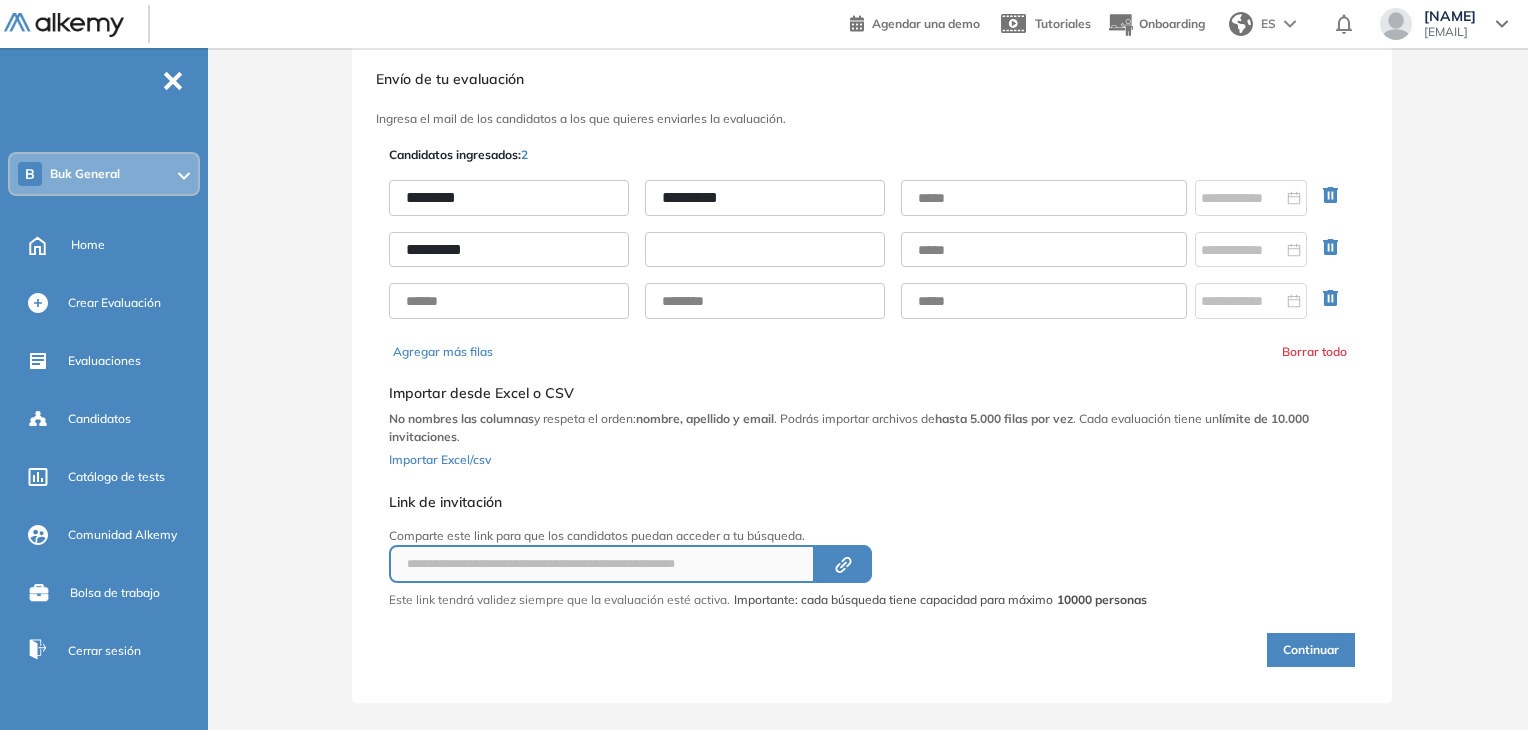 click at bounding box center [765, 250] 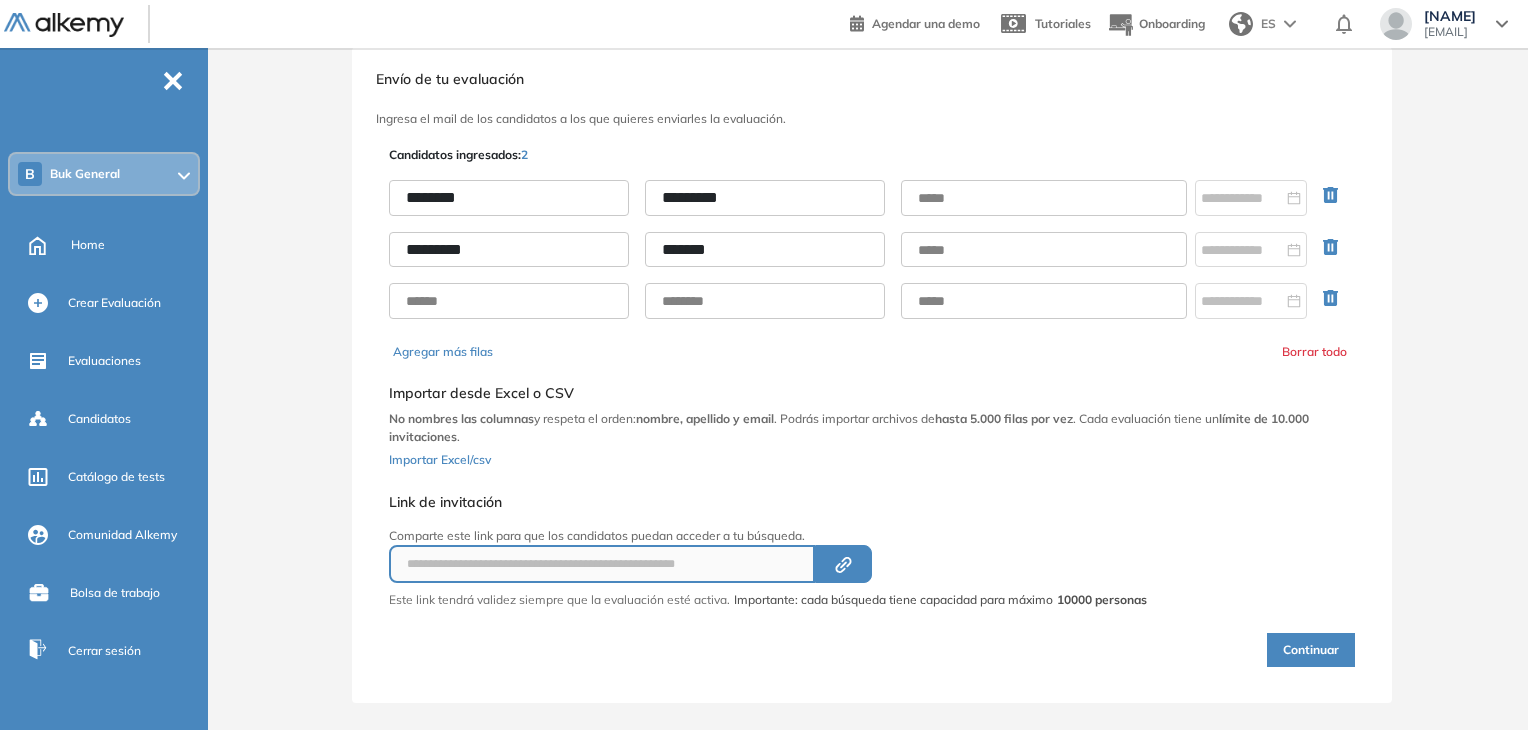 type on "*******" 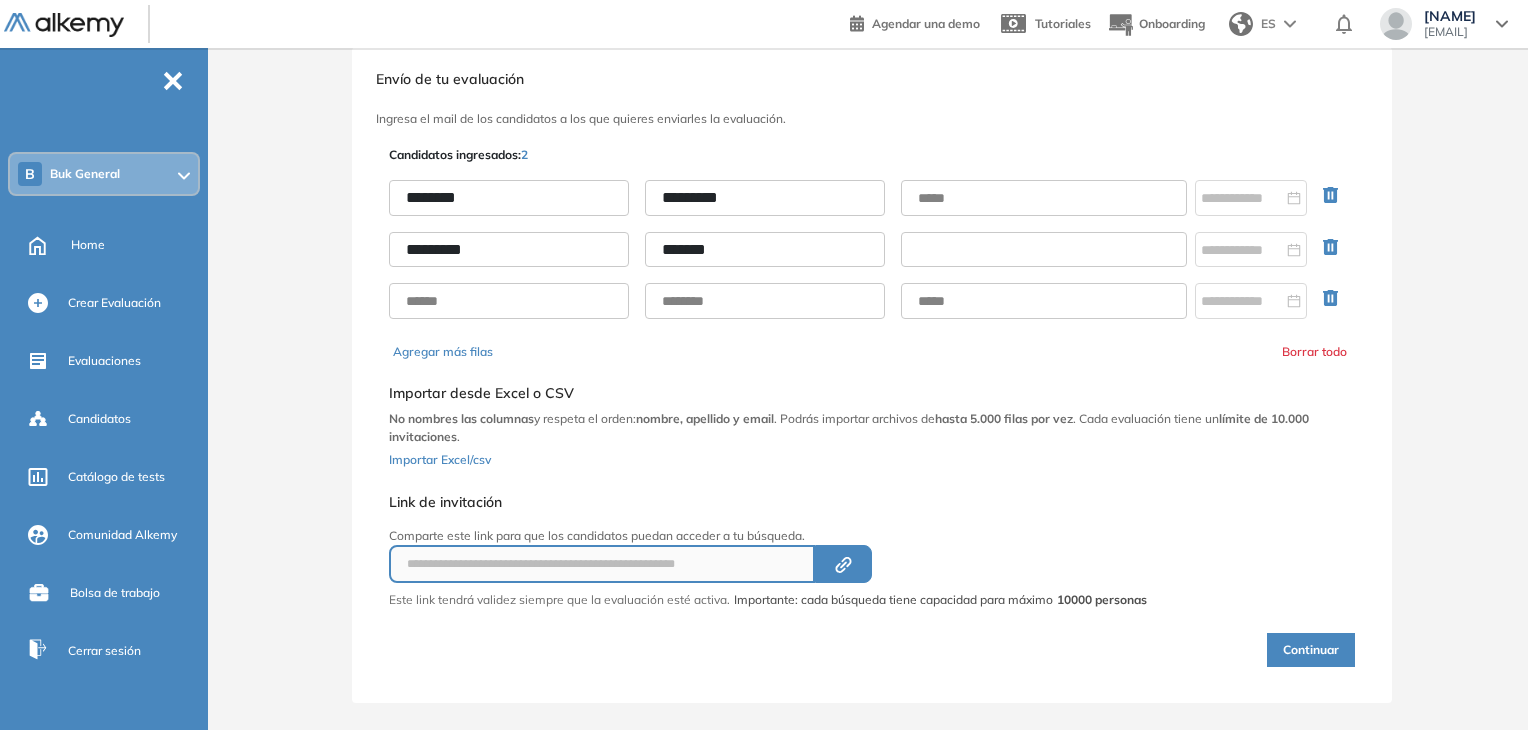 click at bounding box center (1044, 250) 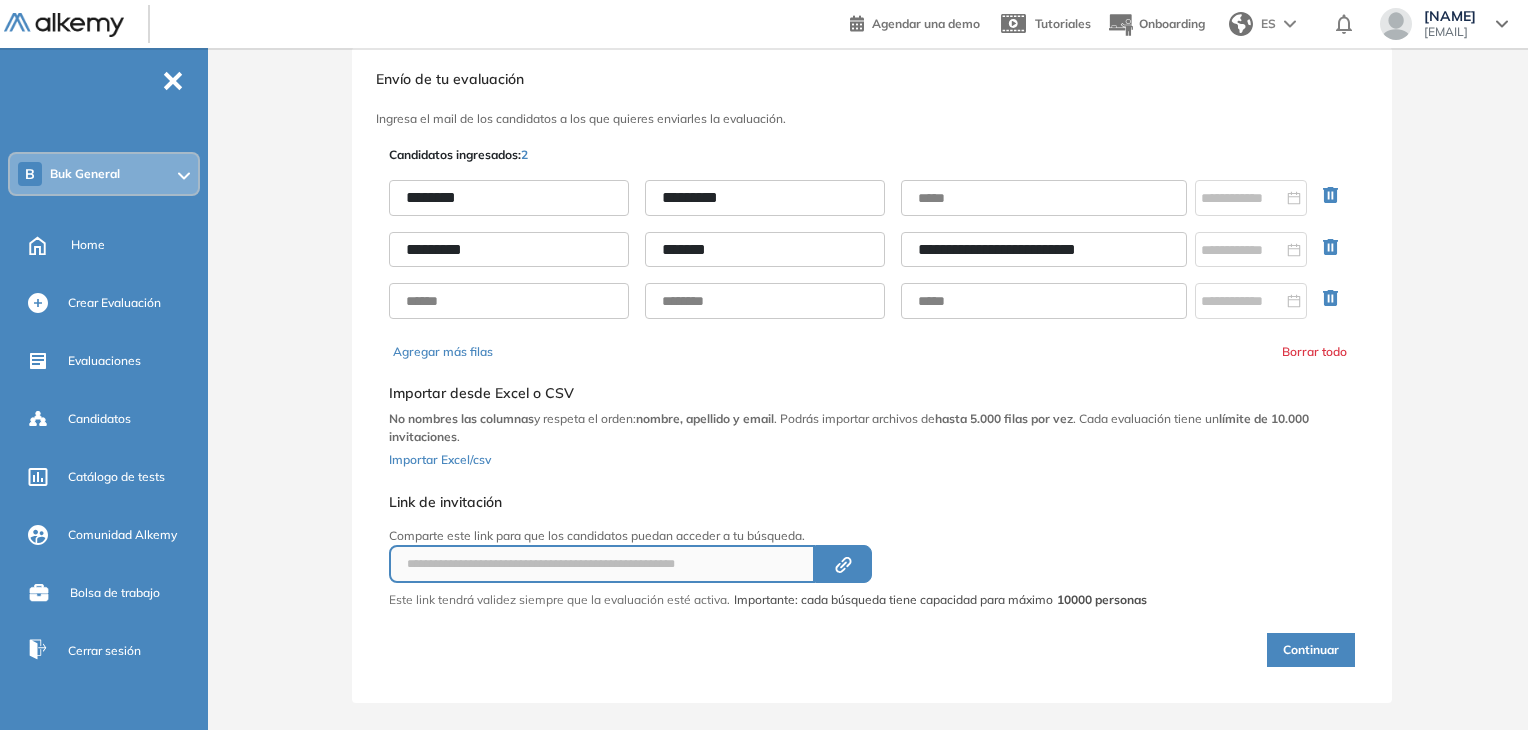 type on "**********" 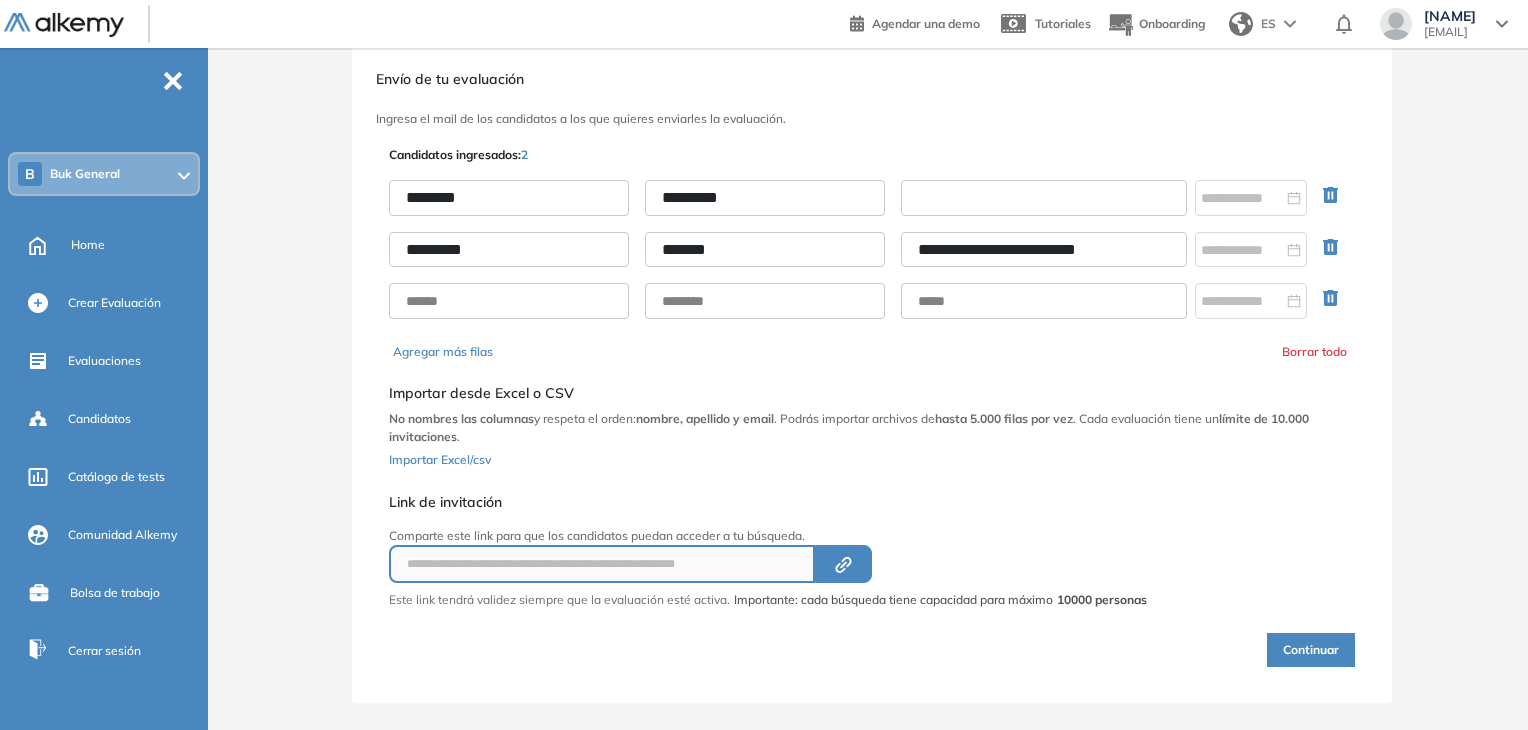 click at bounding box center (1044, 198) 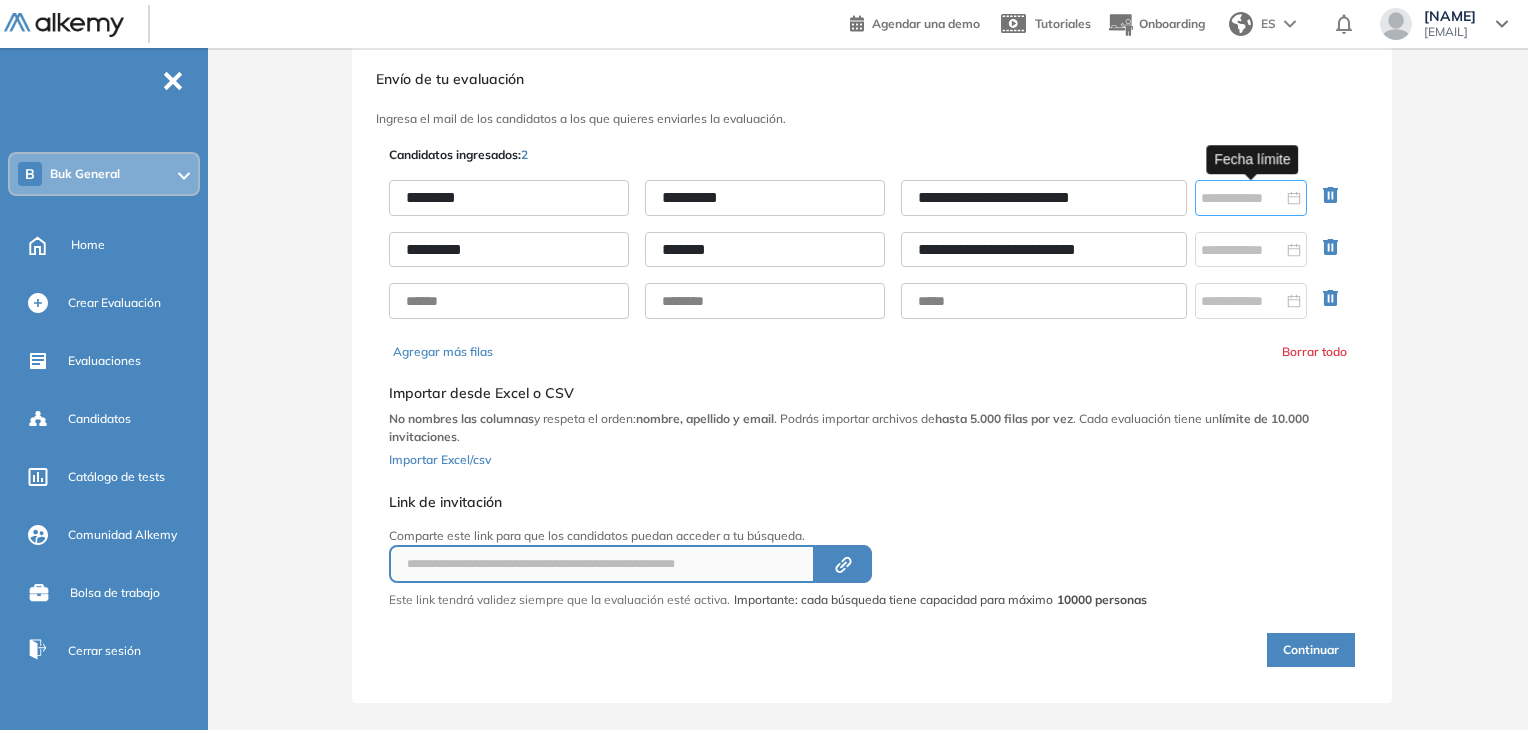 type on "**********" 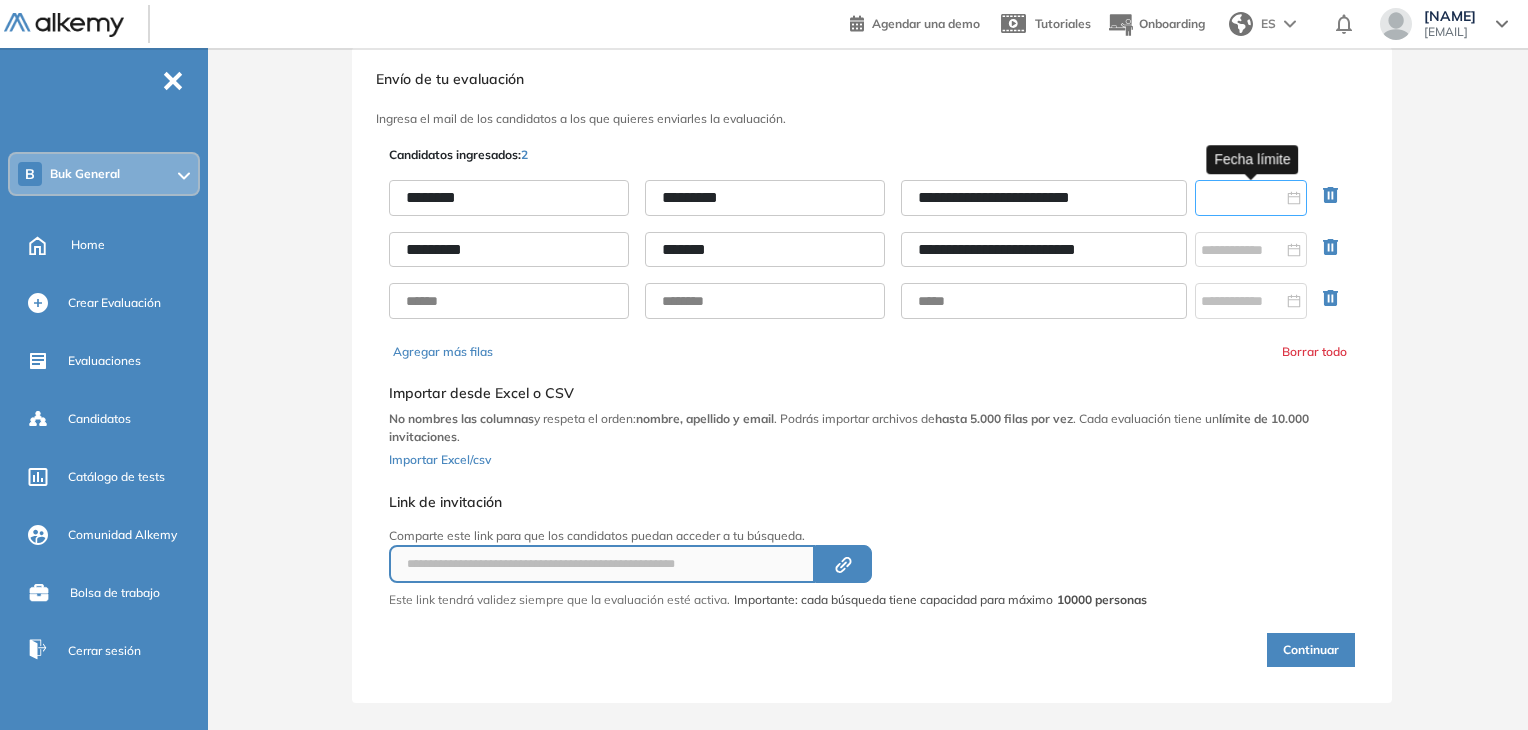 click at bounding box center [1242, 198] 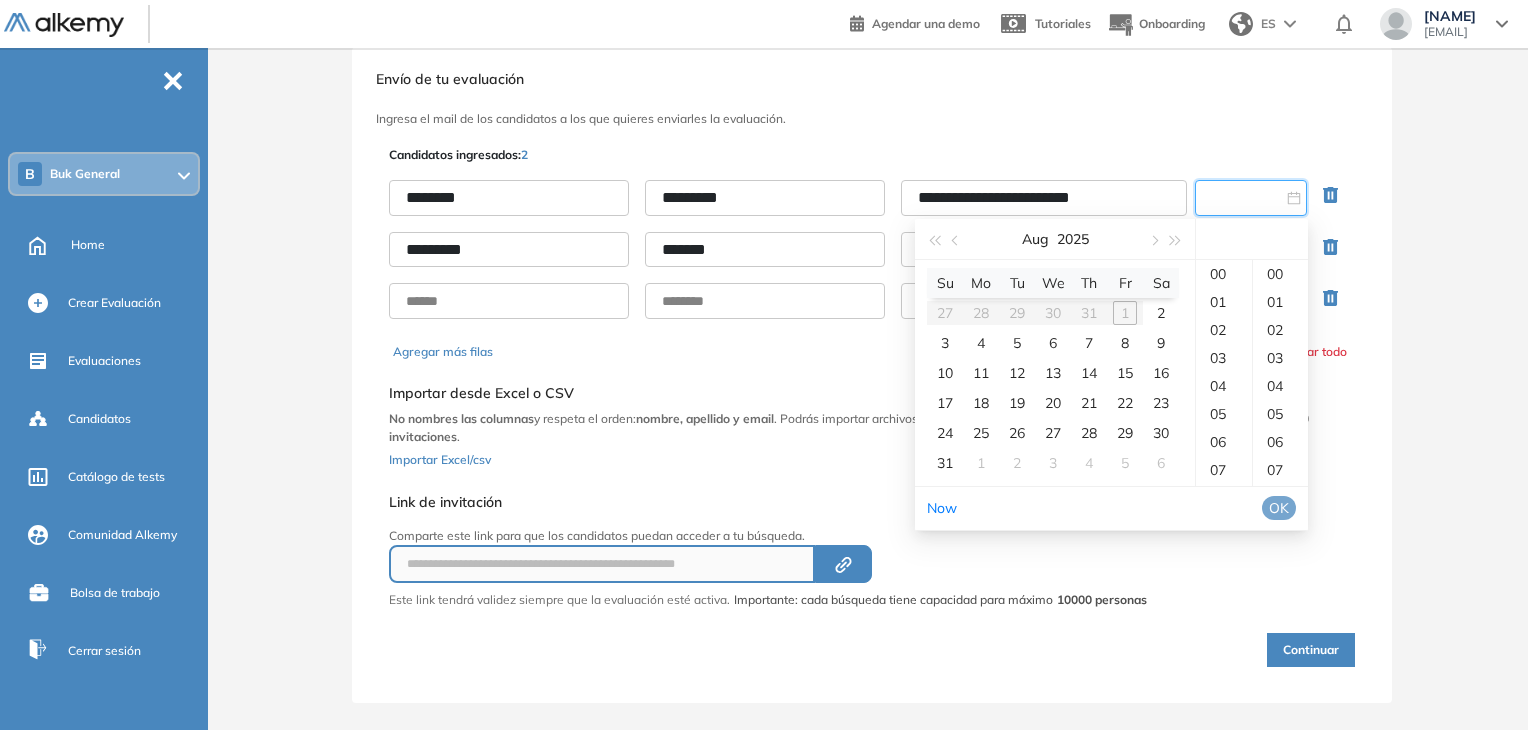 type on "**********" 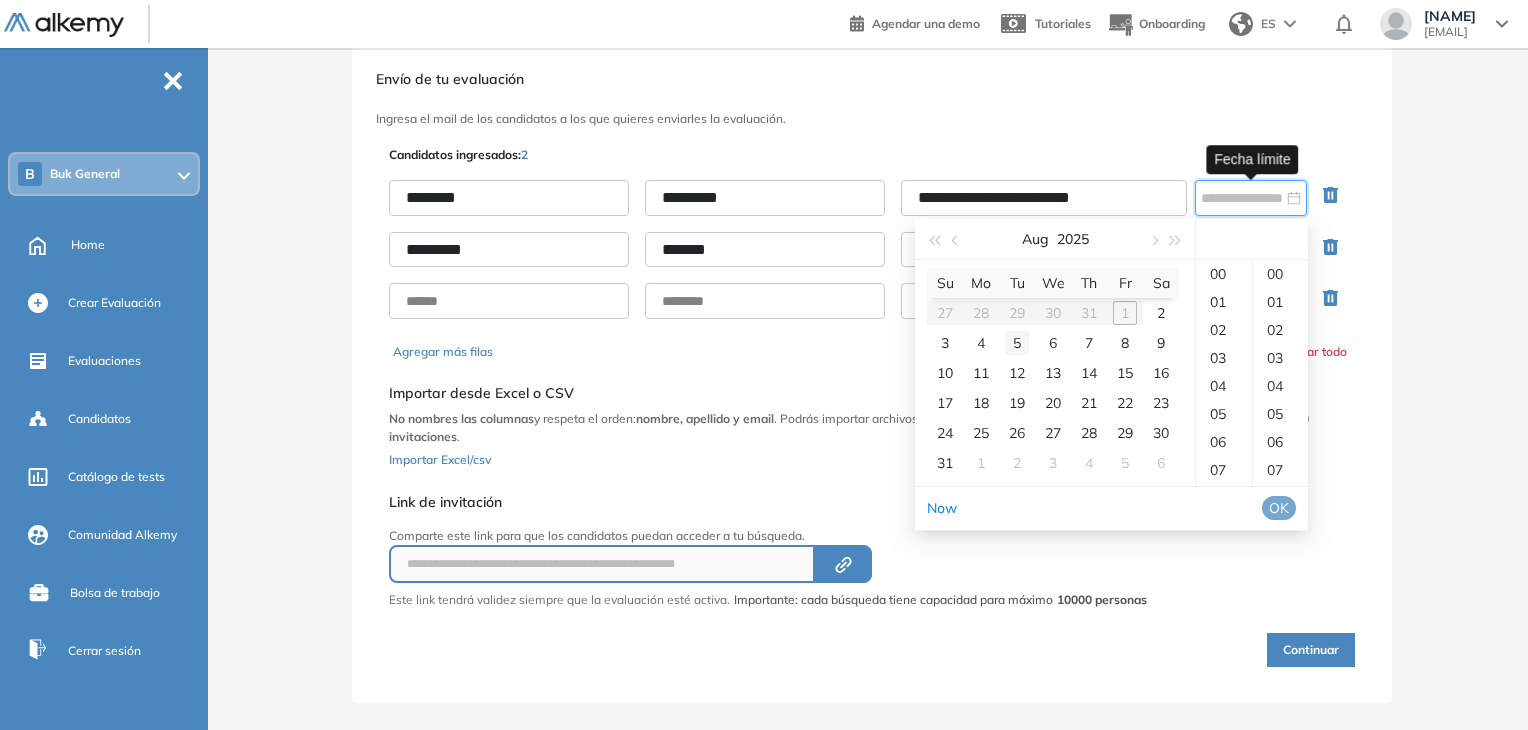 click on "5" at bounding box center (1017, 343) 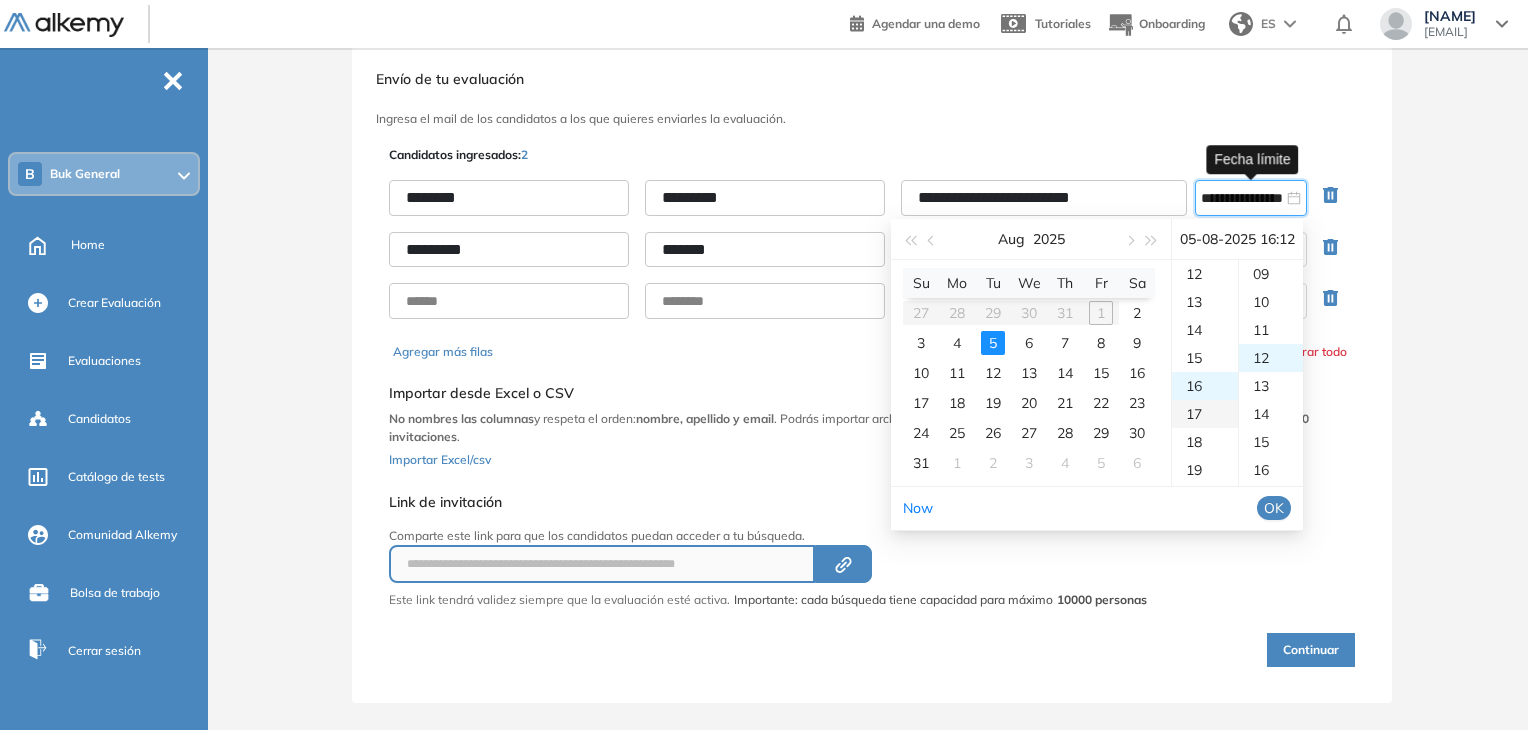 scroll, scrollTop: 448, scrollLeft: 0, axis: vertical 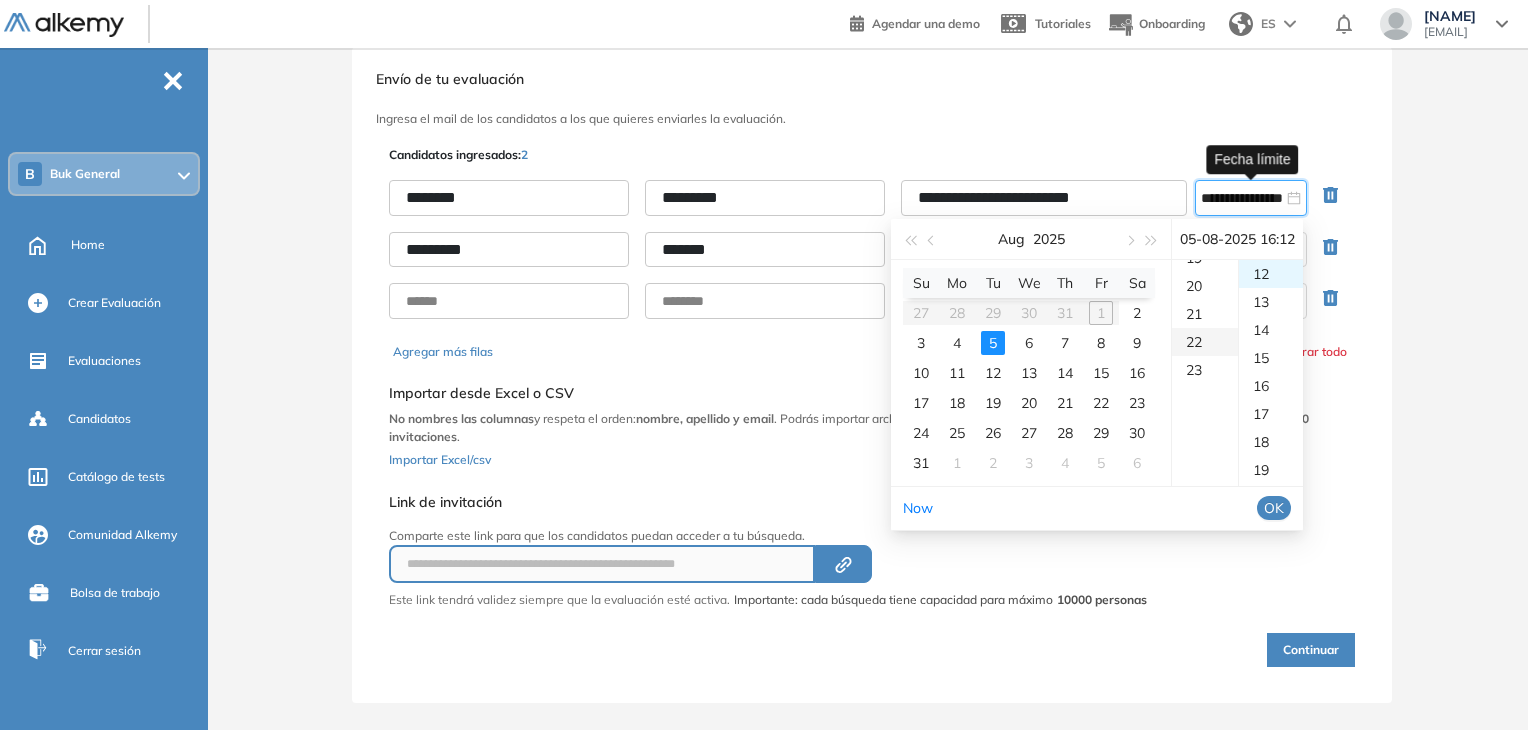 click on "22" at bounding box center (1205, 342) 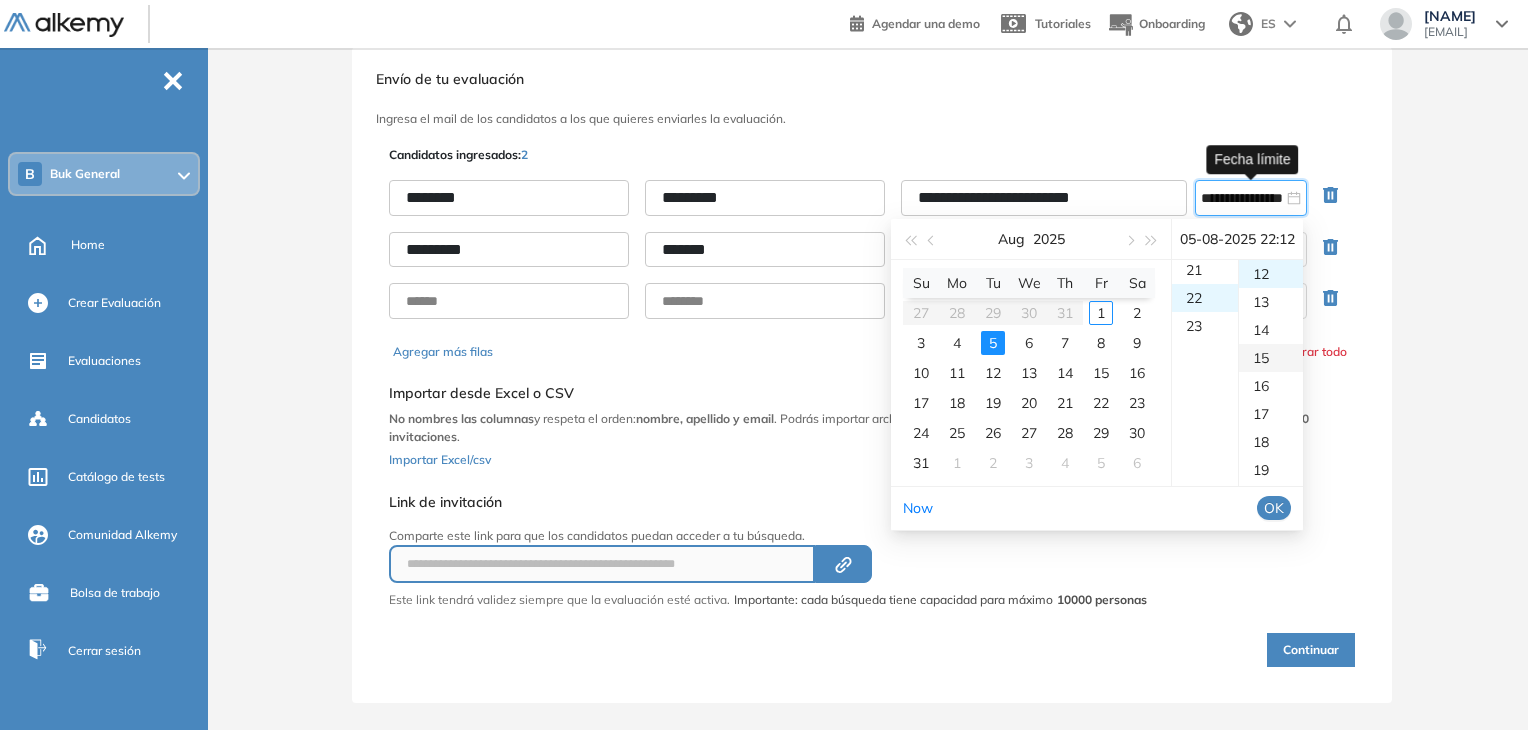 scroll, scrollTop: 616, scrollLeft: 0, axis: vertical 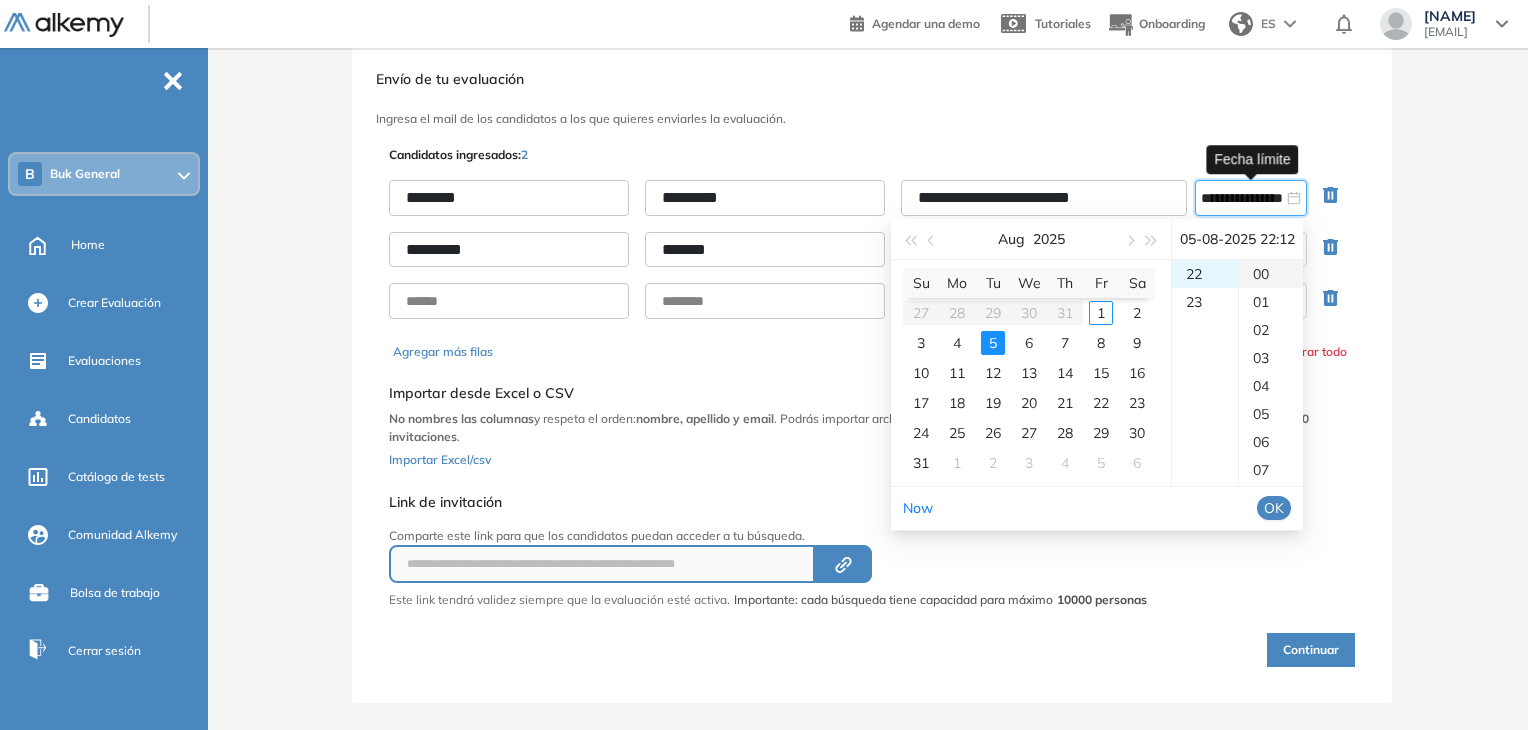click on "00" at bounding box center (1271, 274) 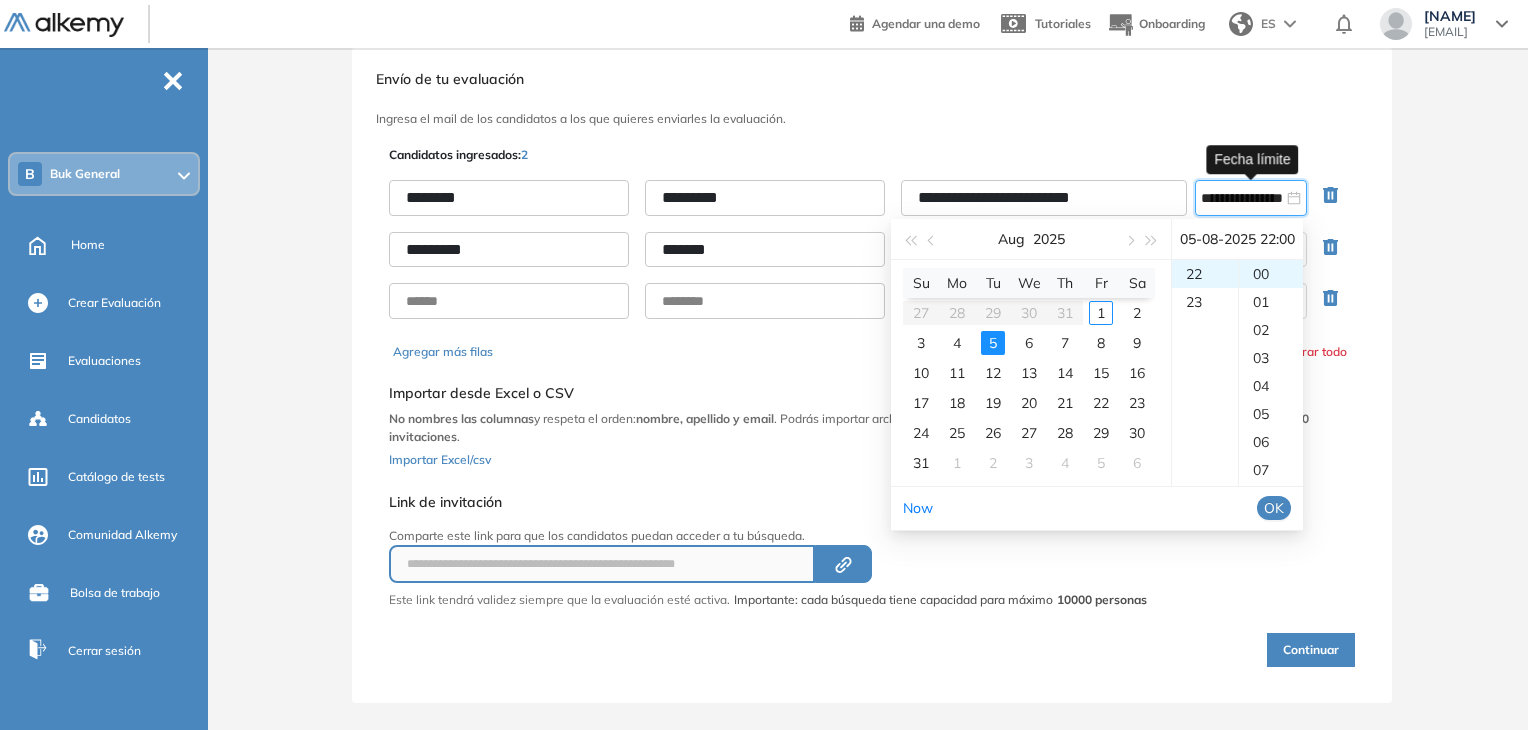 click on "OK" at bounding box center (1274, 508) 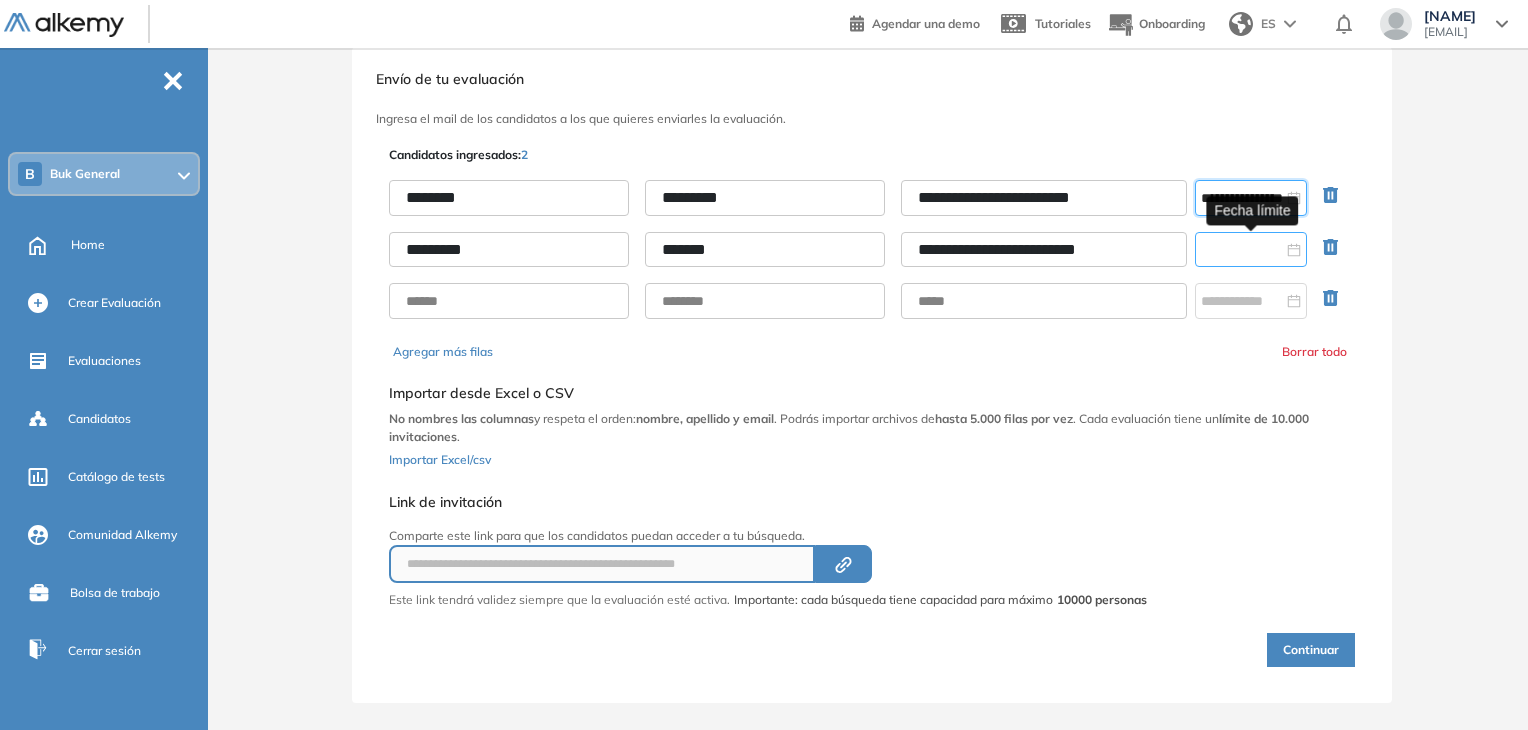 click at bounding box center (1242, 250) 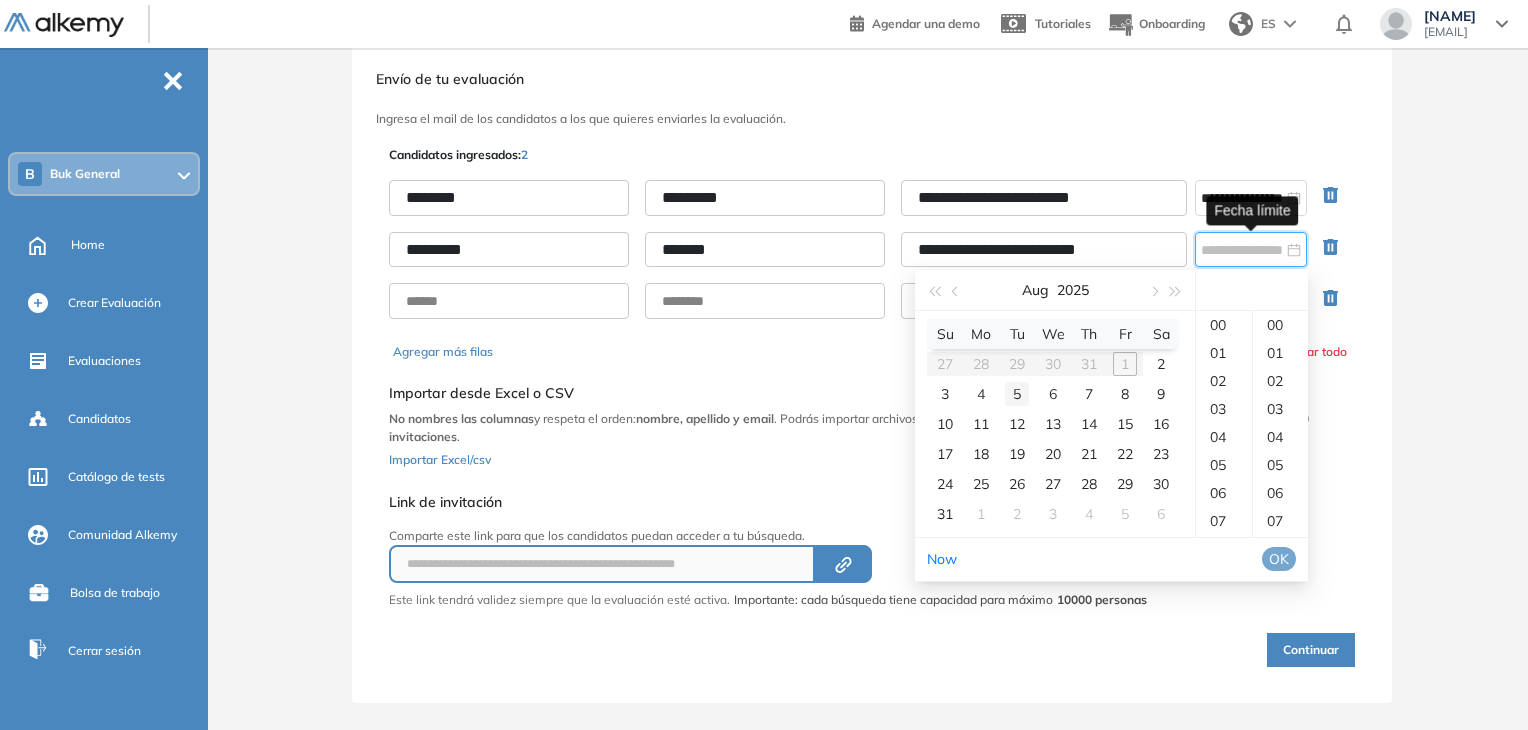 click on "5" at bounding box center [1017, 394] 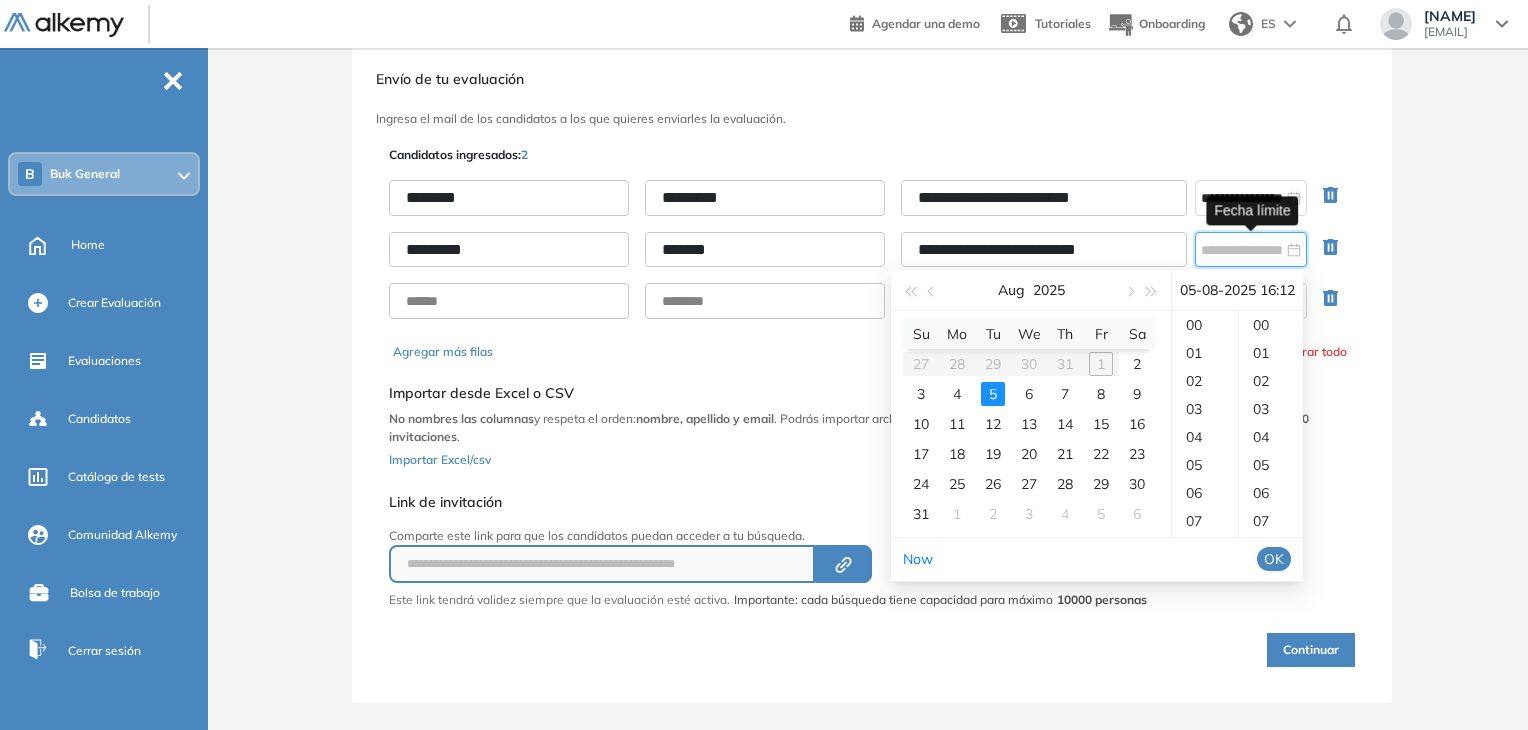 scroll, scrollTop: 336, scrollLeft: 0, axis: vertical 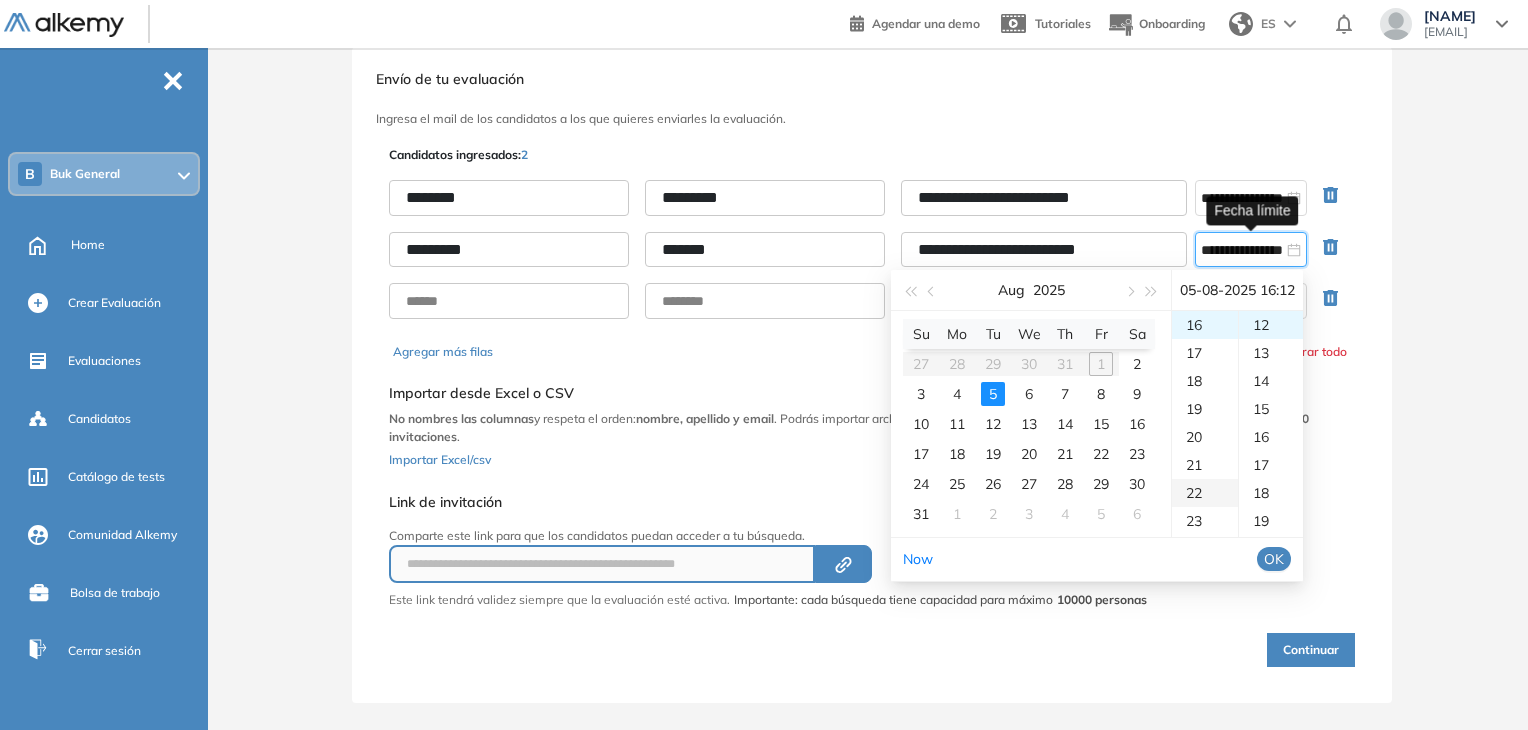 click on "22" at bounding box center [1205, 493] 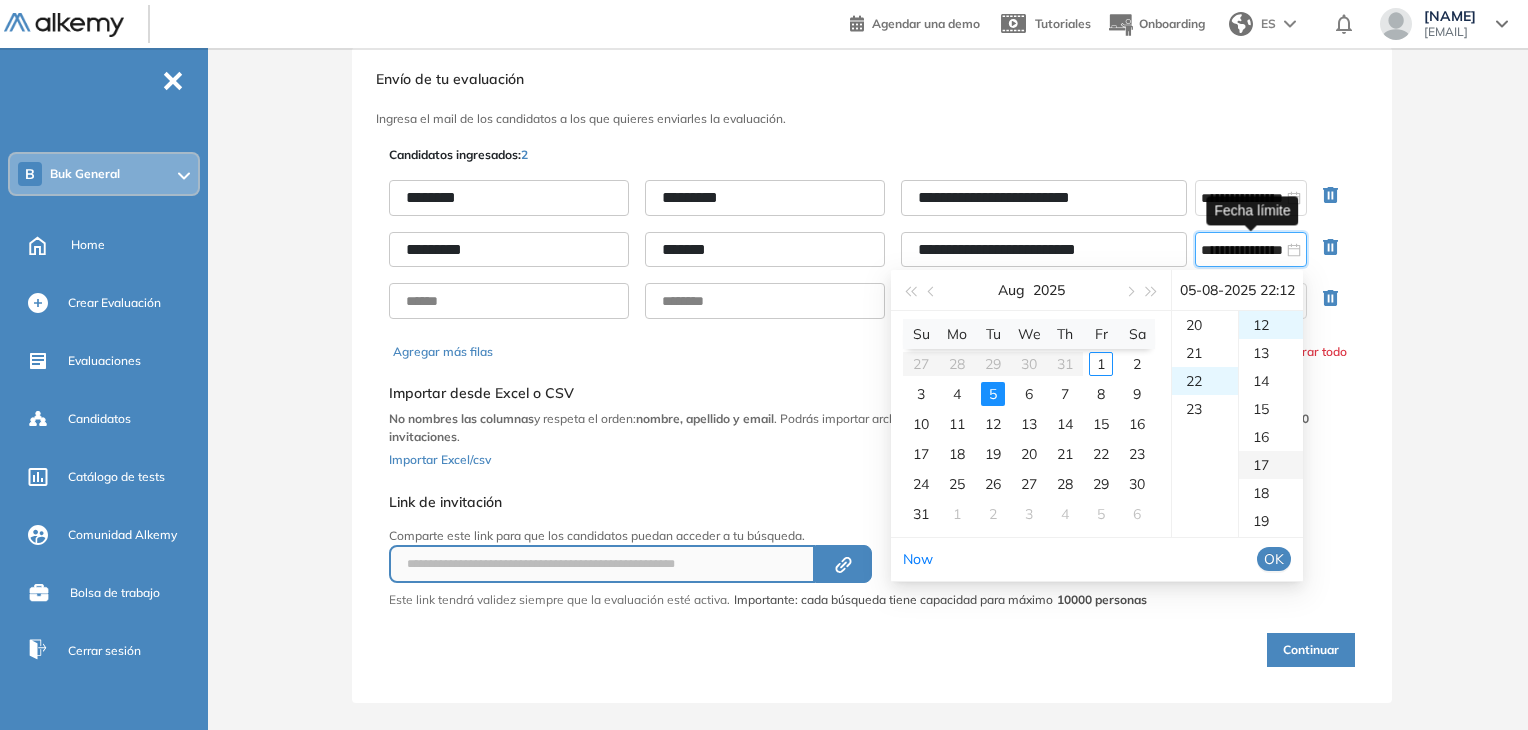 scroll, scrollTop: 616, scrollLeft: 0, axis: vertical 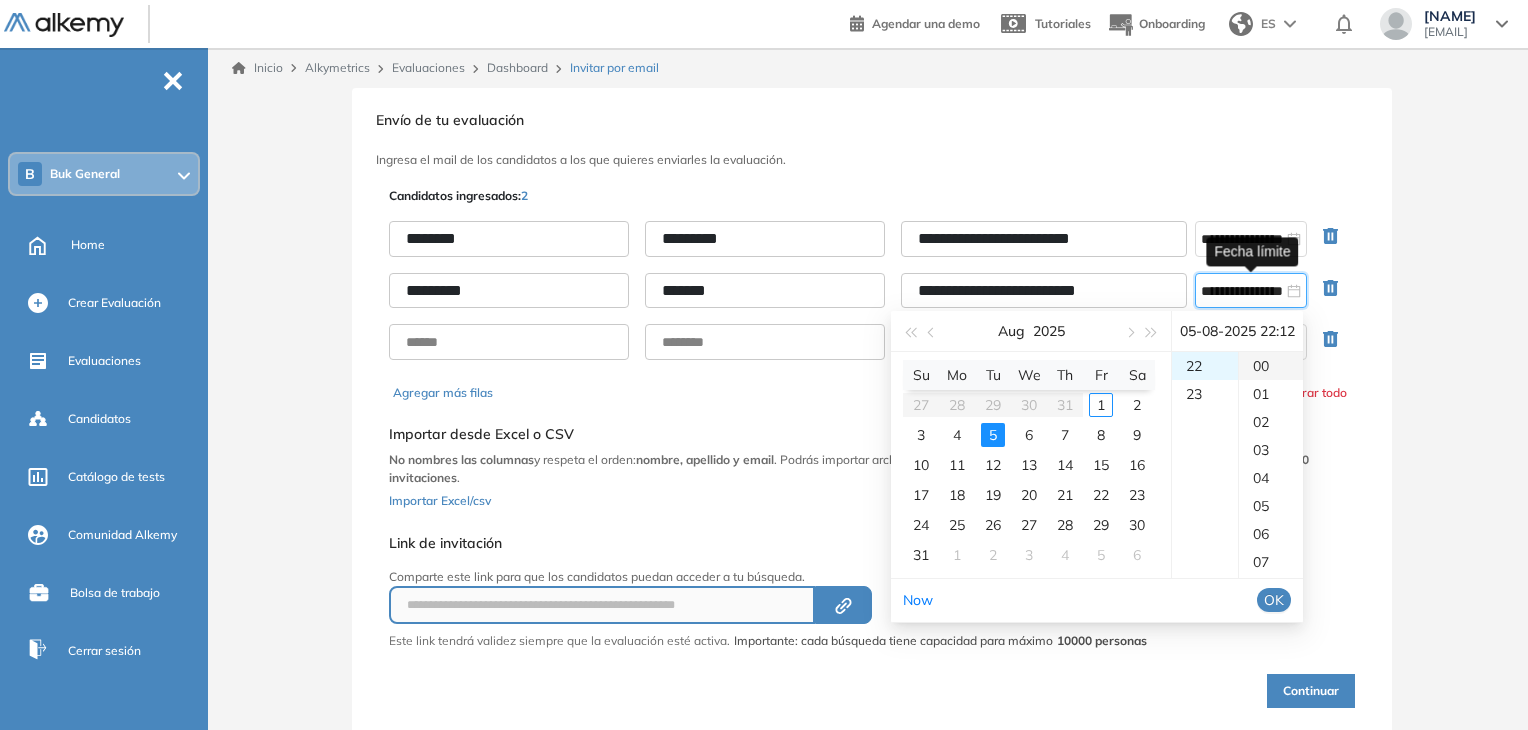 click on "00" at bounding box center (1271, 366) 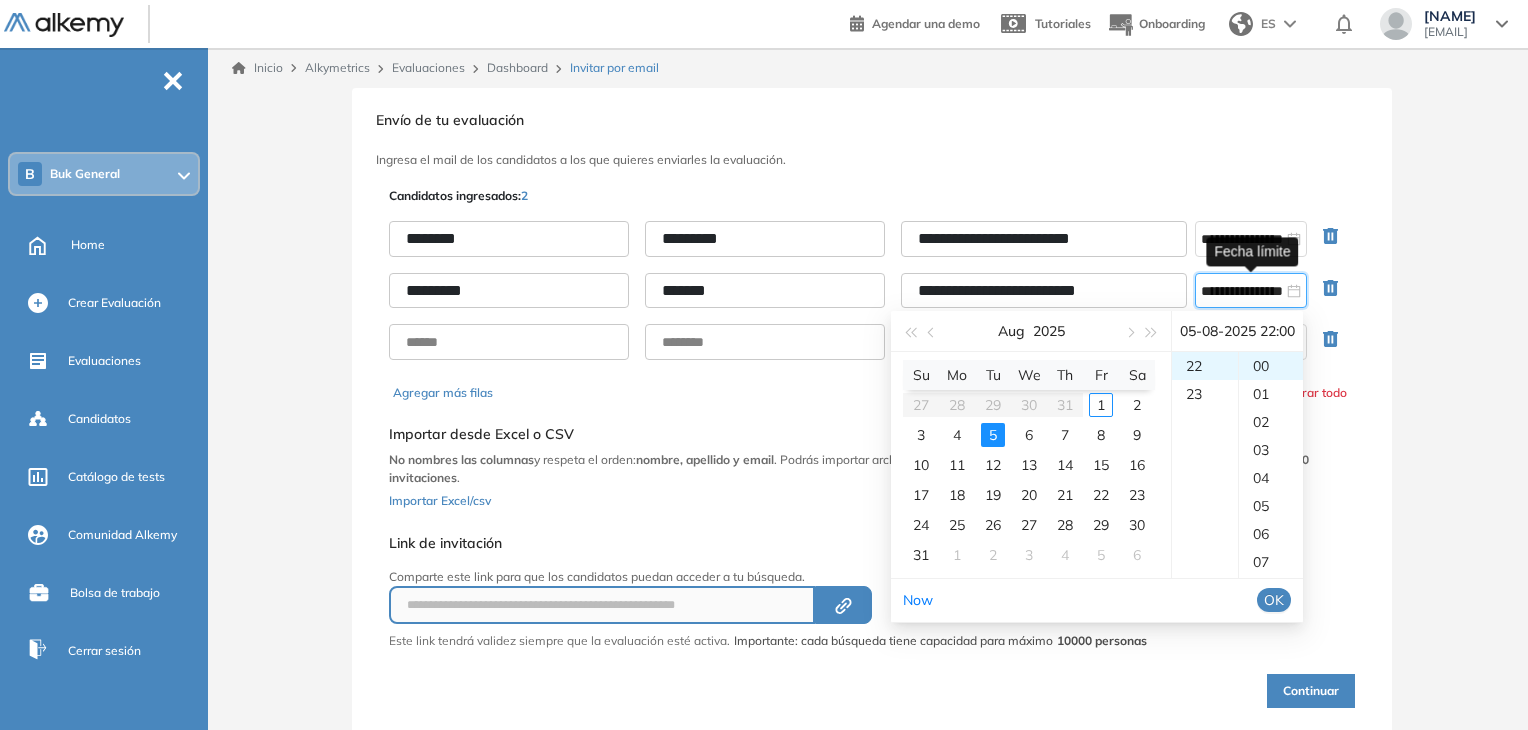 click on "OK" at bounding box center (1274, 600) 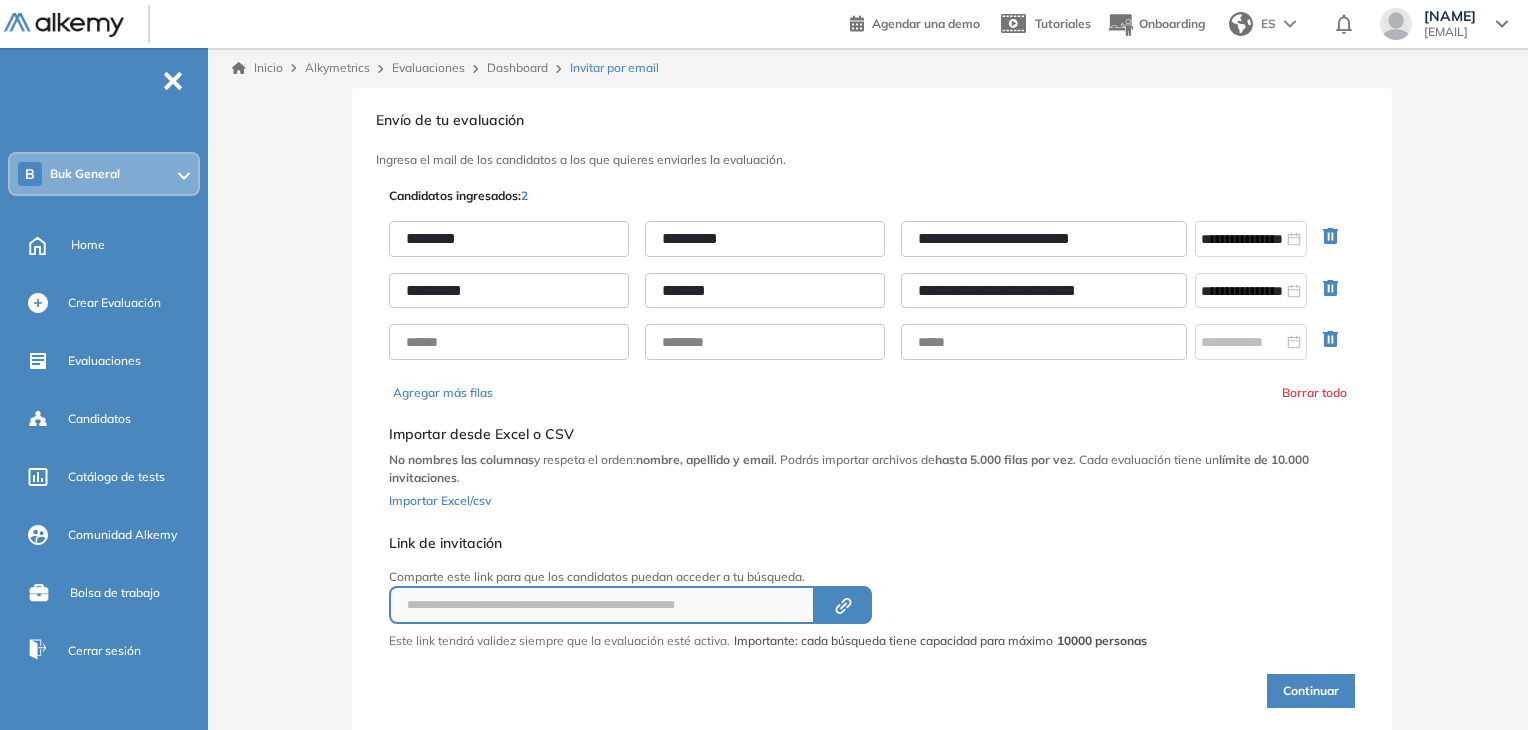click on "Continuar" at bounding box center (1311, 691) 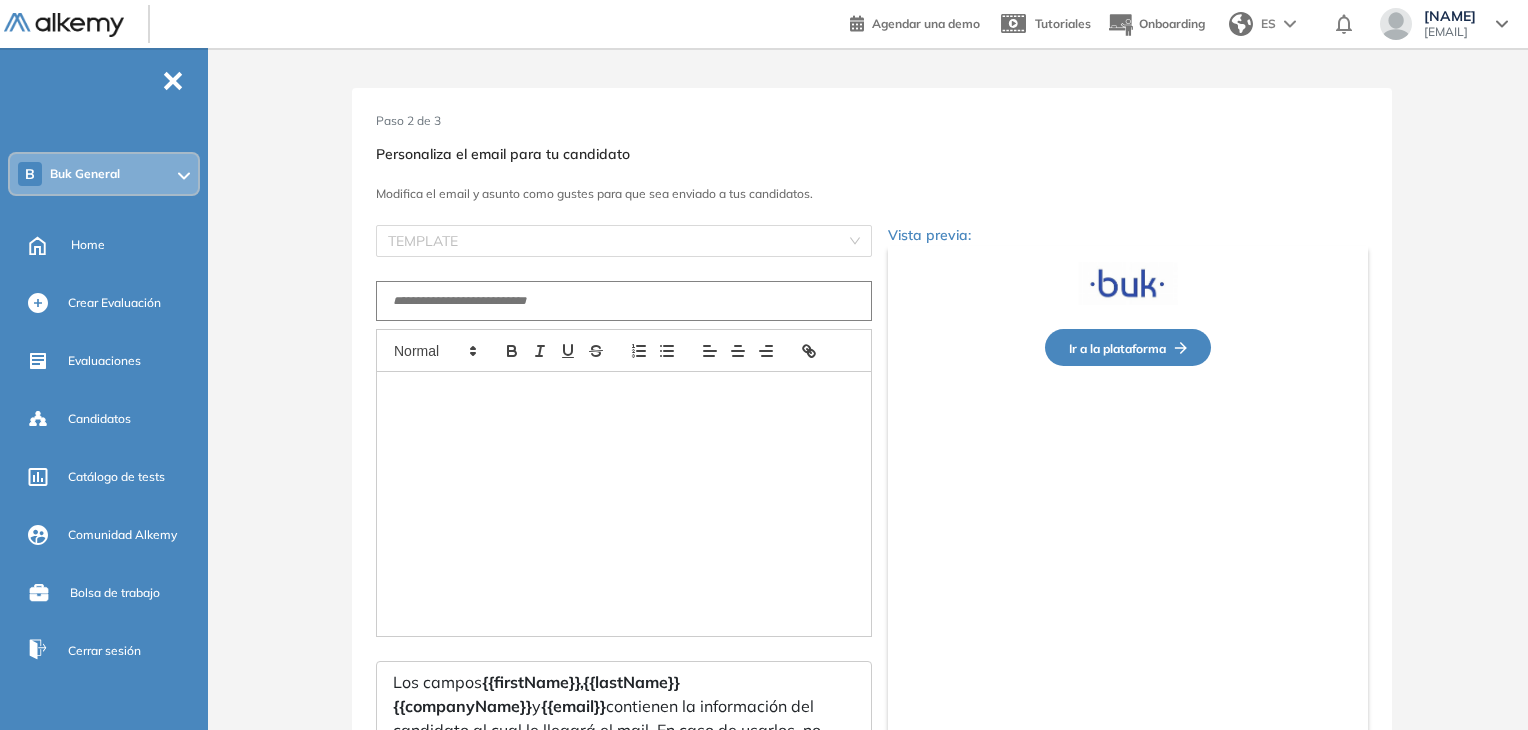 type on "**********" 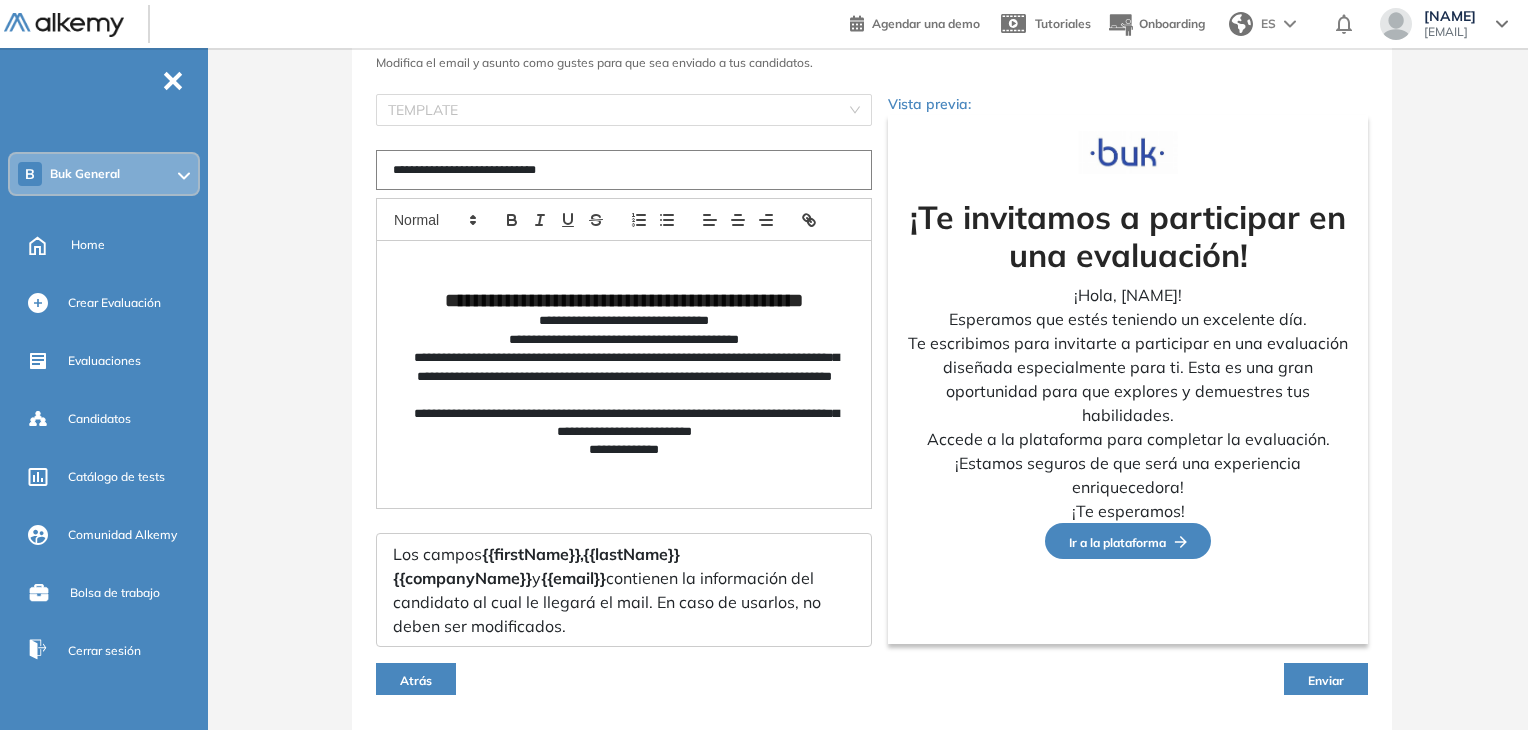 scroll, scrollTop: 189, scrollLeft: 0, axis: vertical 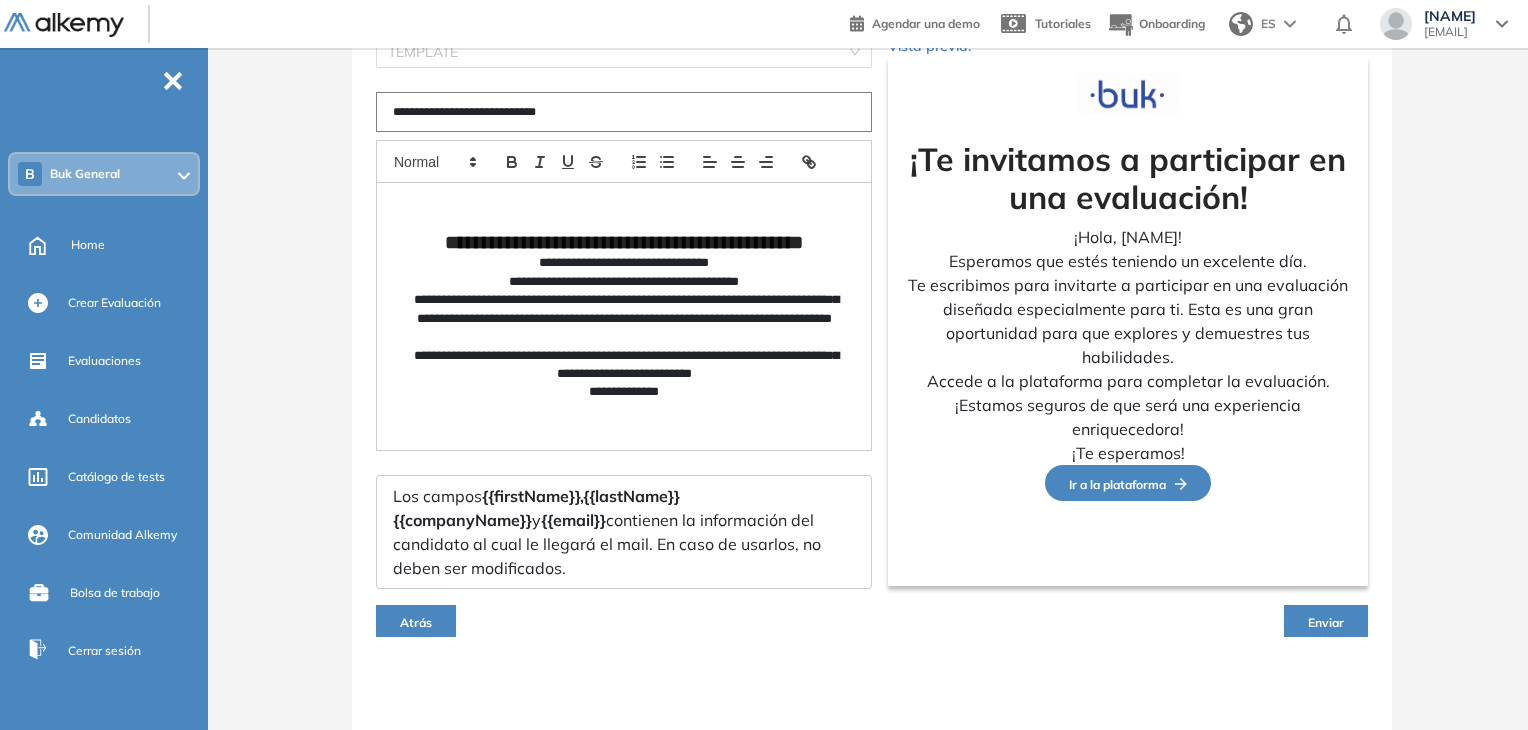 click on "Enviar" at bounding box center [1326, 621] 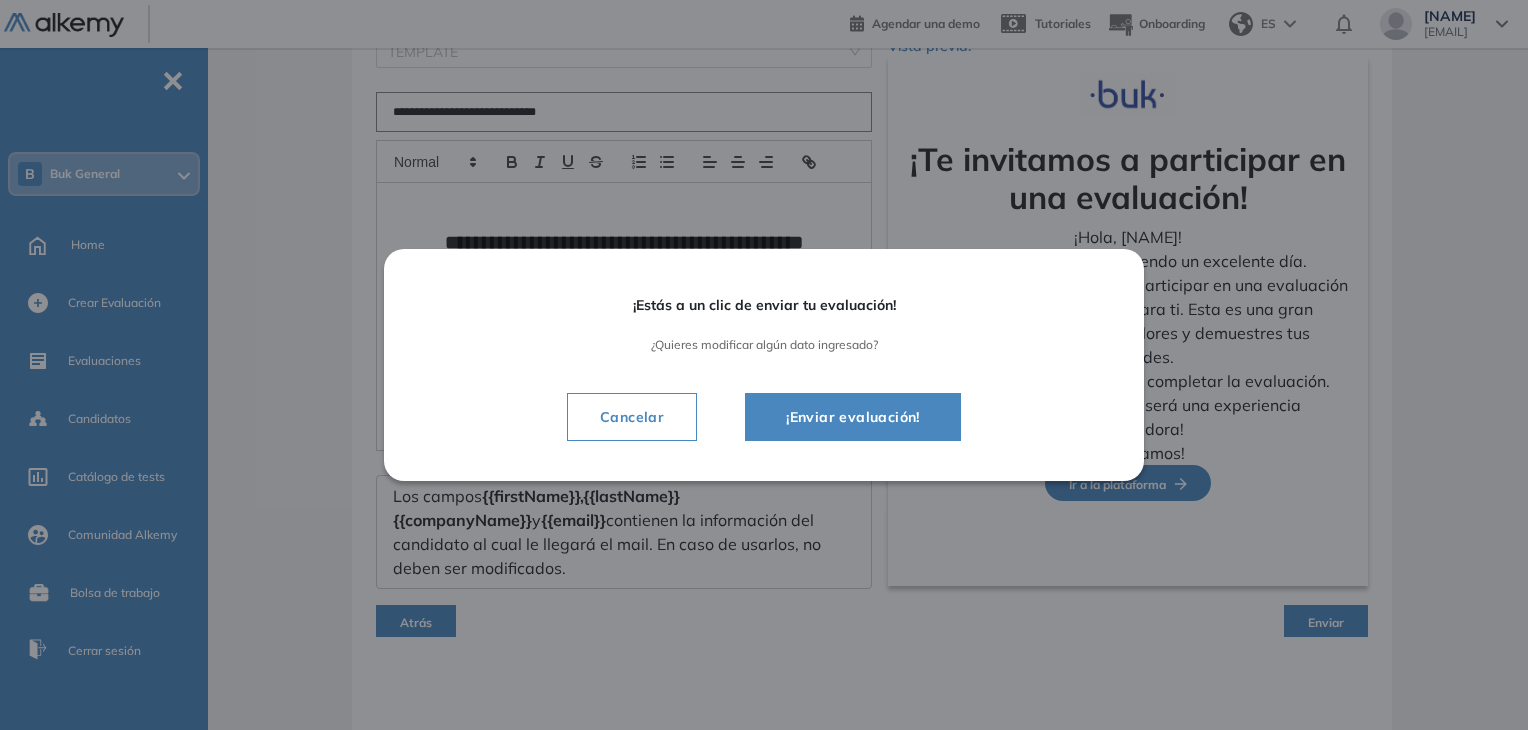 click on "¡Enviar evaluación!" at bounding box center [853, 417] 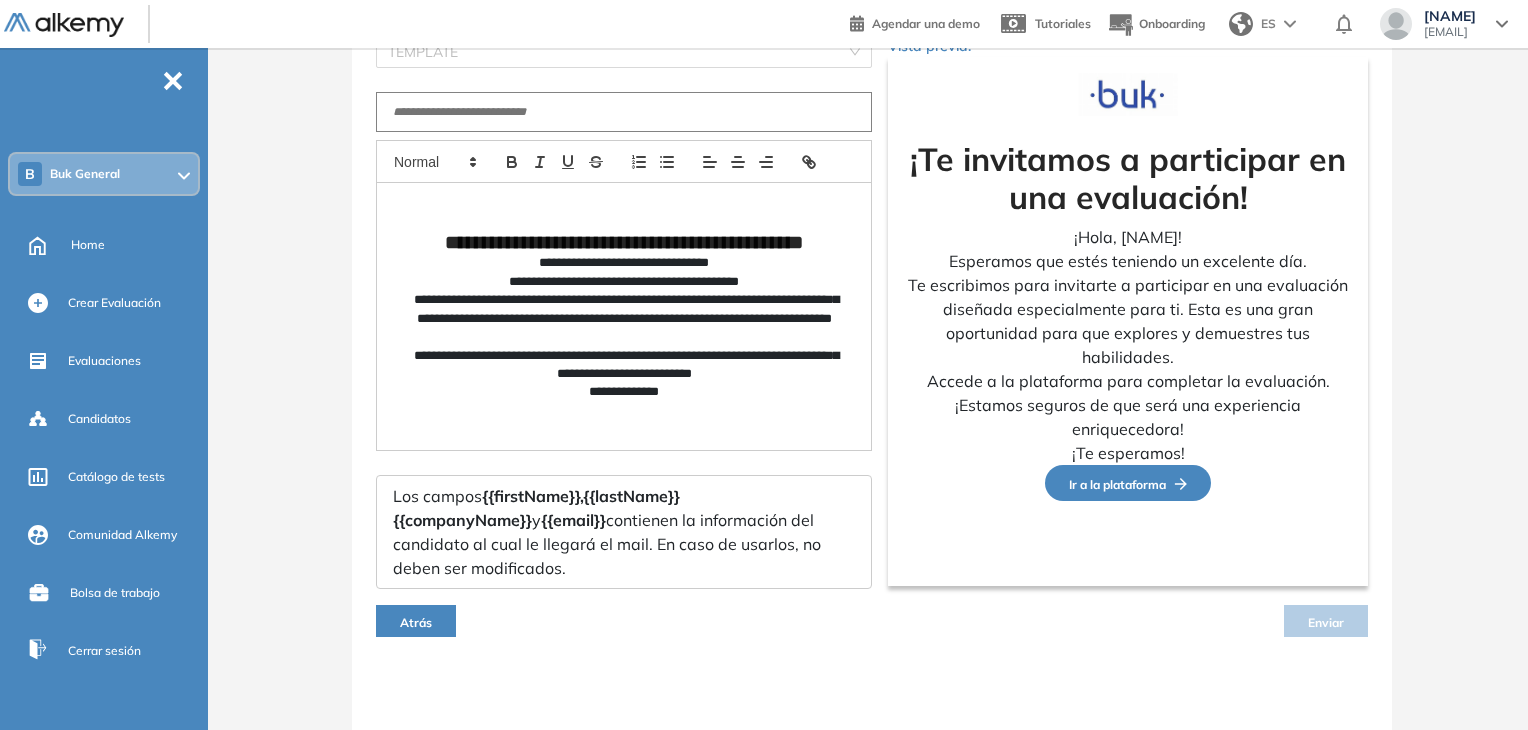scroll, scrollTop: 152, scrollLeft: 0, axis: vertical 